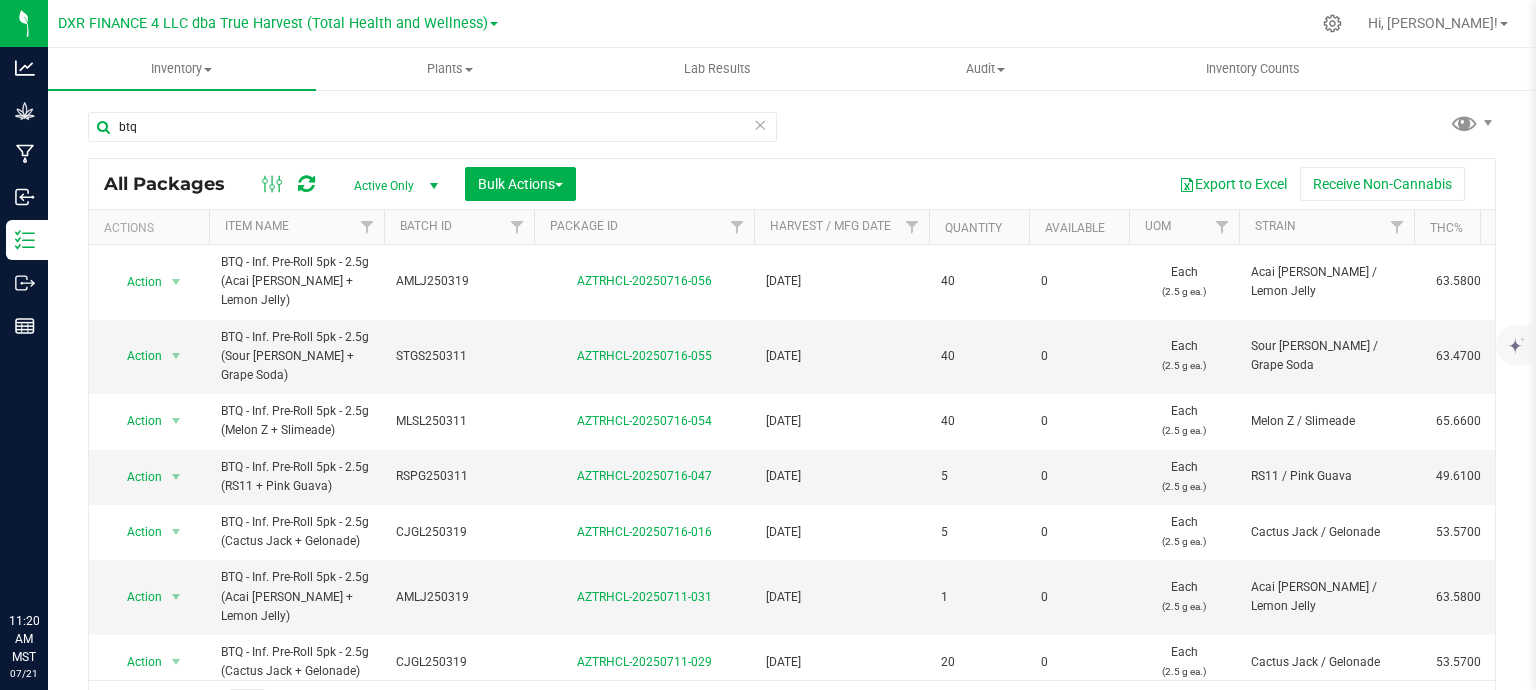 scroll, scrollTop: 0, scrollLeft: 0, axis: both 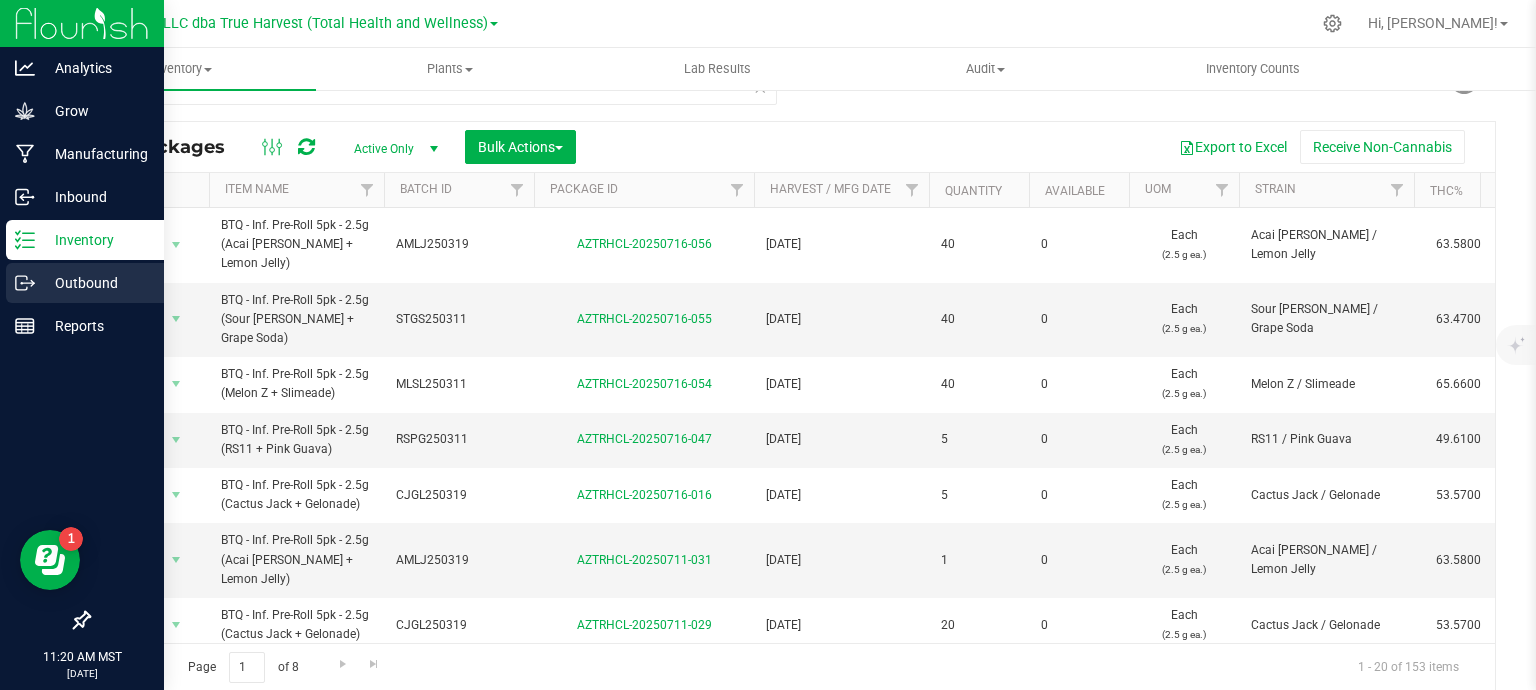click on "Outbound" at bounding box center (85, 283) 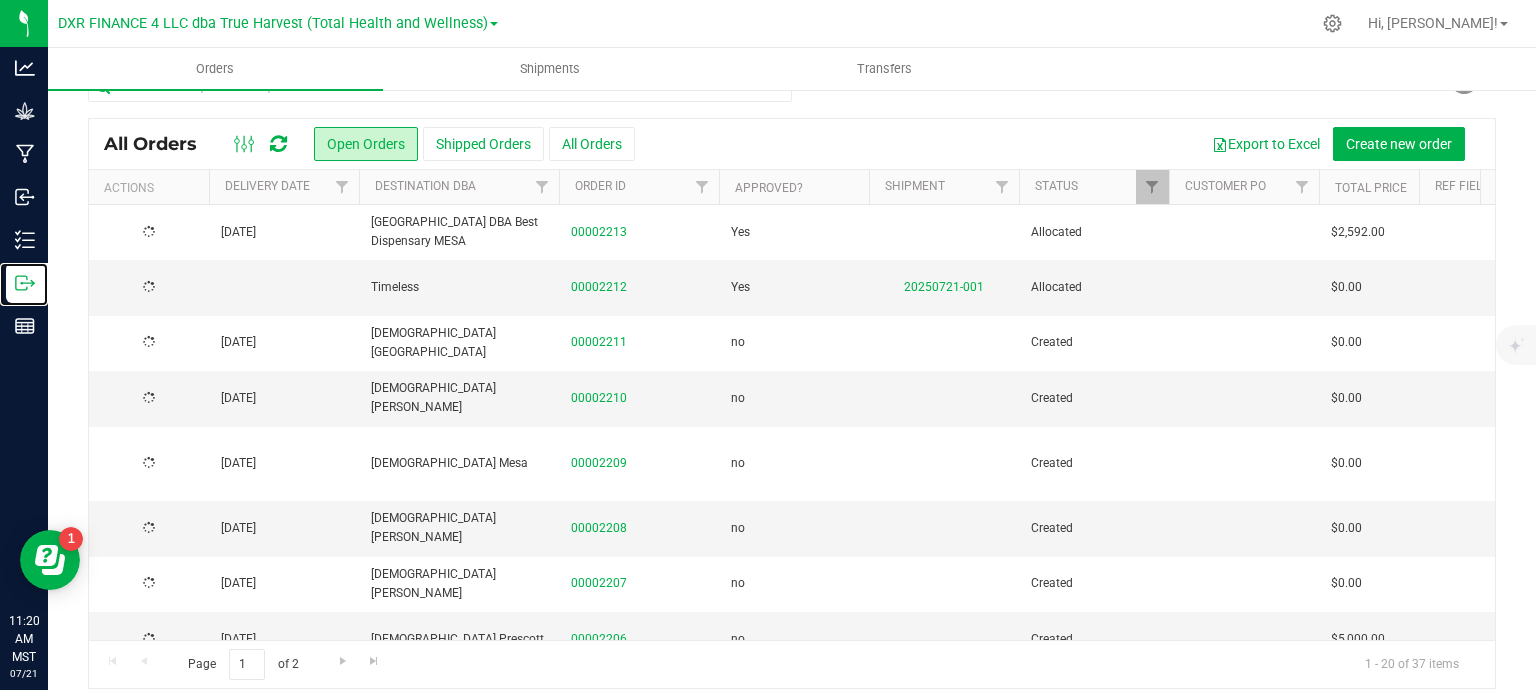 scroll, scrollTop: 0, scrollLeft: 0, axis: both 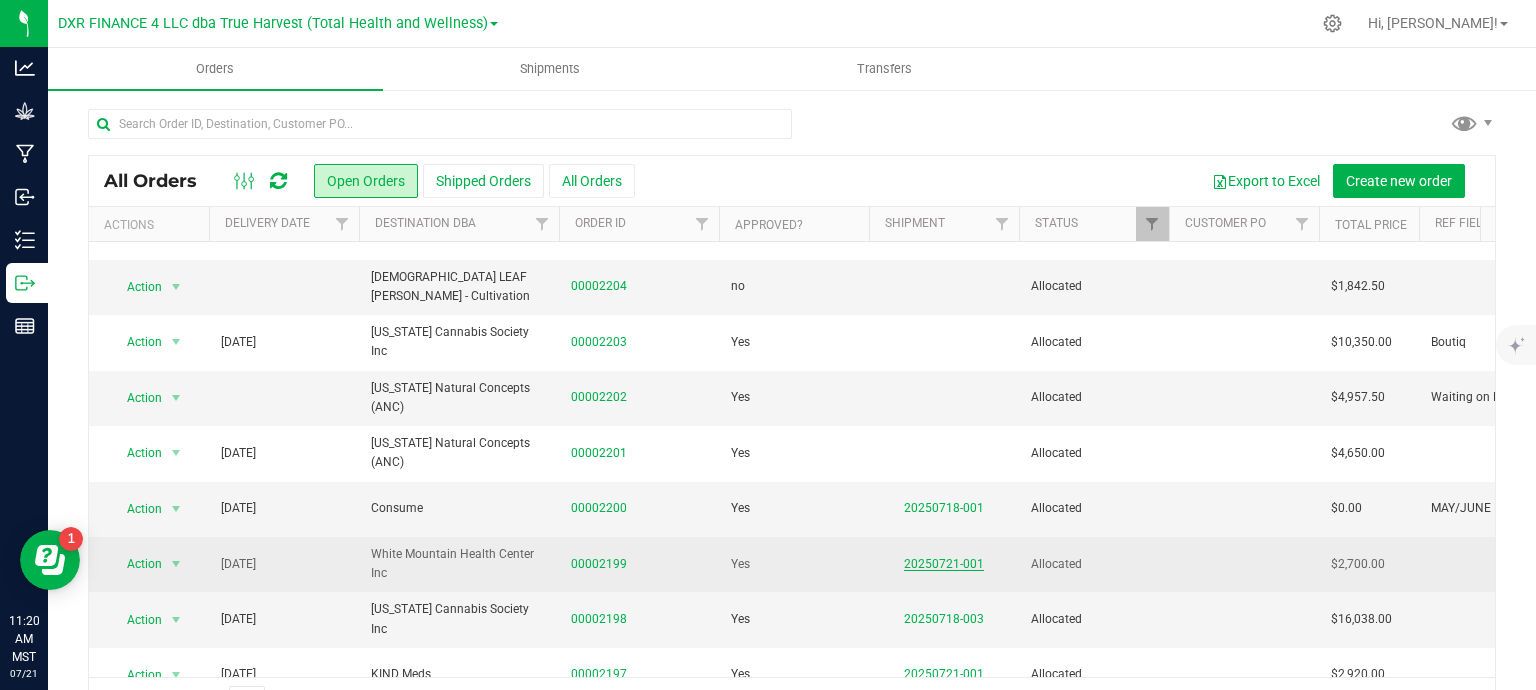 click on "20250721-001" at bounding box center [944, 564] 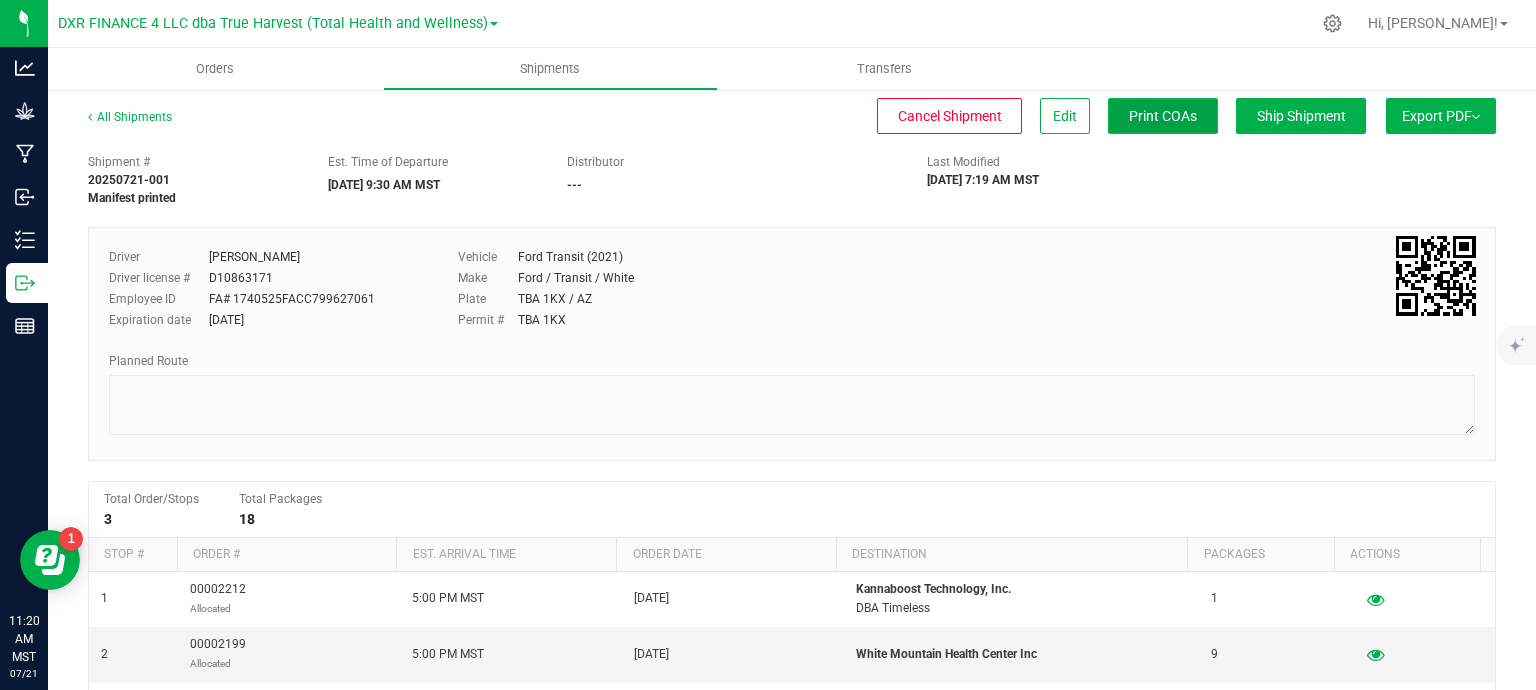 click on "Print COAs" at bounding box center [1163, 116] 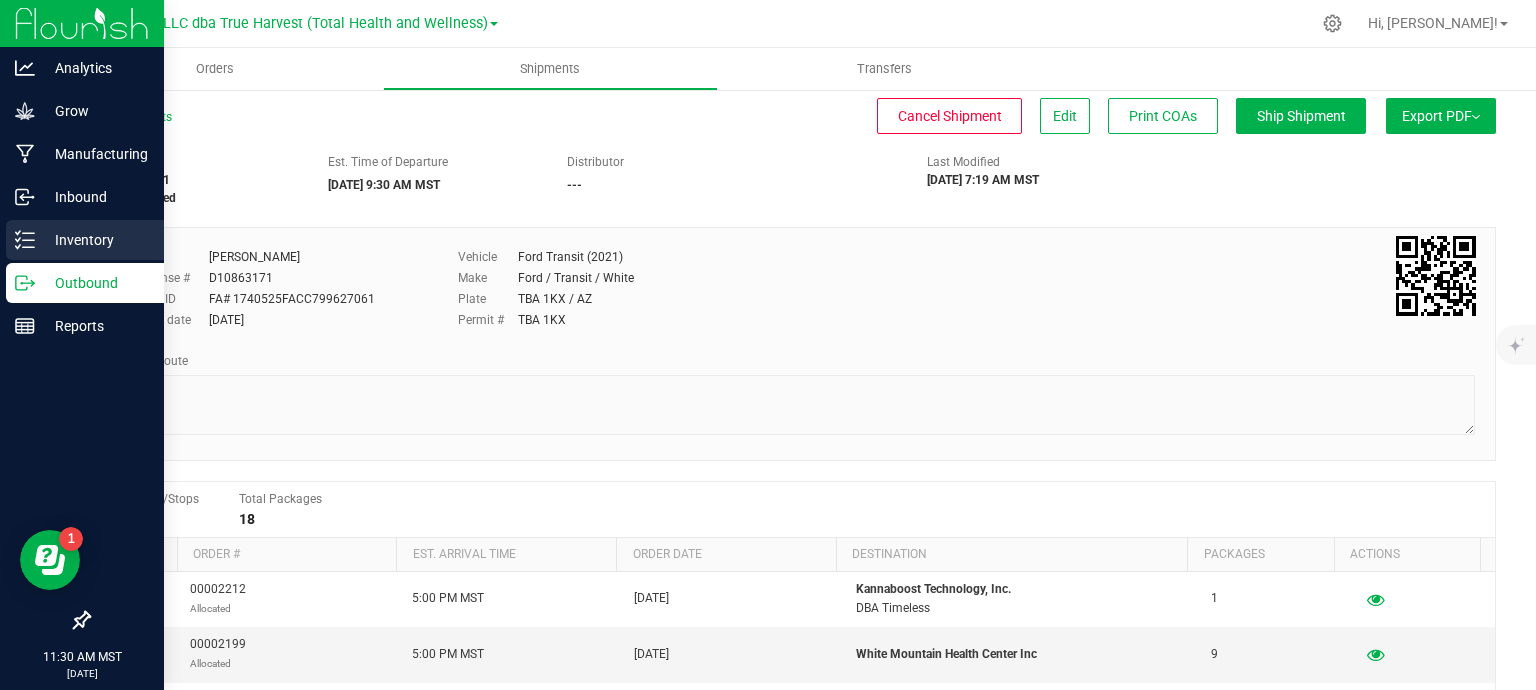 click on "Inventory" at bounding box center [95, 240] 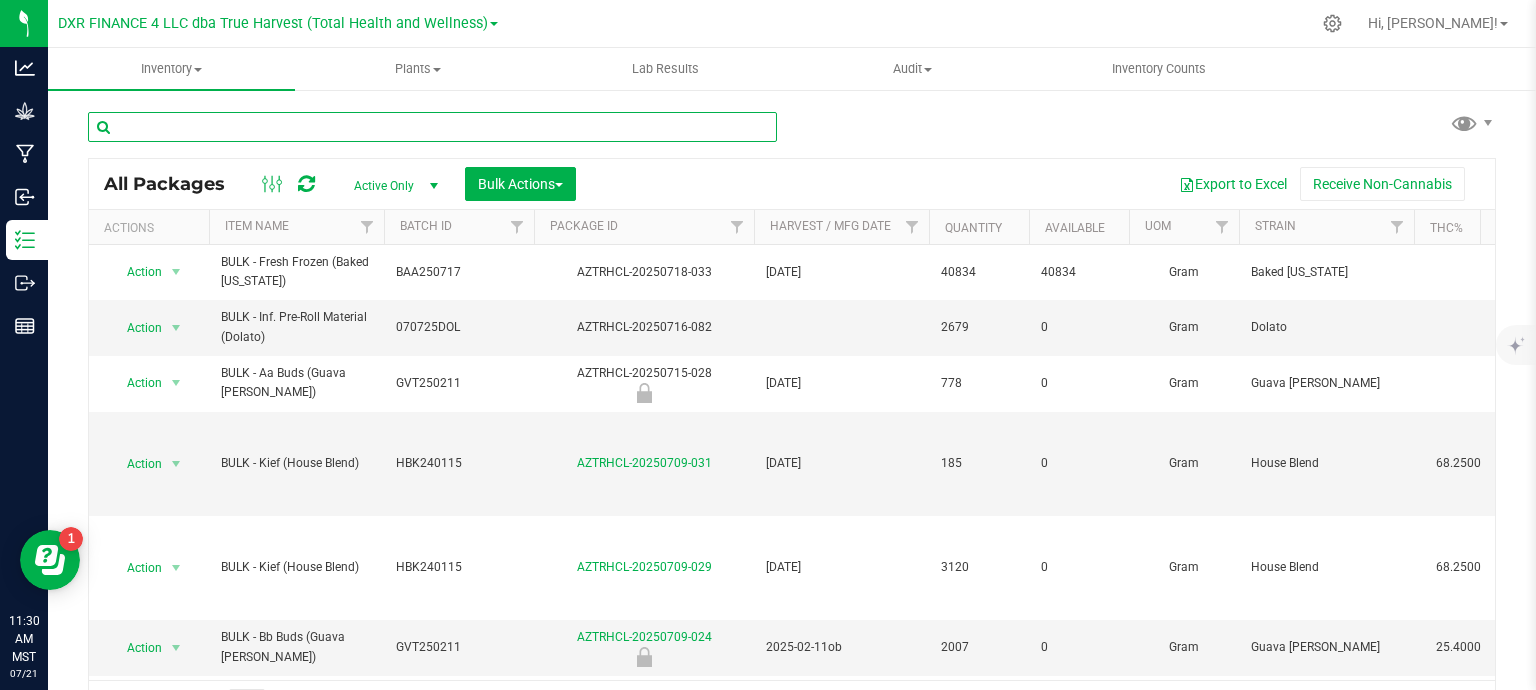 click at bounding box center (432, 127) 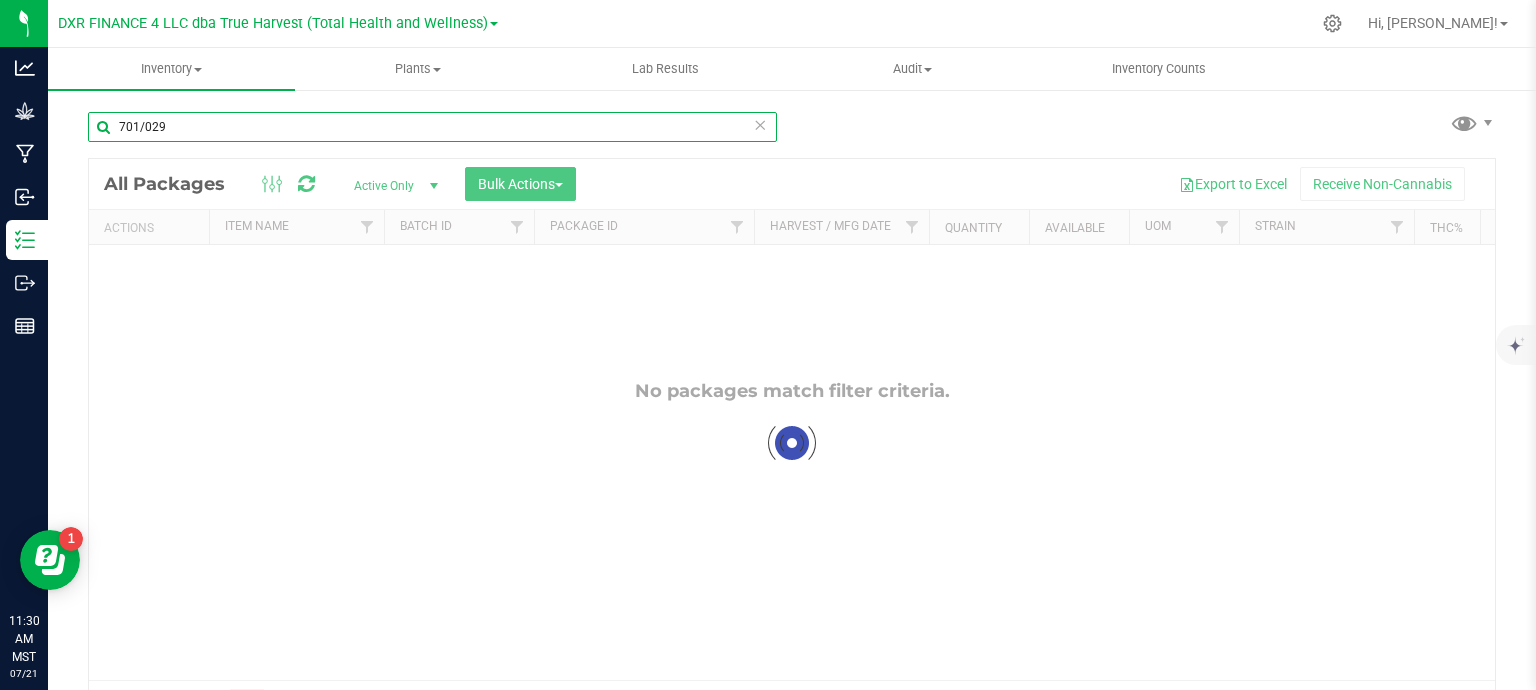 click on "701/029" at bounding box center (432, 127) 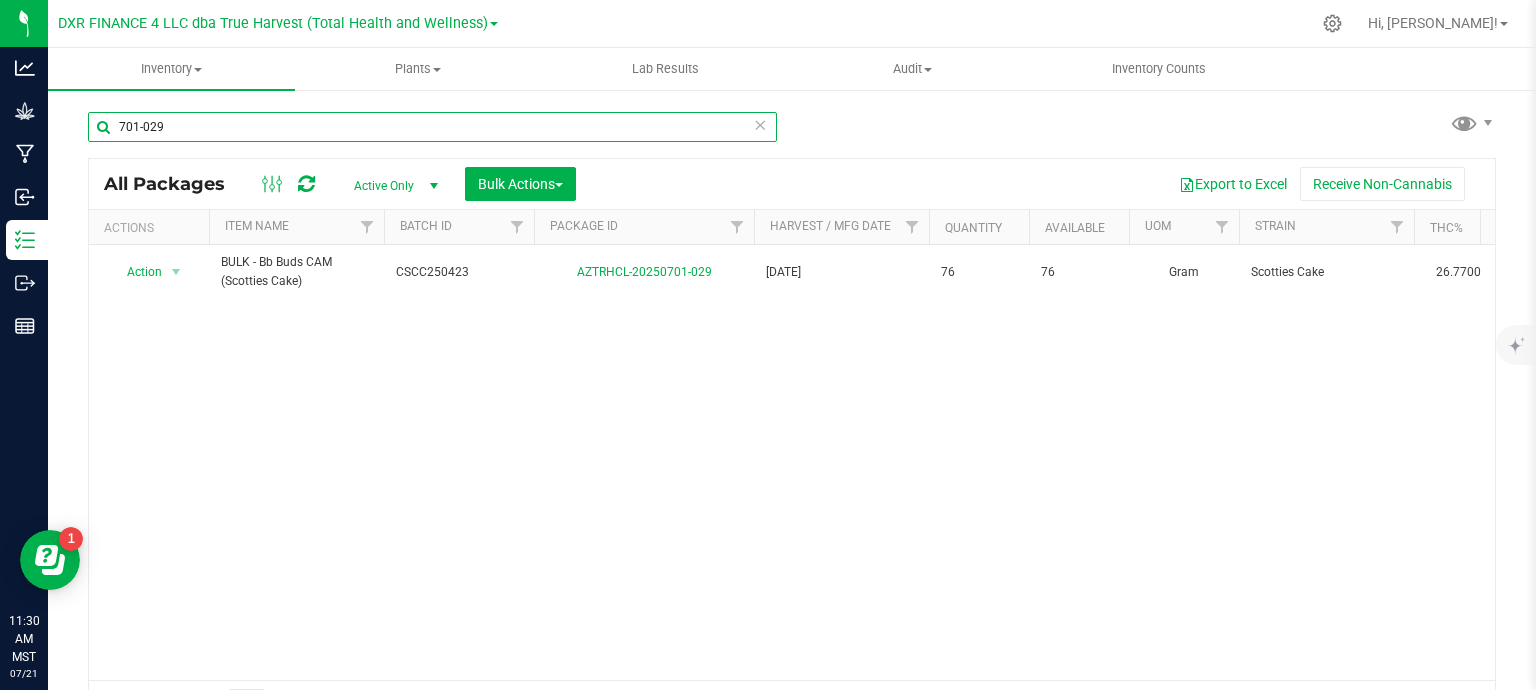click on "701-029" at bounding box center (432, 127) 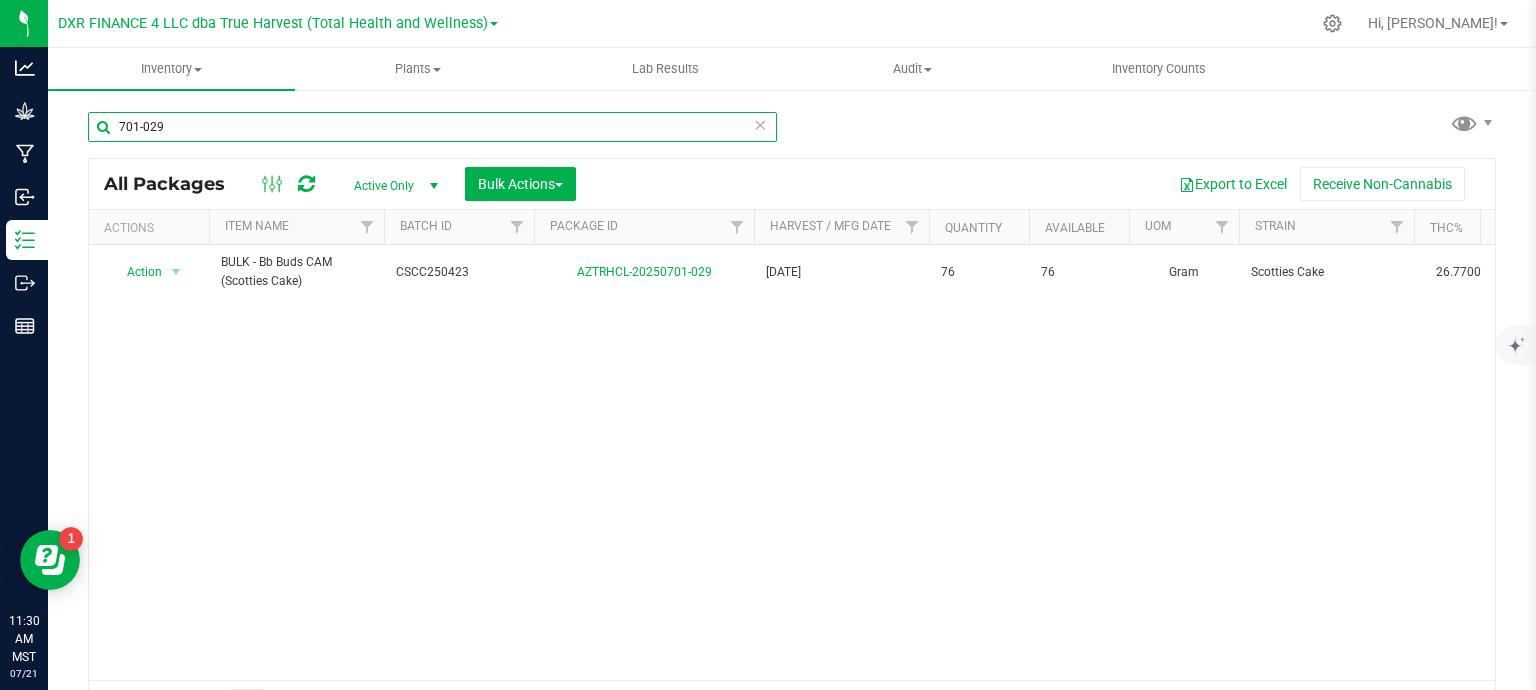 click on "701-029" at bounding box center (432, 127) 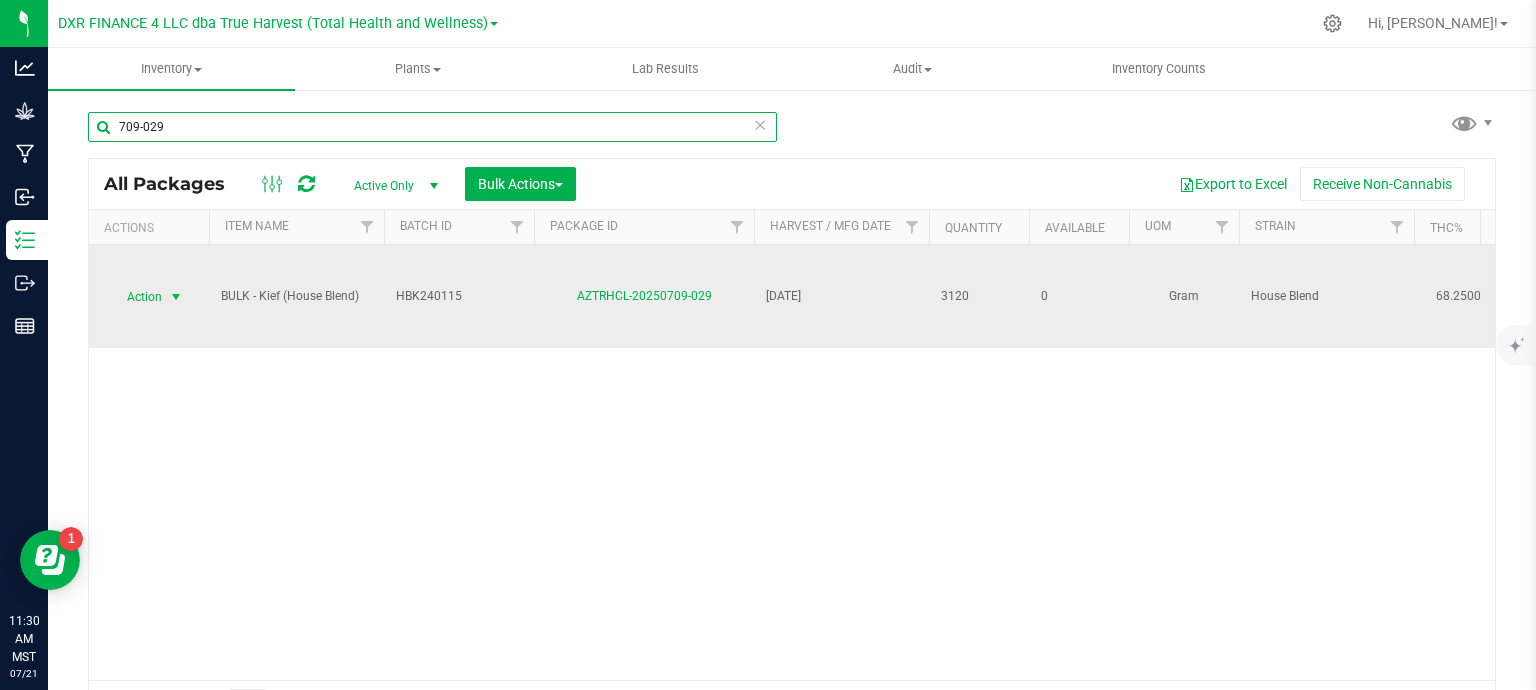 type on "709-029" 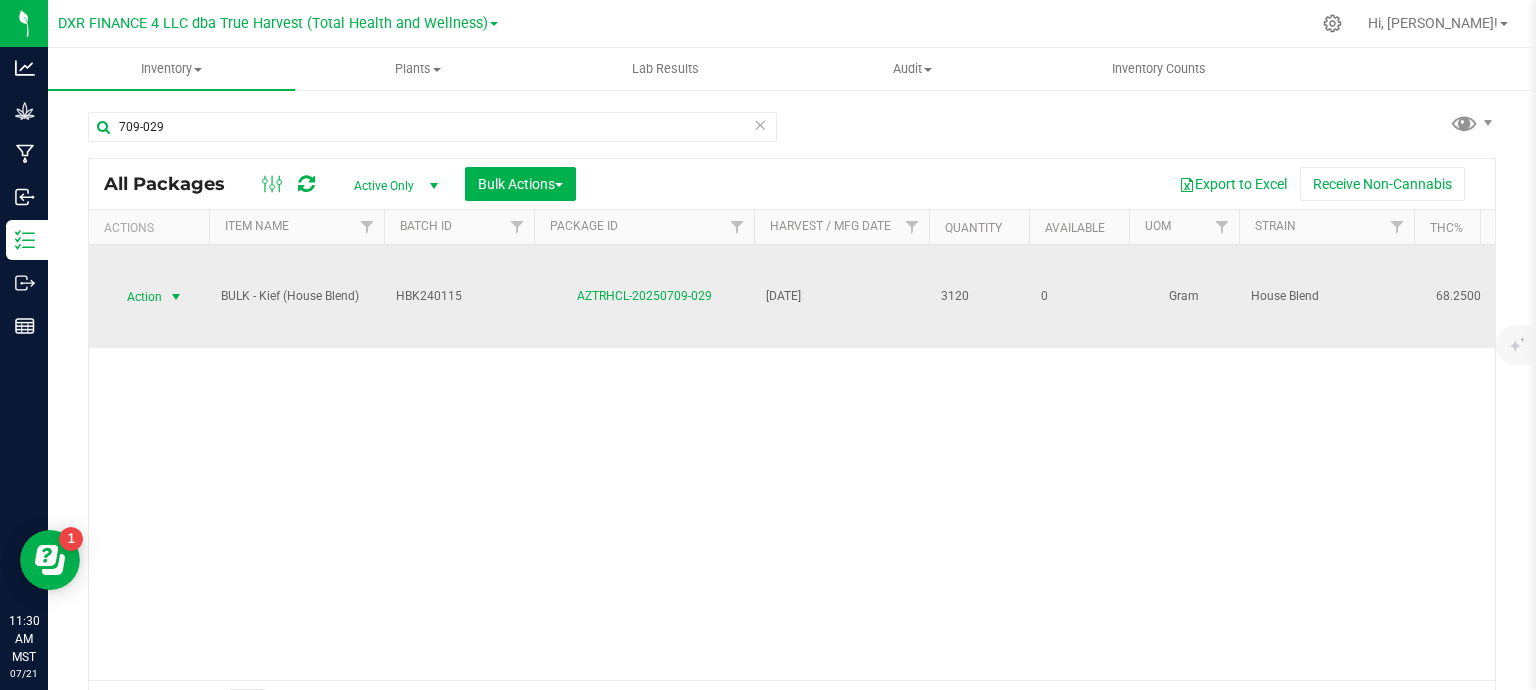 click at bounding box center [176, 297] 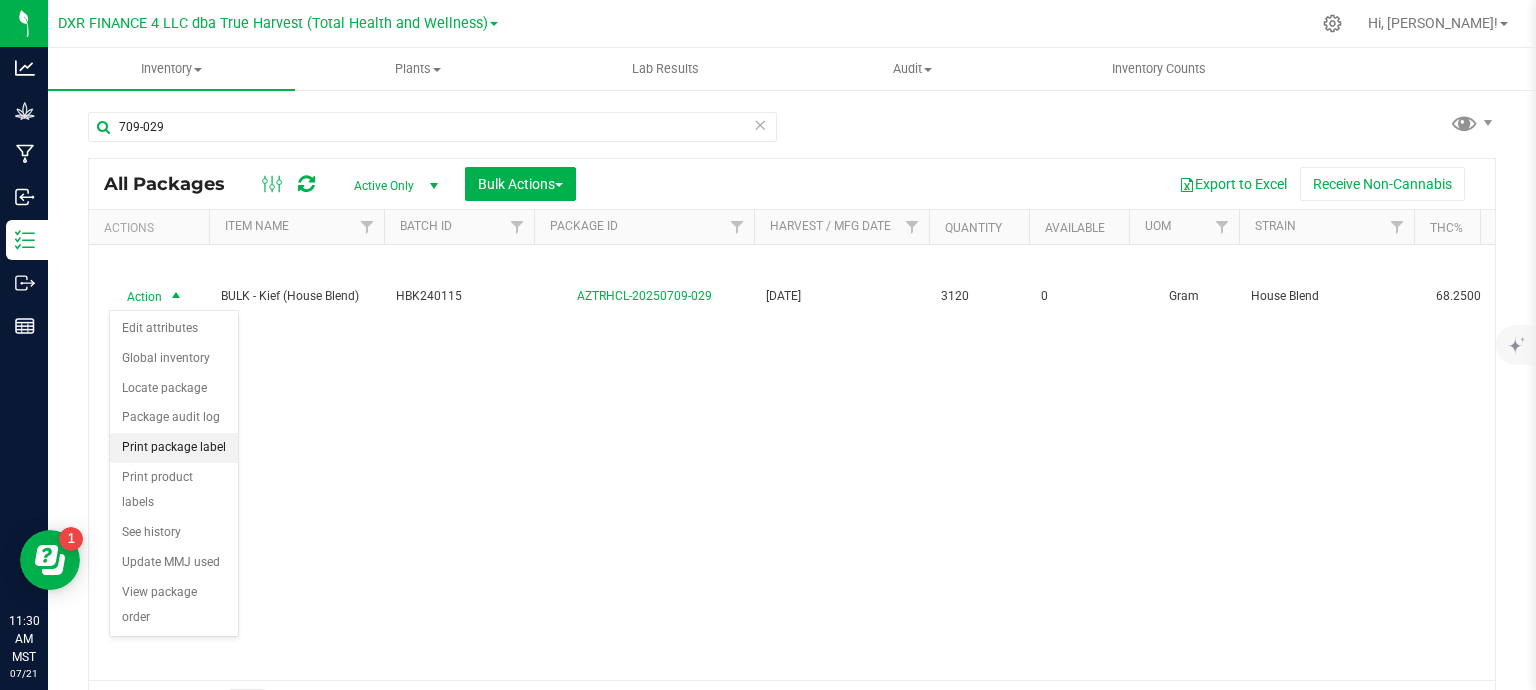 click on "Print package label" at bounding box center [174, 448] 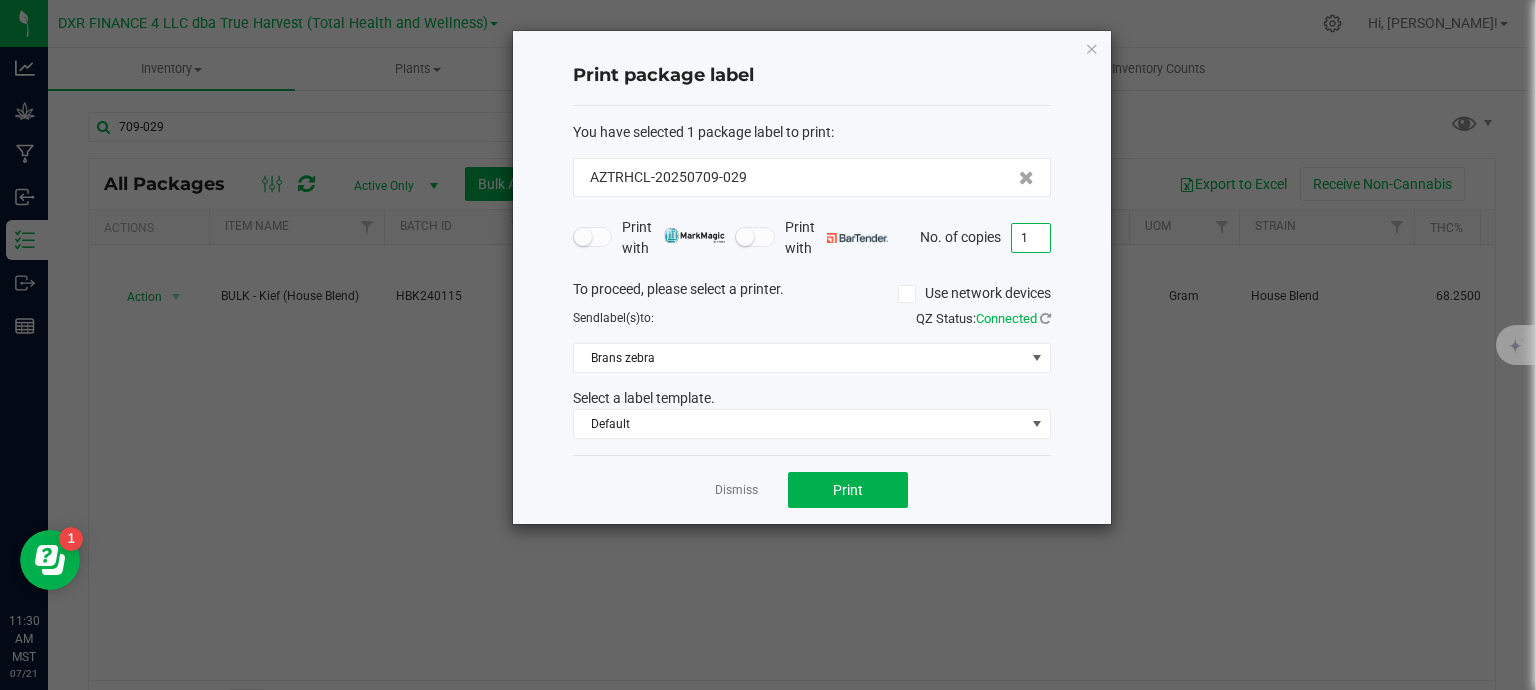 click on "1" at bounding box center (1031, 238) 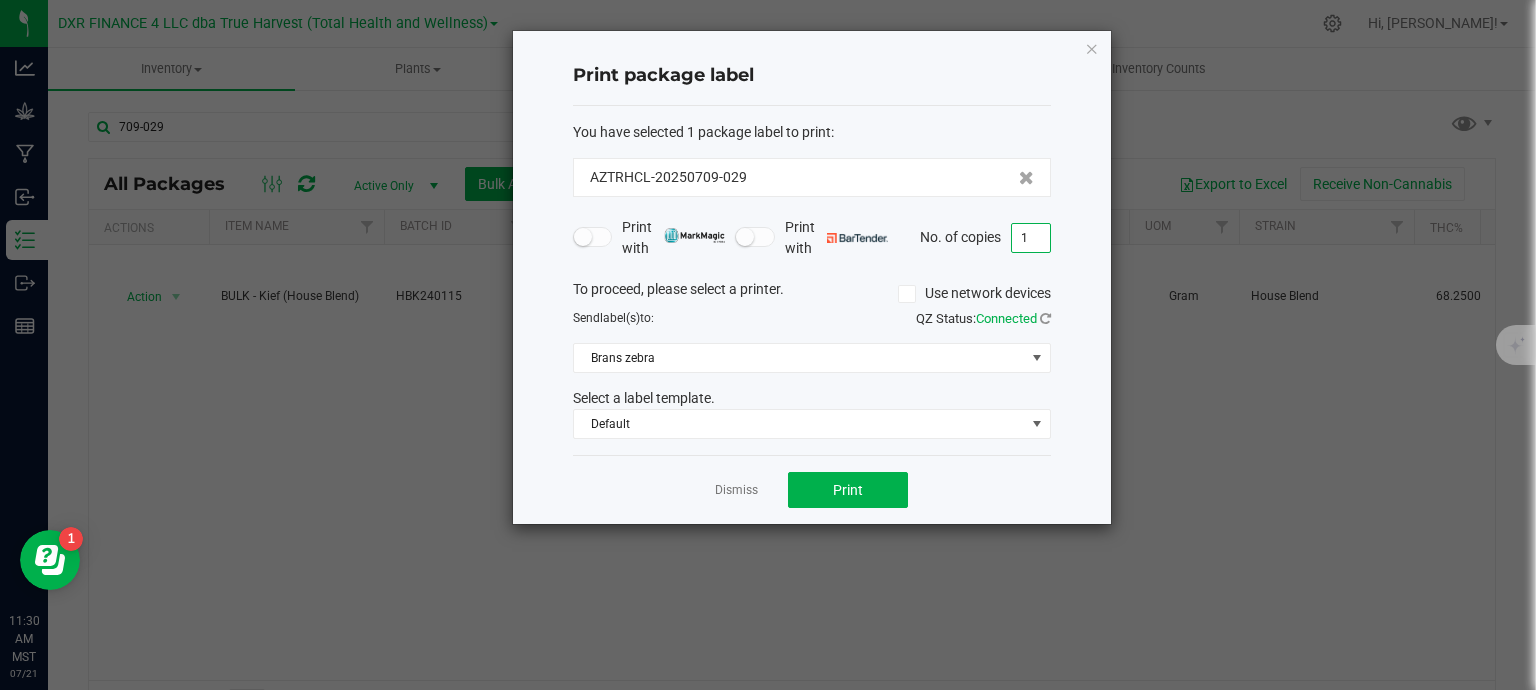 type on "2" 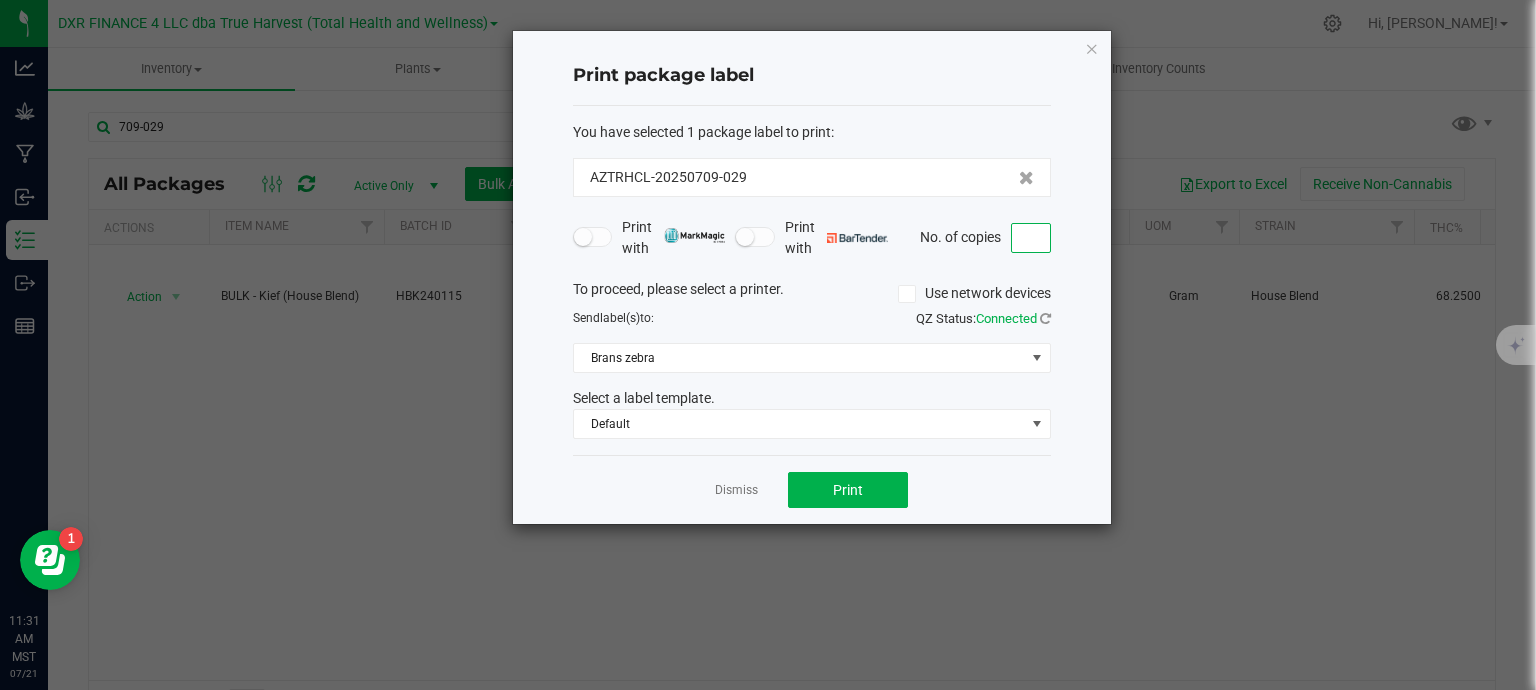 type on "1" 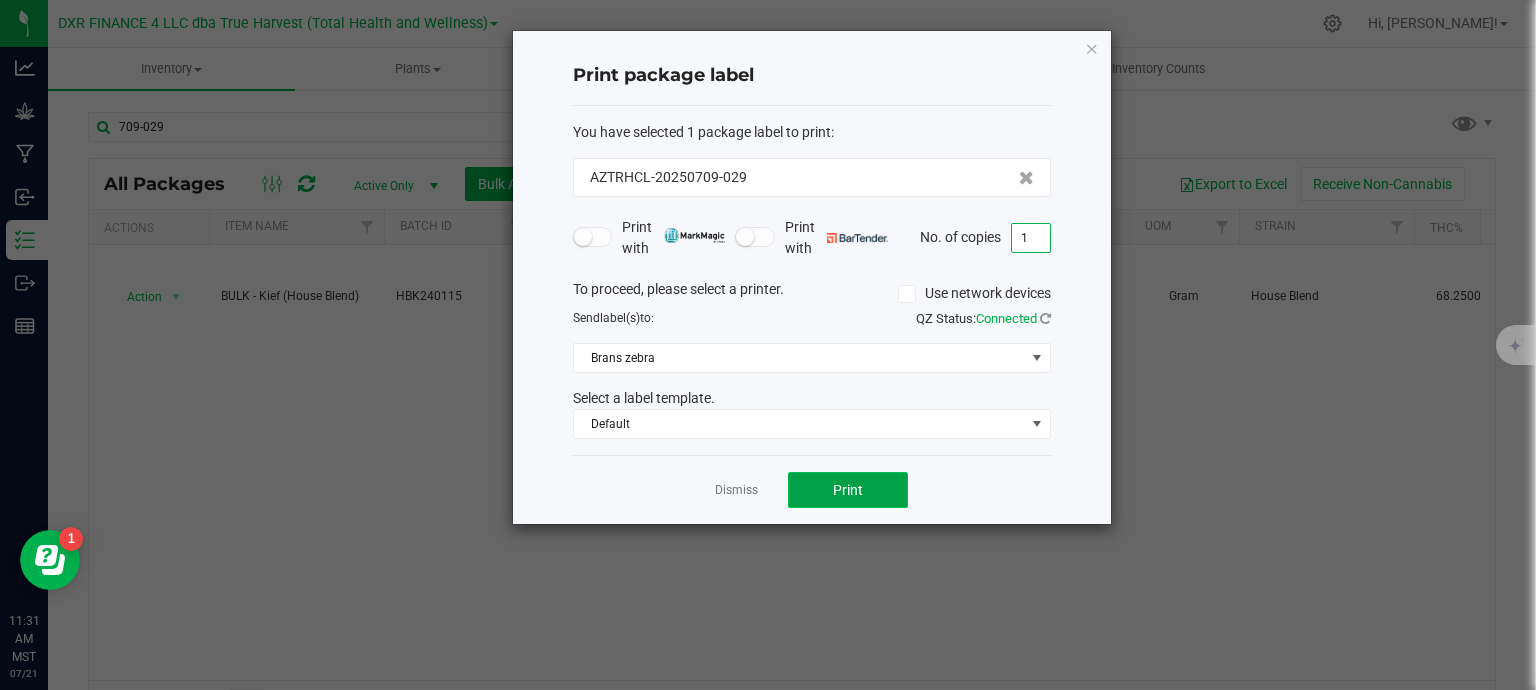 click on "Print" 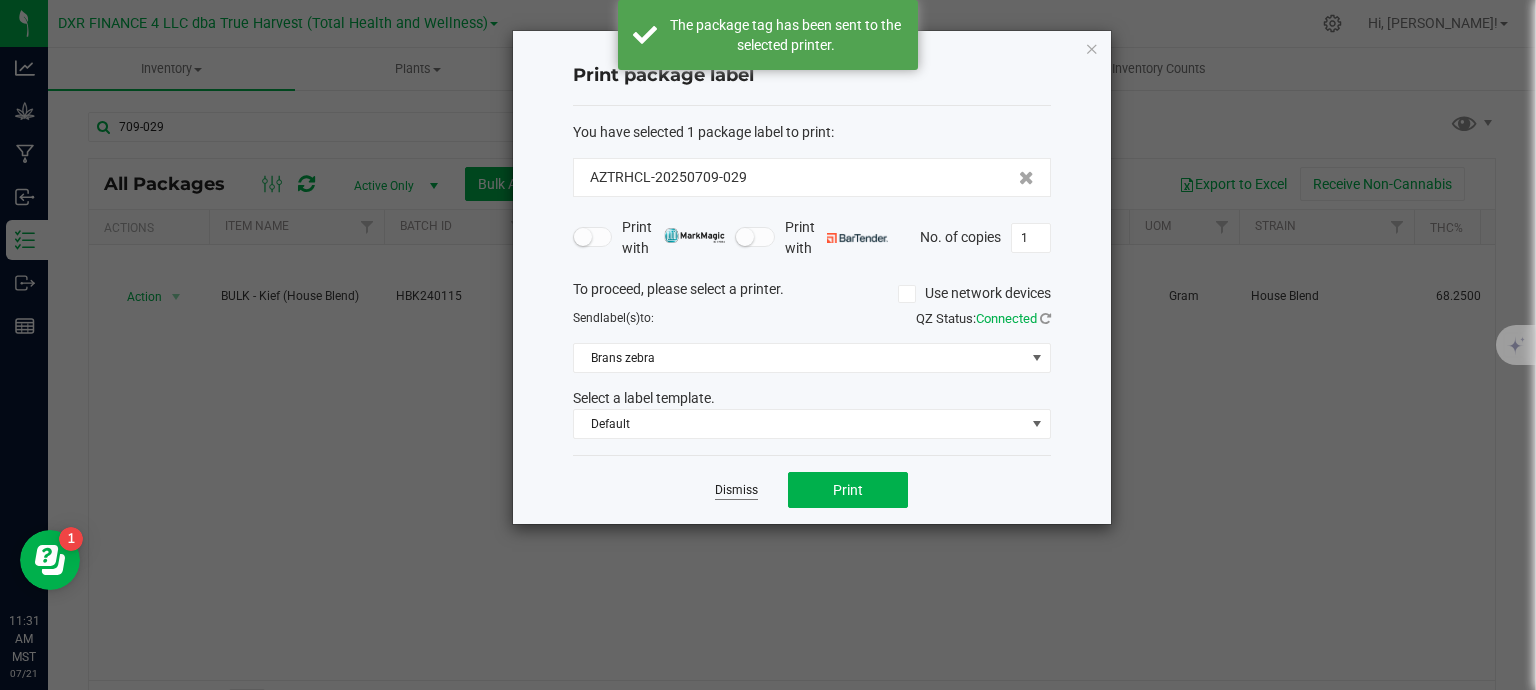 click on "Dismiss" 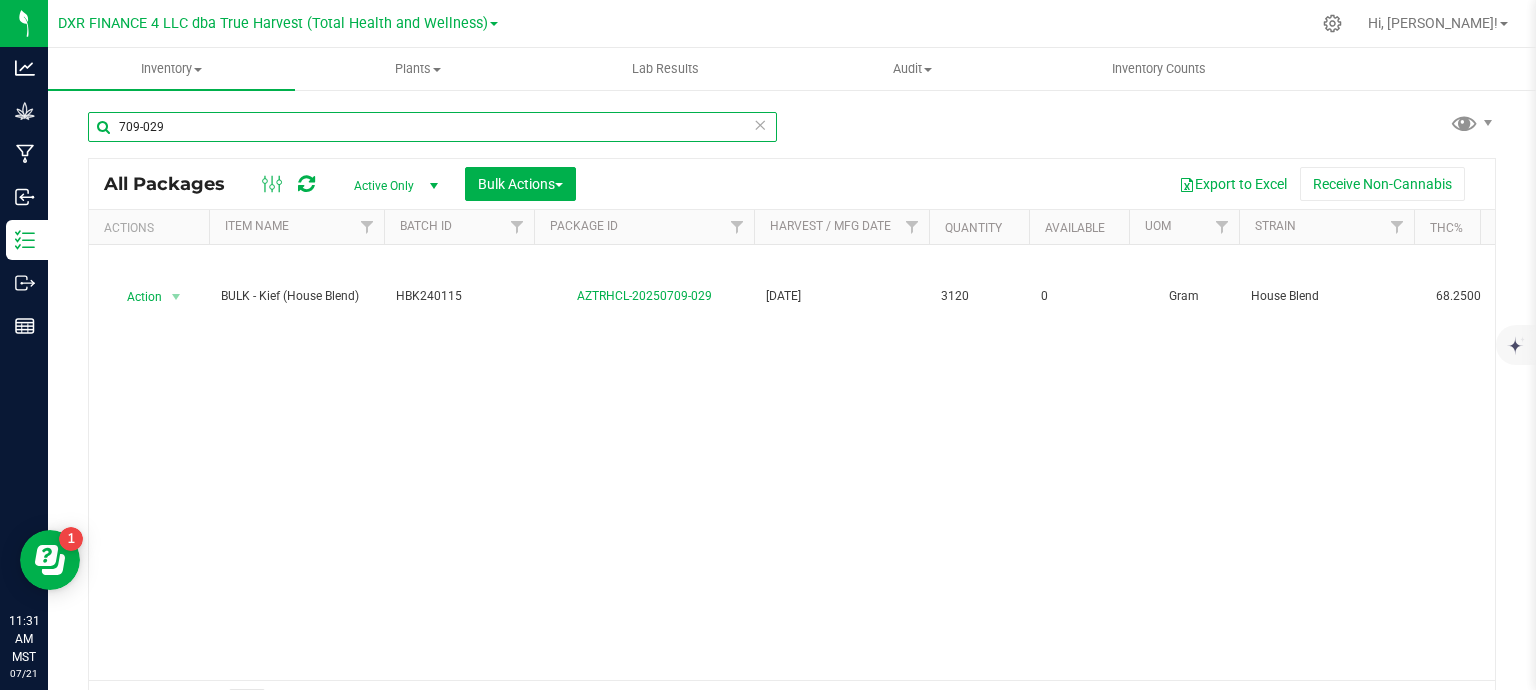 click on "709-029" at bounding box center [432, 127] 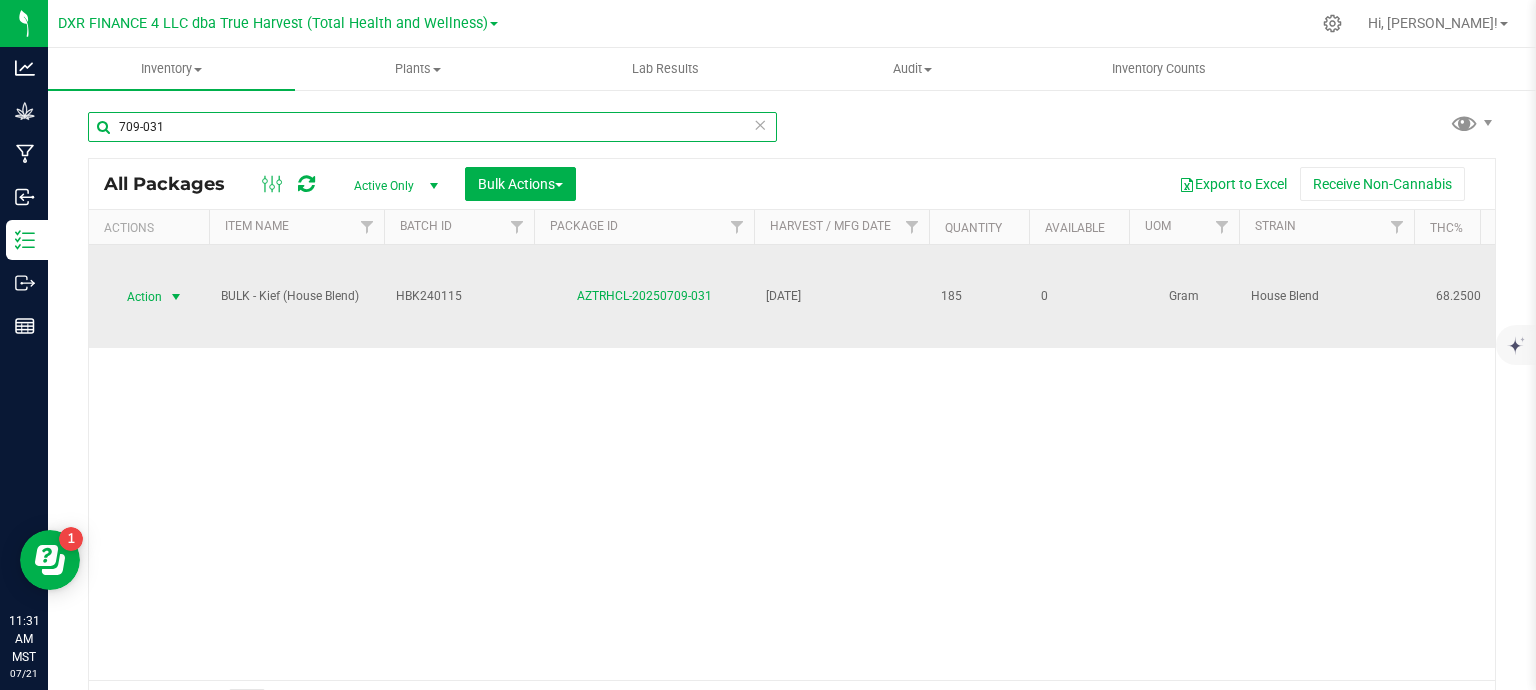 type on "709-031" 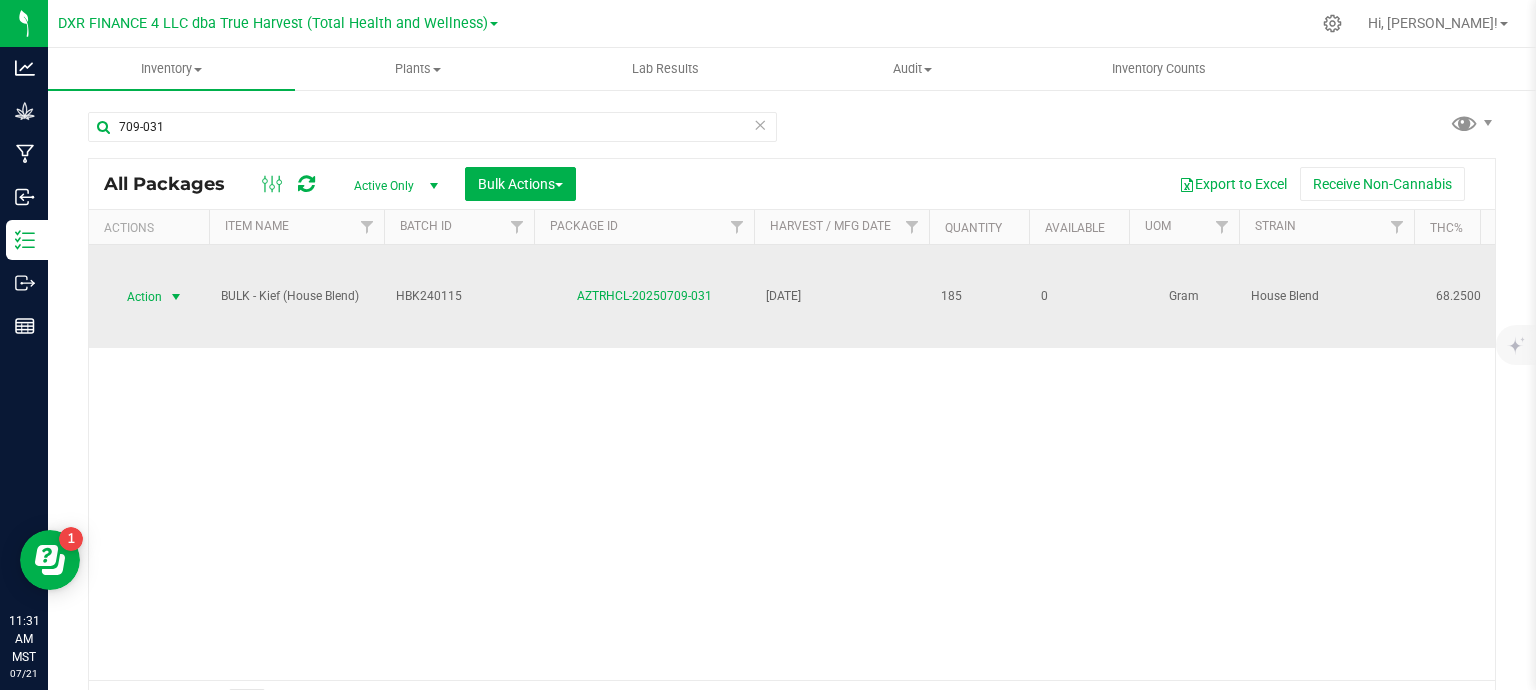 click at bounding box center (176, 297) 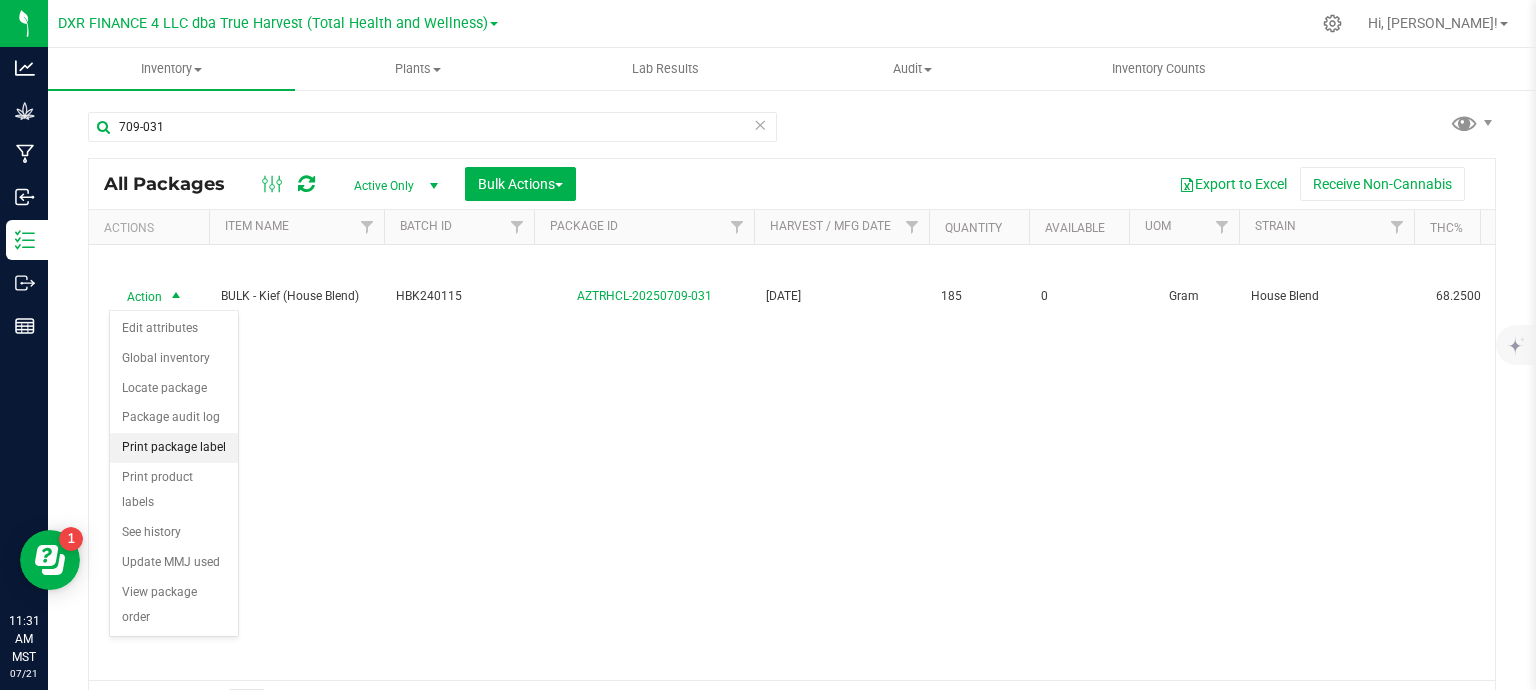 click on "Print package label" at bounding box center (174, 448) 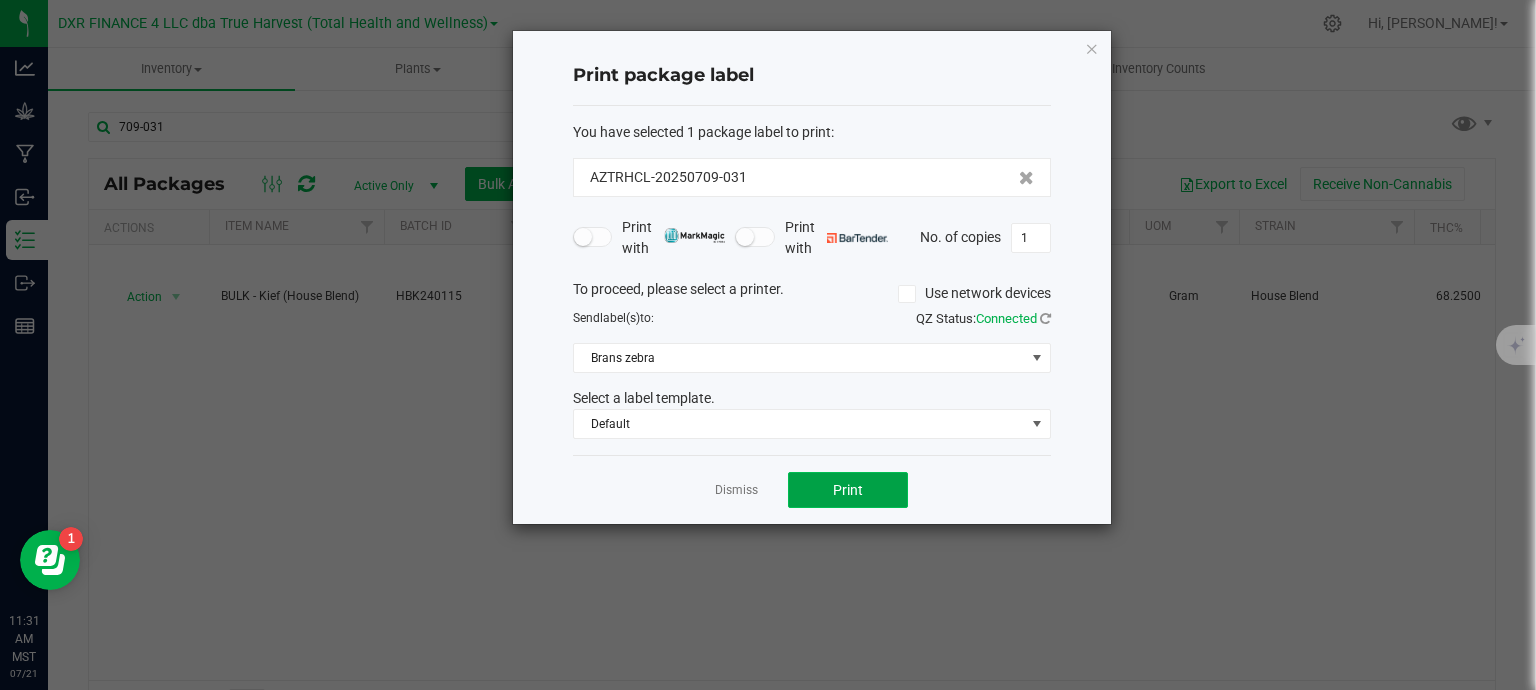 click on "Print" 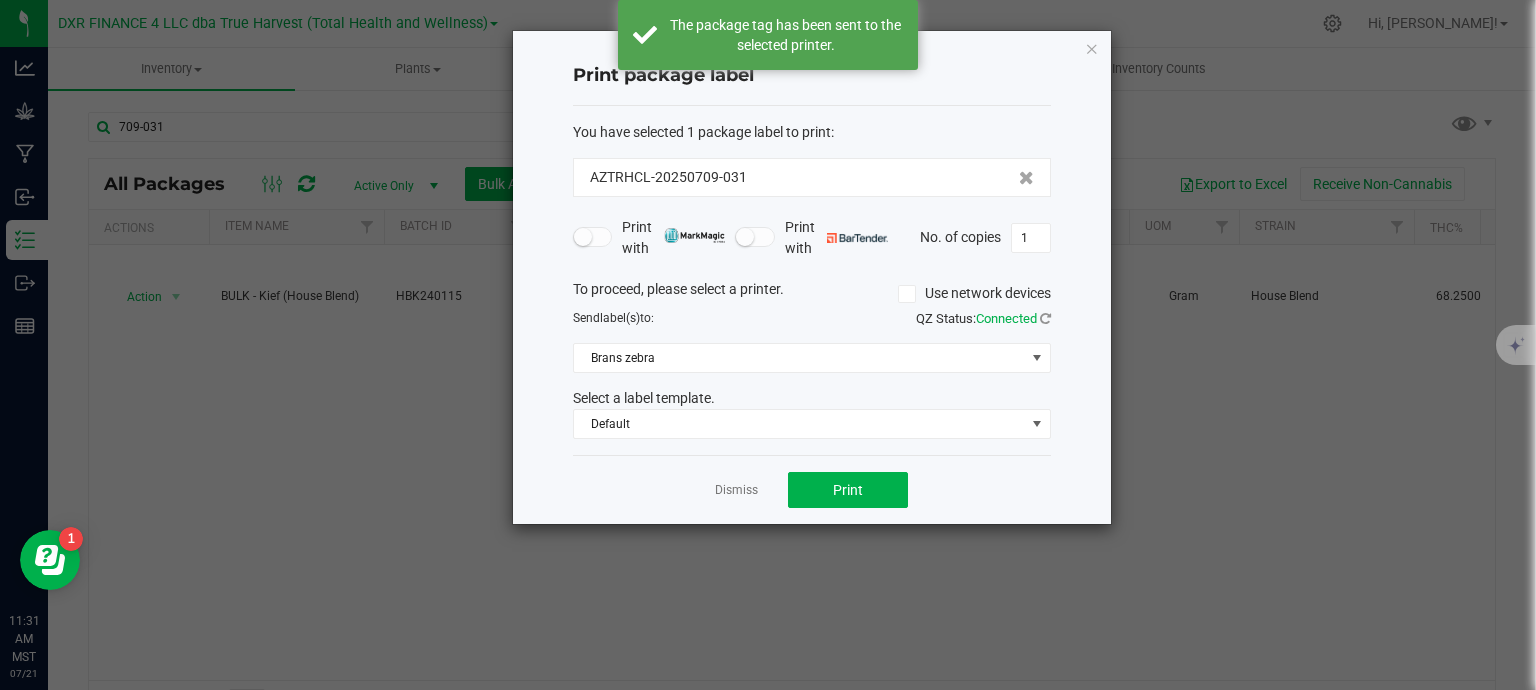 drag, startPoint x: 746, startPoint y: 483, endPoint x: 736, endPoint y: 482, distance: 10.049875 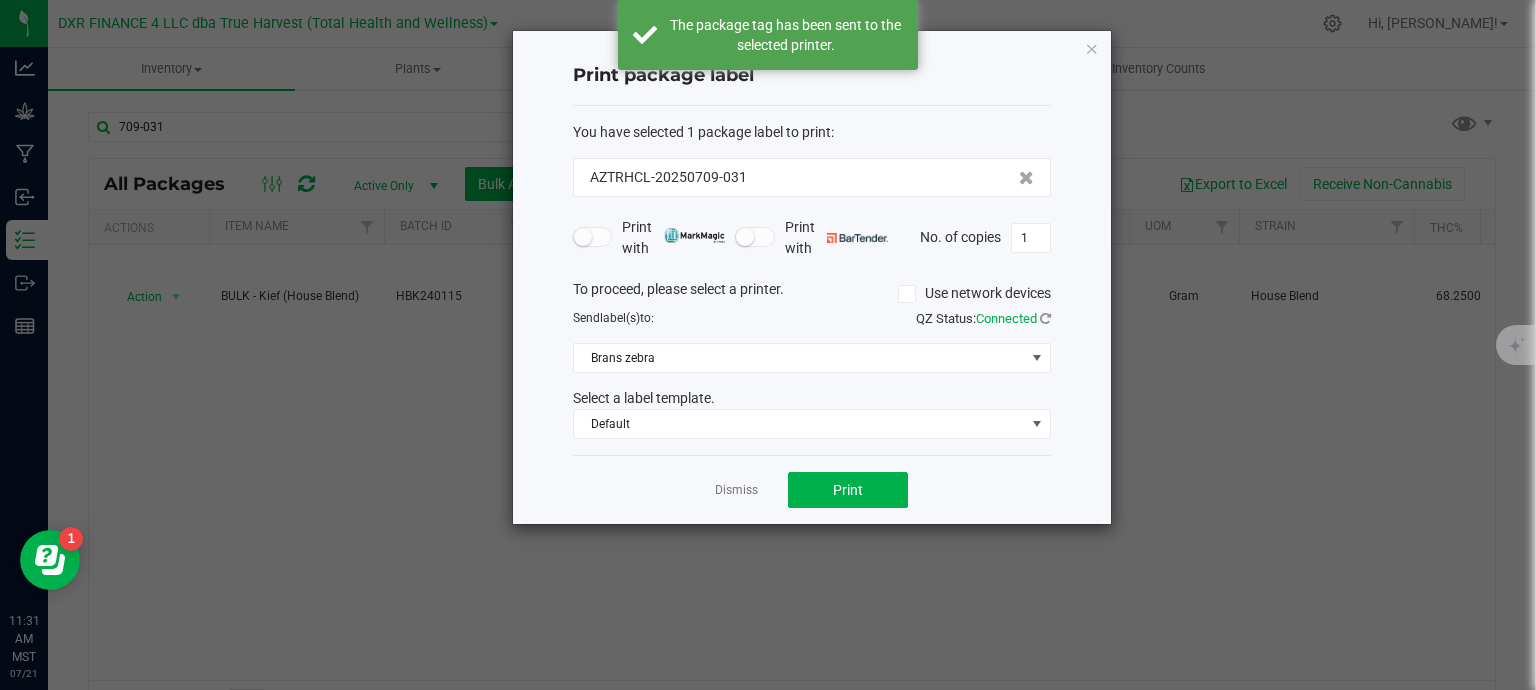 click on "Dismiss" 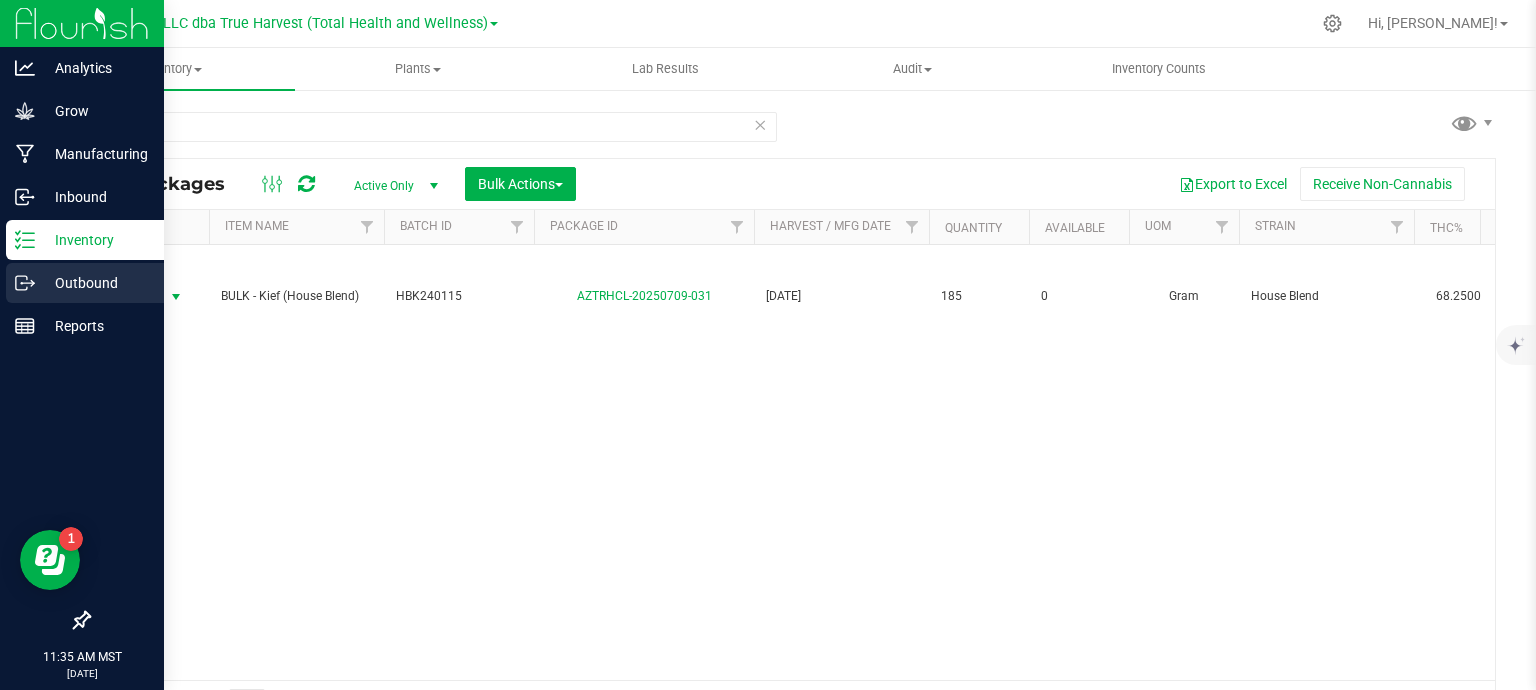 click 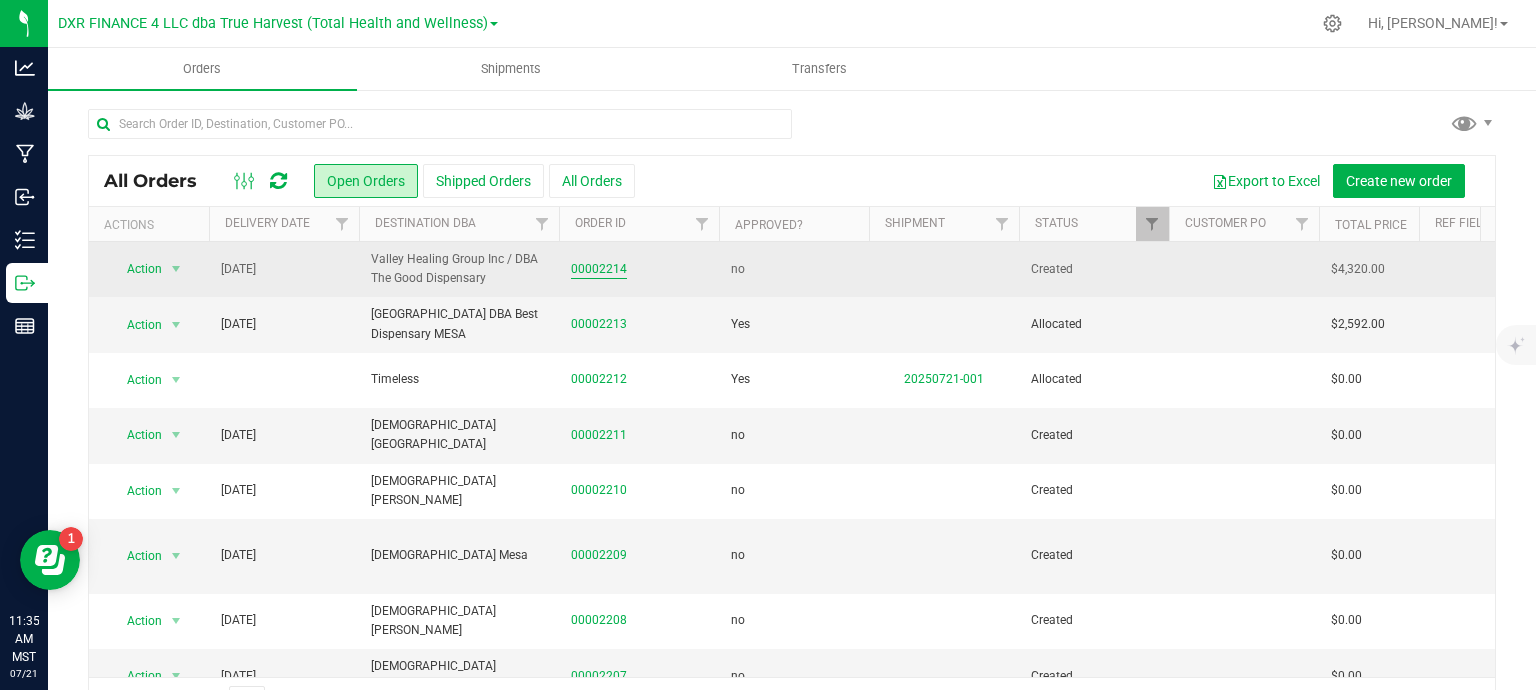 click on "00002214" at bounding box center [599, 269] 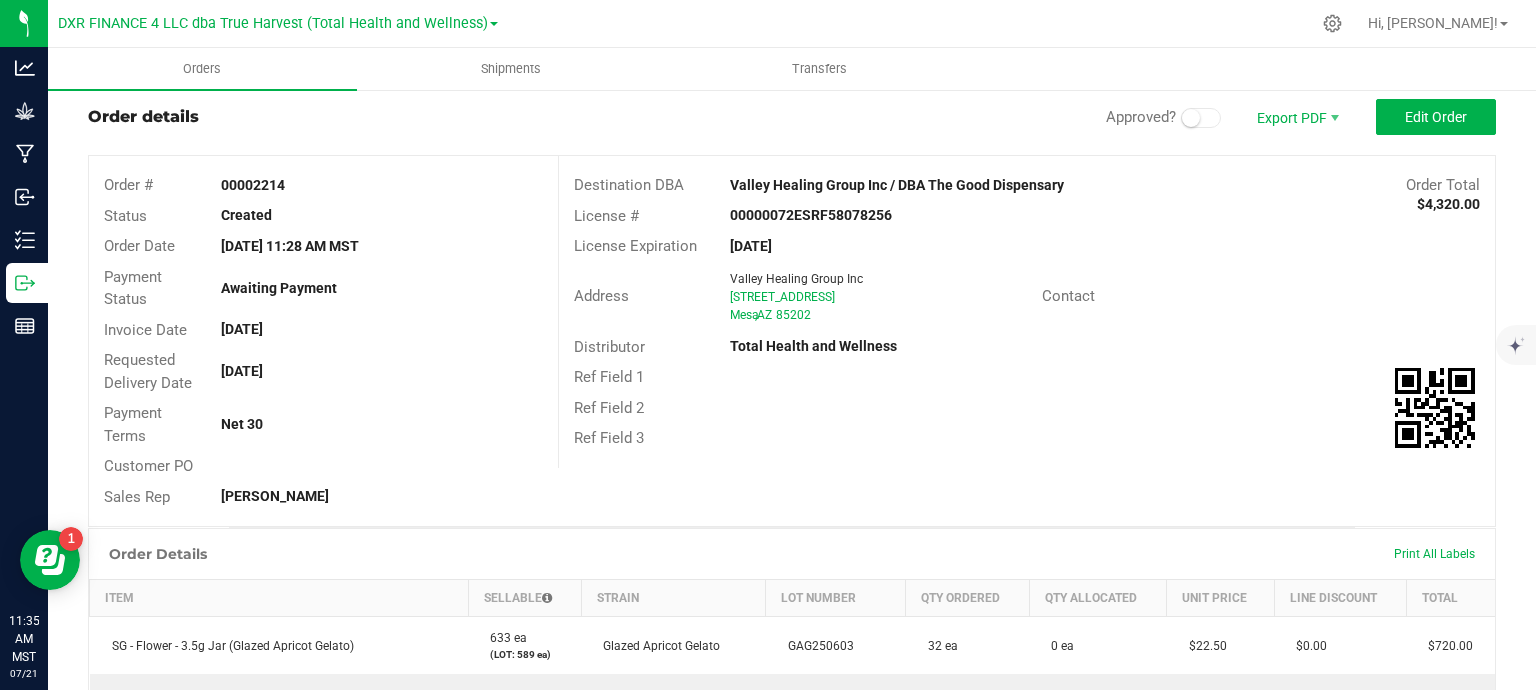 scroll, scrollTop: 0, scrollLeft: 0, axis: both 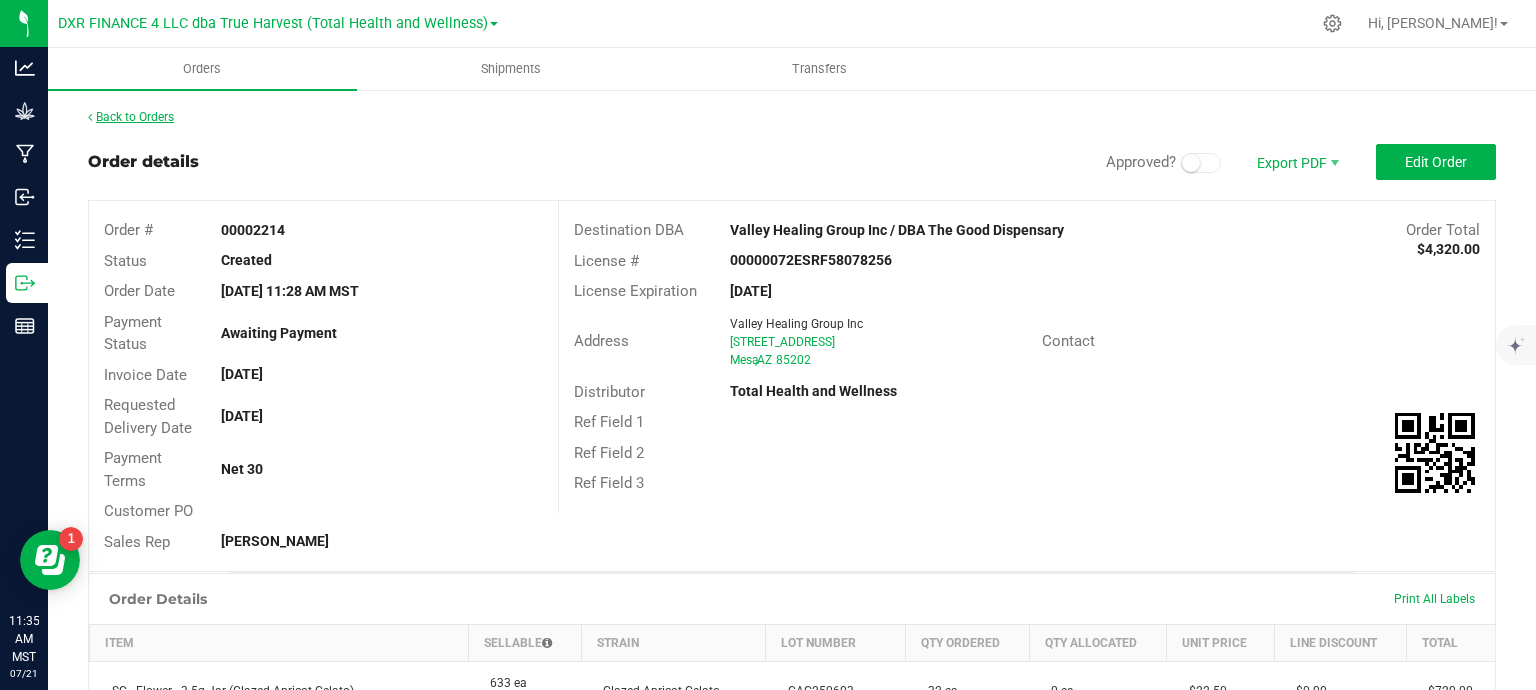 click on "Back to Orders" at bounding box center [131, 117] 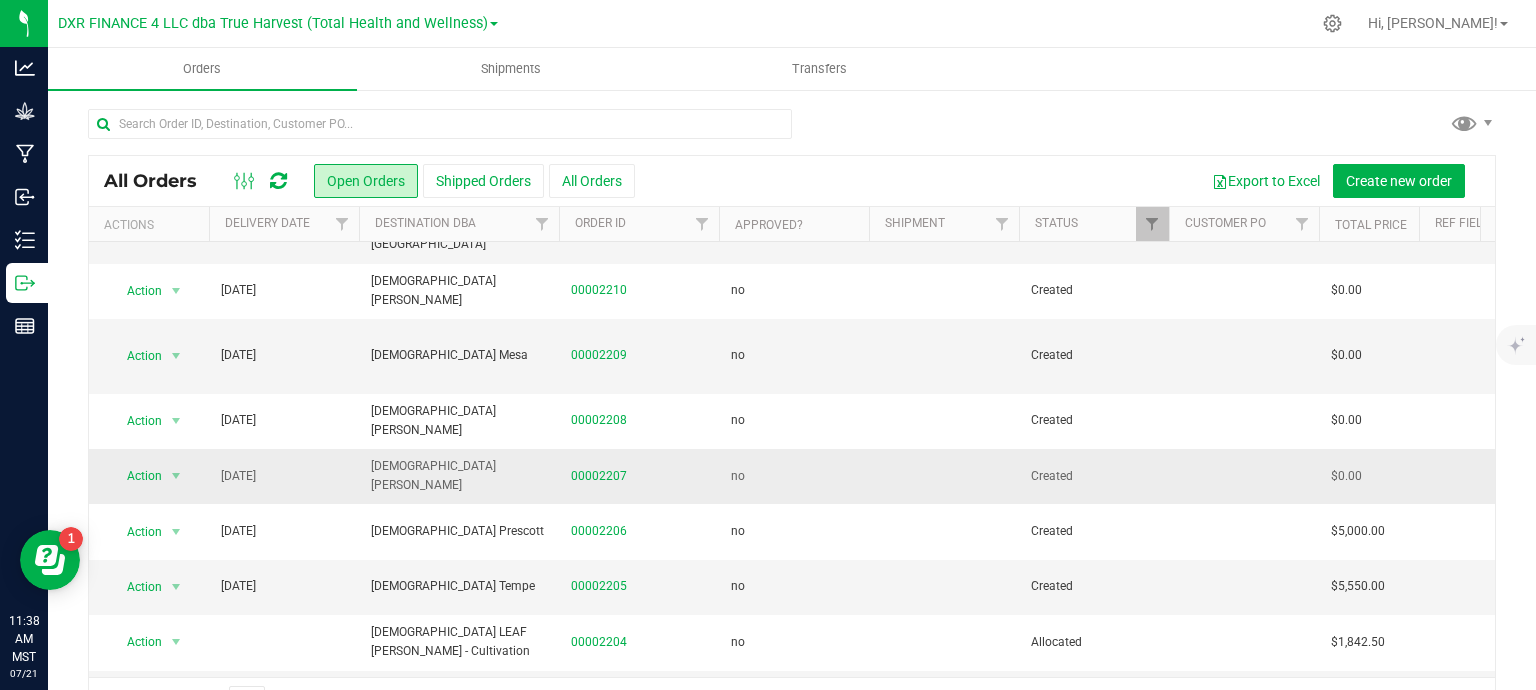 scroll, scrollTop: 0, scrollLeft: 0, axis: both 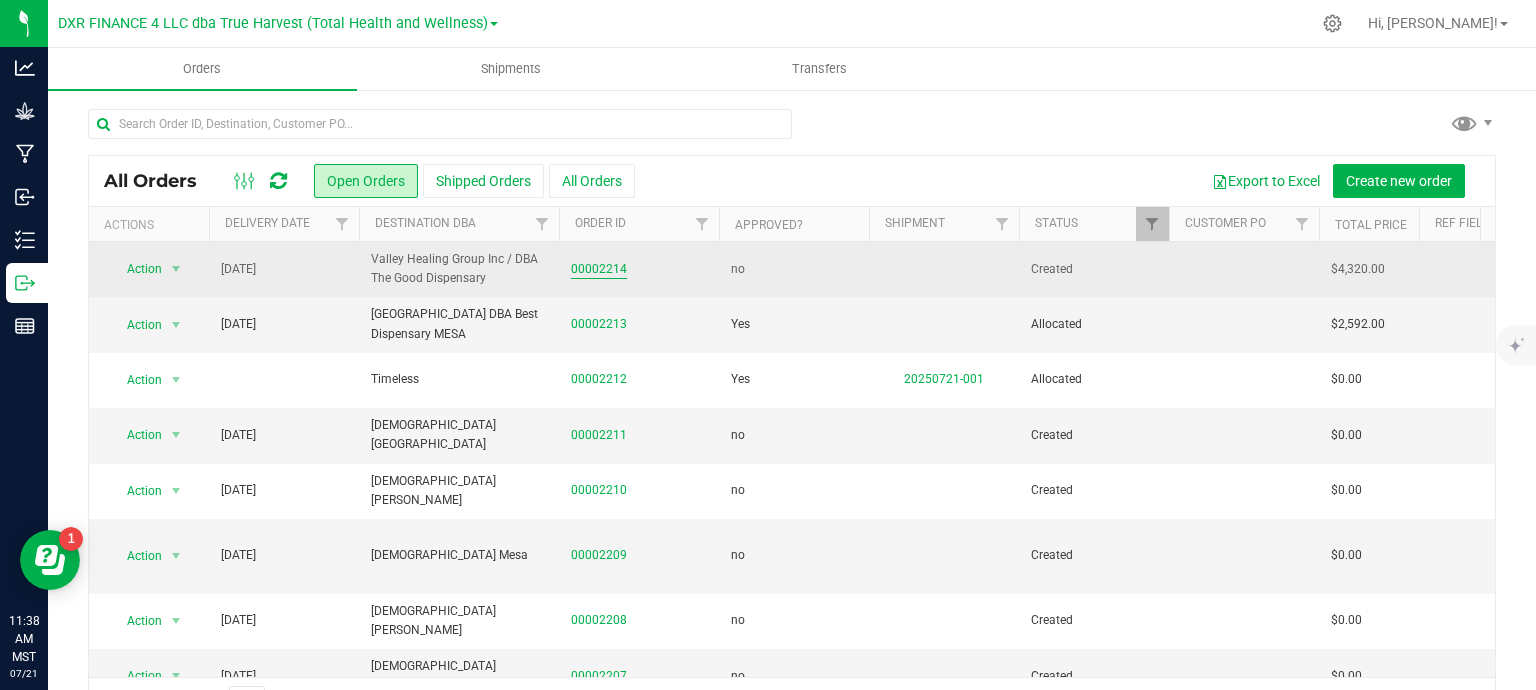click on "00002214" at bounding box center [599, 269] 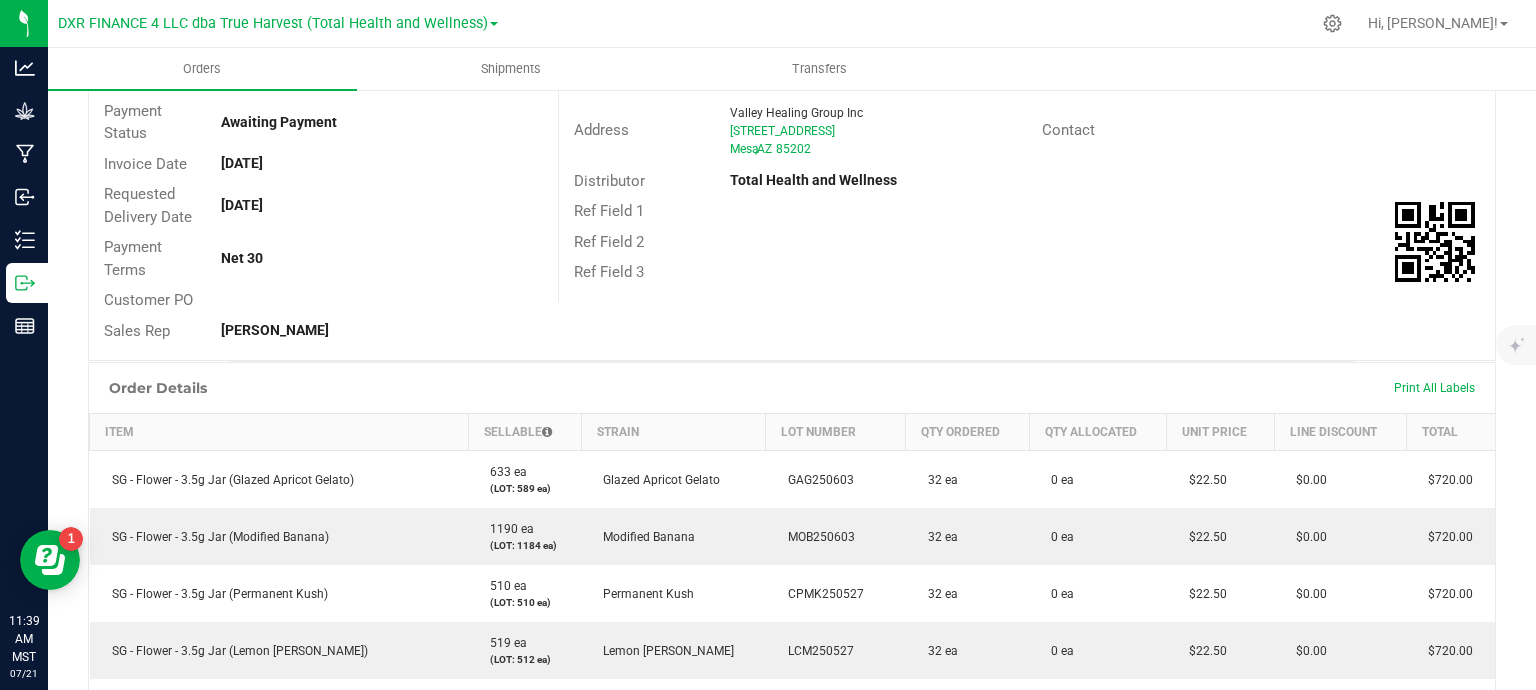 scroll, scrollTop: 0, scrollLeft: 0, axis: both 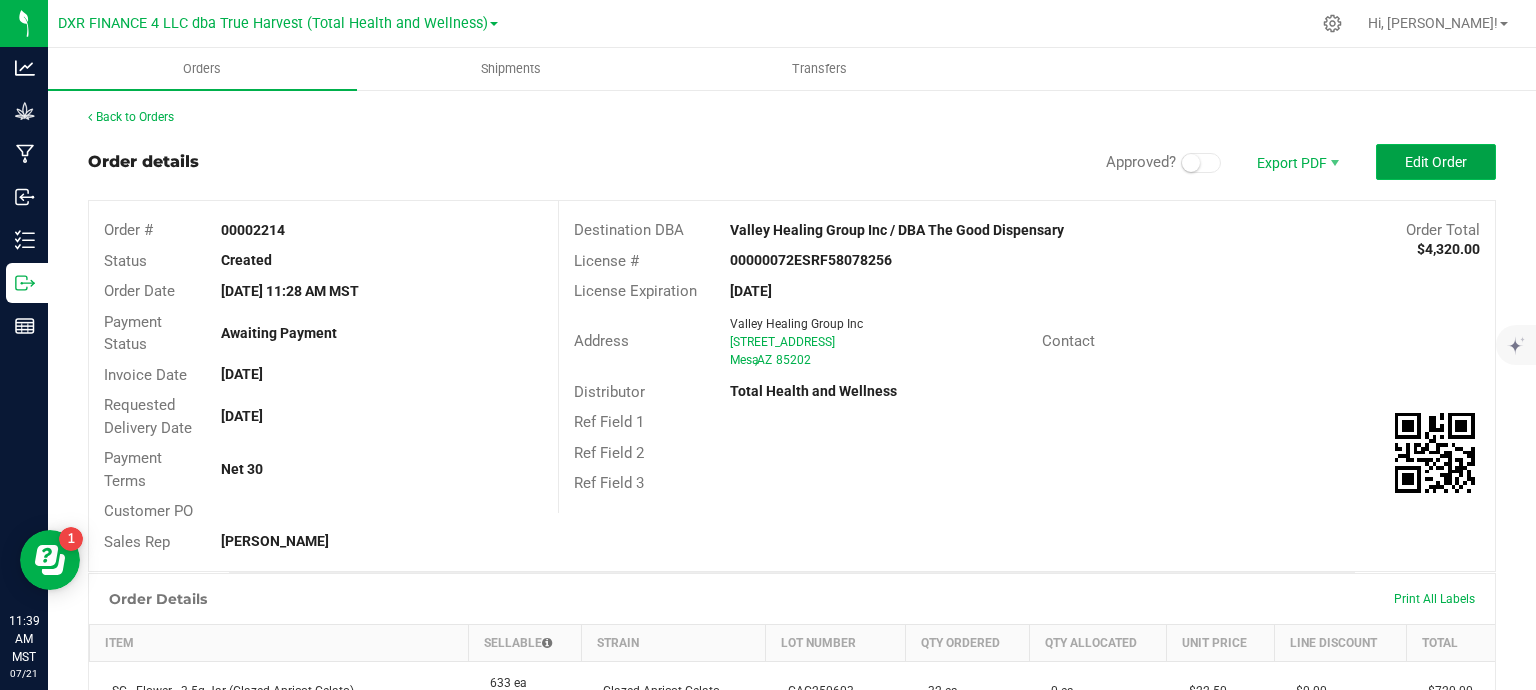 click on "Edit Order" at bounding box center (1436, 162) 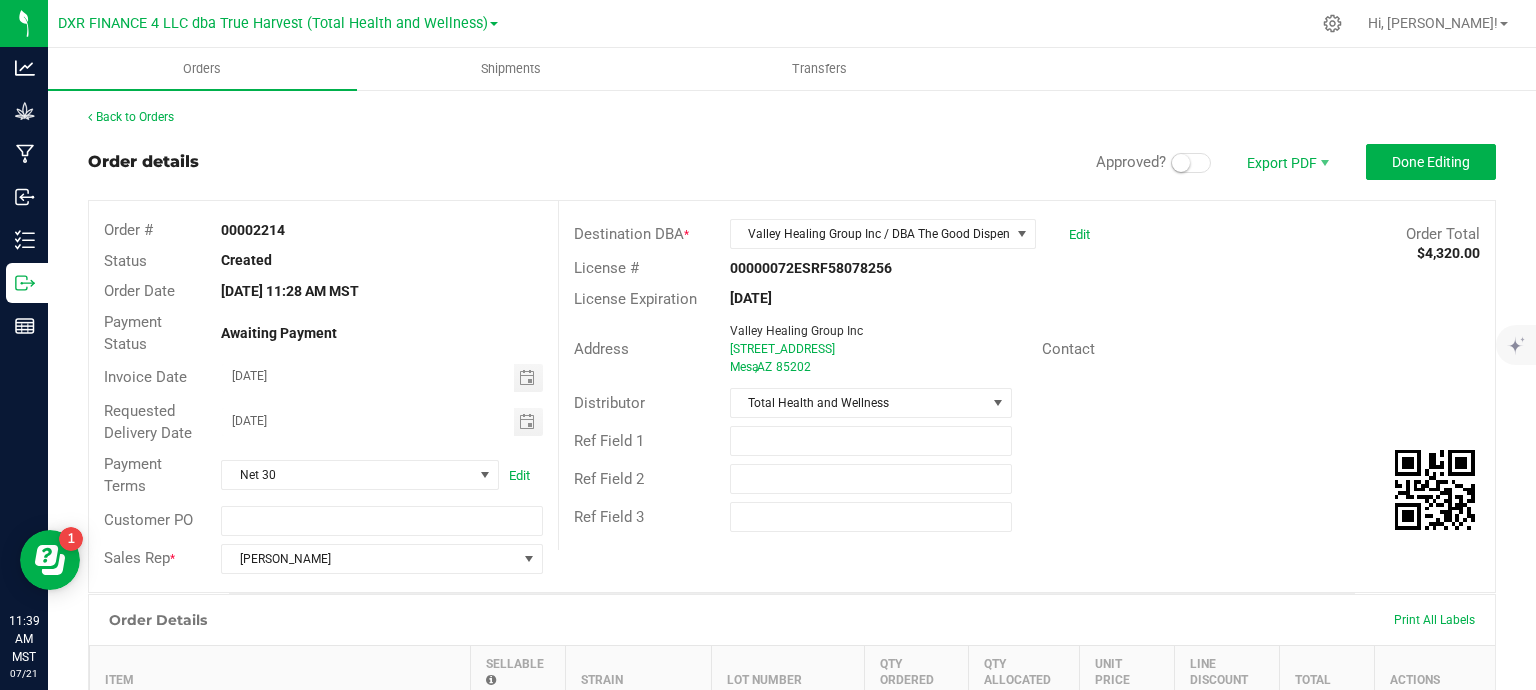 click at bounding box center [1191, 163] 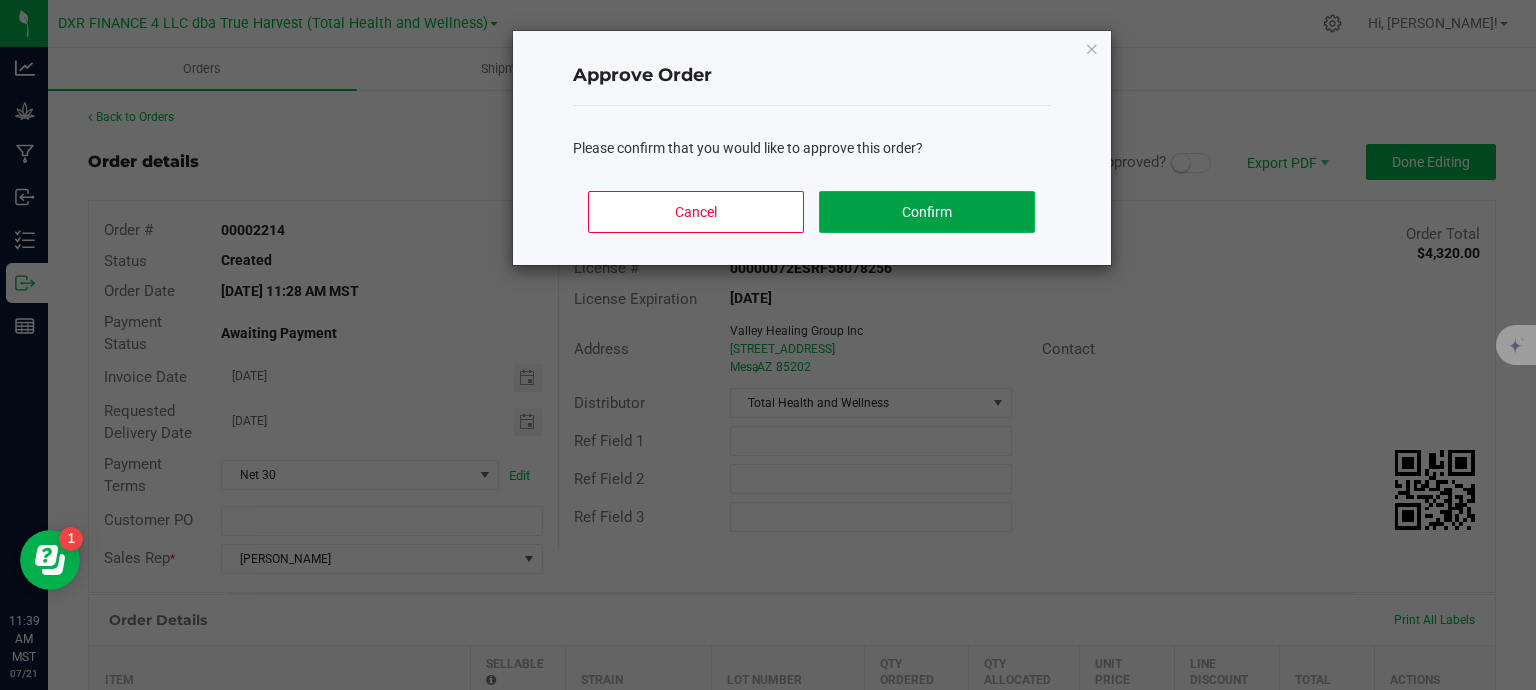 click on "Confirm" 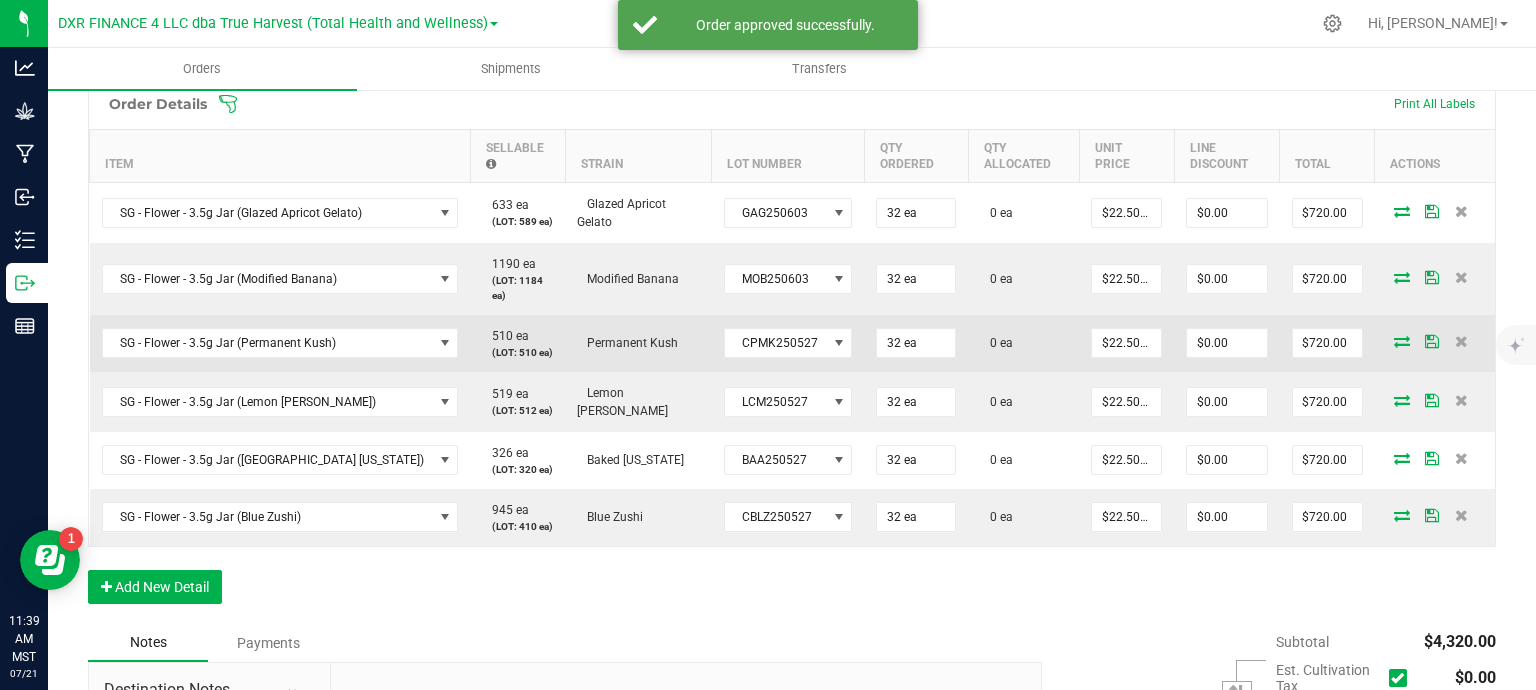 scroll, scrollTop: 600, scrollLeft: 0, axis: vertical 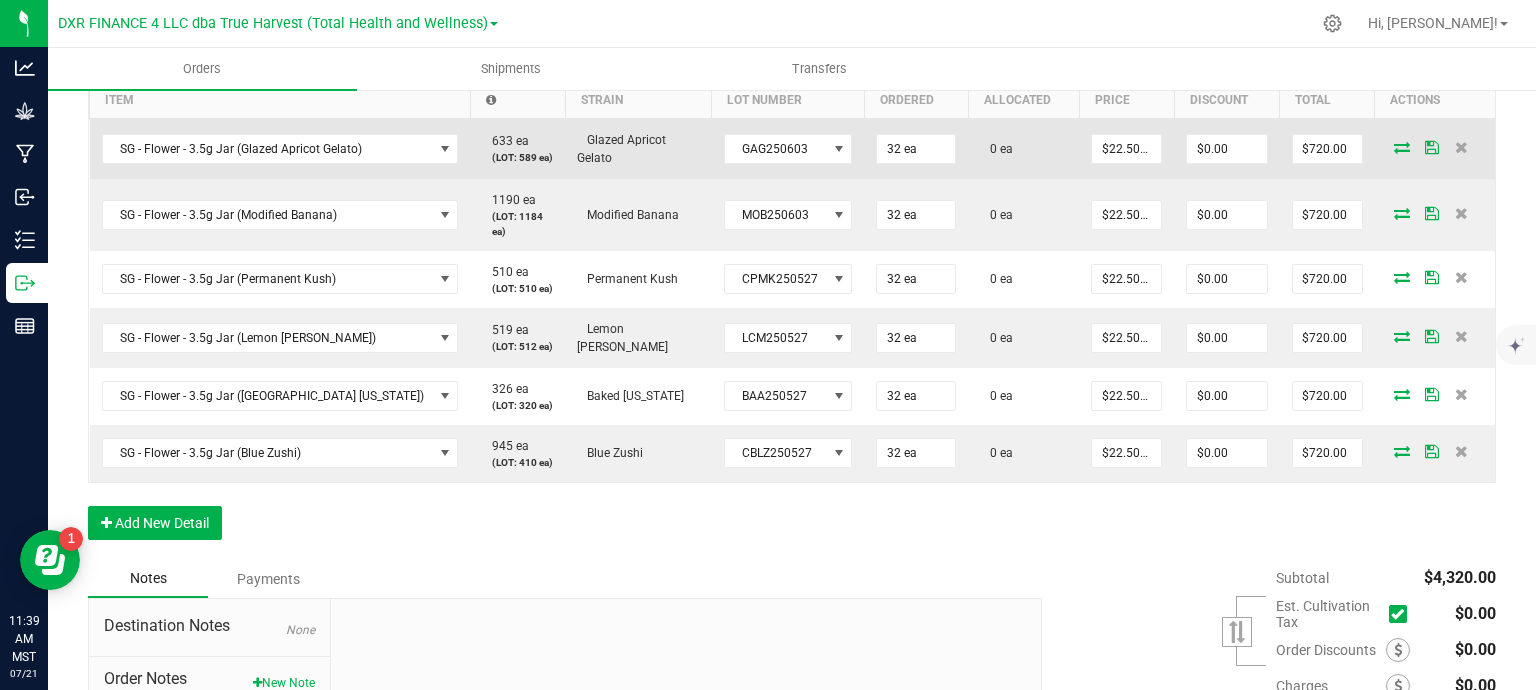 click at bounding box center (1402, 147) 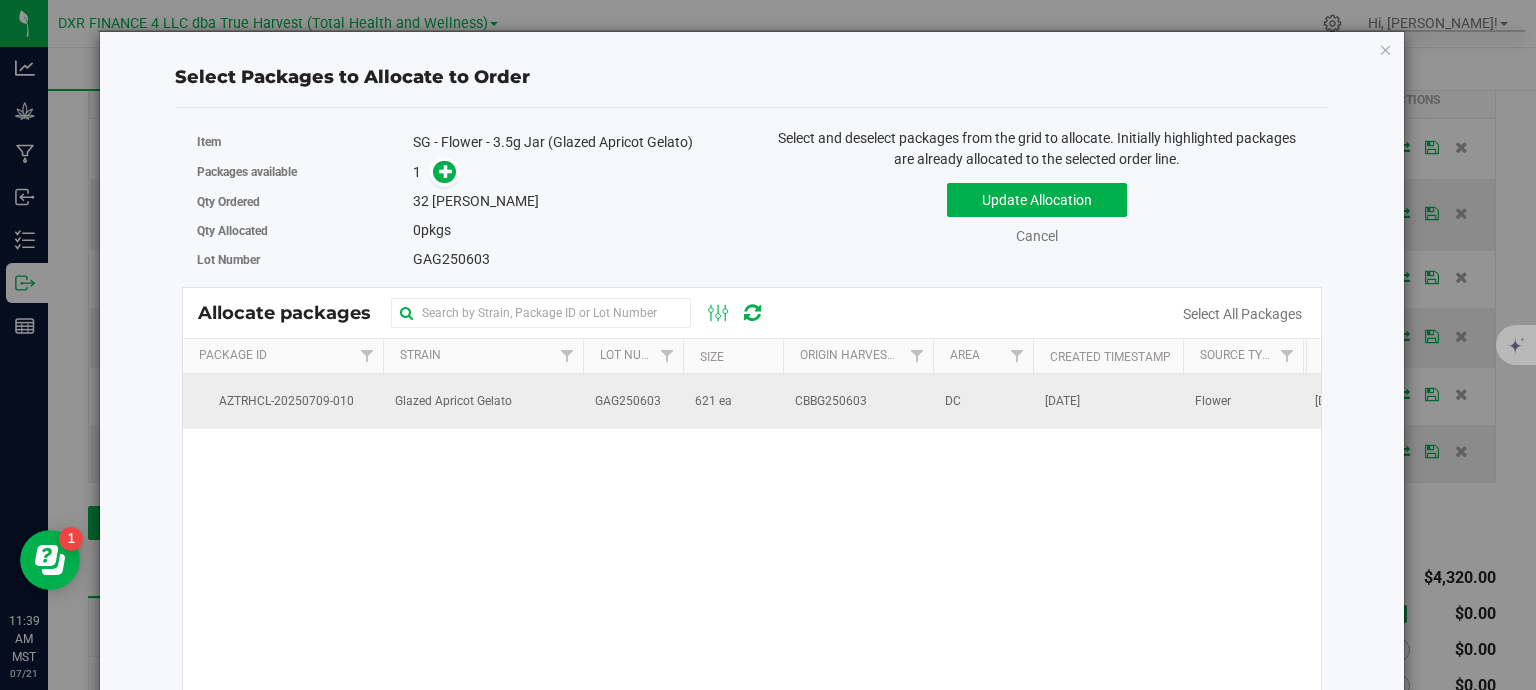 click on "CBBG250603" at bounding box center (831, 401) 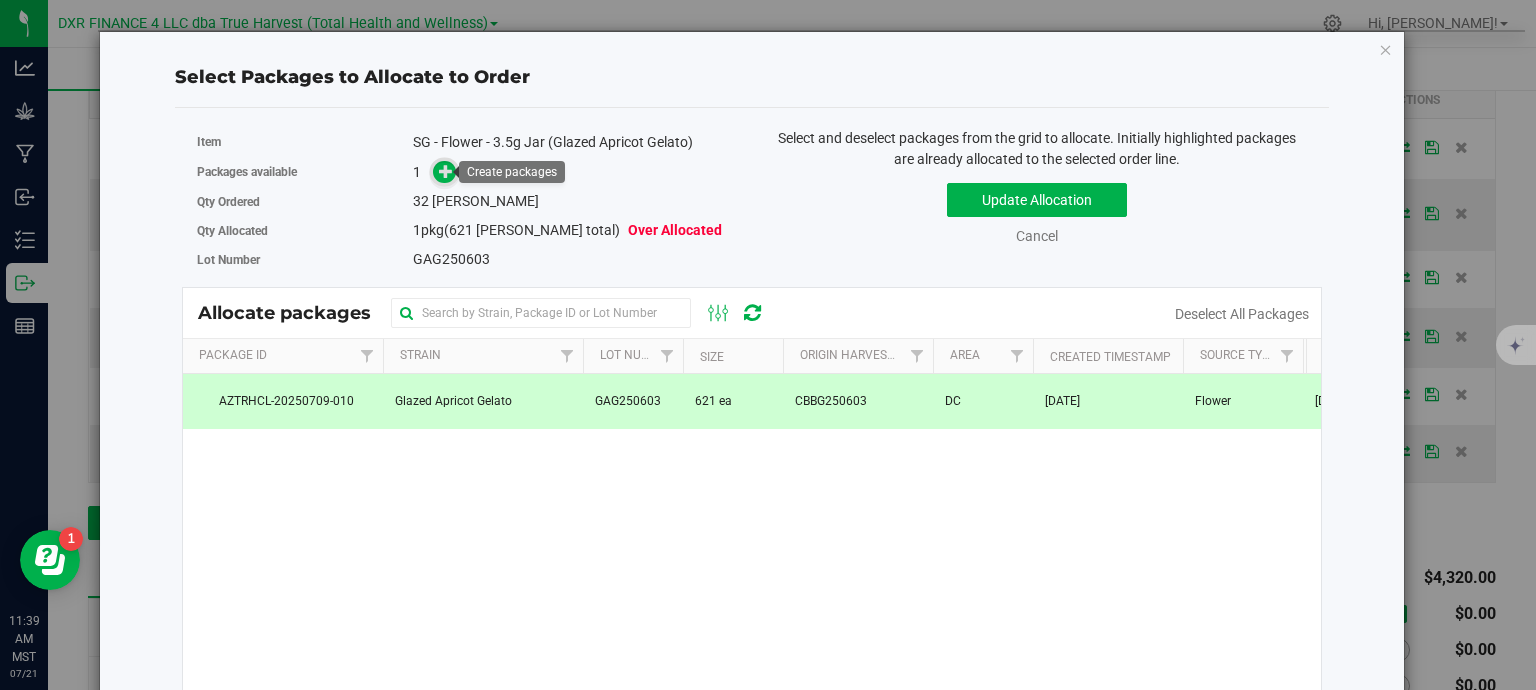 click at bounding box center [446, 171] 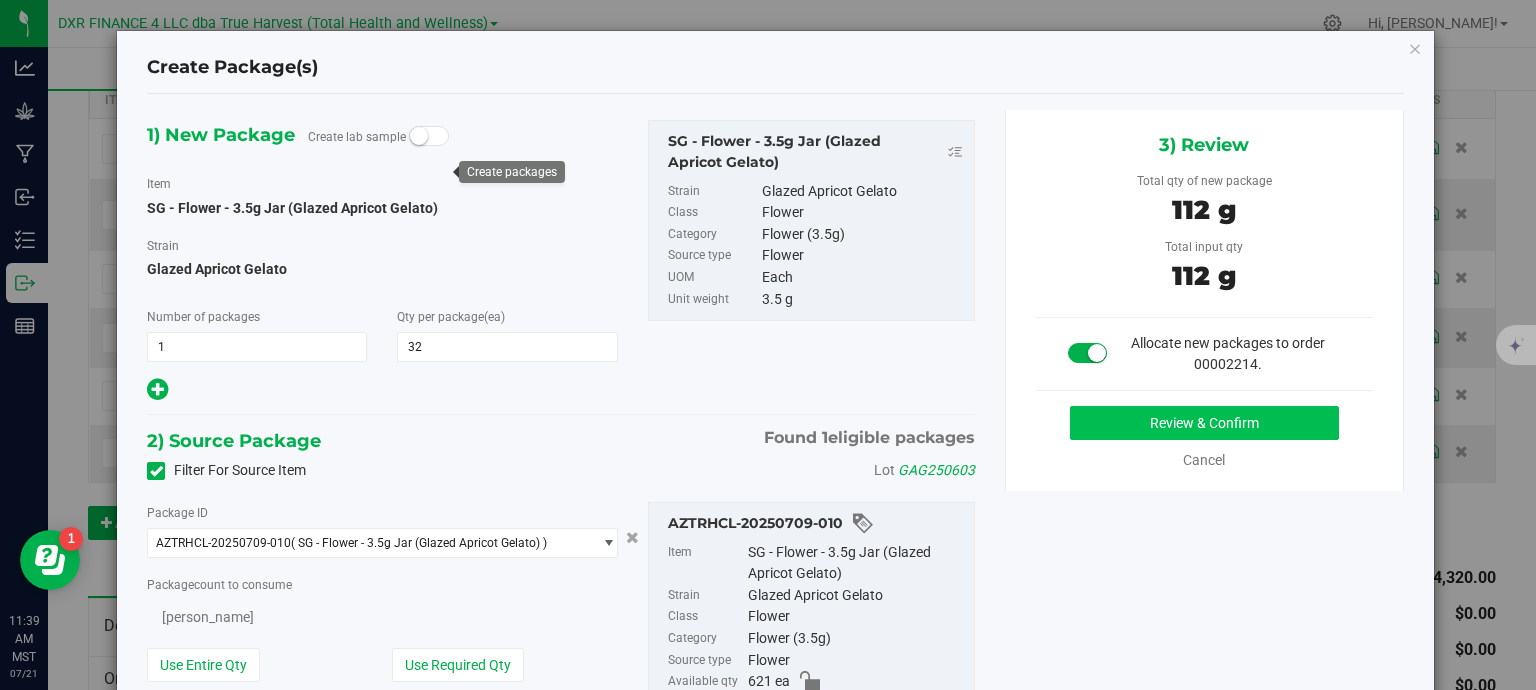 type on "32" 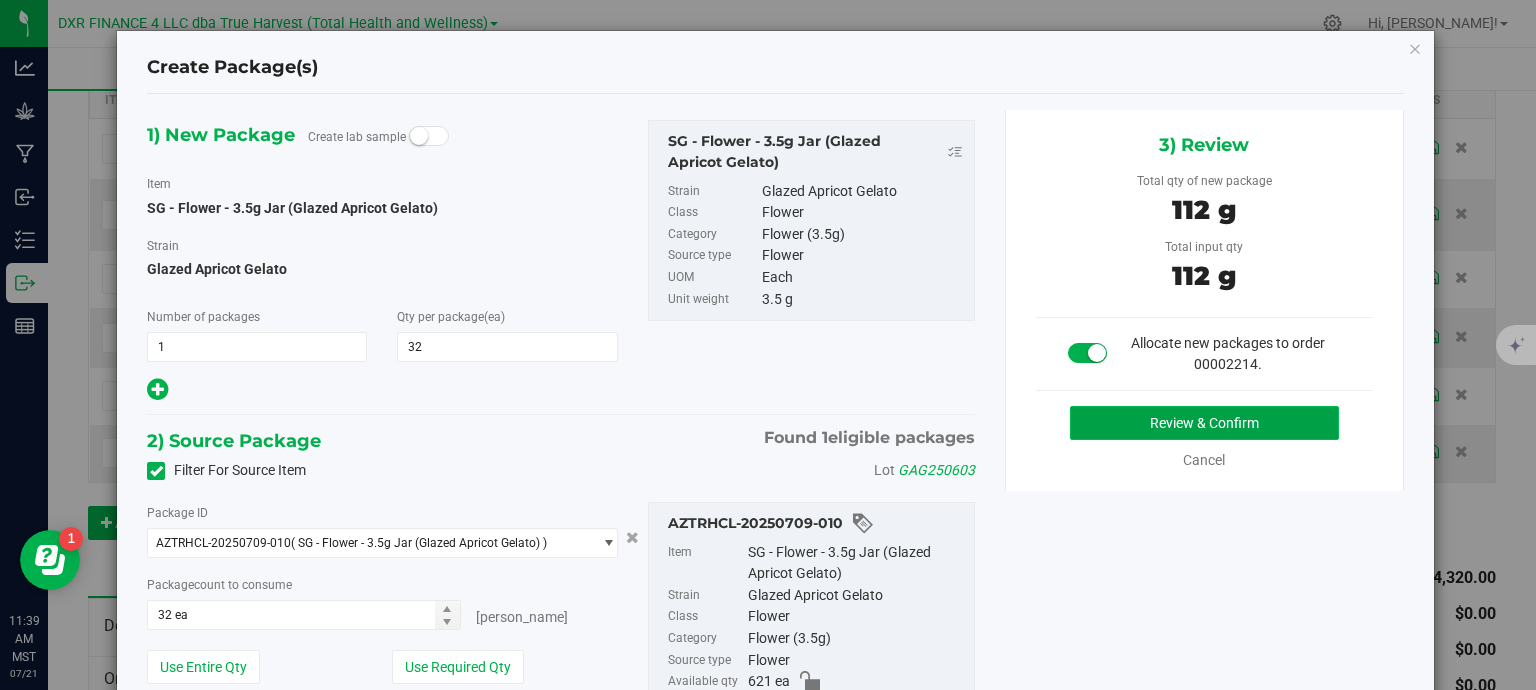 click on "Review & Confirm" at bounding box center (1204, 423) 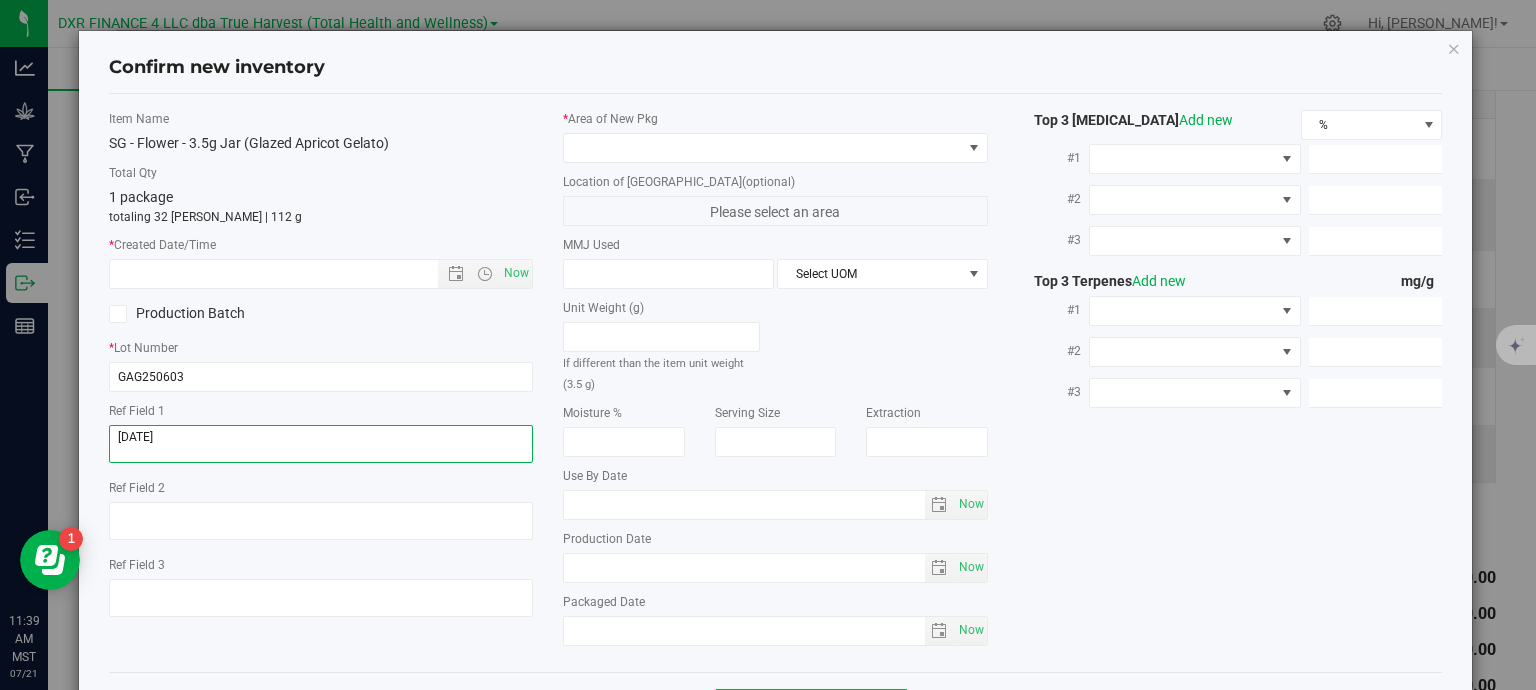 click at bounding box center (321, 444) 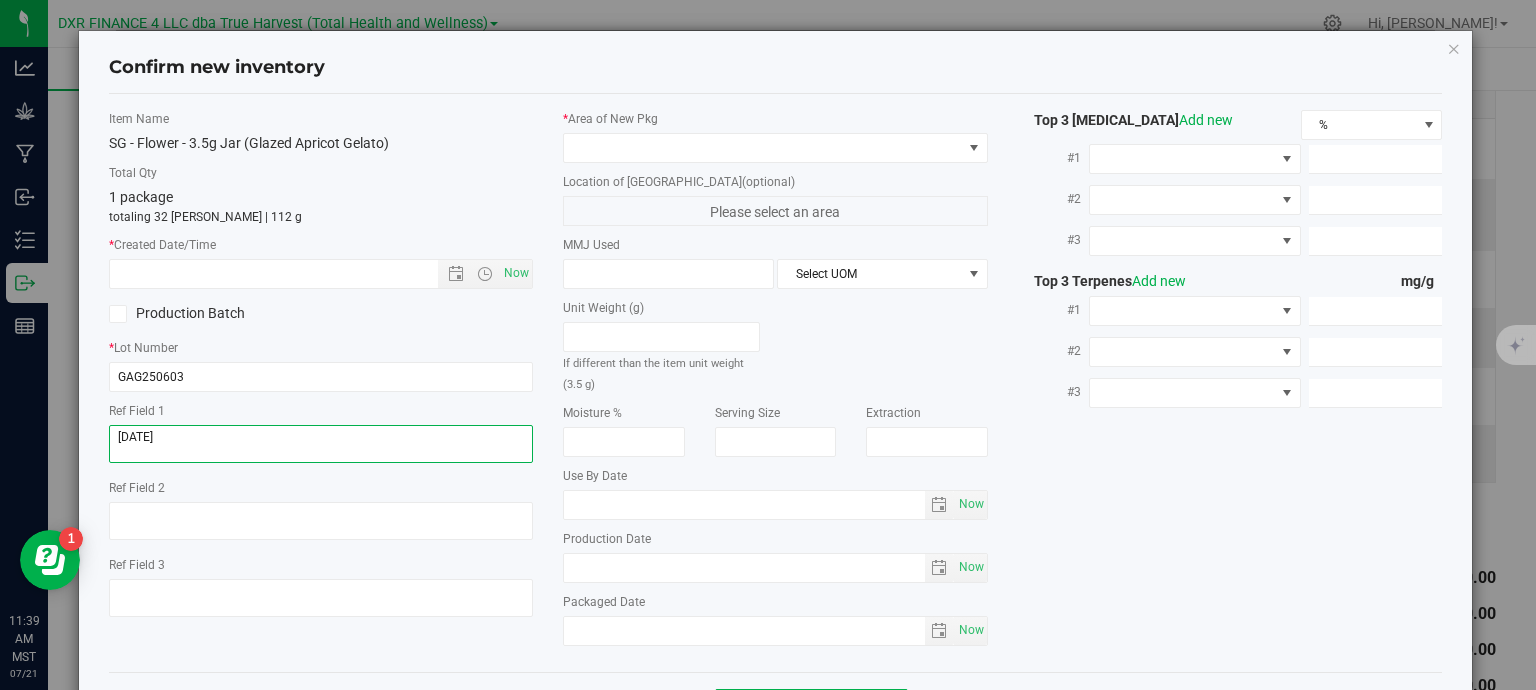 click at bounding box center (321, 444) 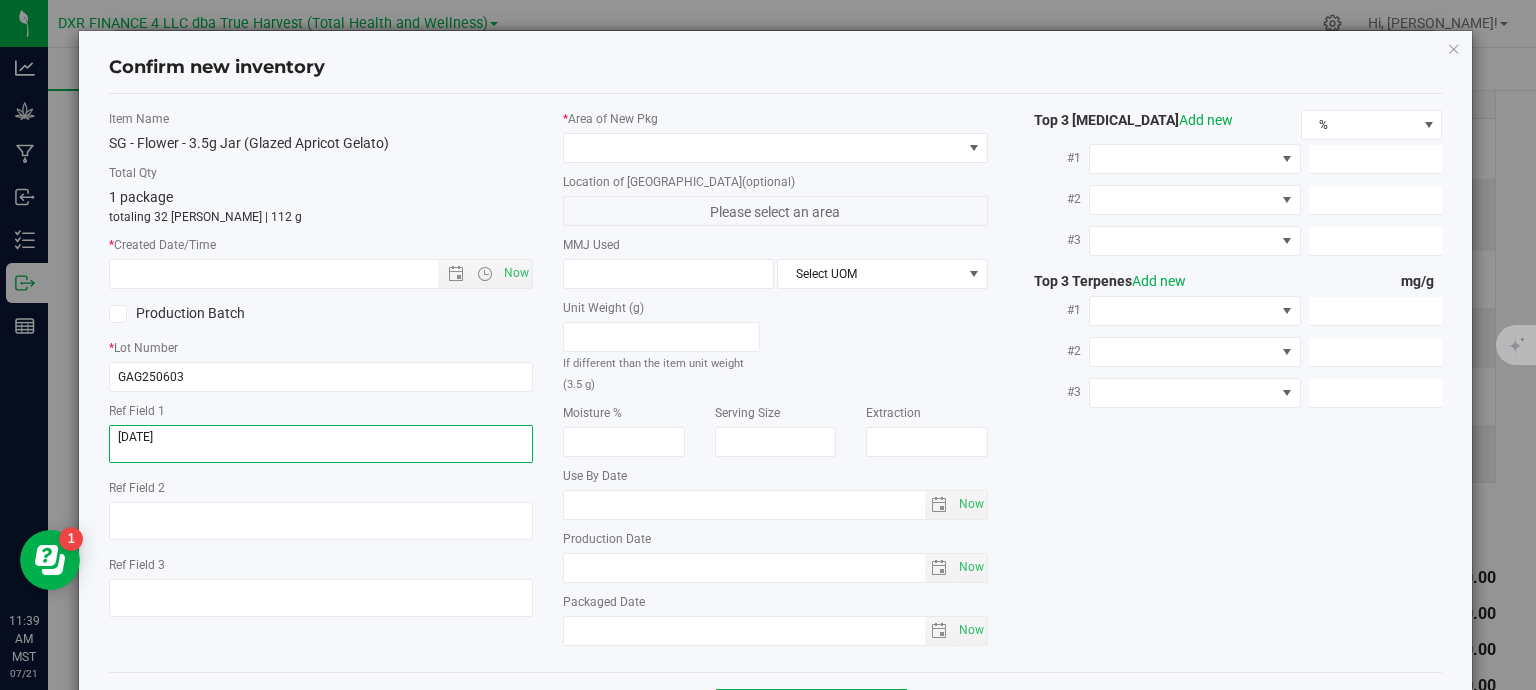 click at bounding box center (321, 444) 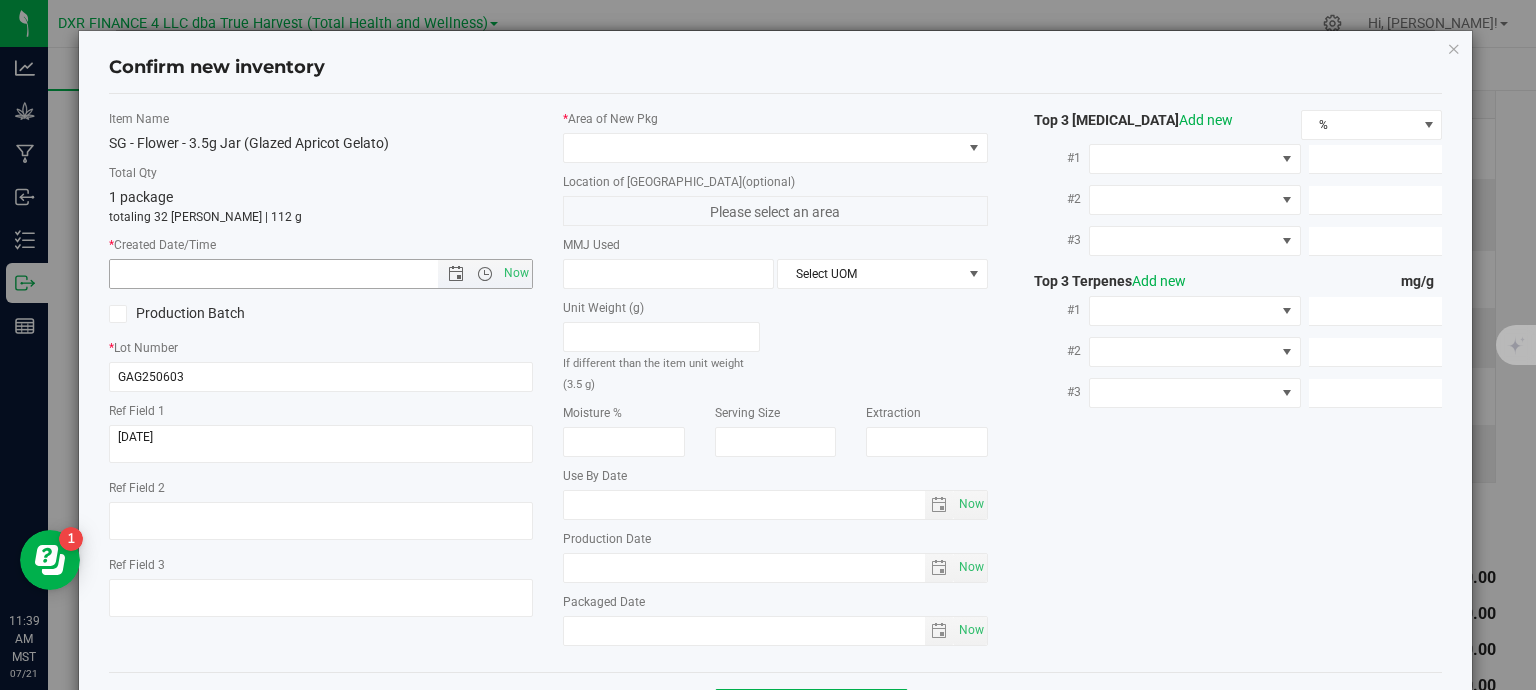 click at bounding box center [291, 274] 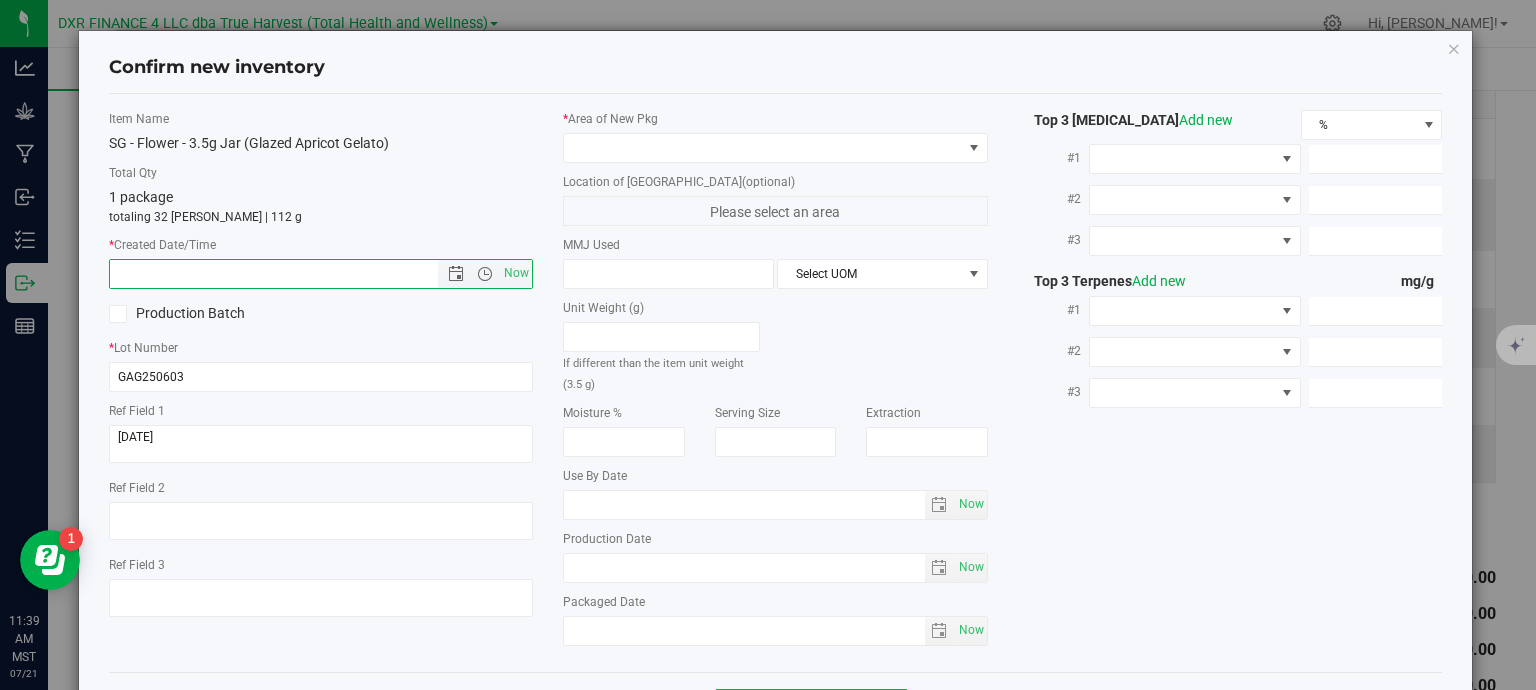 paste on "[DATE]" 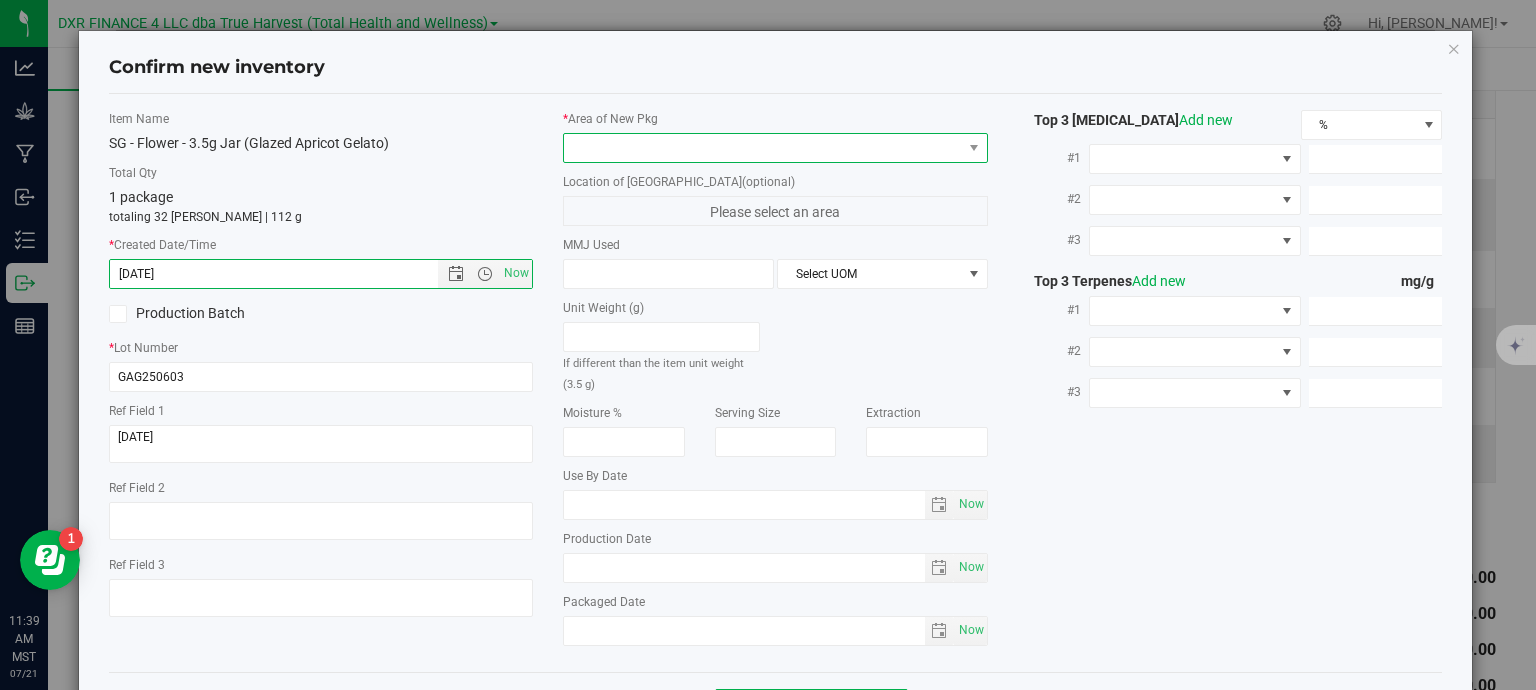 click at bounding box center (763, 148) 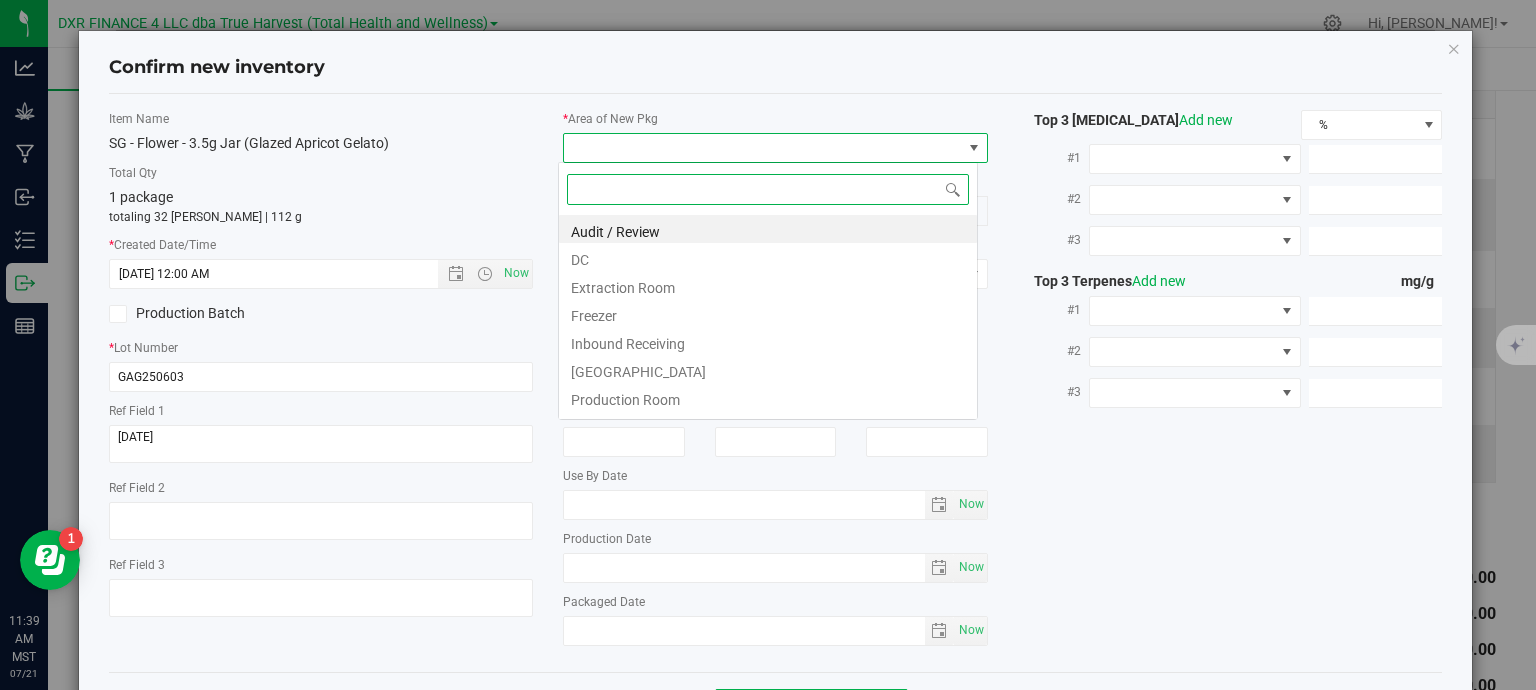 type on "[DATE] 11:39 AM" 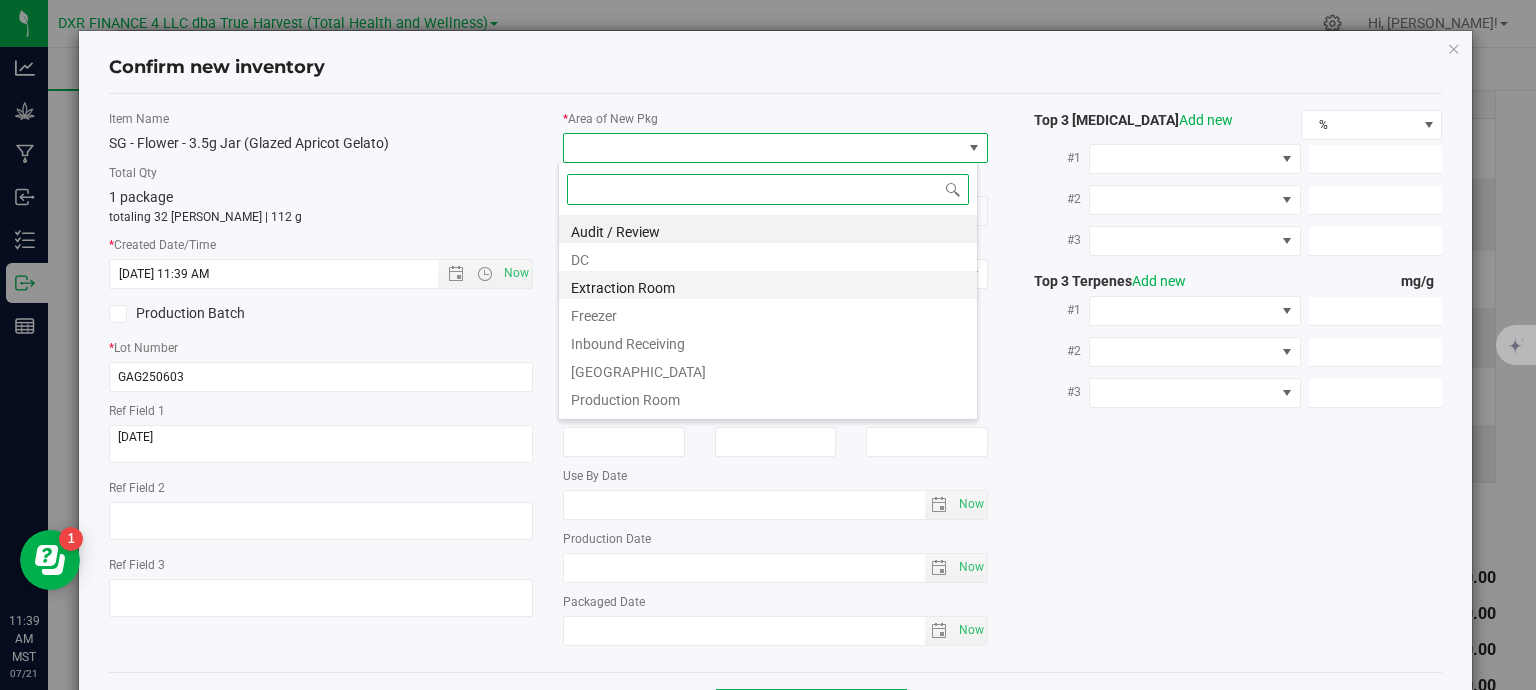 scroll, scrollTop: 99970, scrollLeft: 99580, axis: both 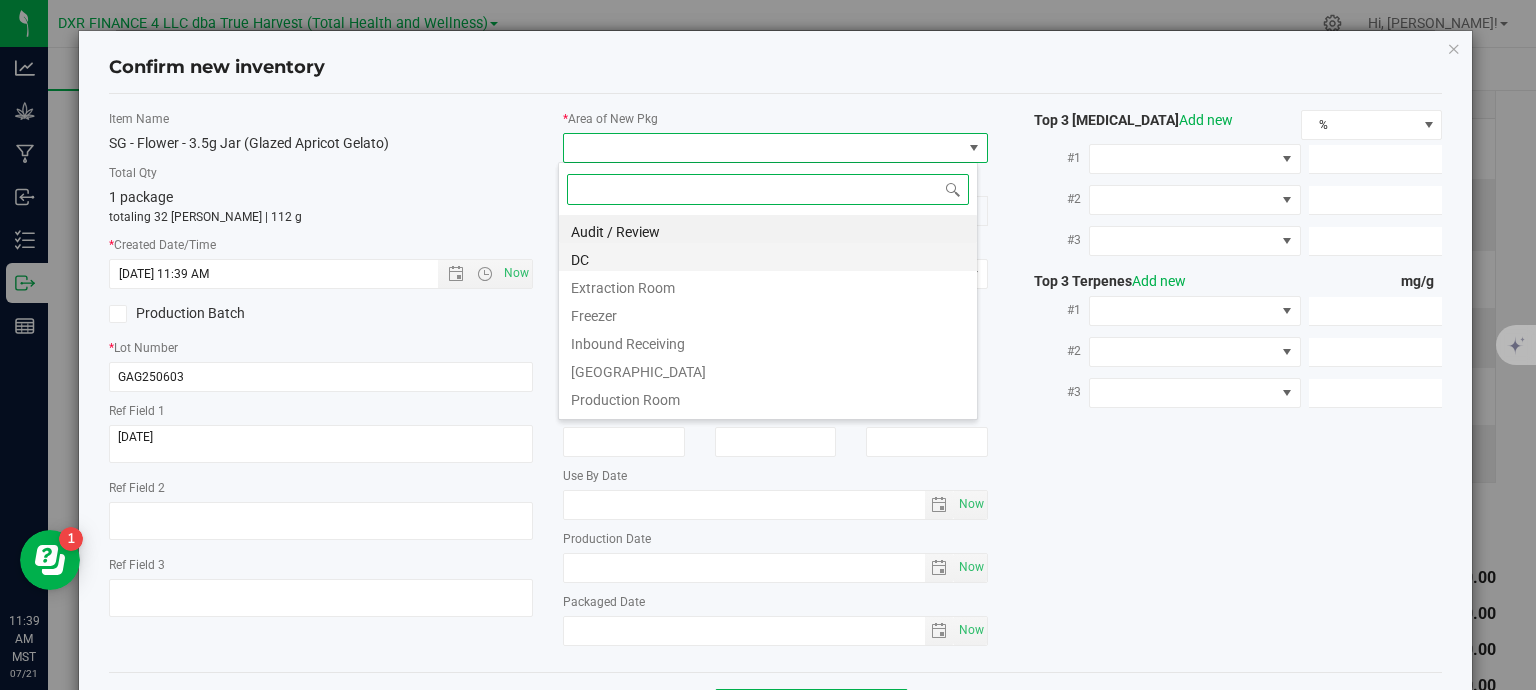 click on "DC" at bounding box center [768, 257] 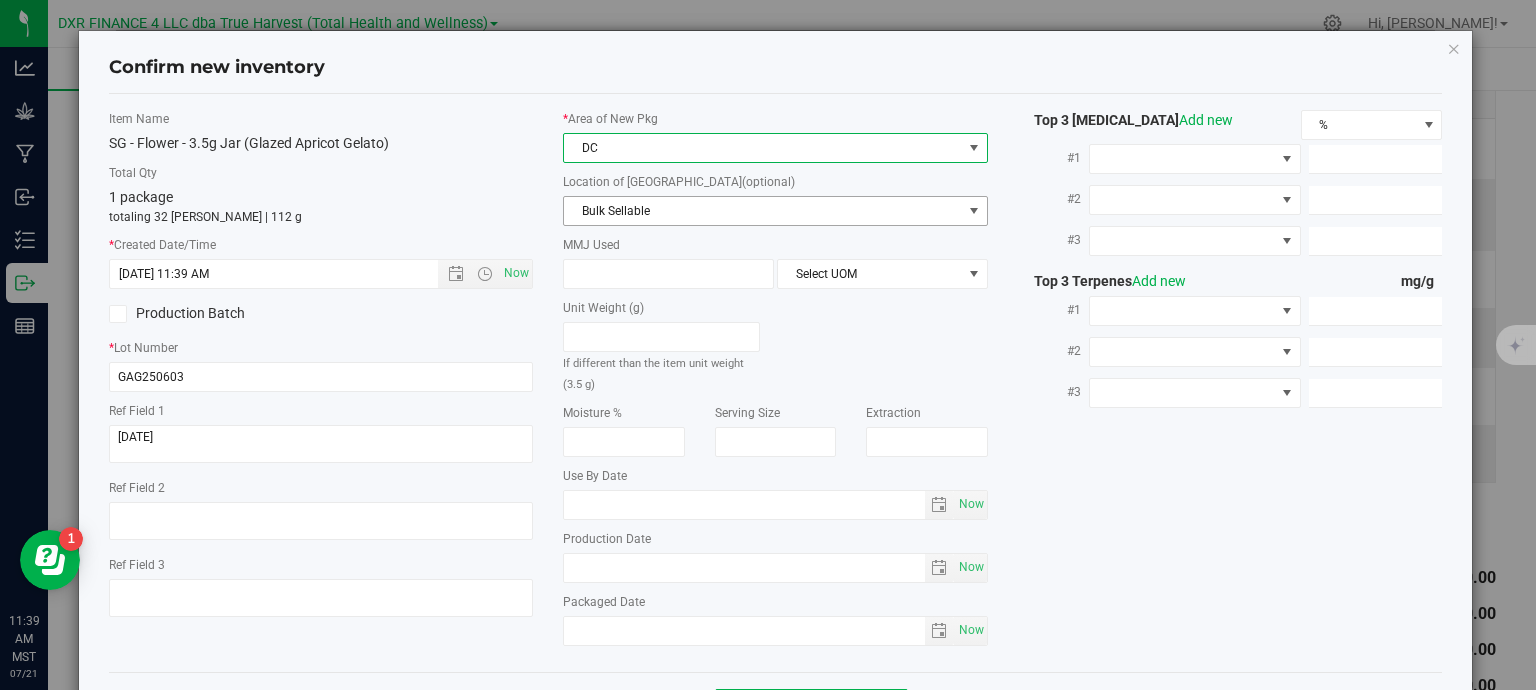 click on "Bulk Sellable" at bounding box center (763, 211) 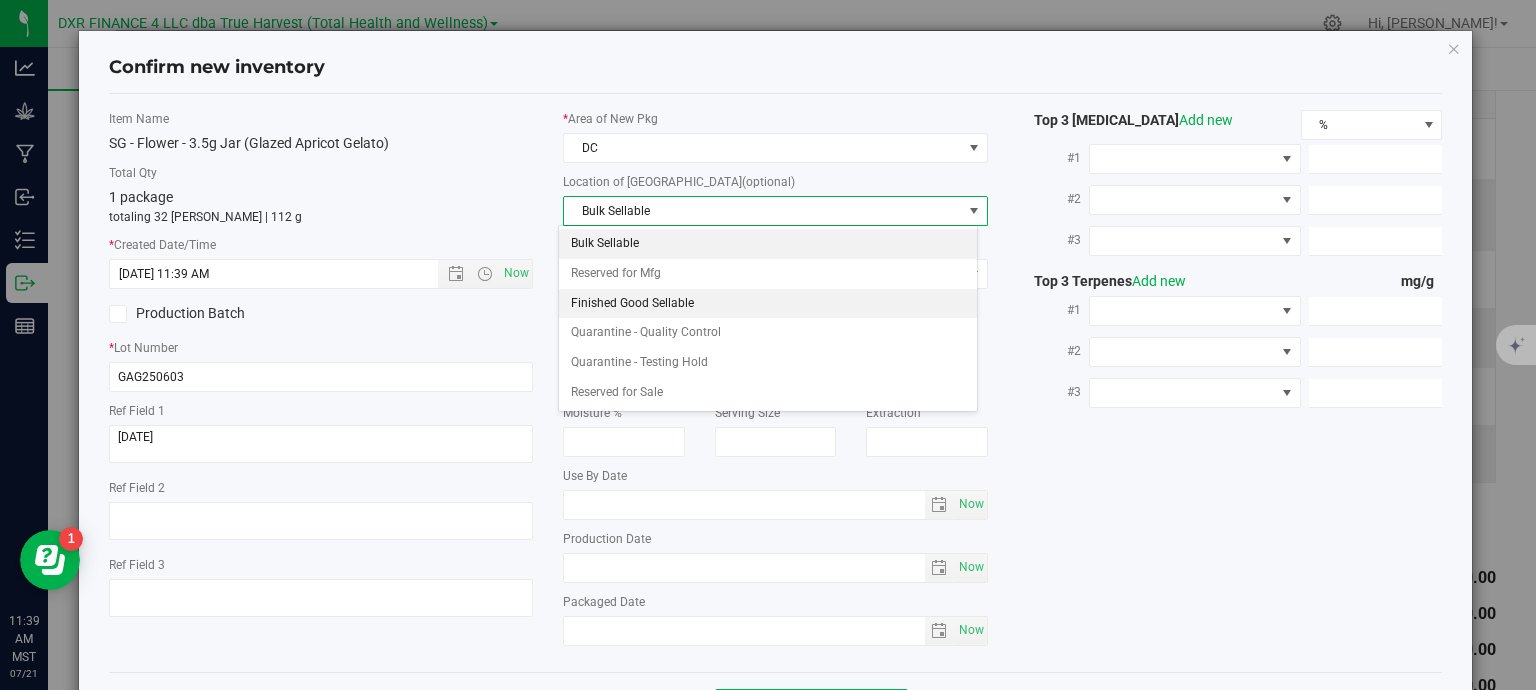 click on "Finished Good Sellable" at bounding box center (768, 304) 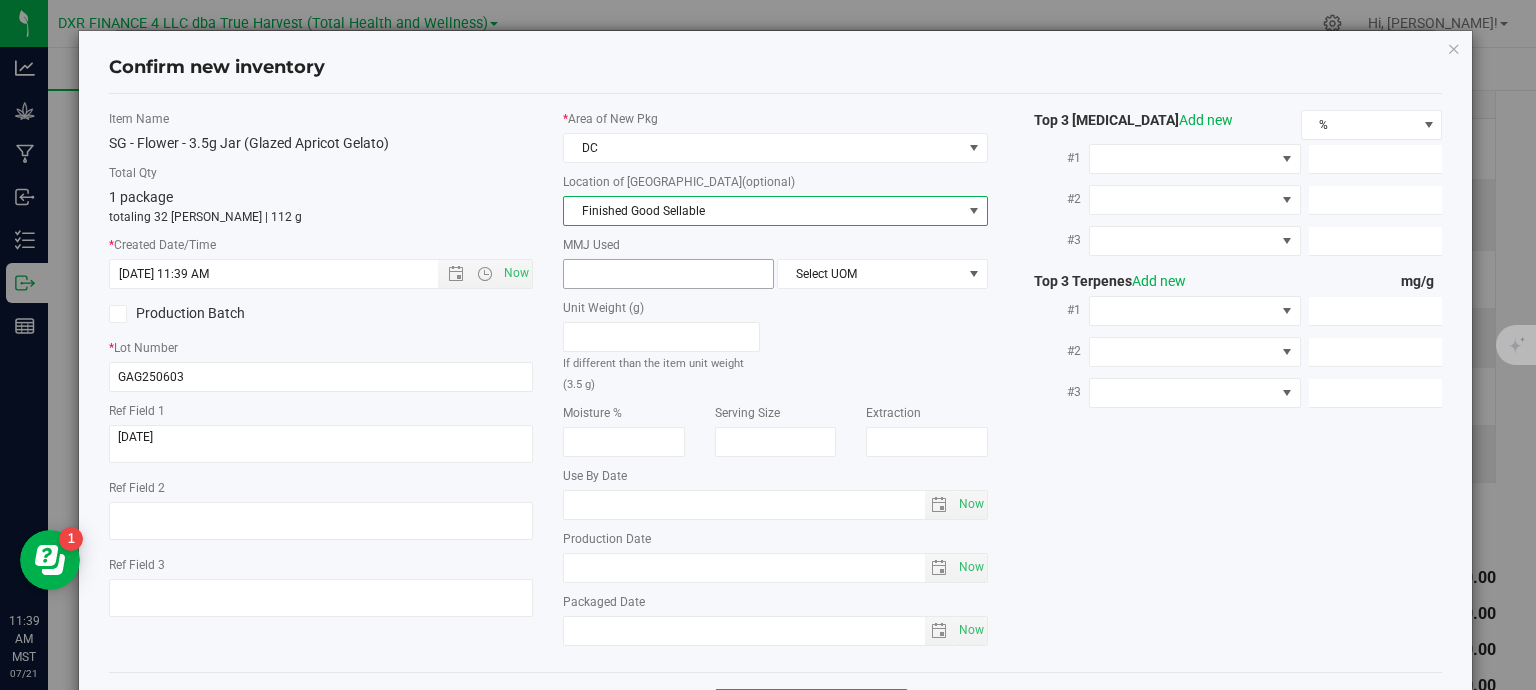 click at bounding box center [668, 274] 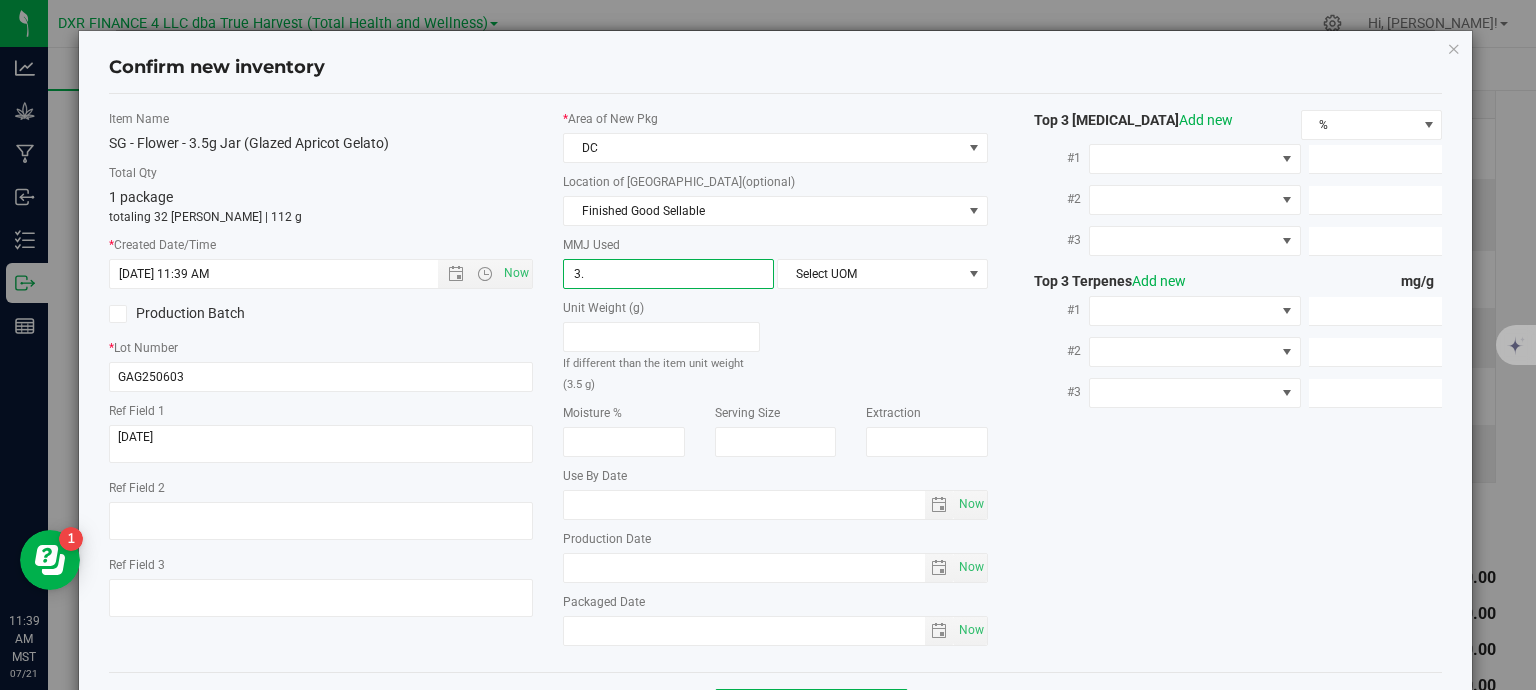 type on "3.5" 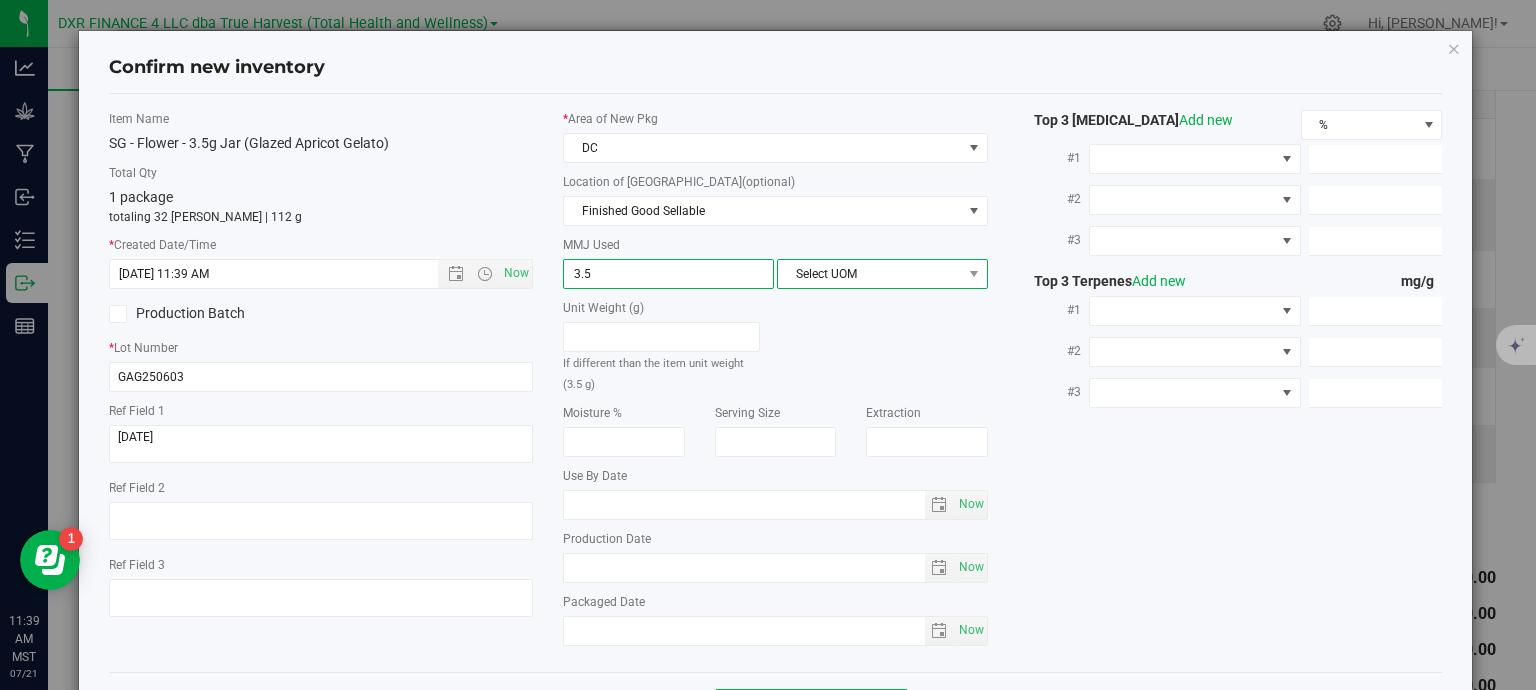 type on "3.5000" 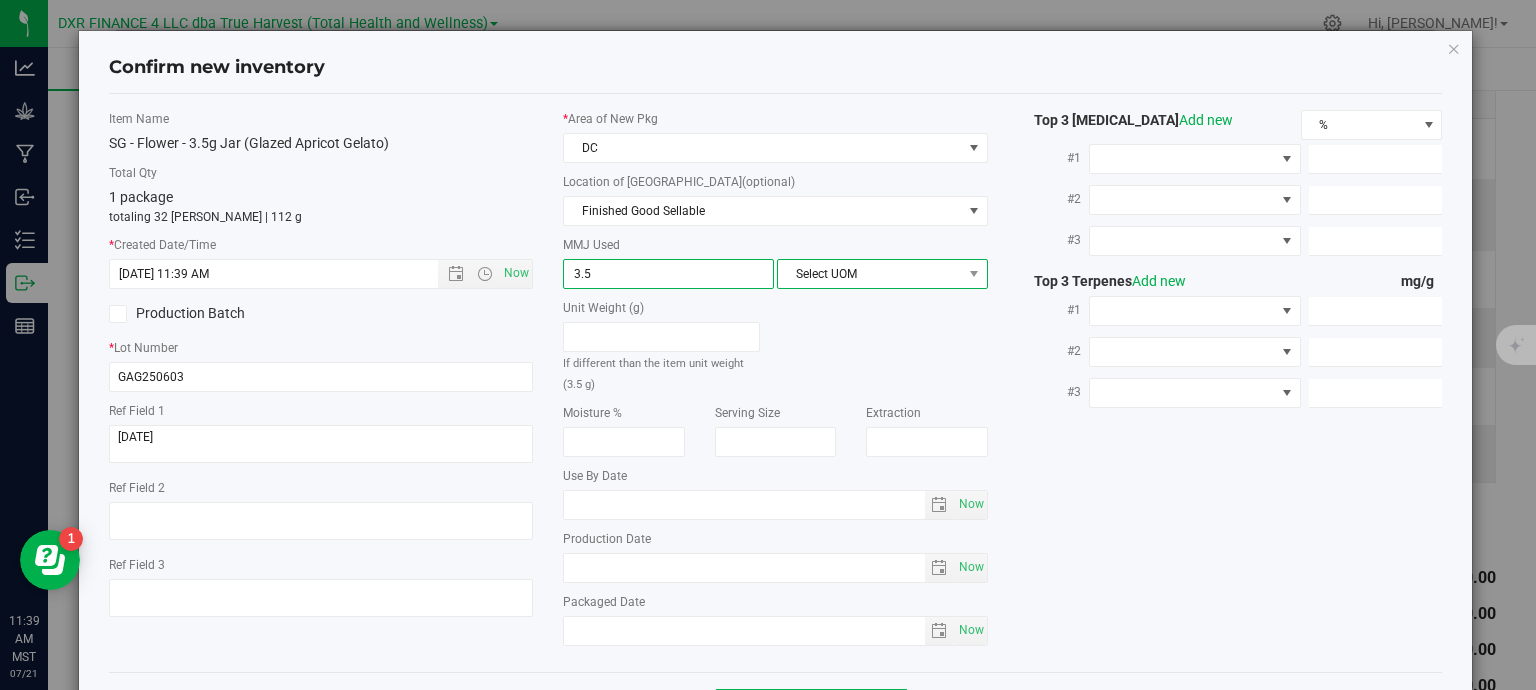 click on "Select UOM" at bounding box center (870, 274) 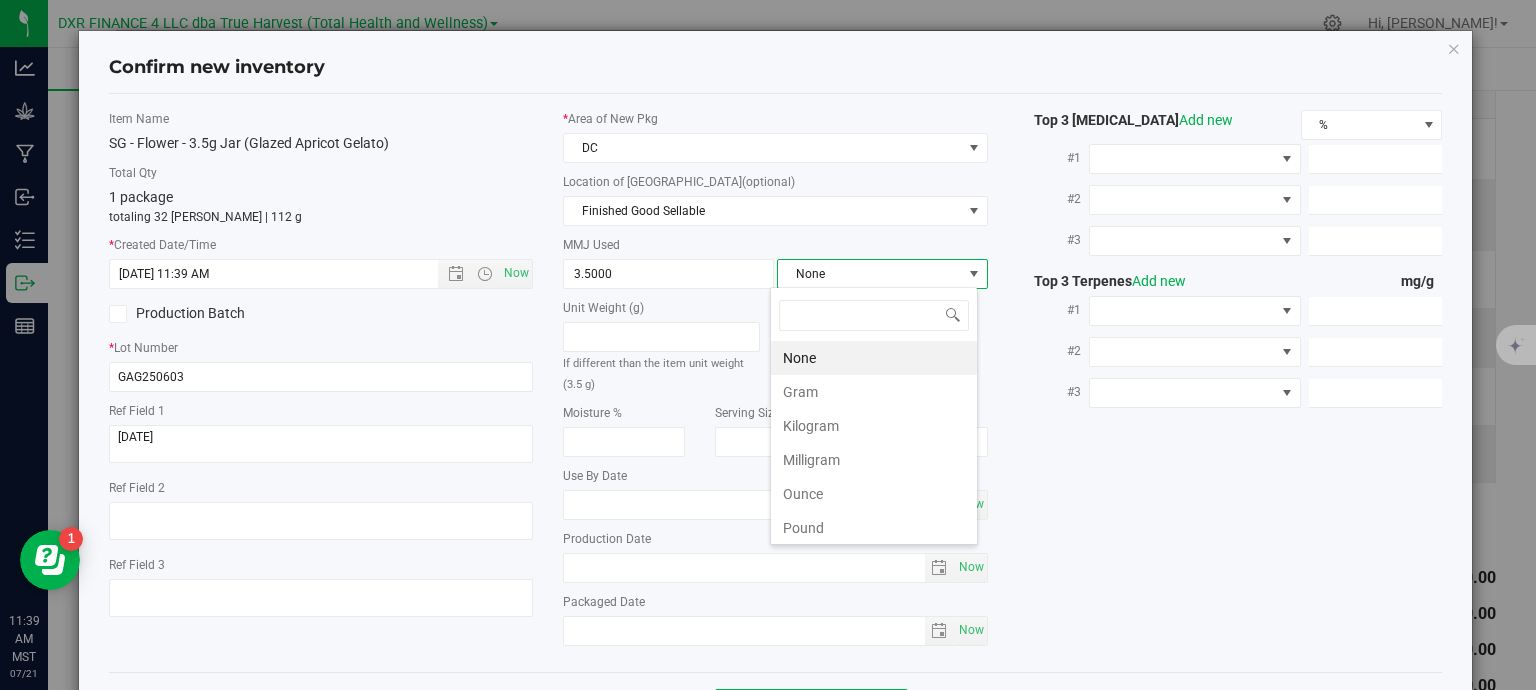scroll, scrollTop: 99970, scrollLeft: 99792, axis: both 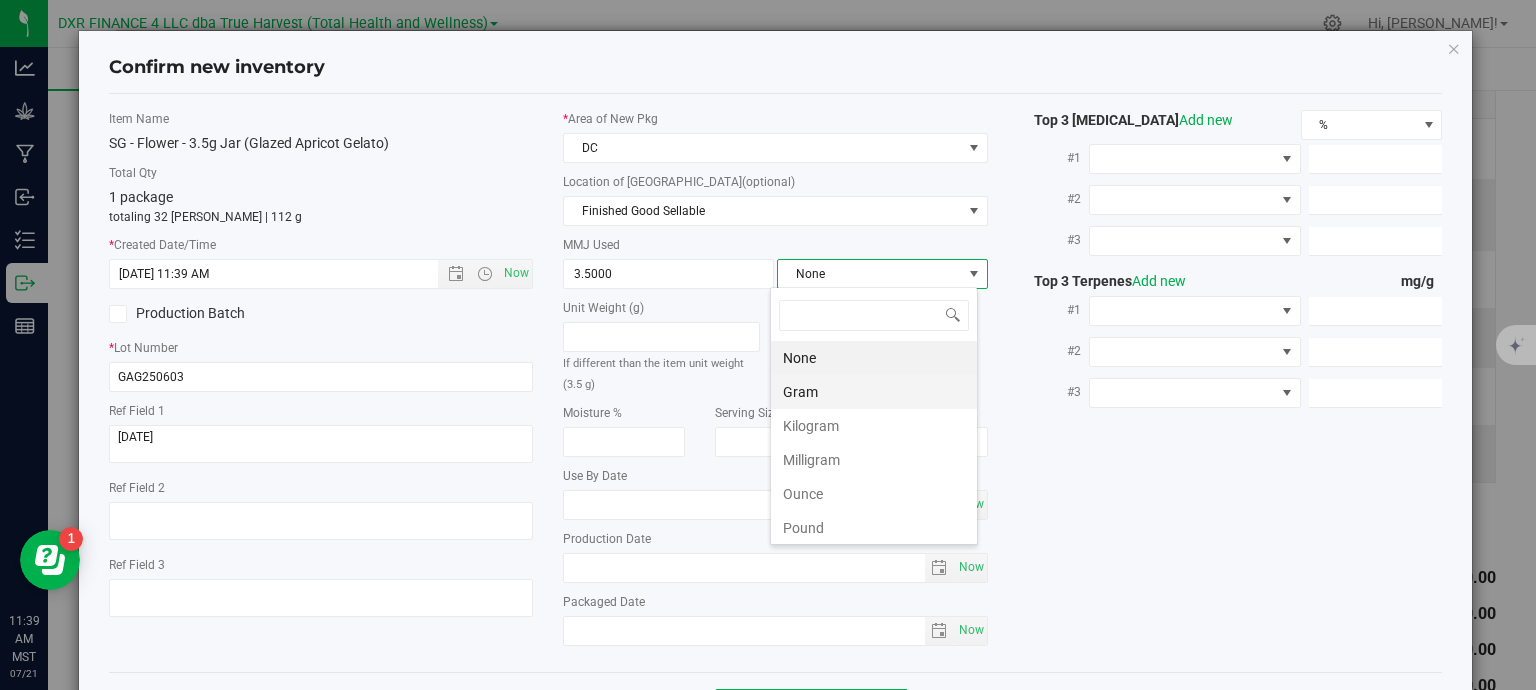 click on "Gram" at bounding box center (874, 392) 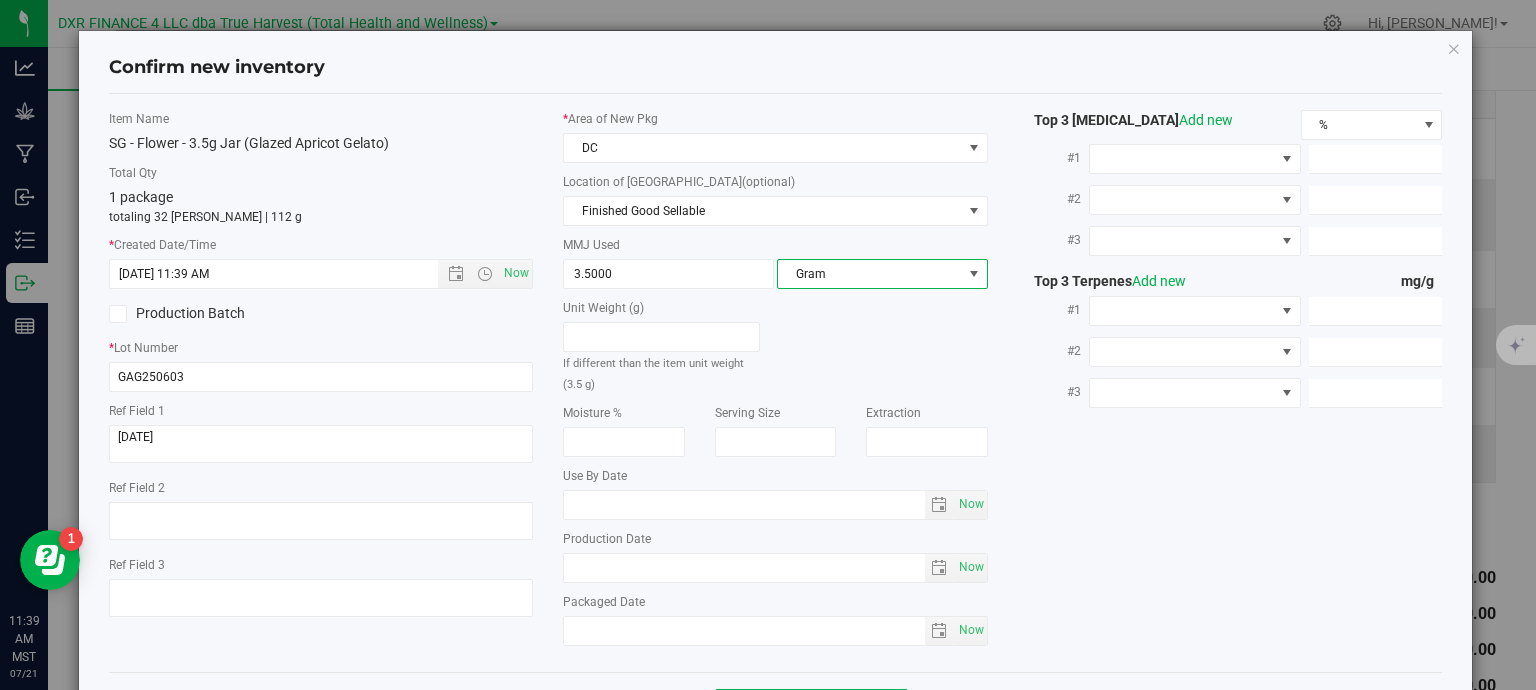 scroll, scrollTop: 75, scrollLeft: 0, axis: vertical 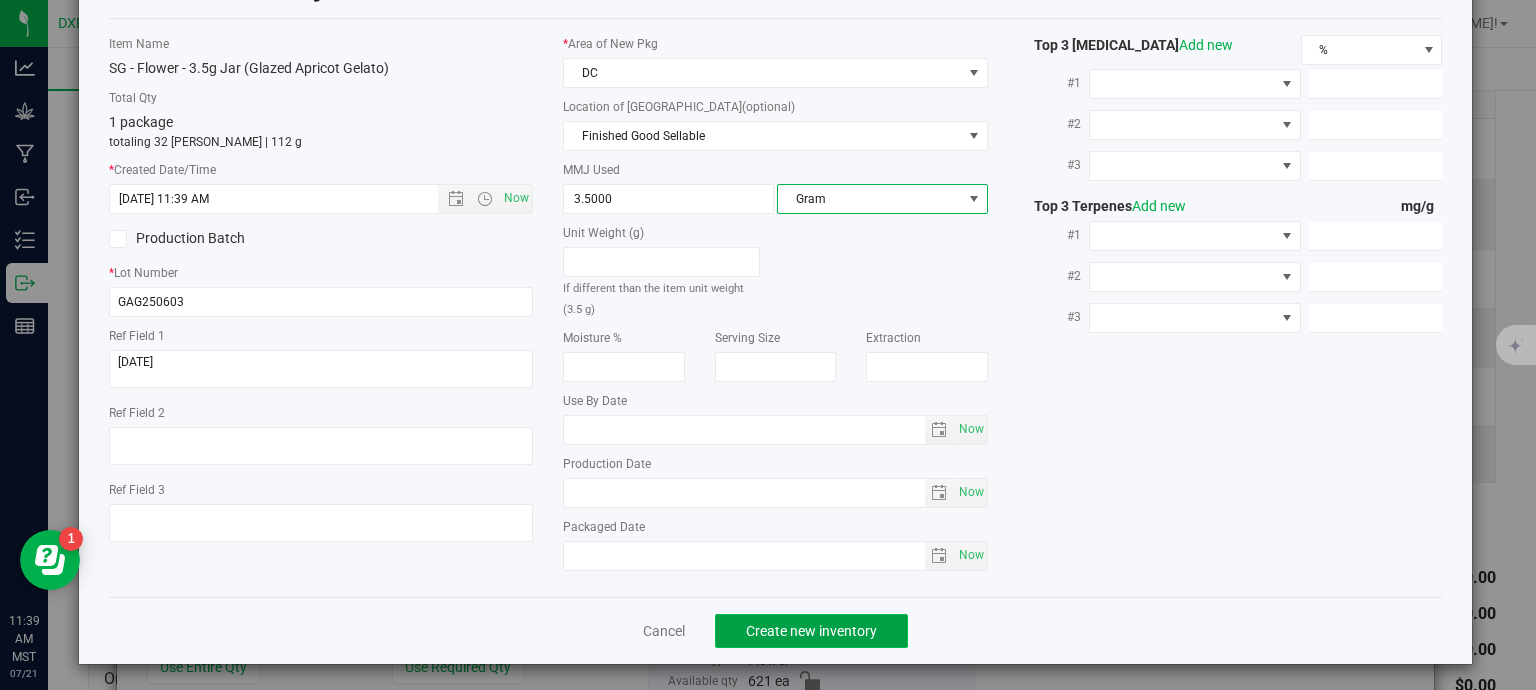 click on "Create new inventory" 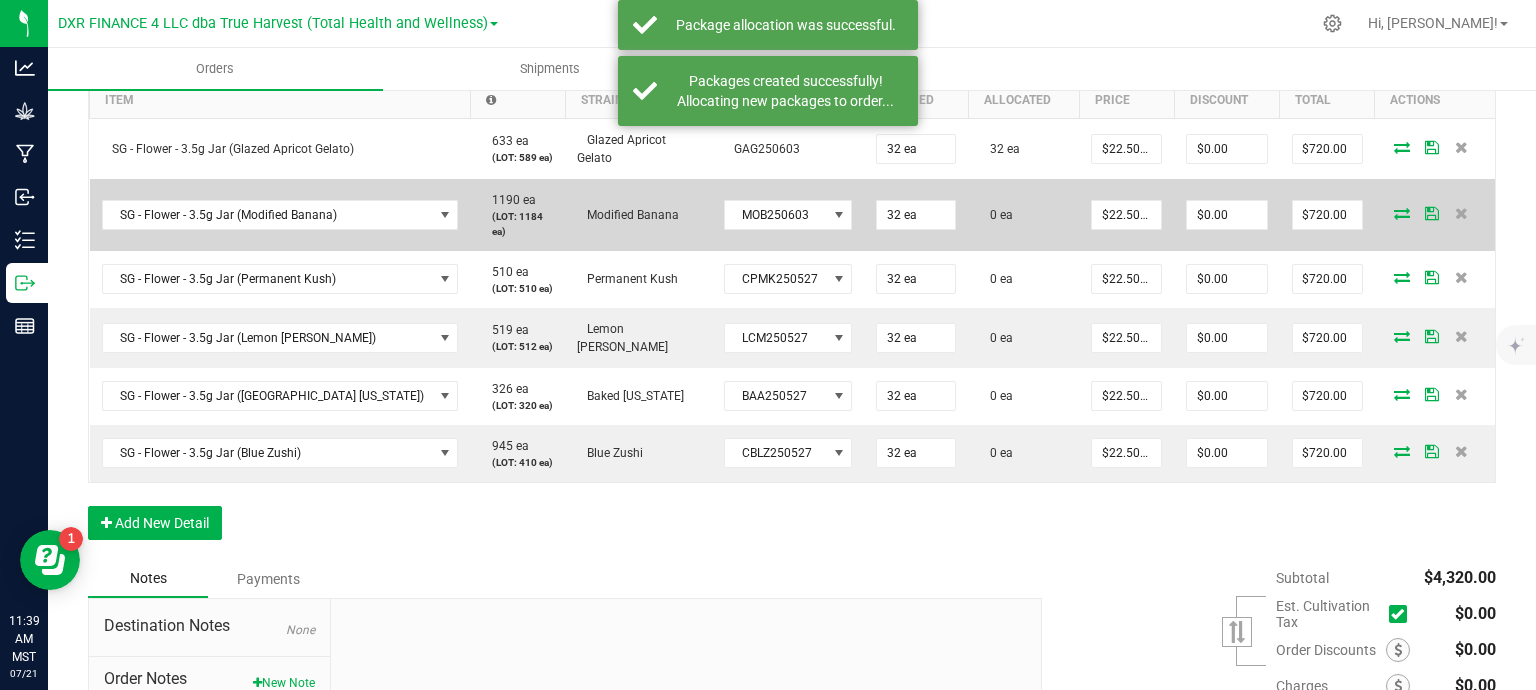 click at bounding box center [1402, 213] 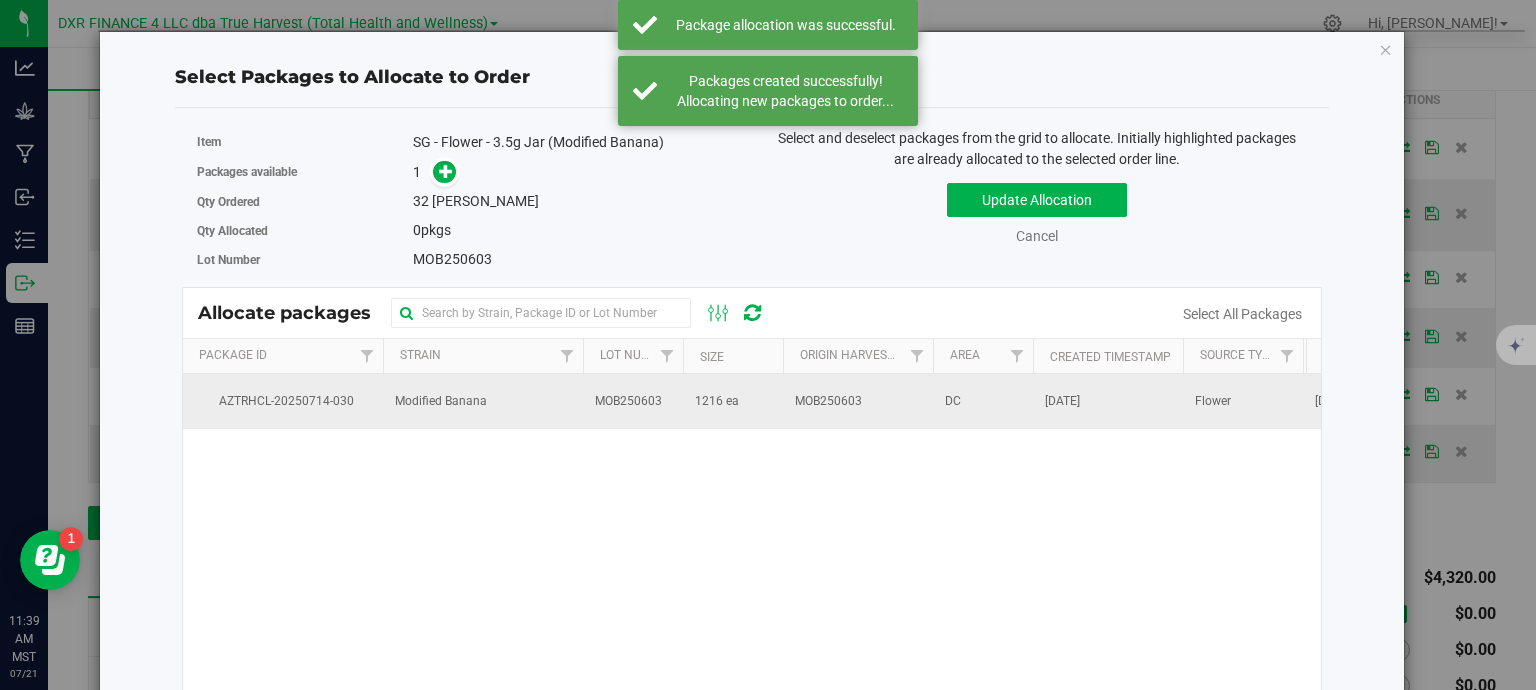 drag, startPoint x: 638, startPoint y: 407, endPoint x: 660, endPoint y: 393, distance: 26.076809 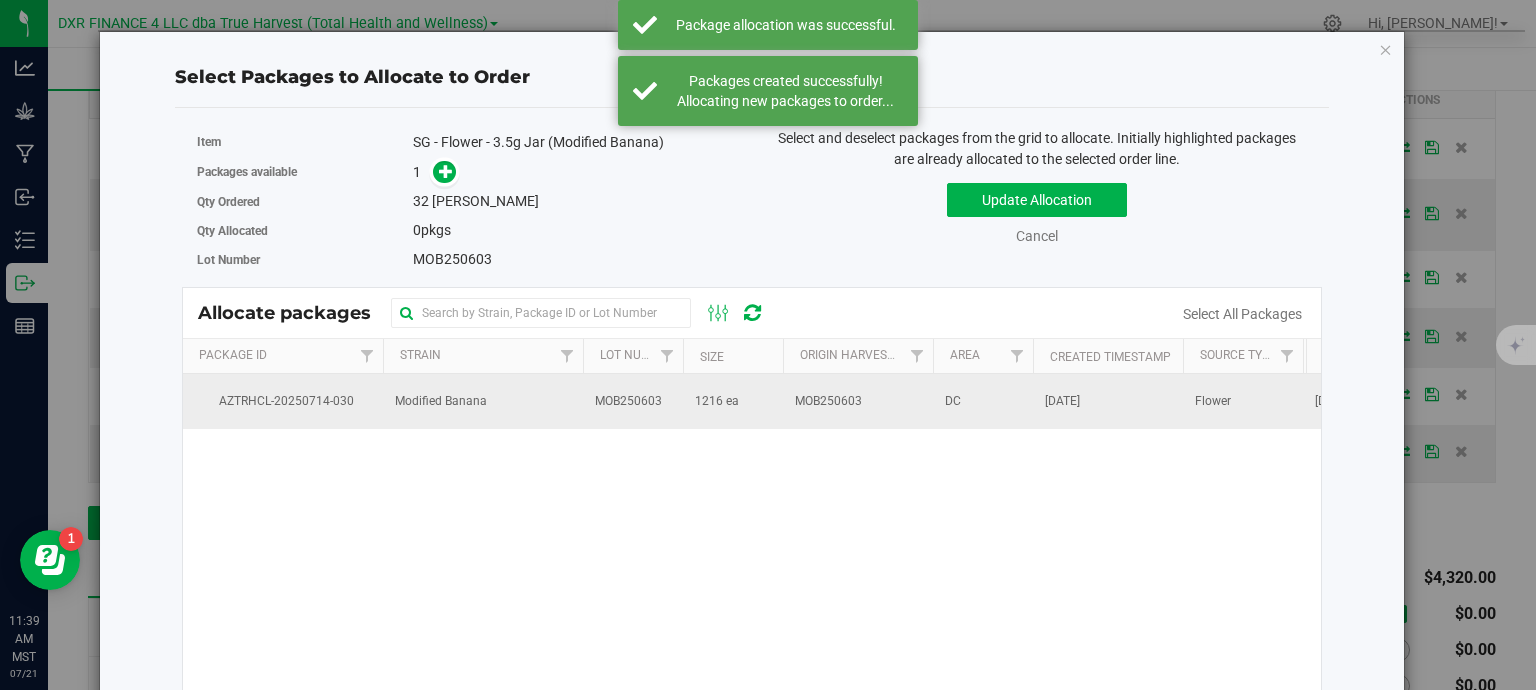 click on "MOB250603" at bounding box center [628, 401] 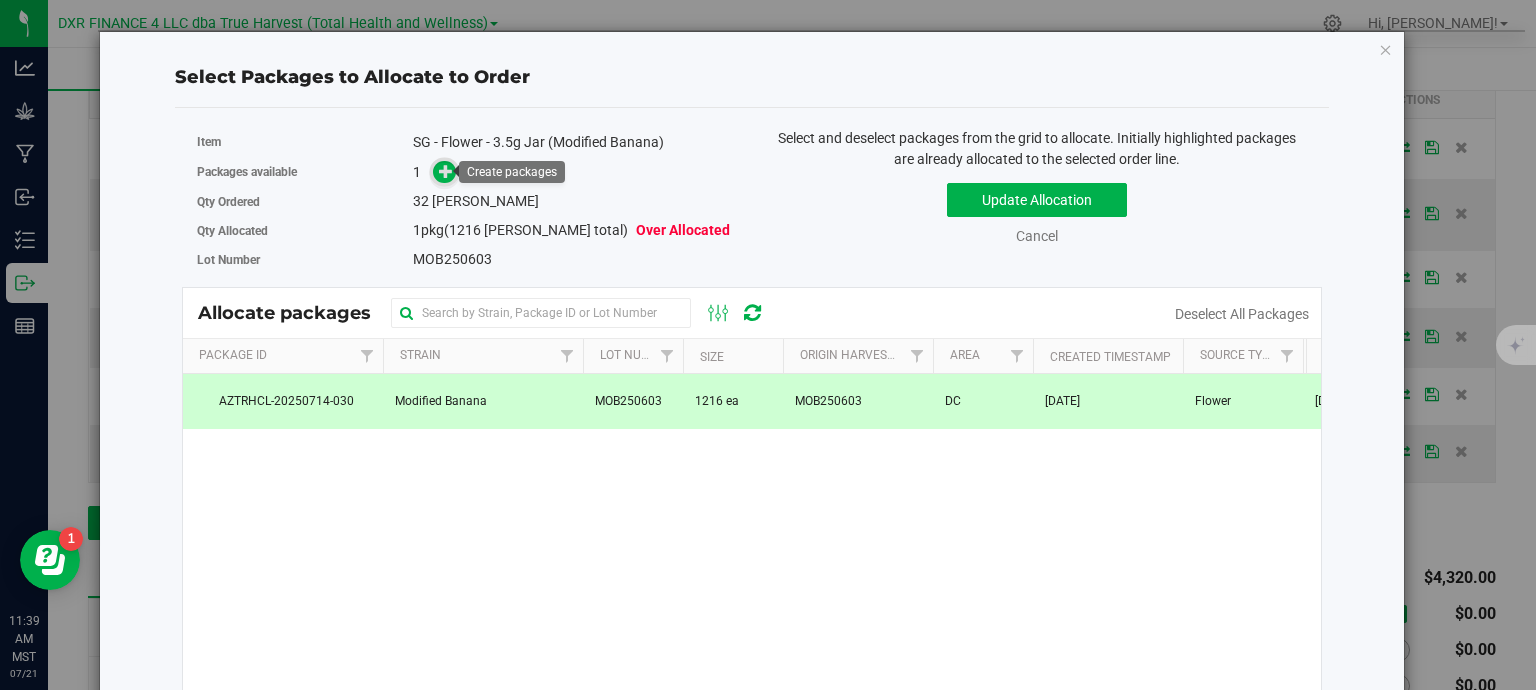 click at bounding box center [446, 171] 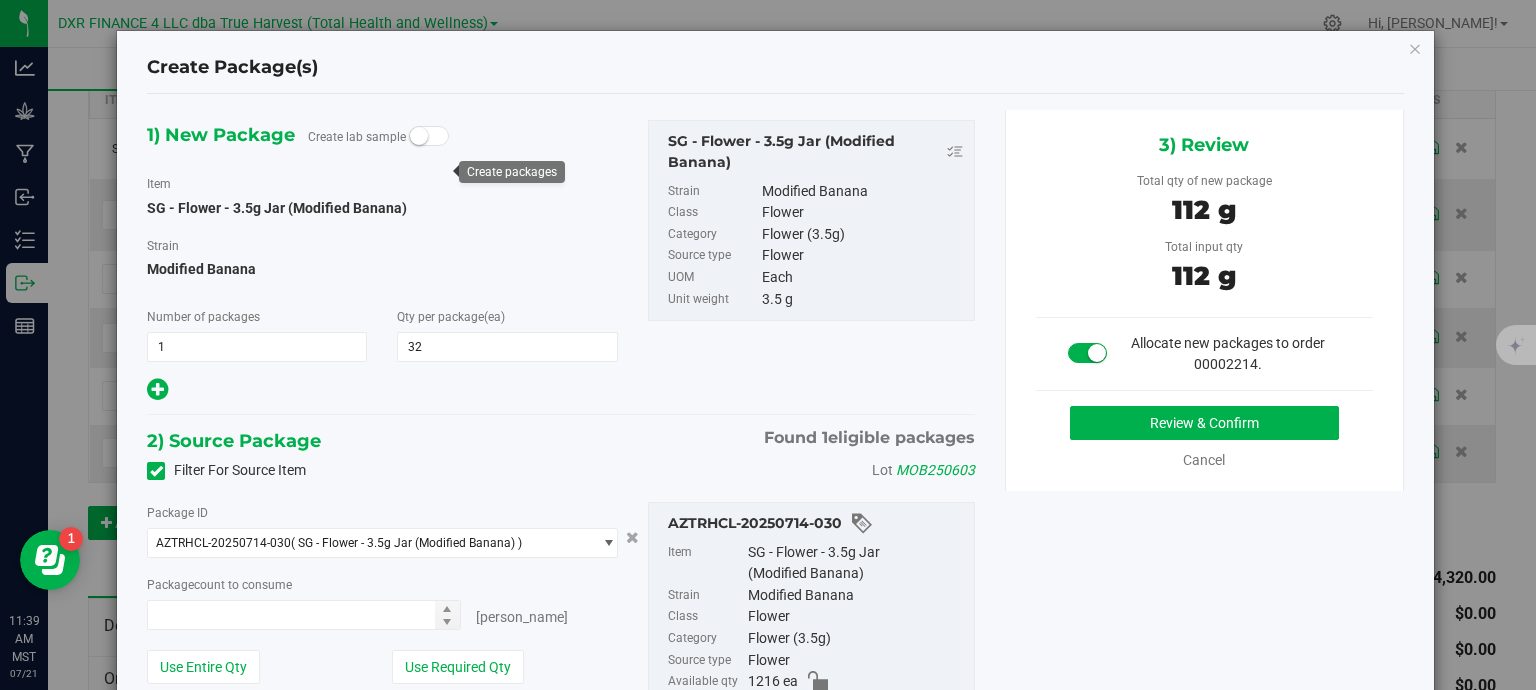 type on "32" 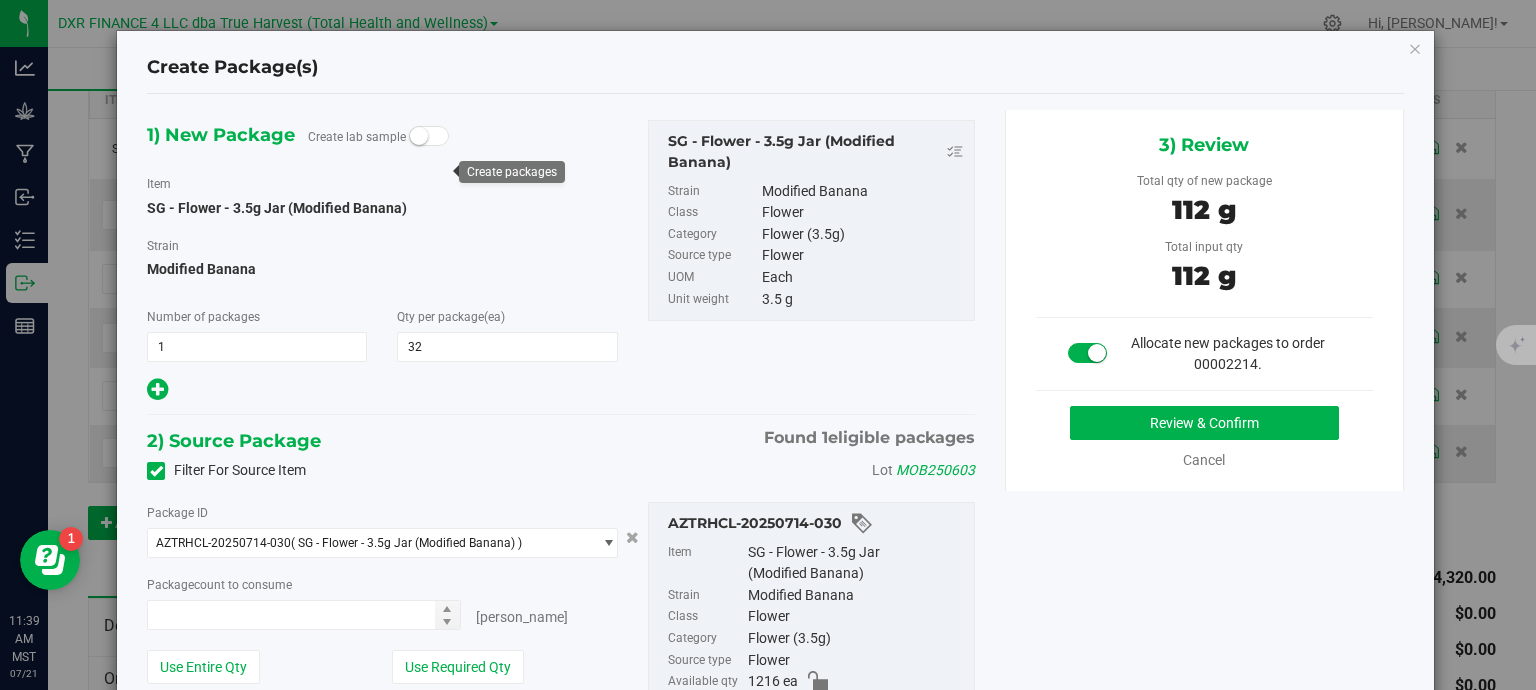type on "32 ea" 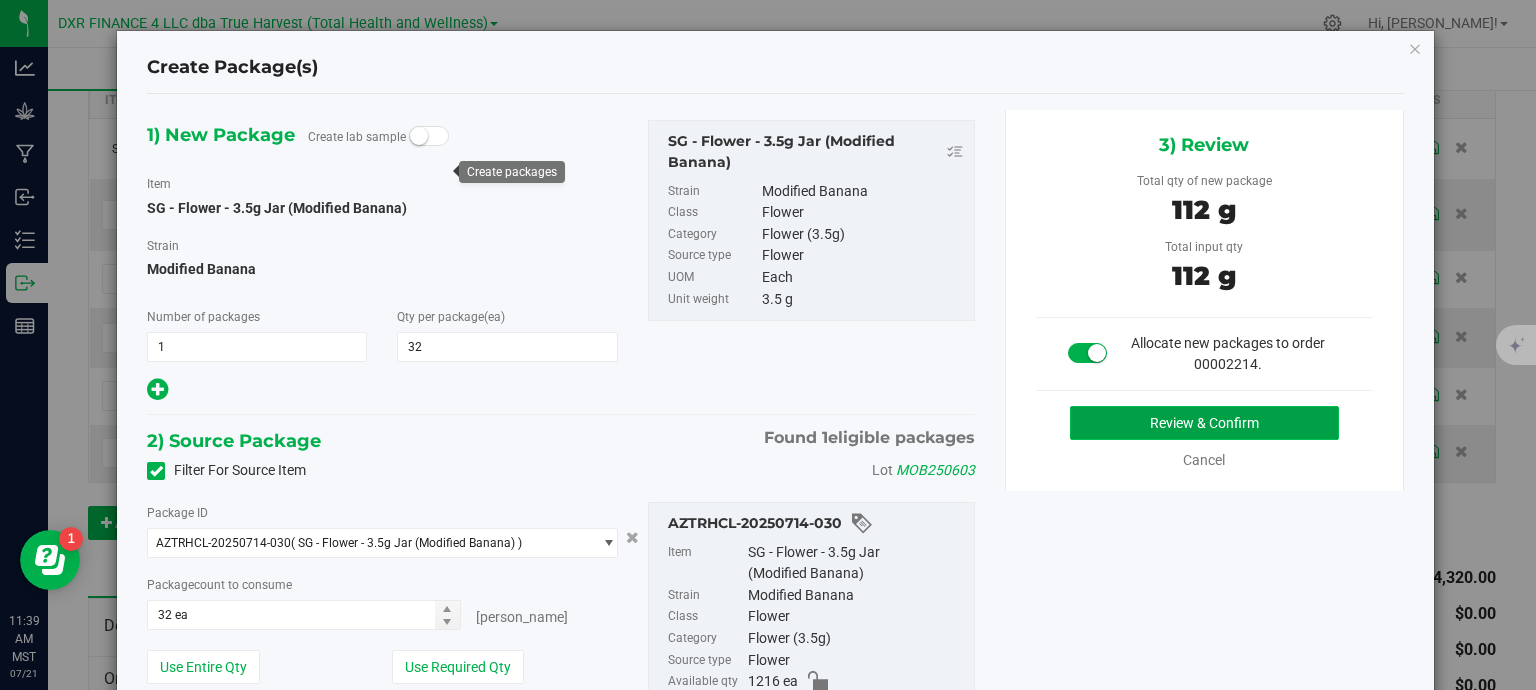 click on "Review & Confirm" at bounding box center [1204, 423] 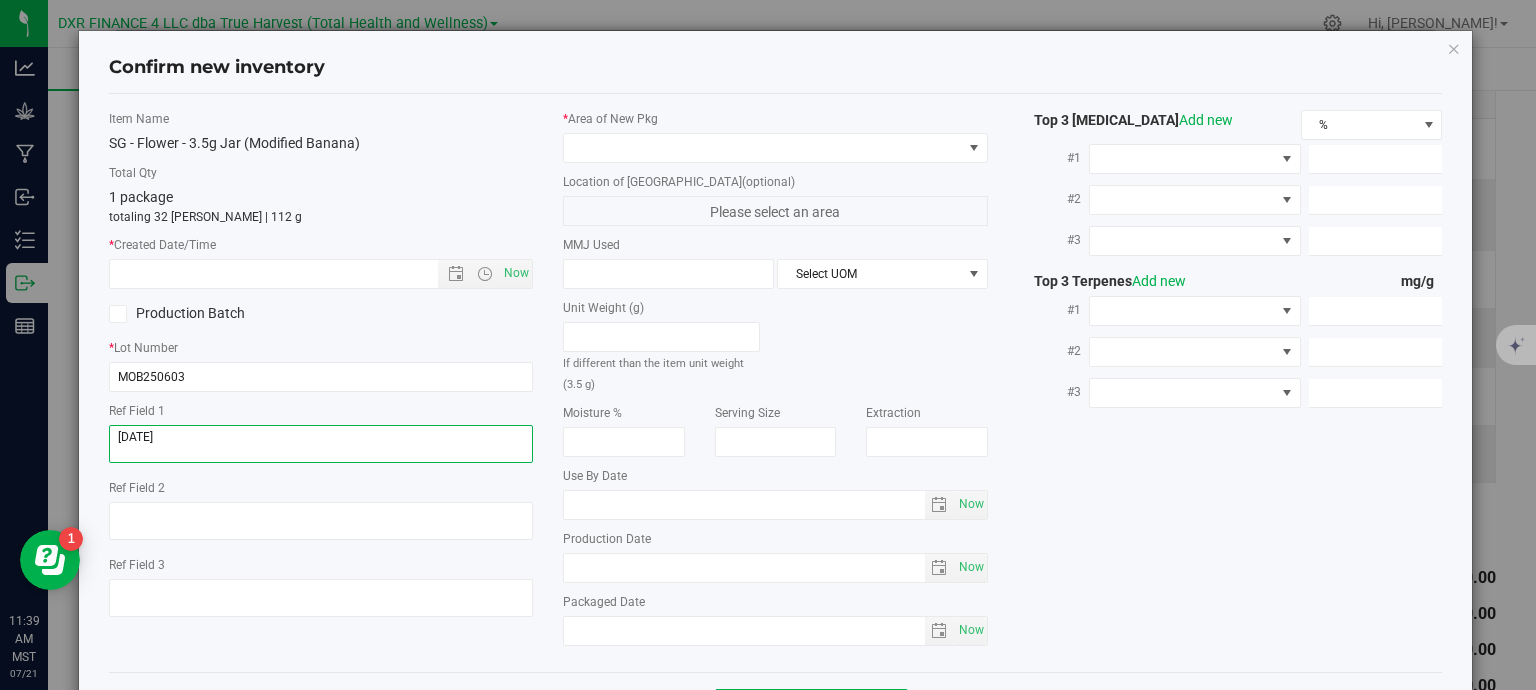 click at bounding box center [321, 444] 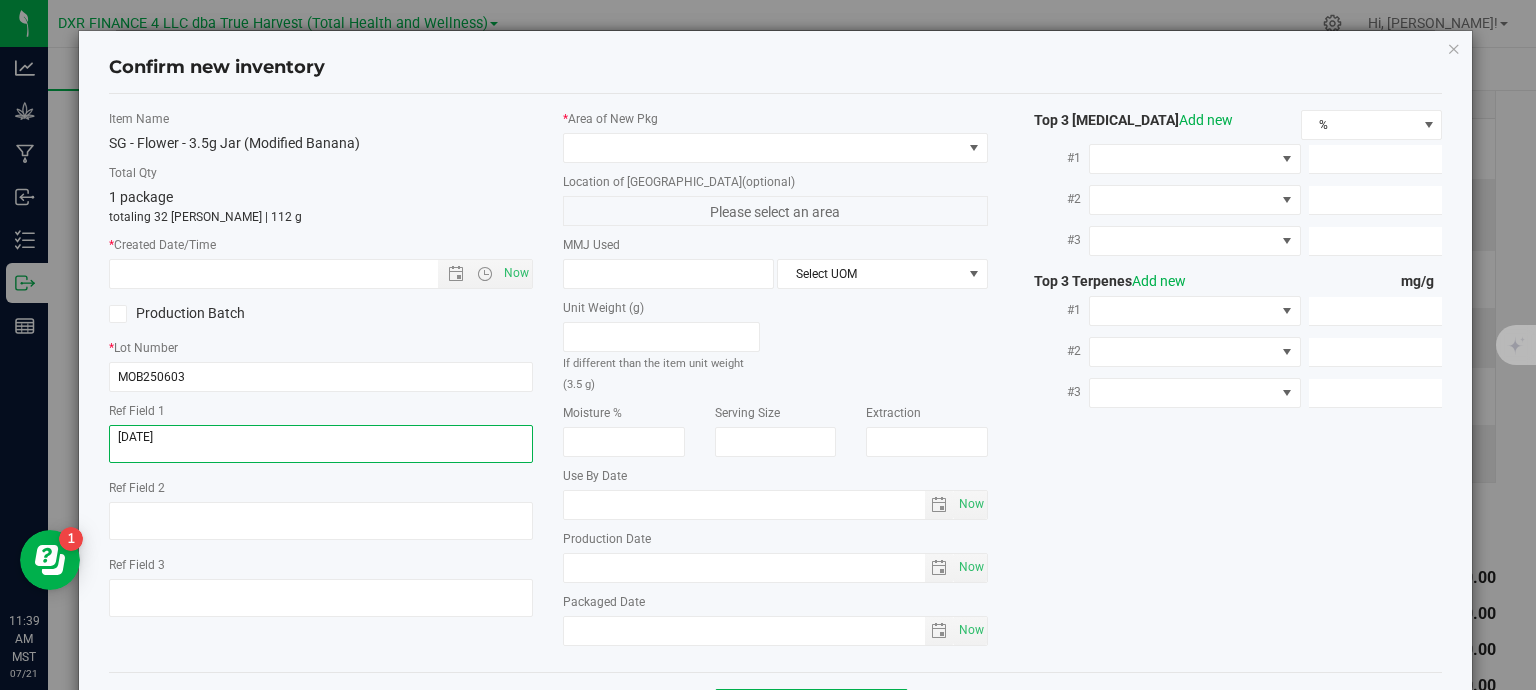 click at bounding box center (321, 444) 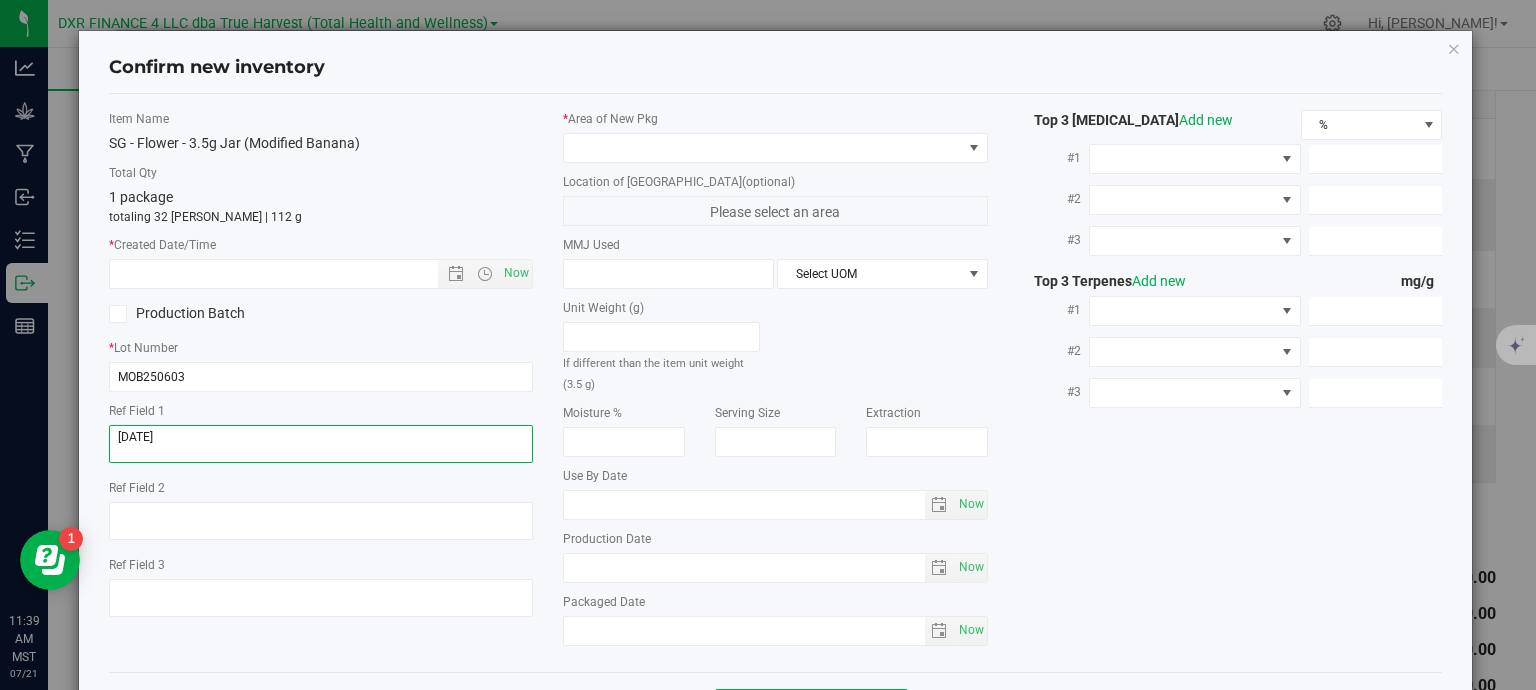 click at bounding box center (321, 444) 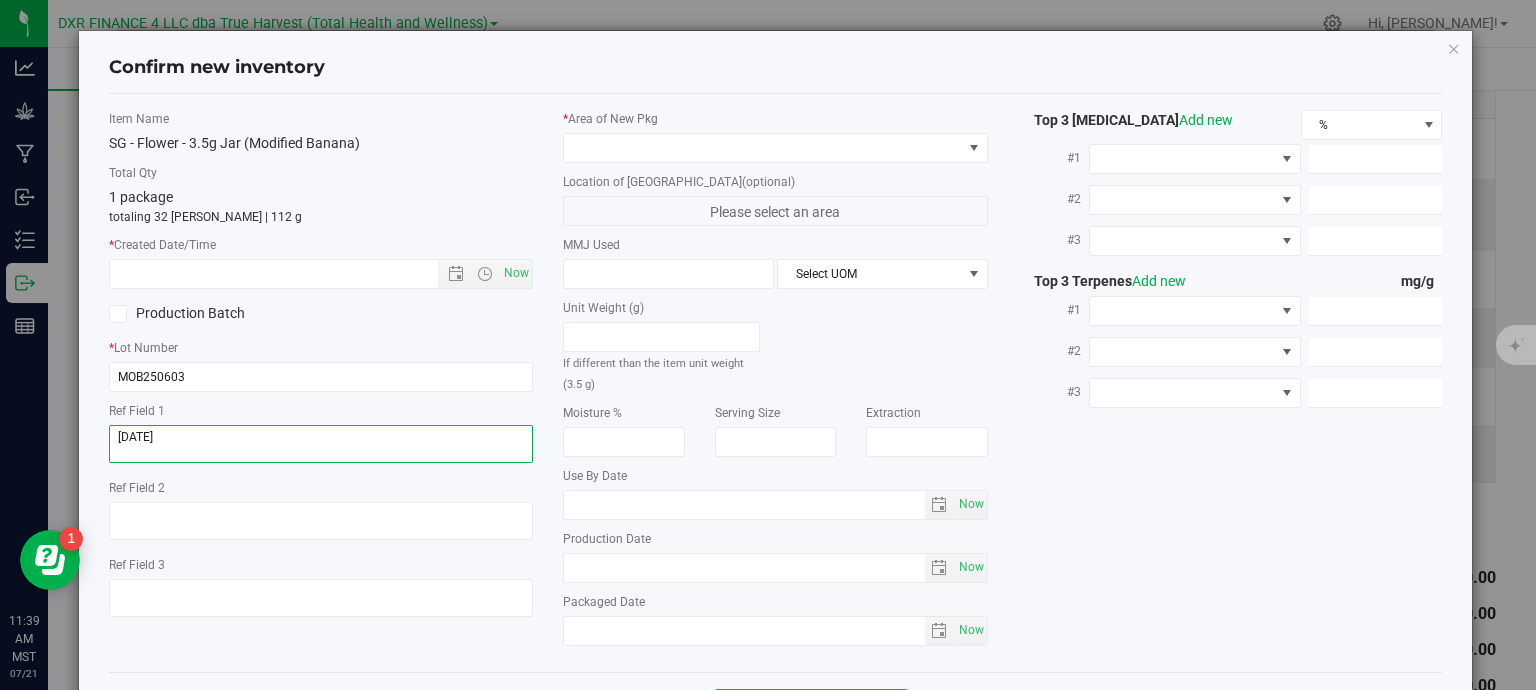 click at bounding box center [321, 444] 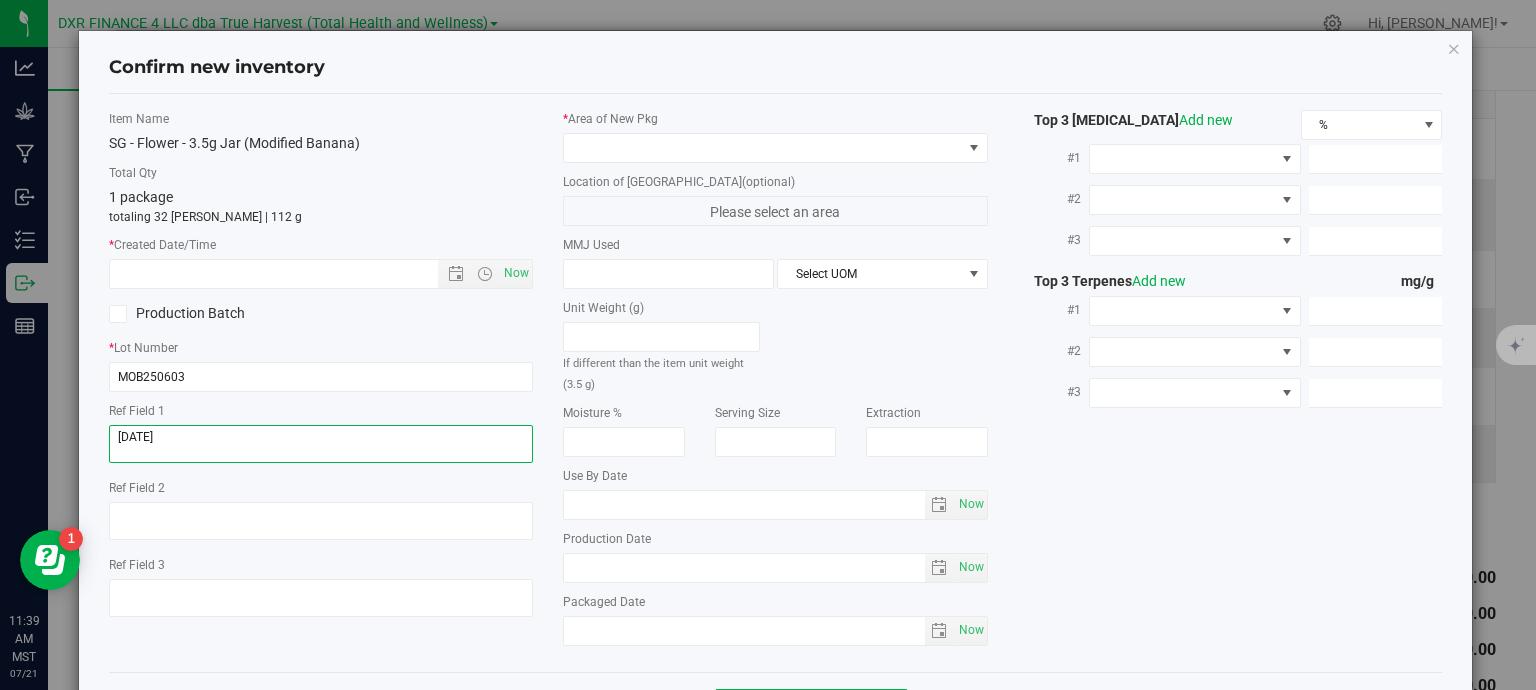 click at bounding box center (321, 444) 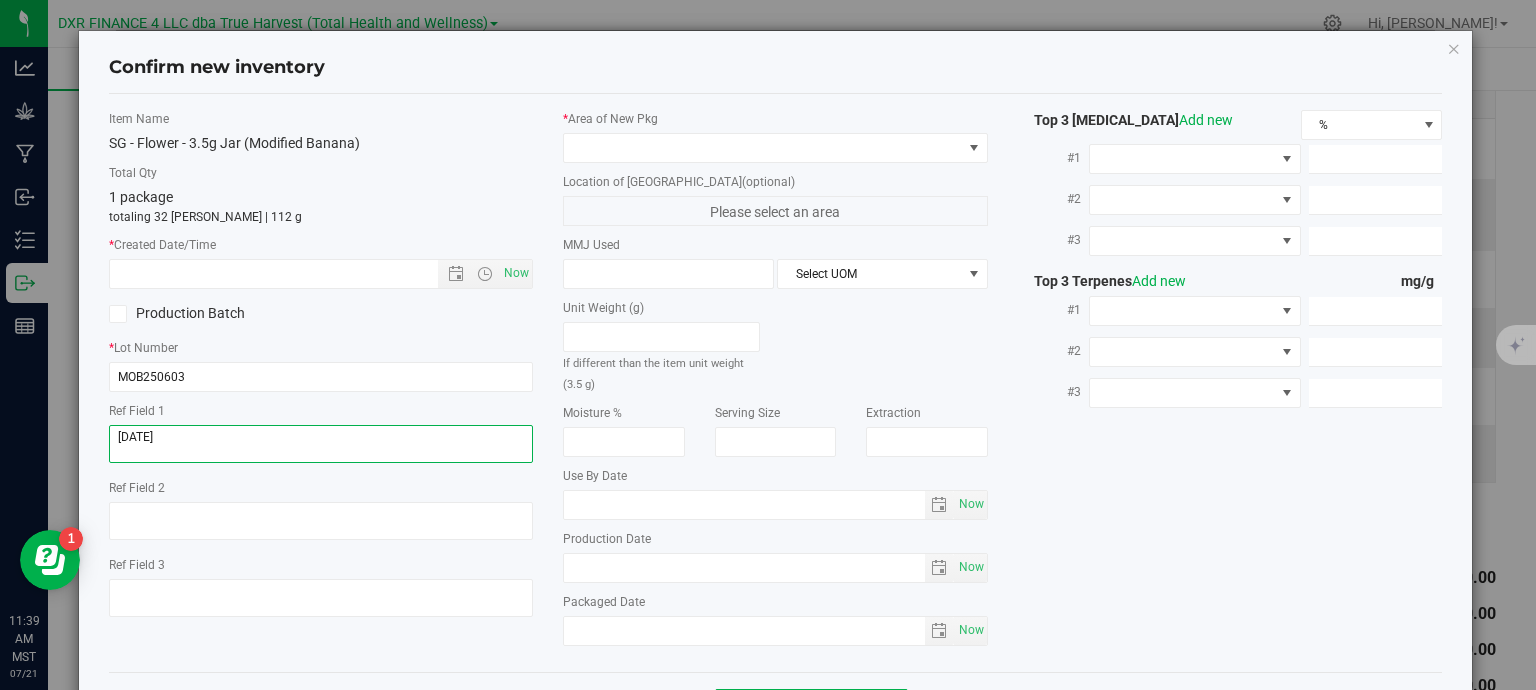 click at bounding box center (321, 444) 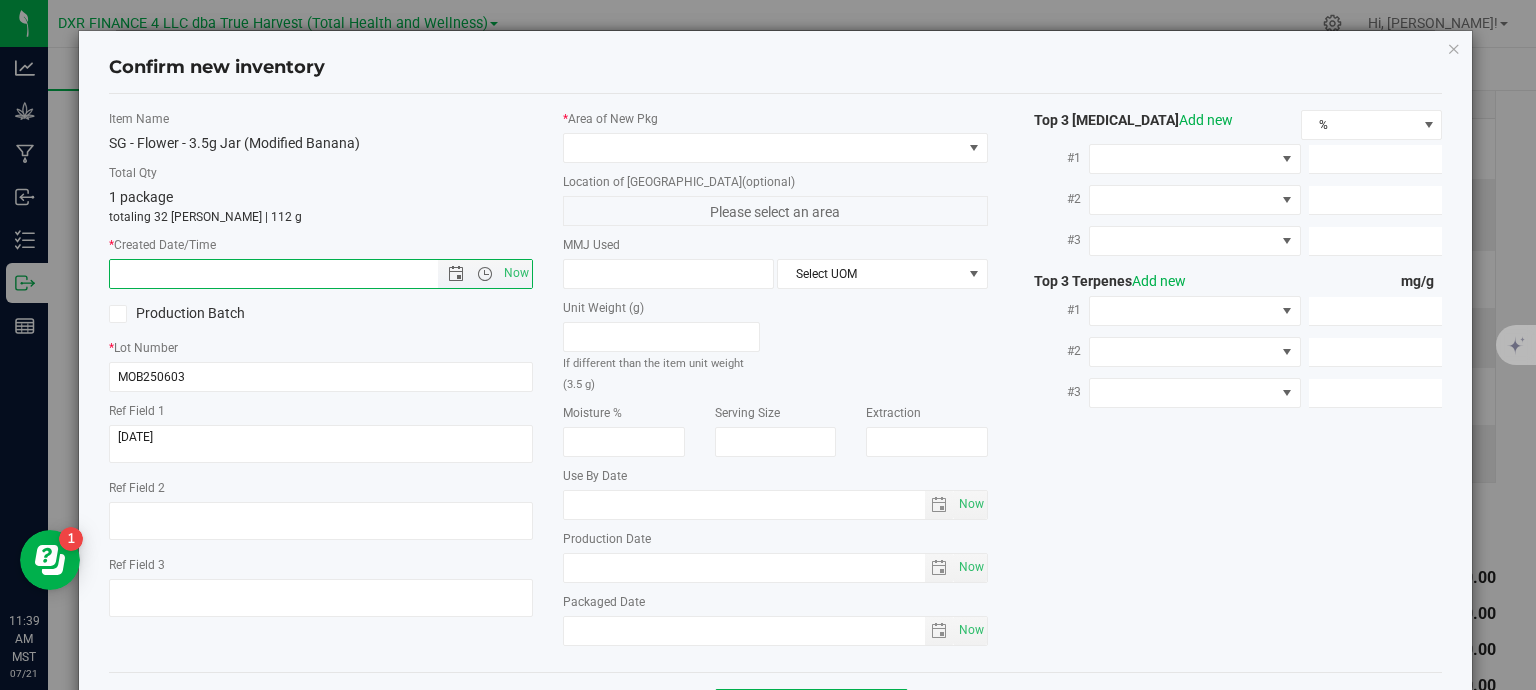 click at bounding box center (291, 274) 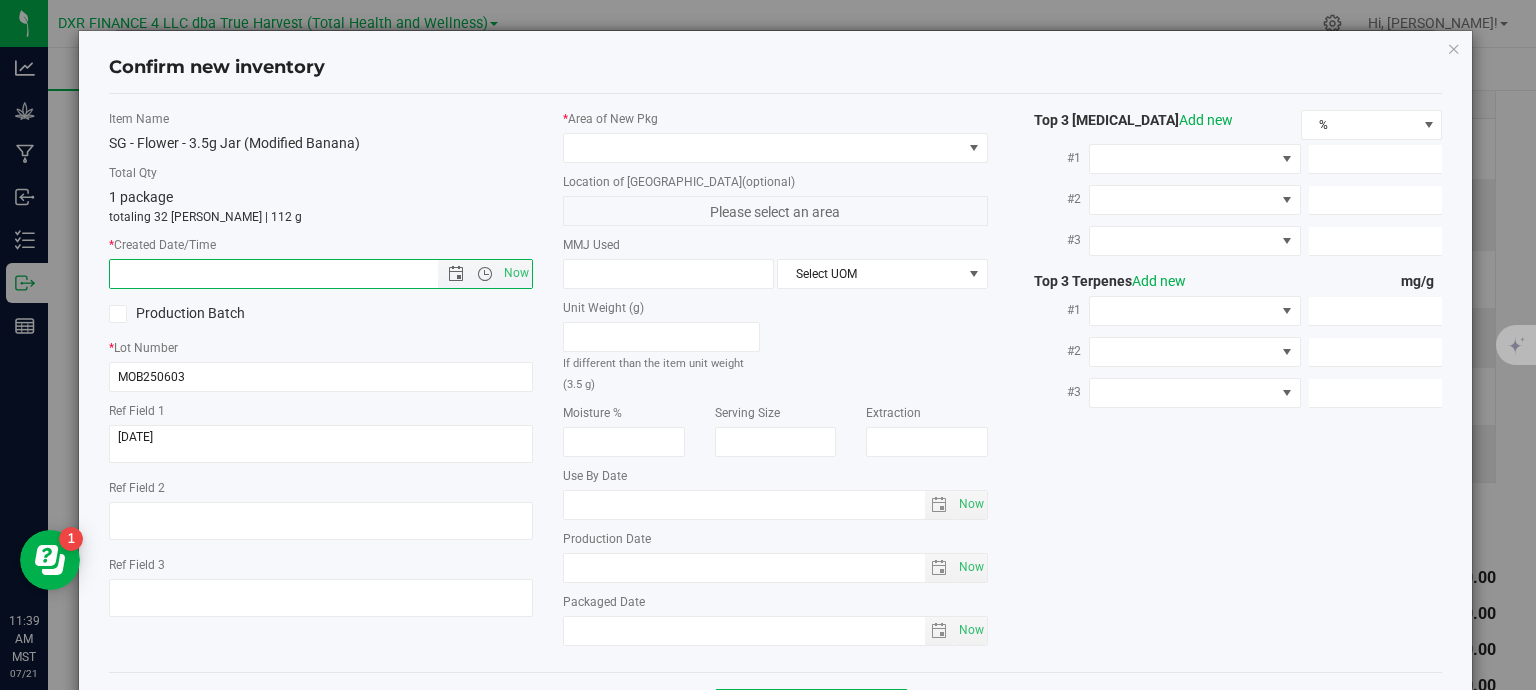 paste on "[DATE]" 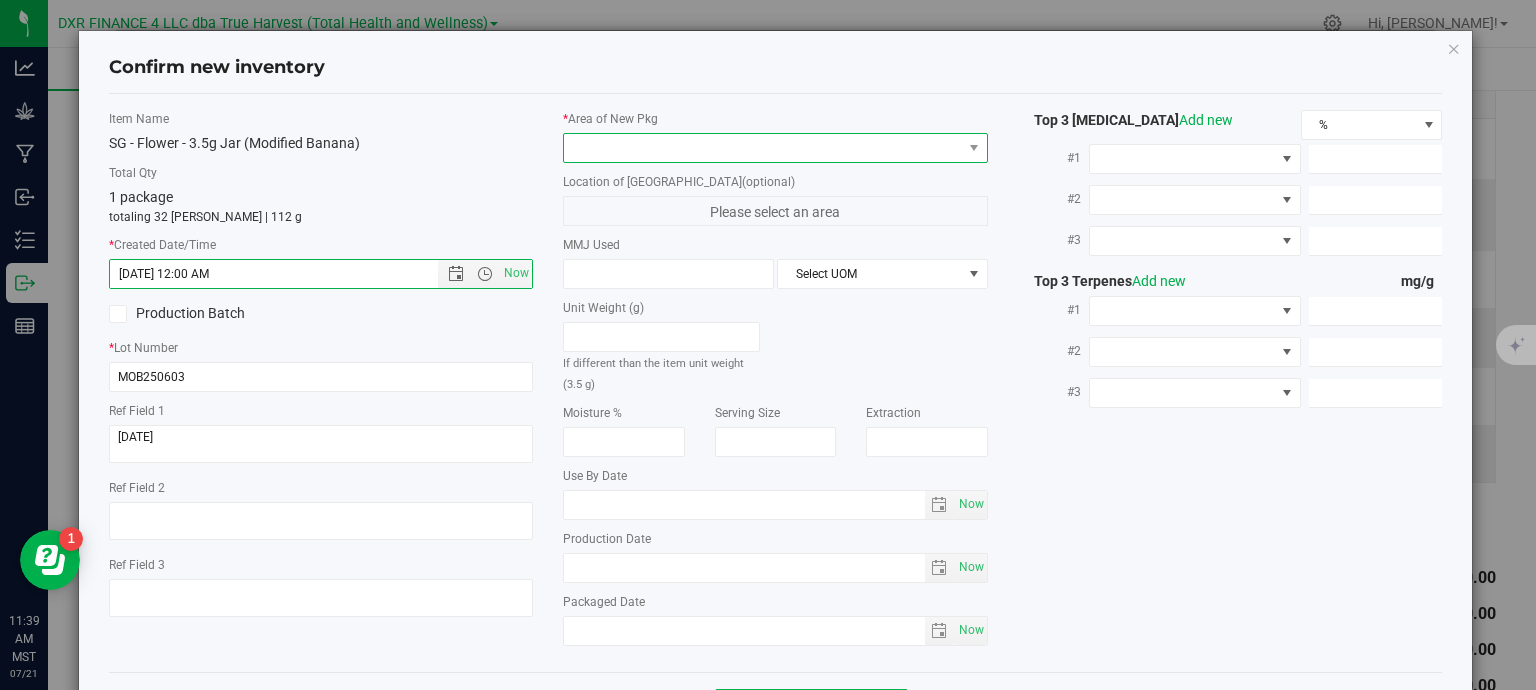 click at bounding box center [763, 148] 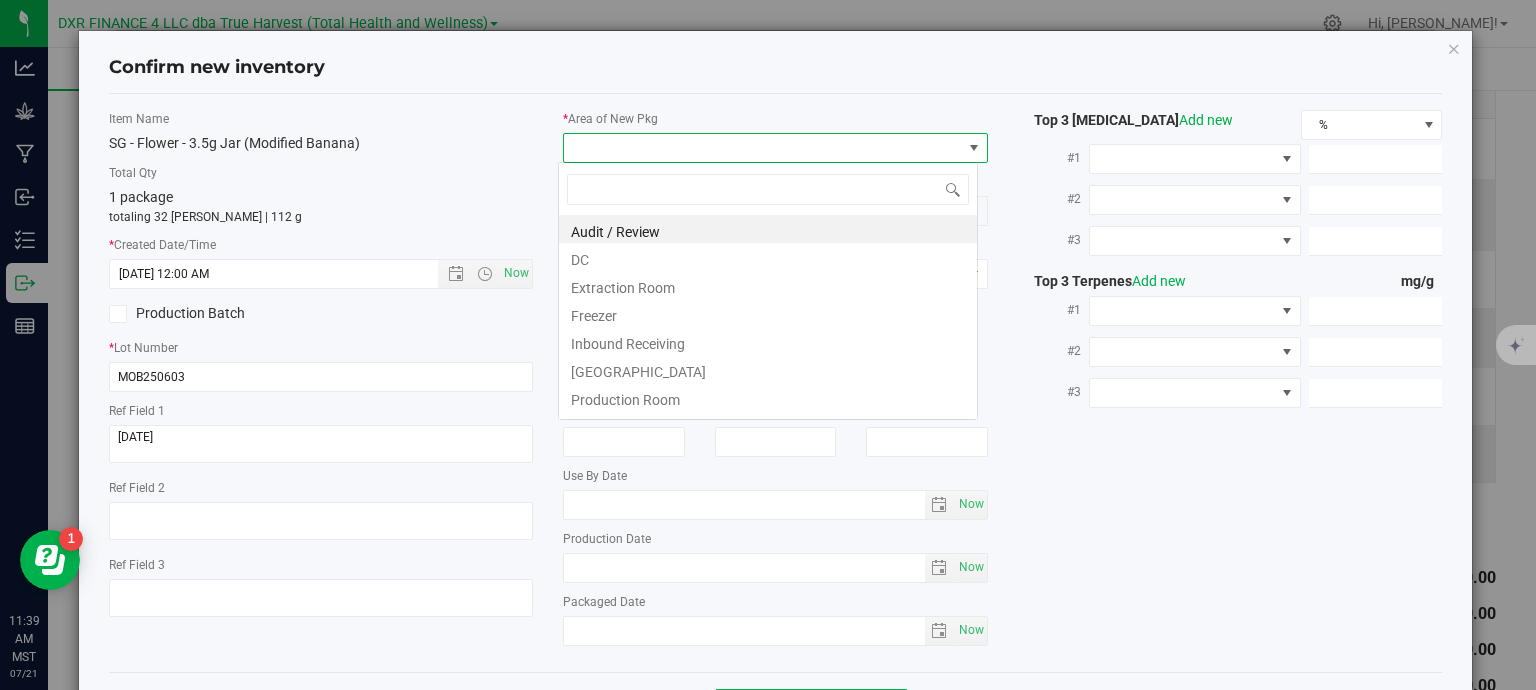 type on "[DATE] 11:39 AM" 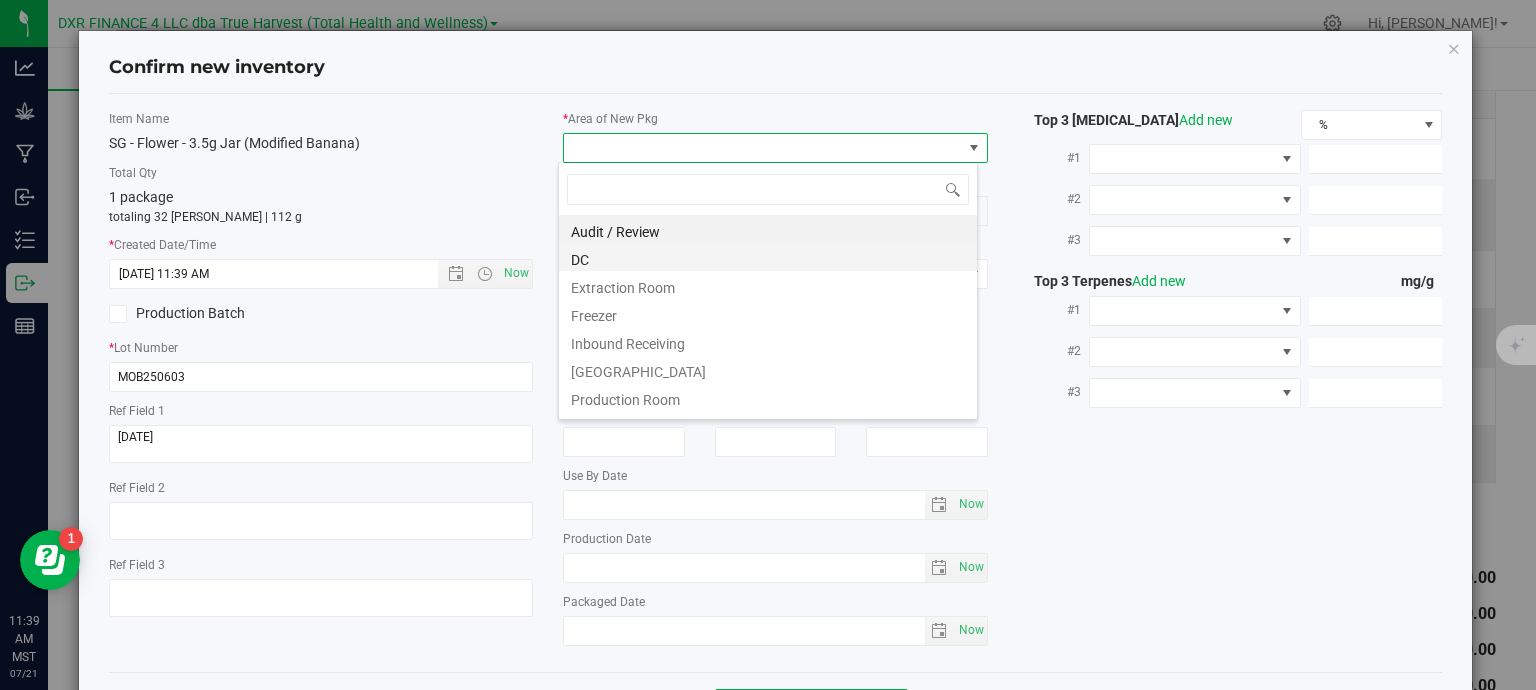 scroll, scrollTop: 99970, scrollLeft: 99580, axis: both 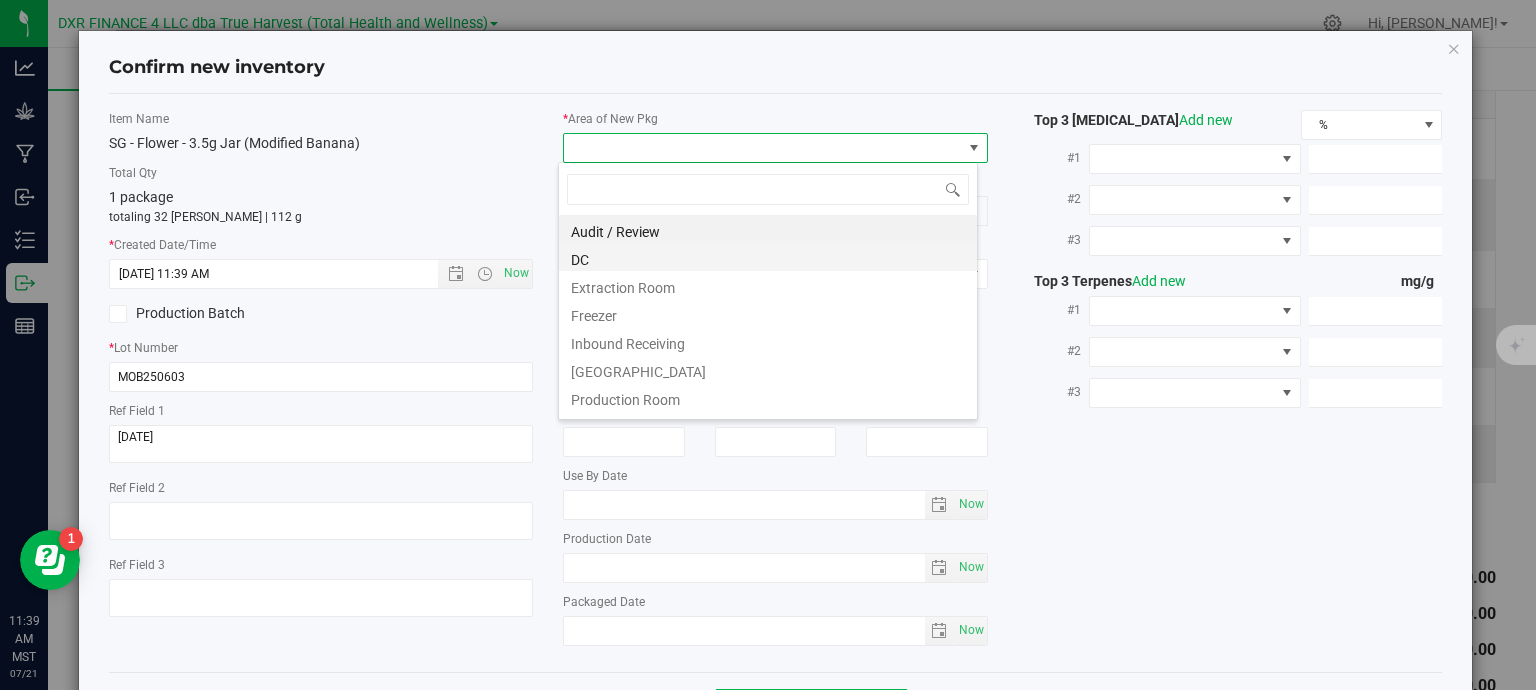 click on "DC" at bounding box center [768, 257] 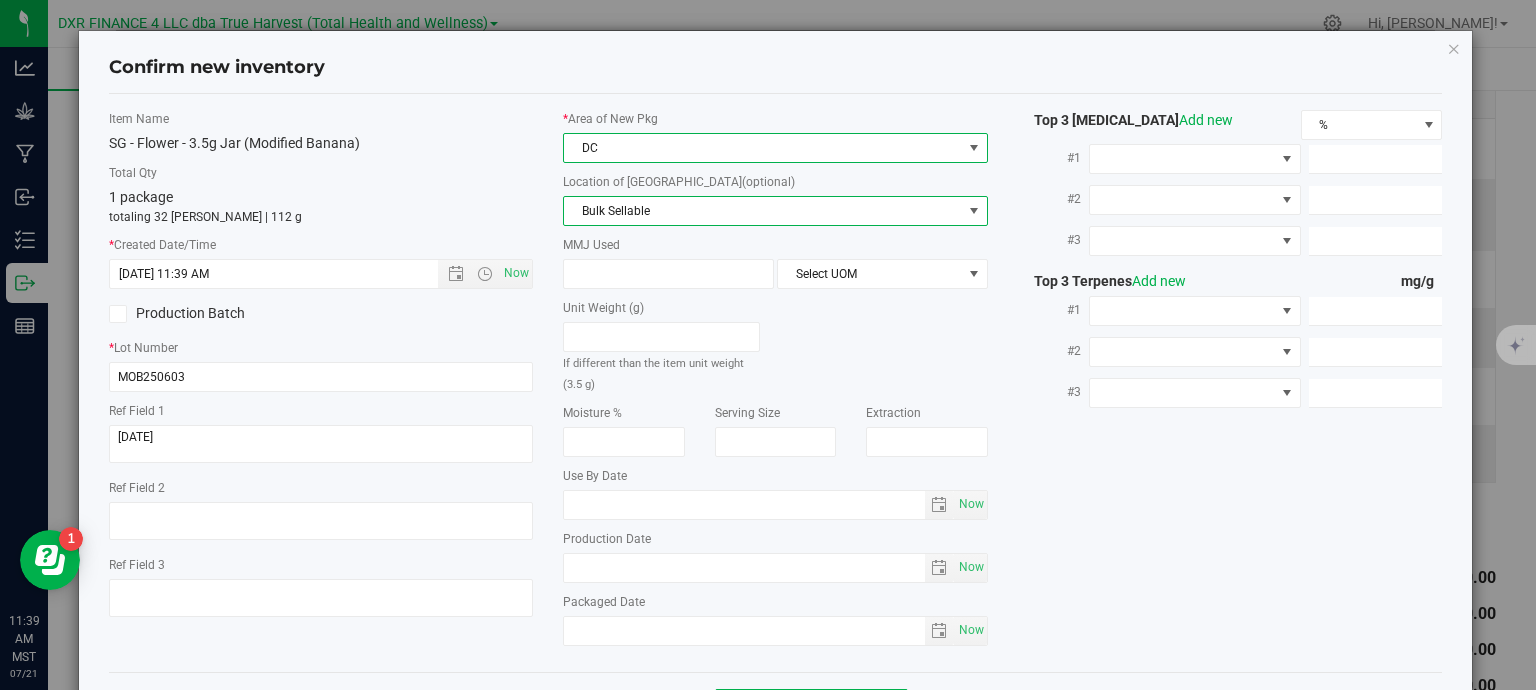 click on "Bulk Sellable" at bounding box center (763, 211) 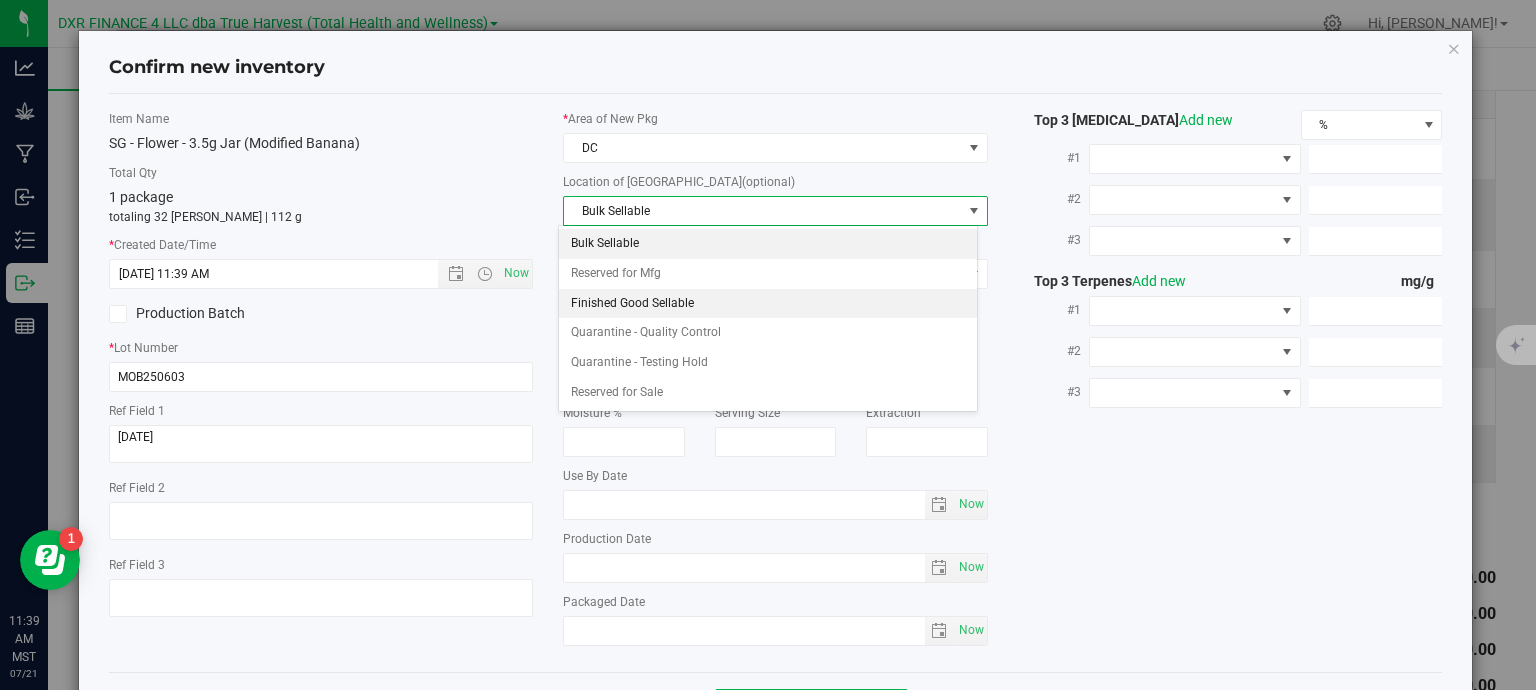 click on "Finished Good Sellable" at bounding box center [768, 304] 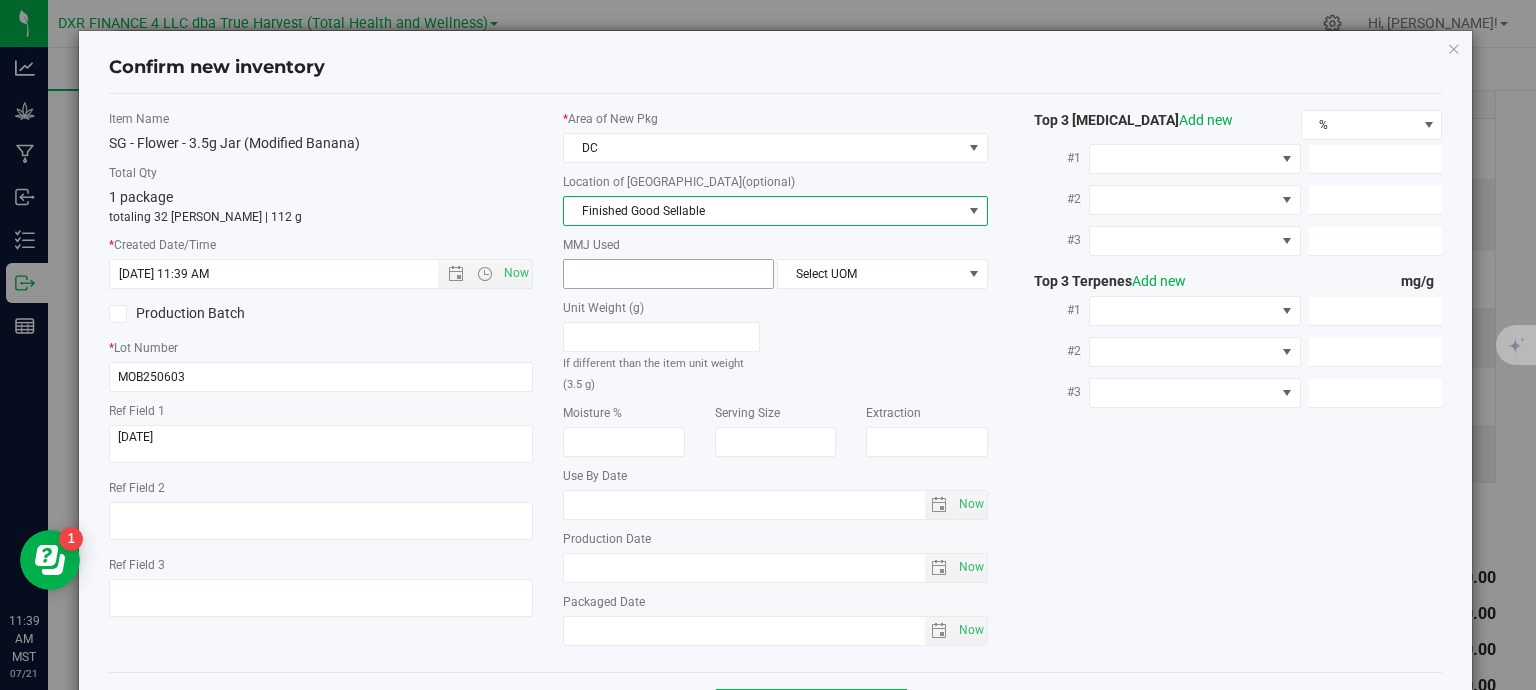 click at bounding box center [668, 274] 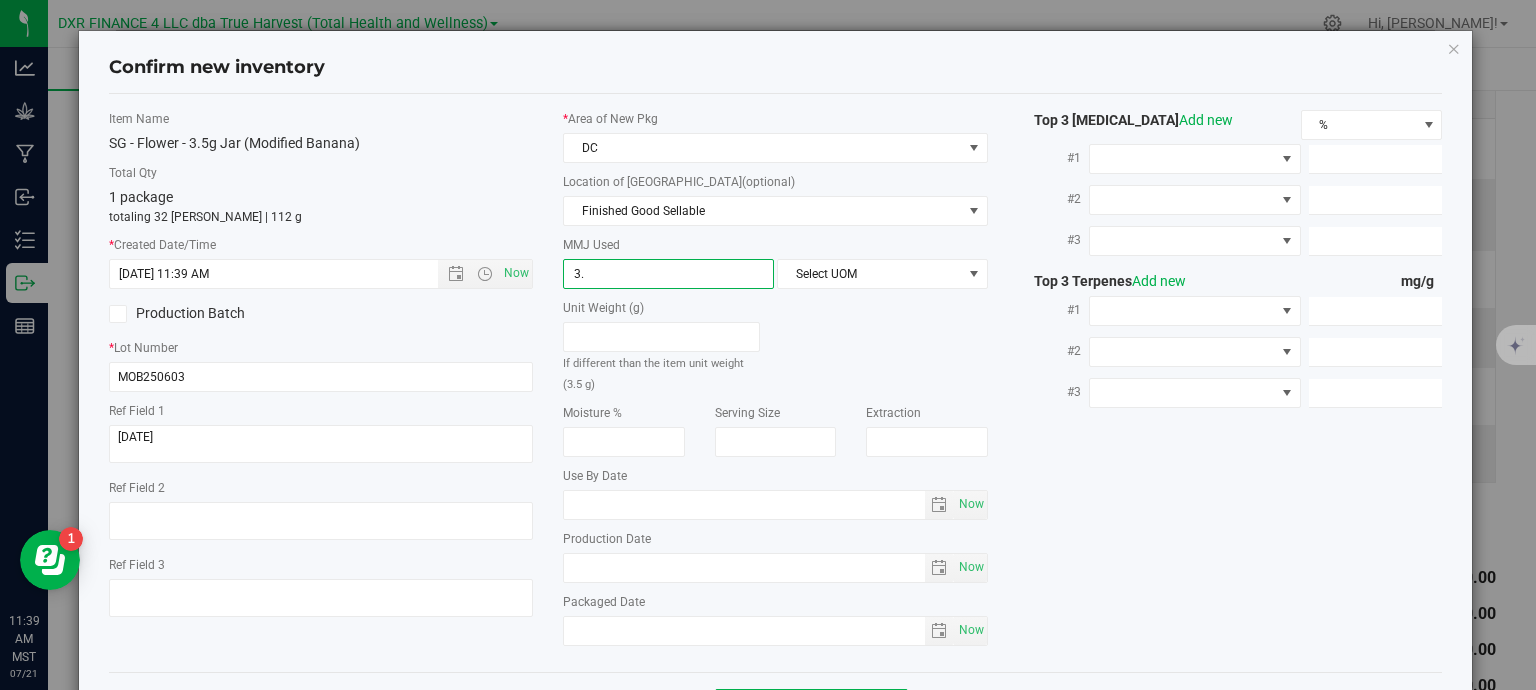 type on "3.5" 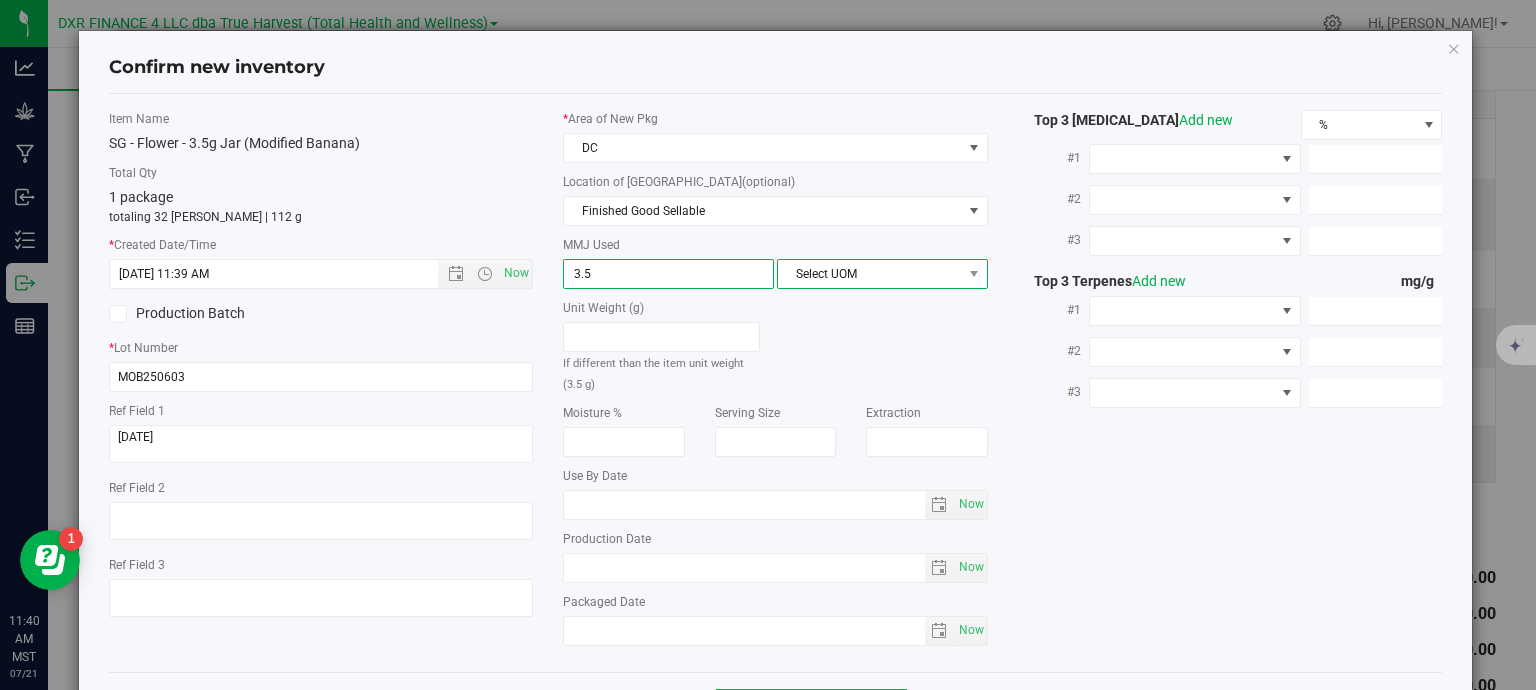 type on "3.5000" 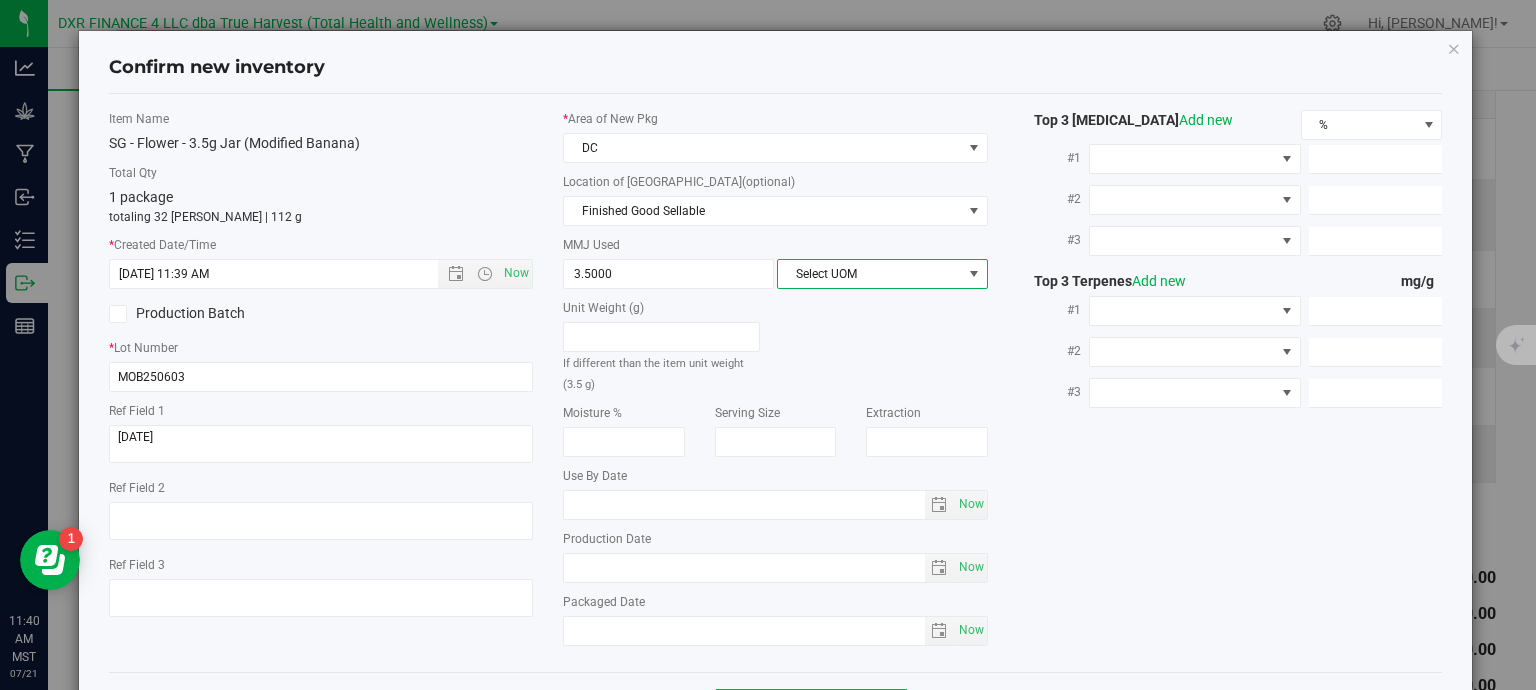 click on "Select UOM" at bounding box center (870, 274) 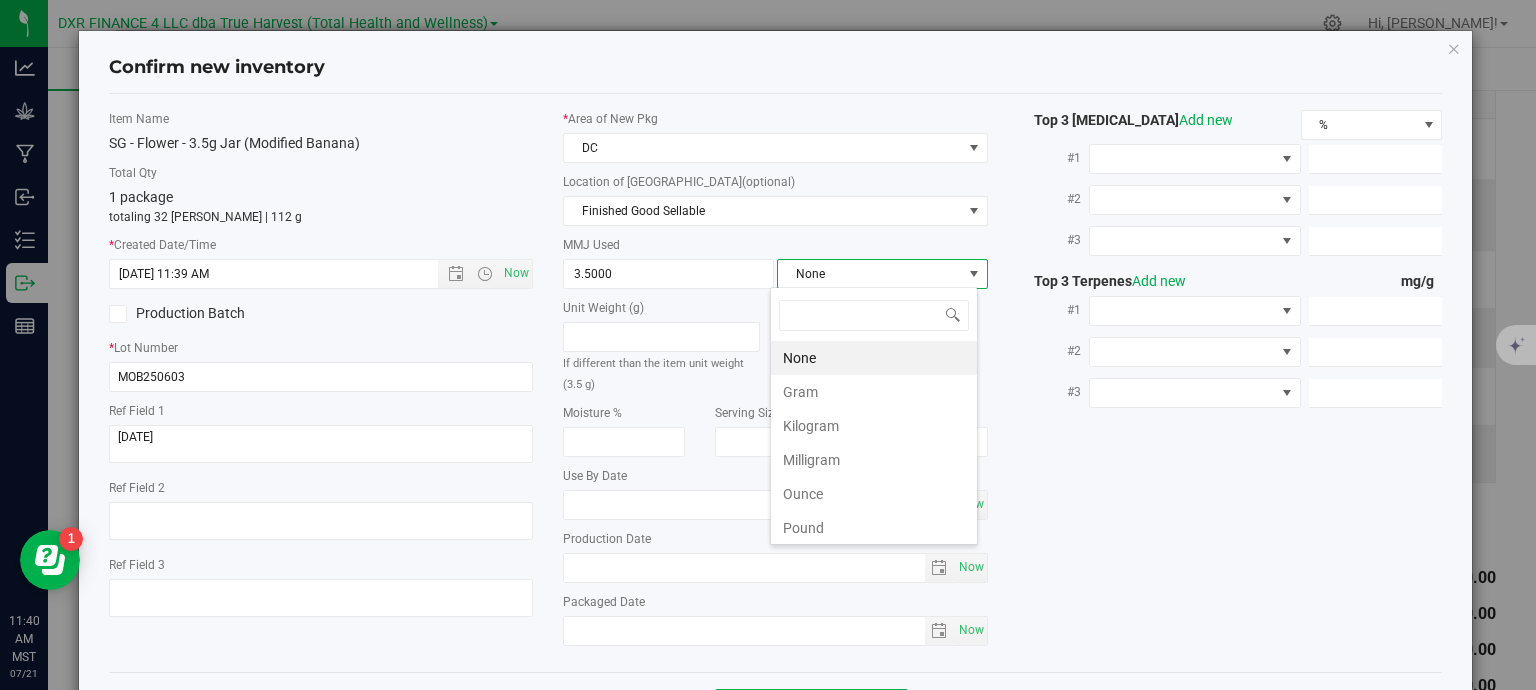 scroll, scrollTop: 99970, scrollLeft: 99792, axis: both 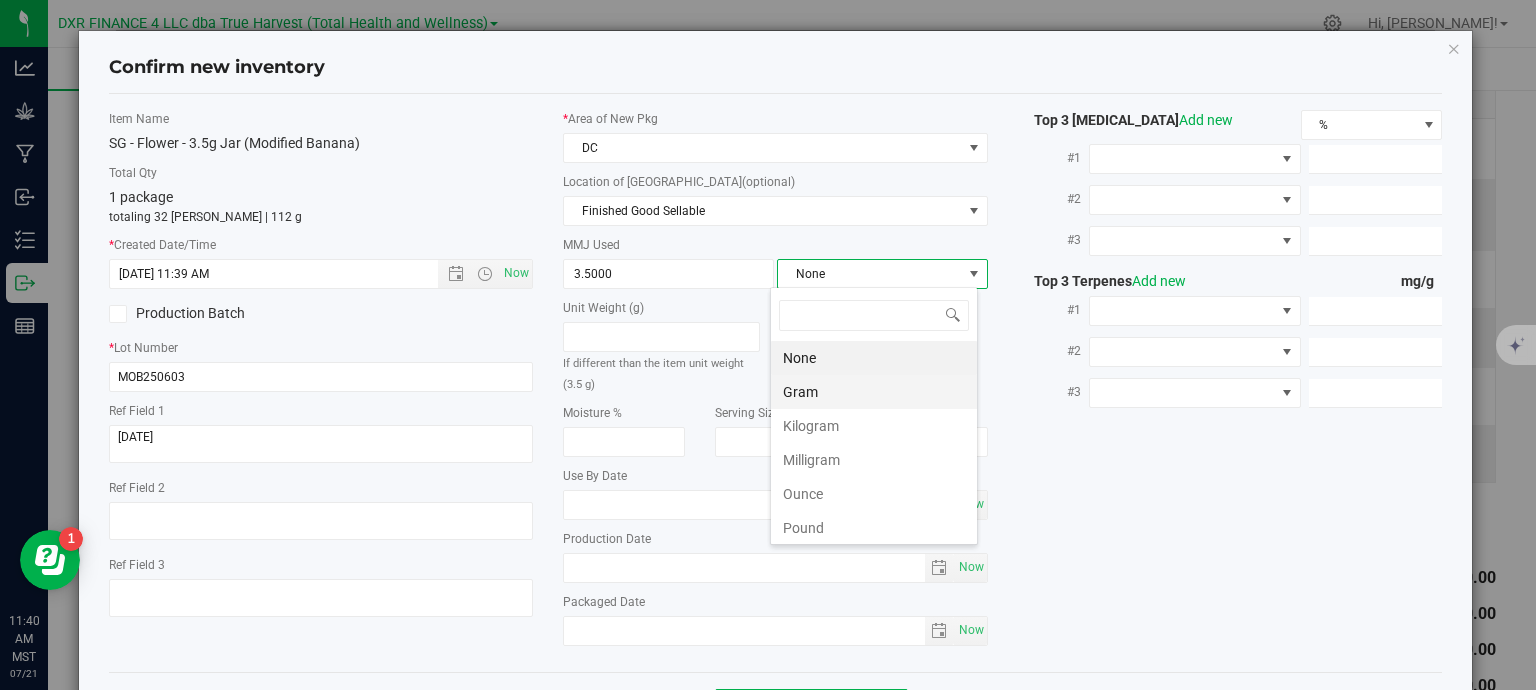 click on "Gram" at bounding box center [874, 392] 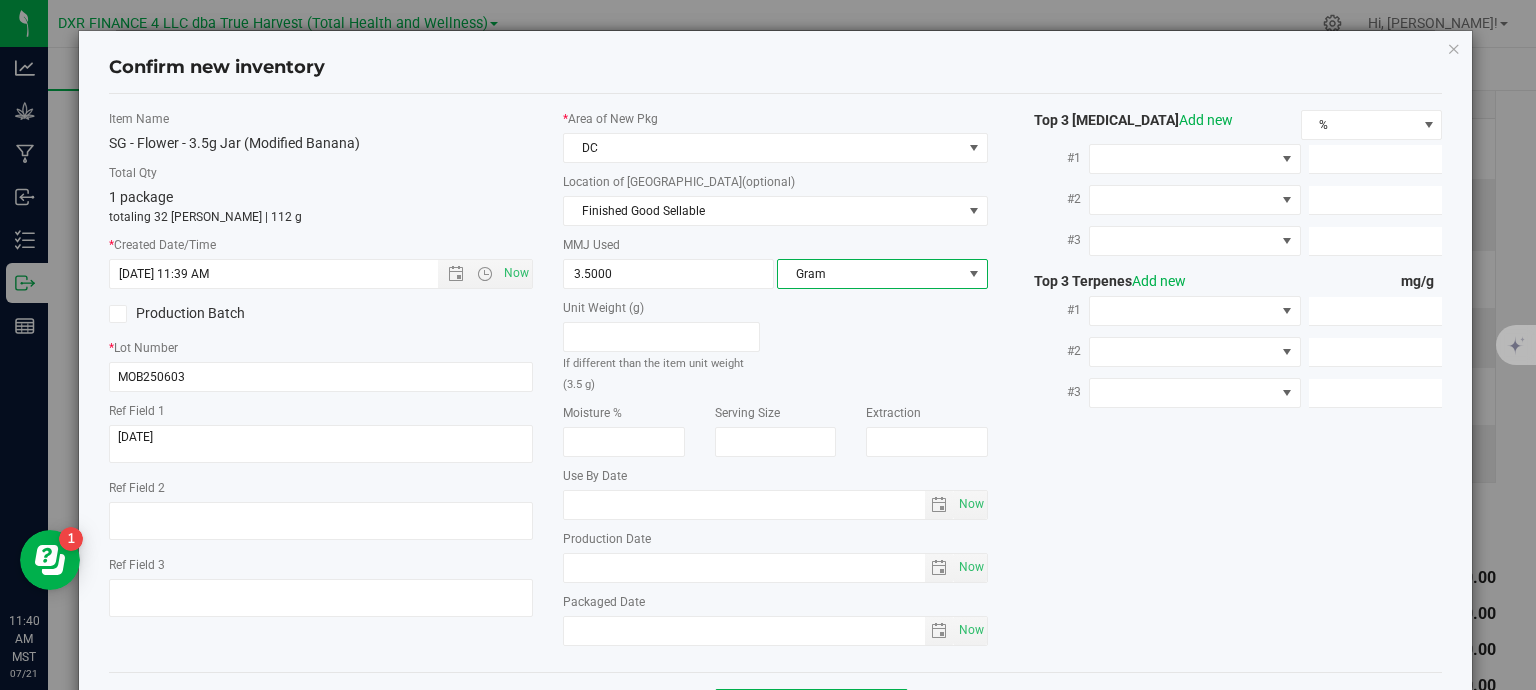 scroll, scrollTop: 75, scrollLeft: 0, axis: vertical 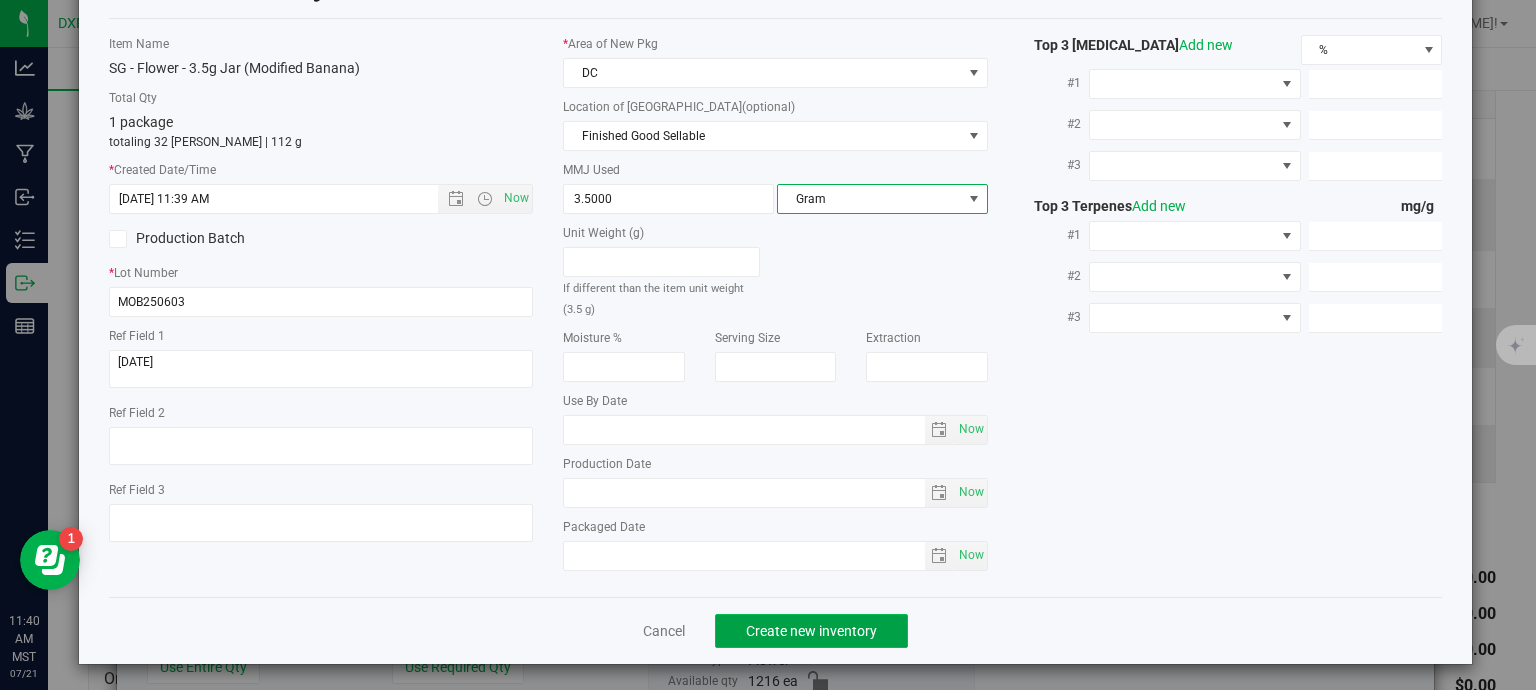 click on "Create new inventory" 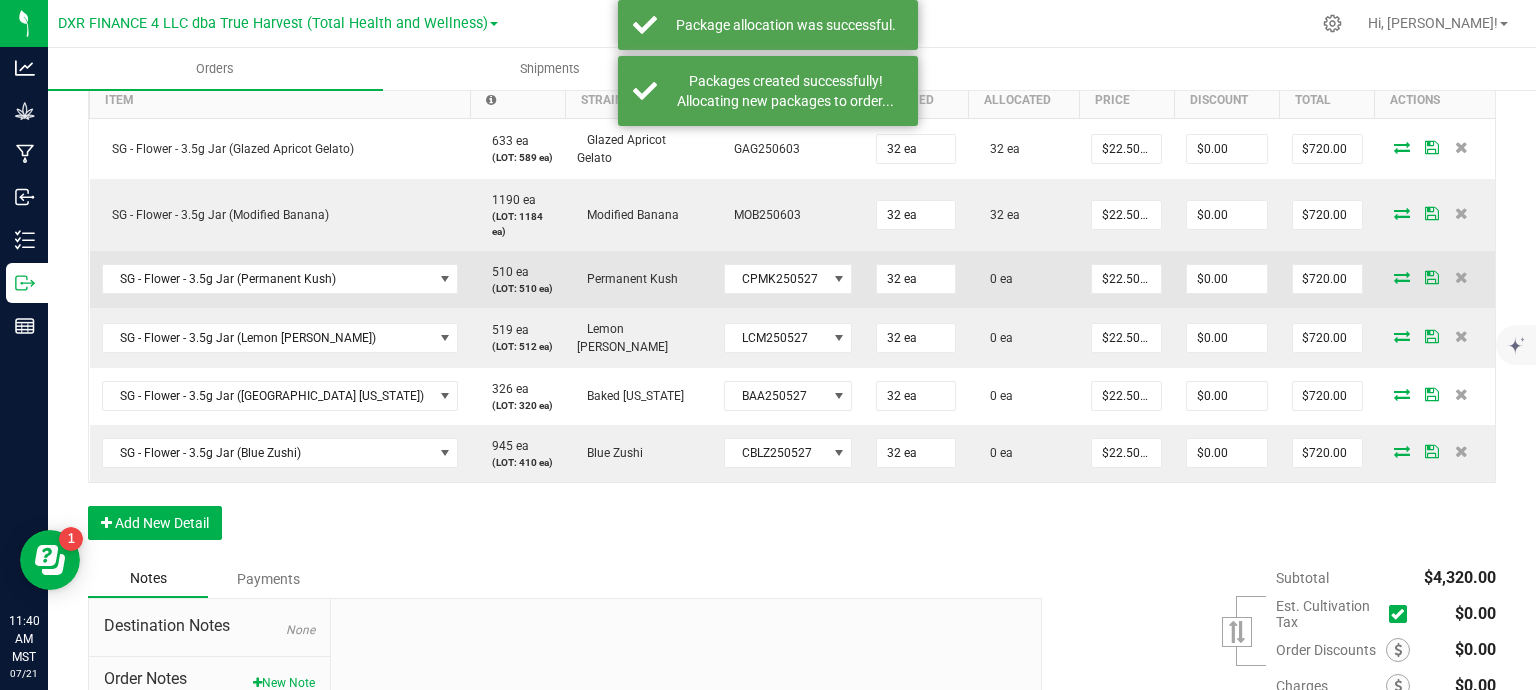 click at bounding box center [1402, 277] 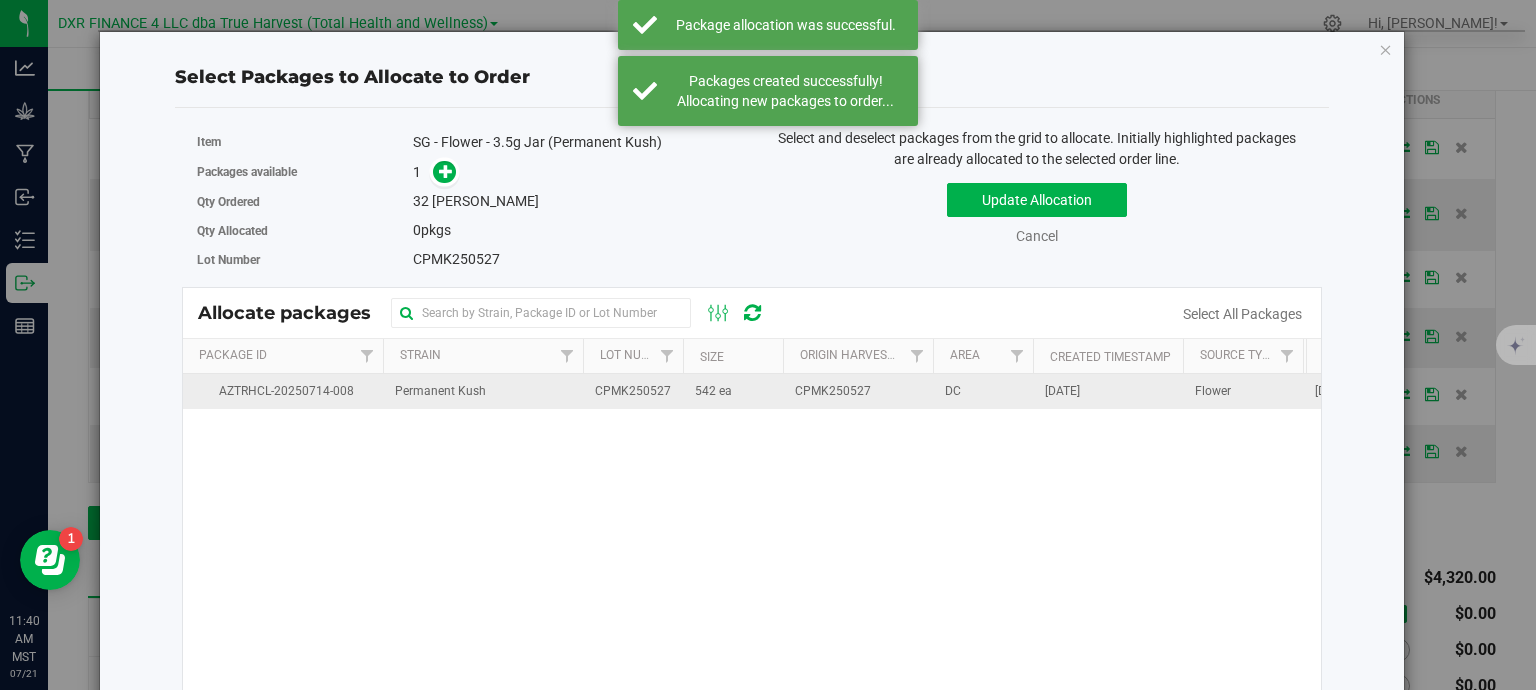 click on "Permanent Kush" at bounding box center (483, 391) 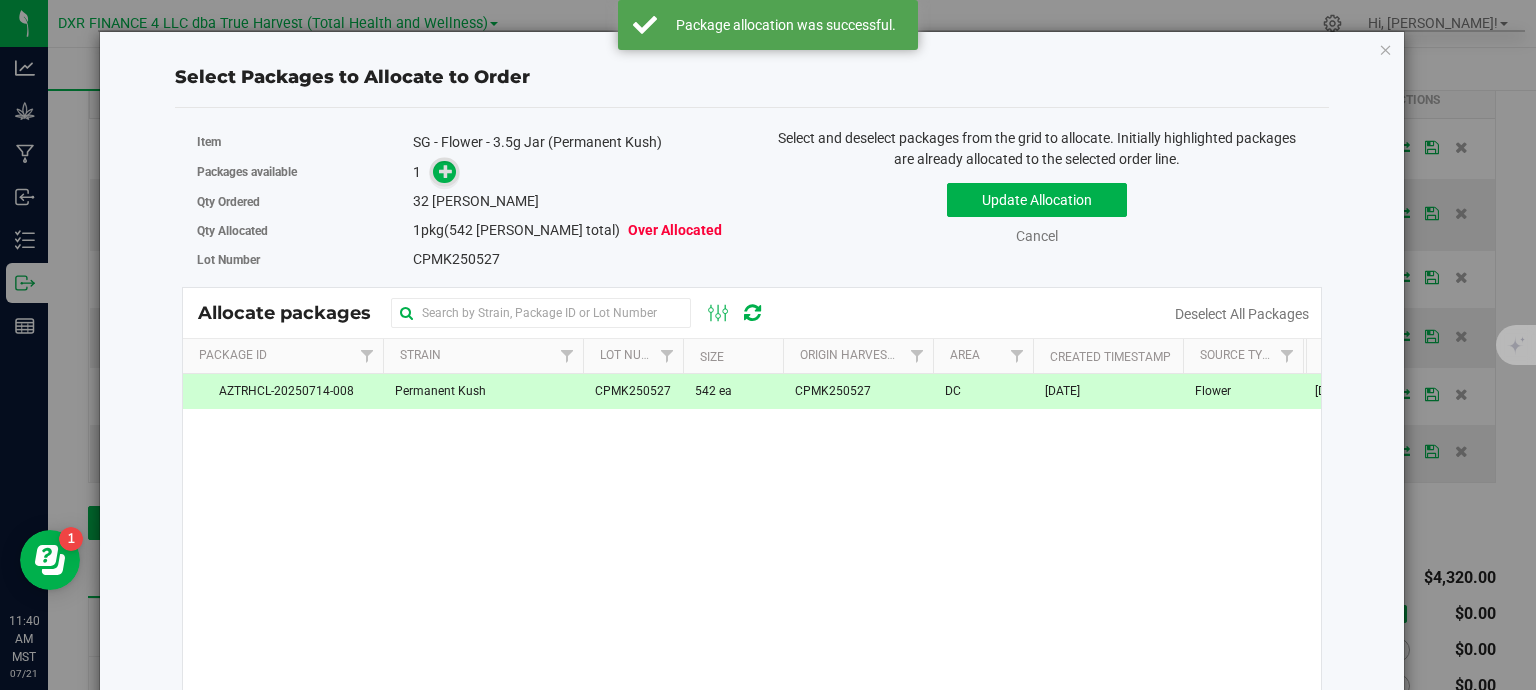 click at bounding box center [446, 171] 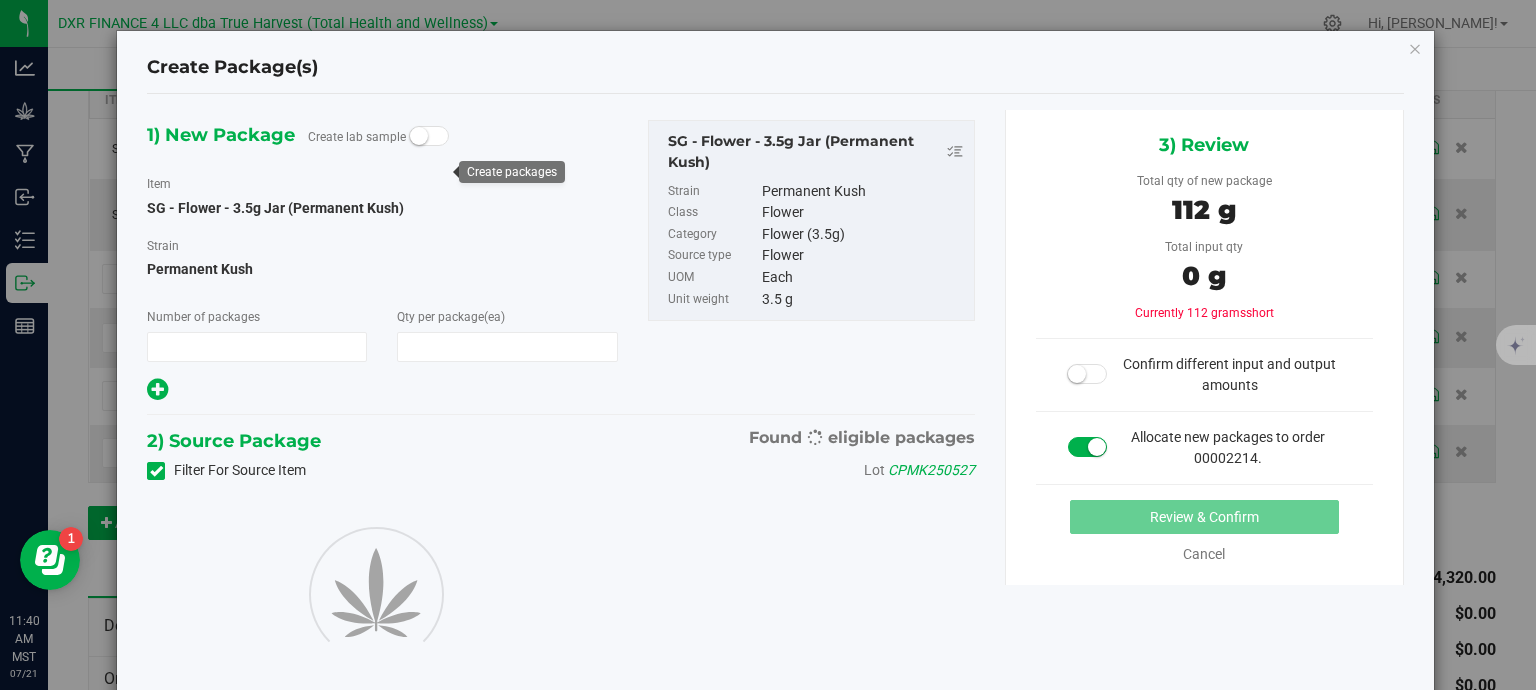 type on "1" 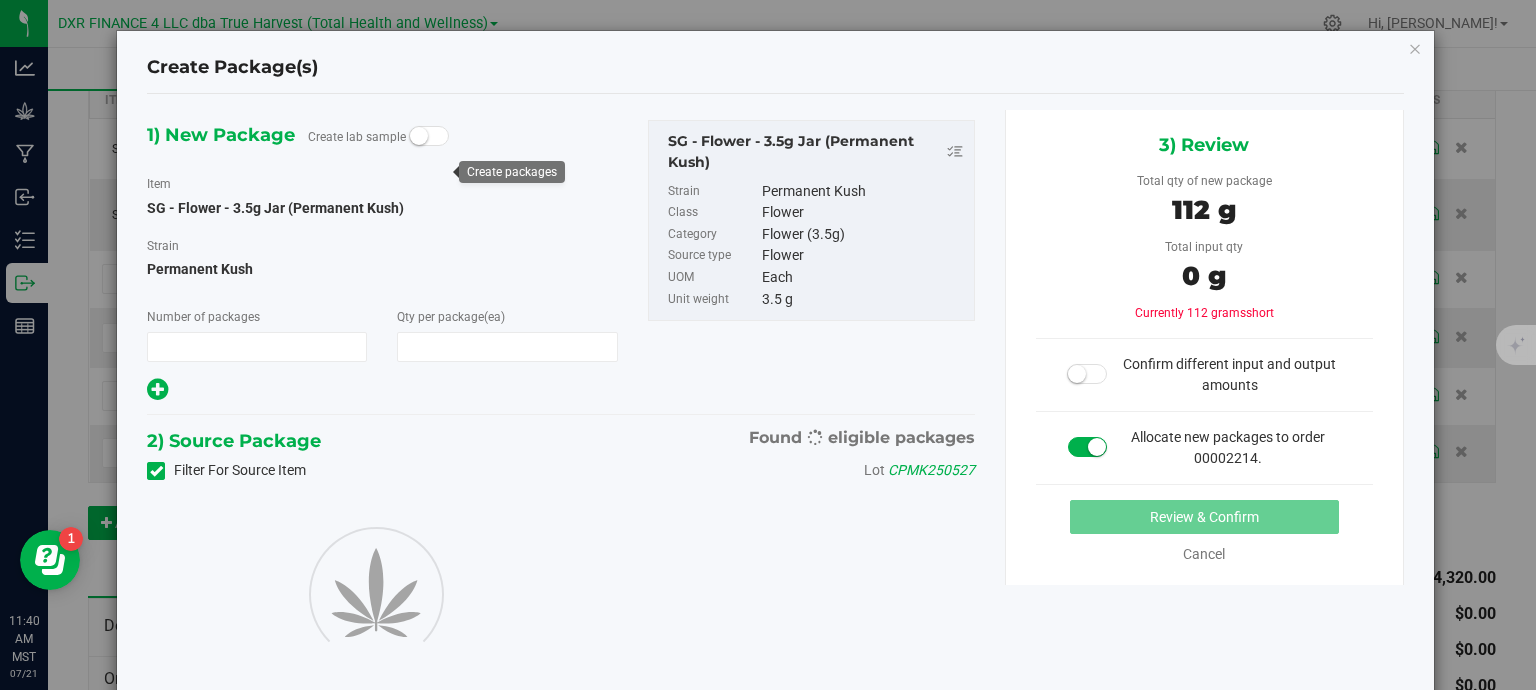 type on "32" 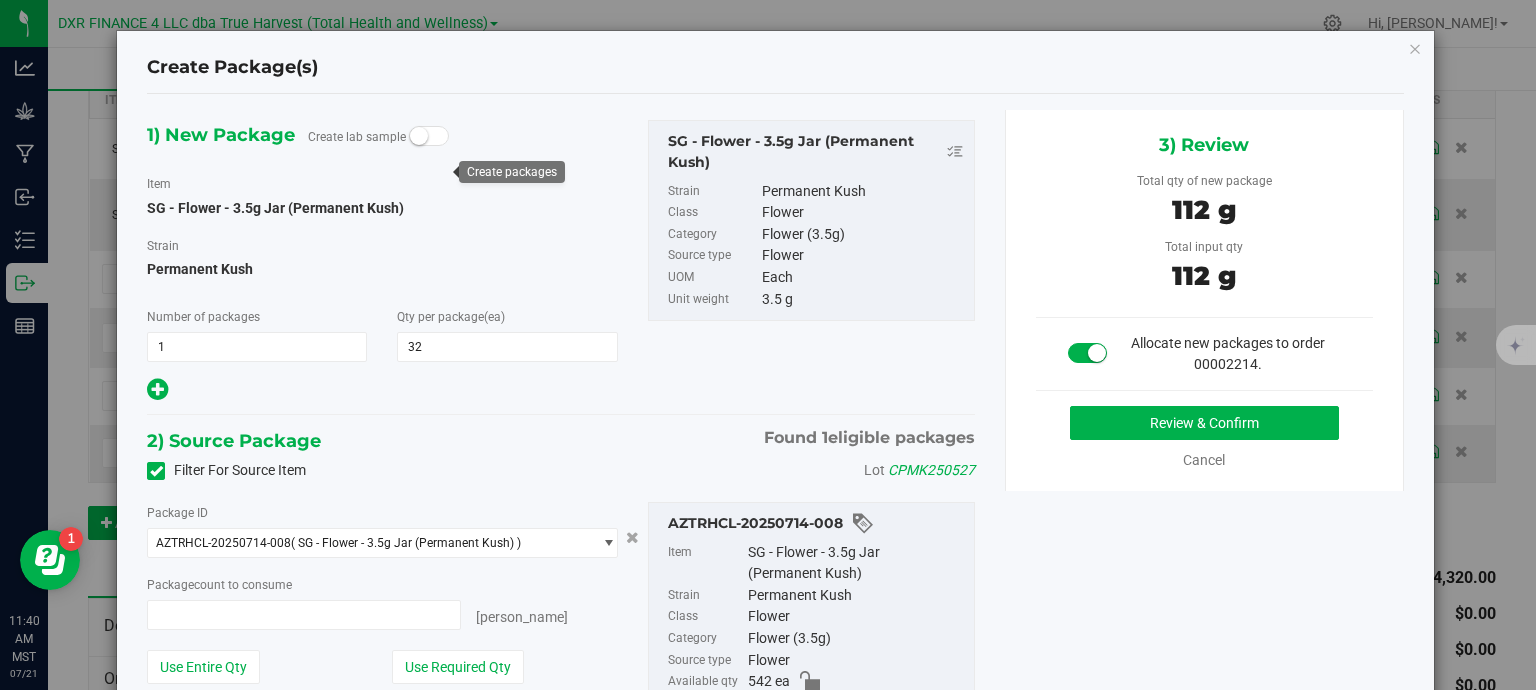 type on "32 ea" 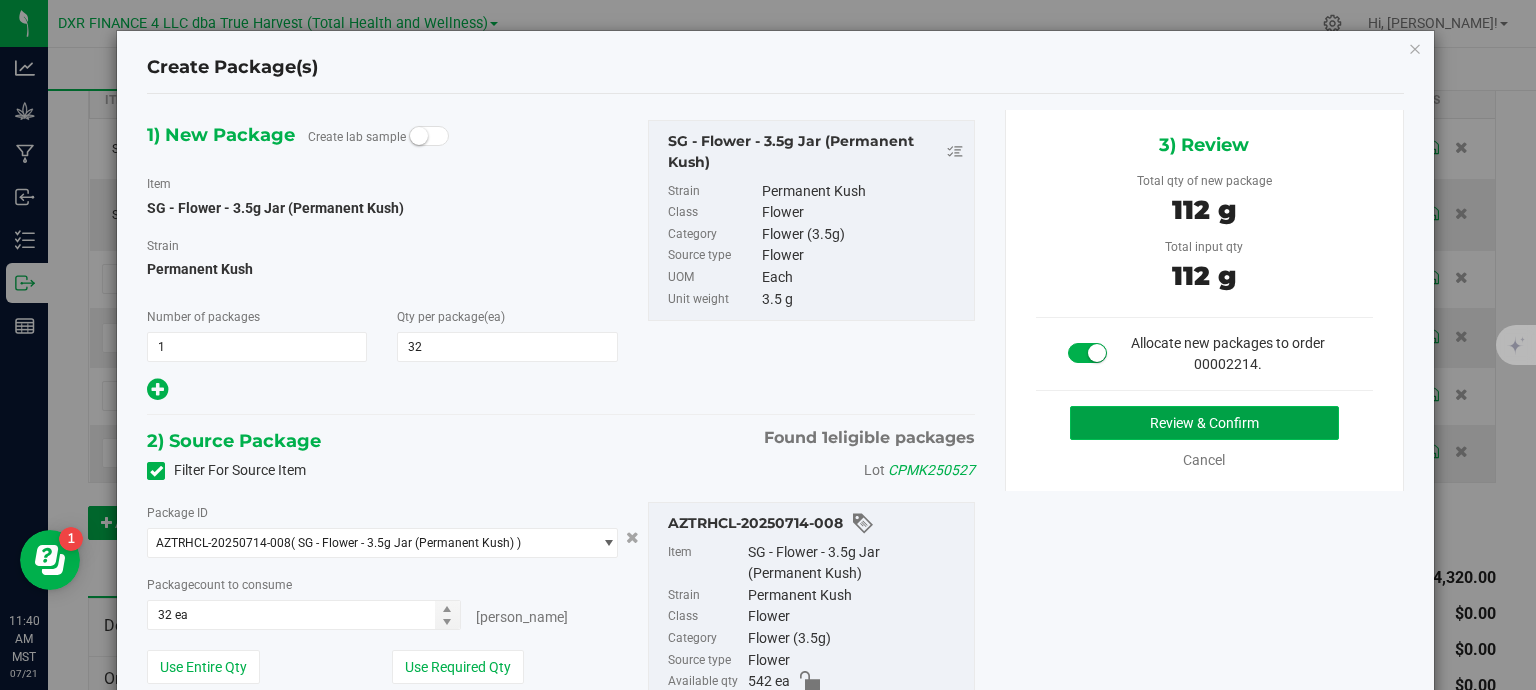 click on "Review & Confirm" at bounding box center (1204, 423) 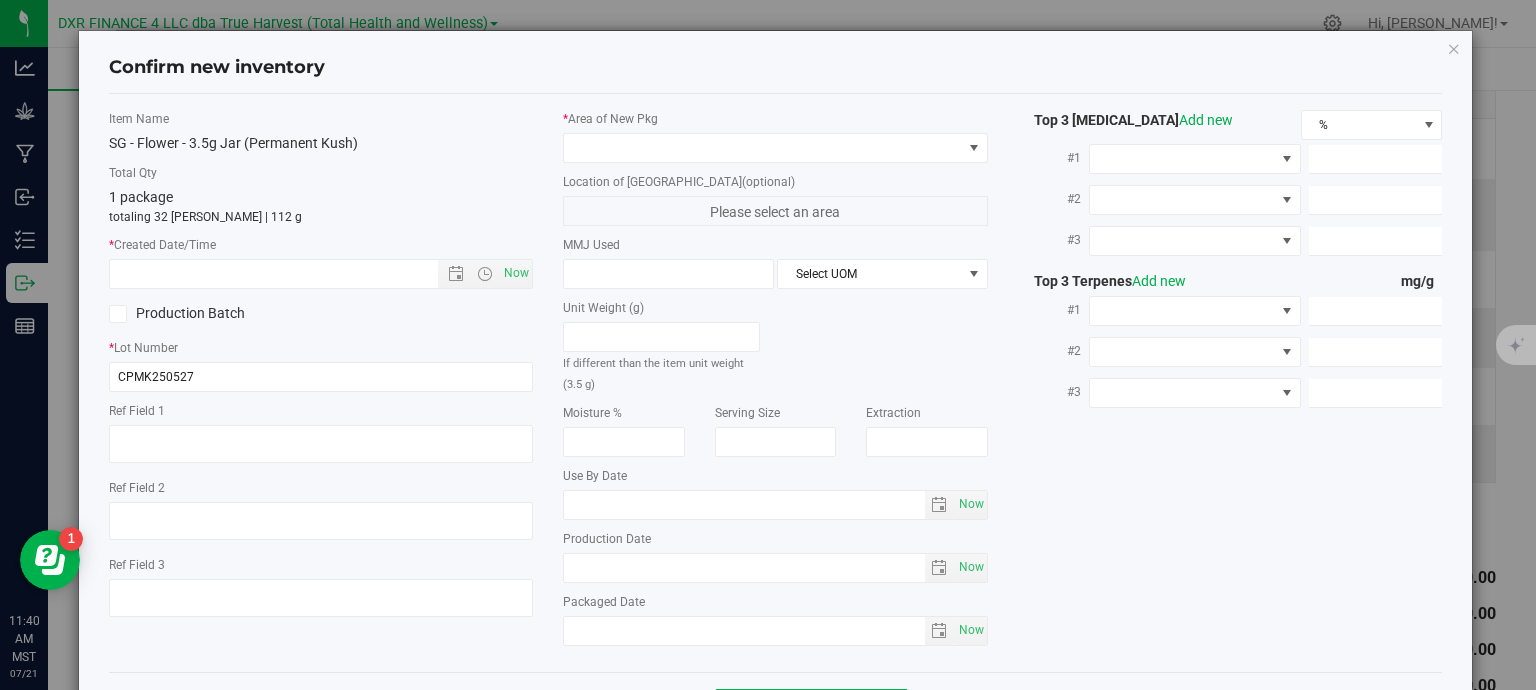 type on "[DATE]" 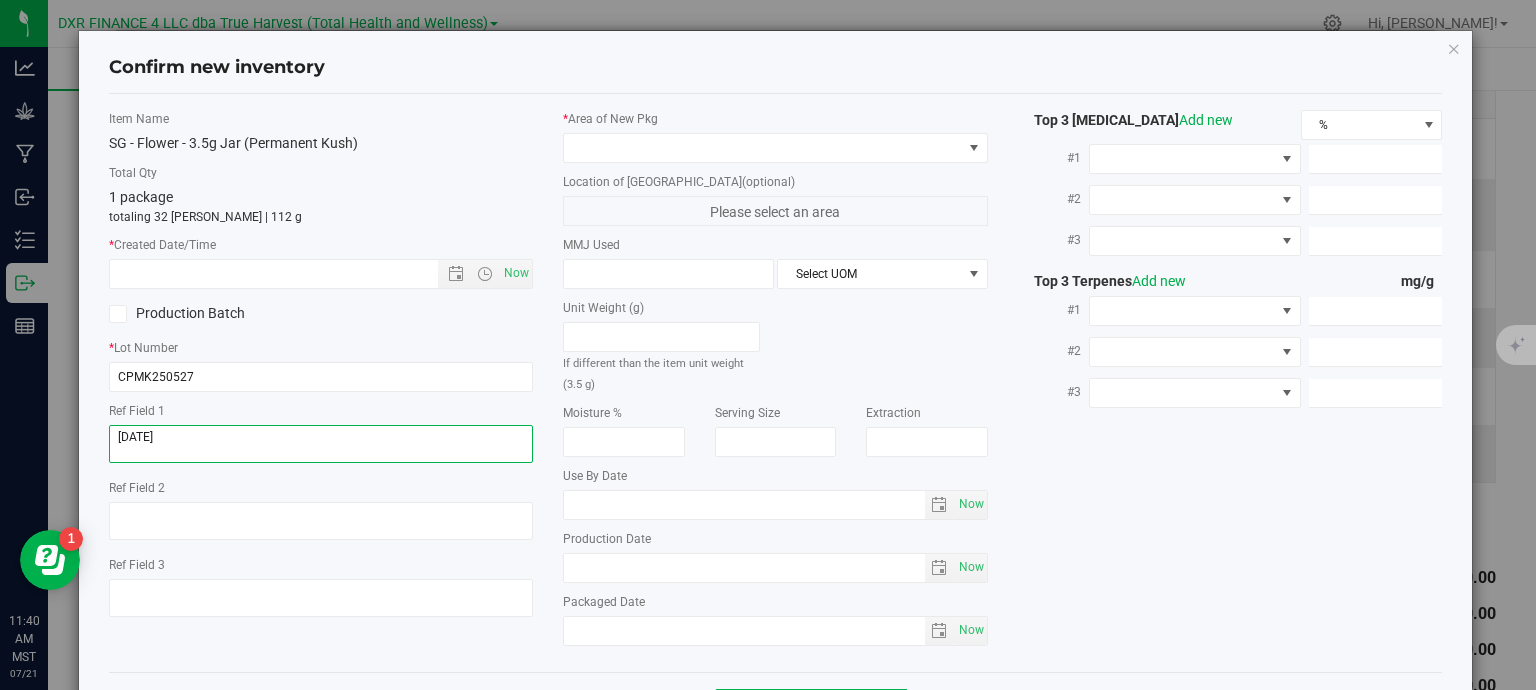 click at bounding box center (321, 444) 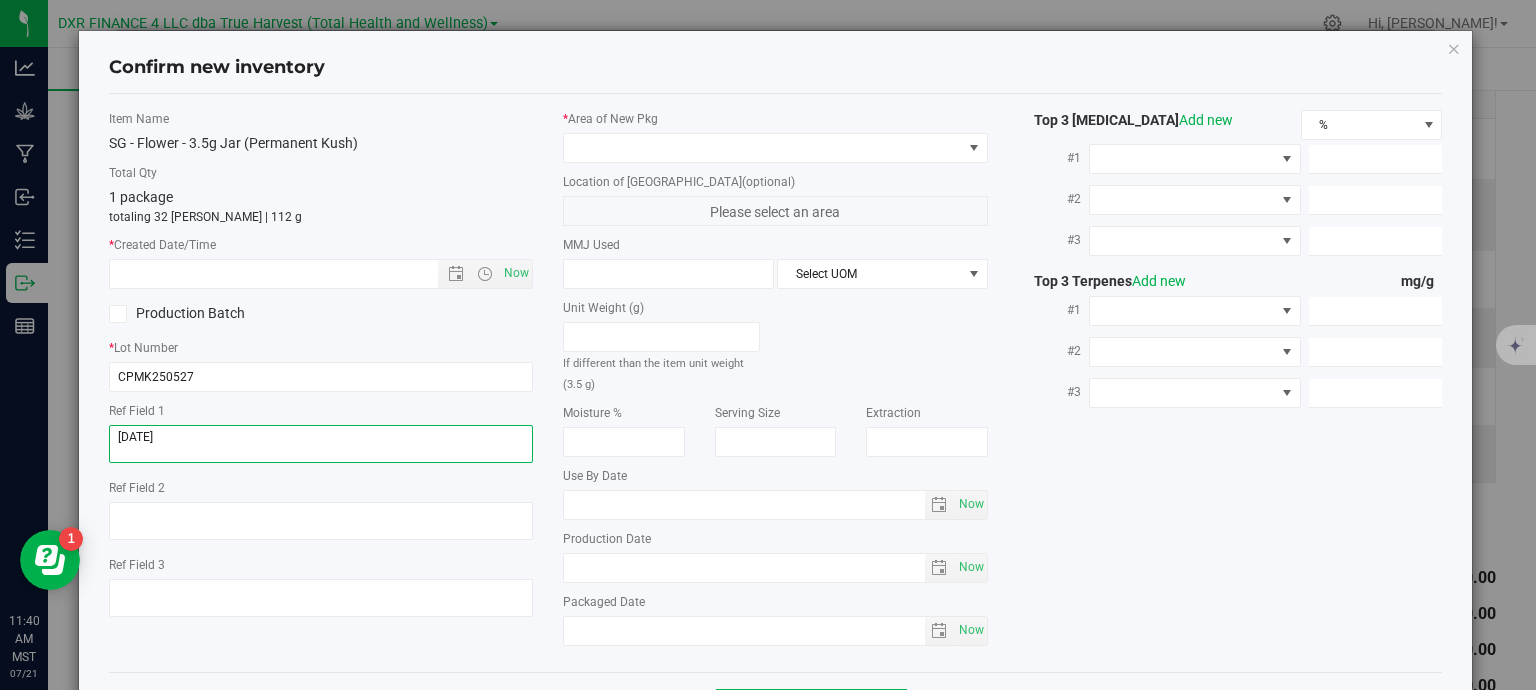 click at bounding box center [321, 444] 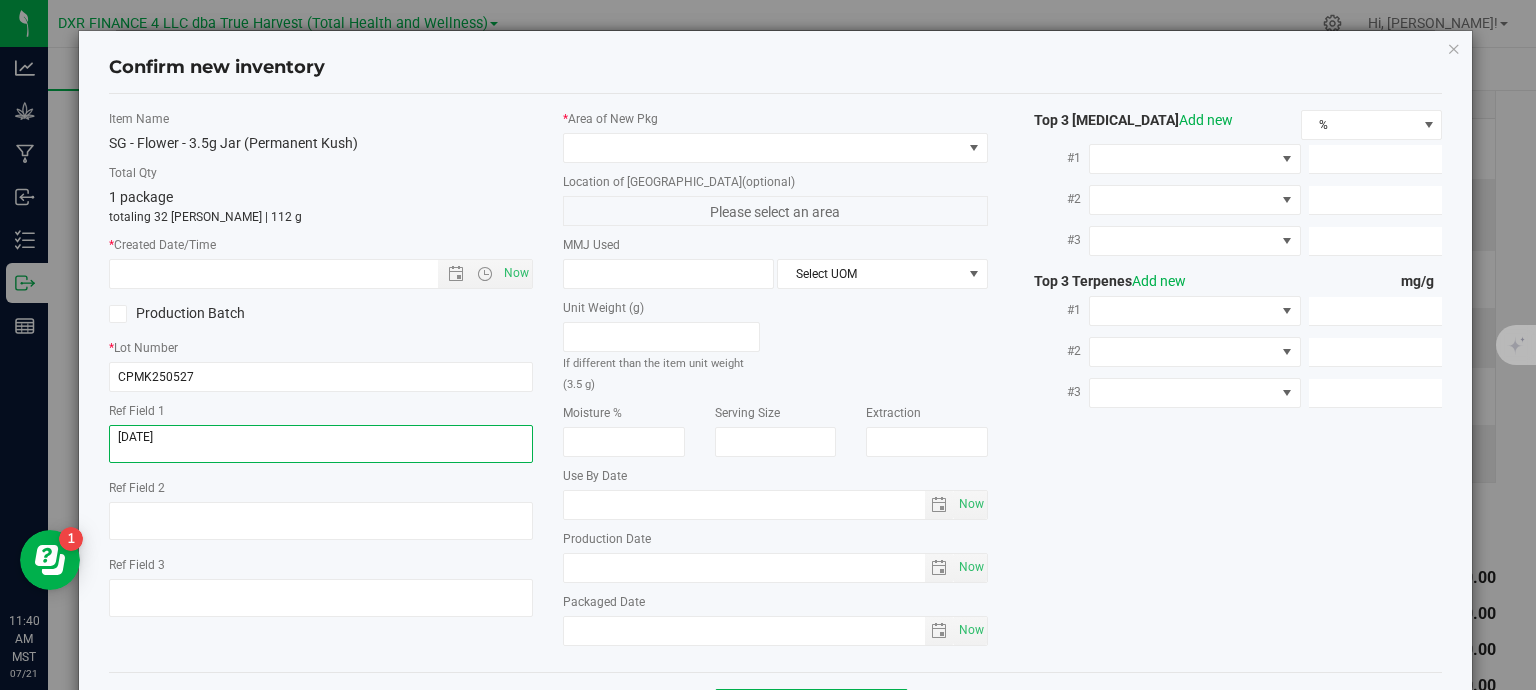 click at bounding box center (321, 444) 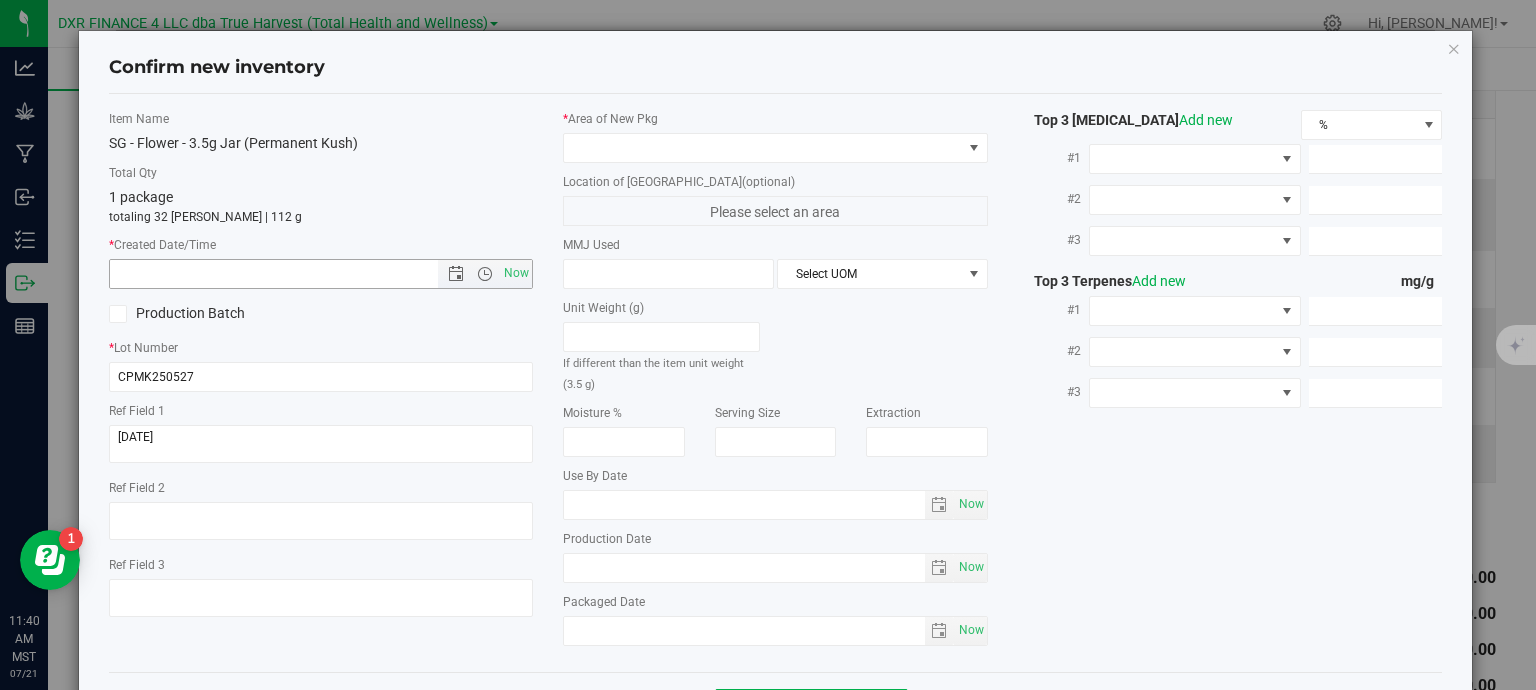click at bounding box center (291, 274) 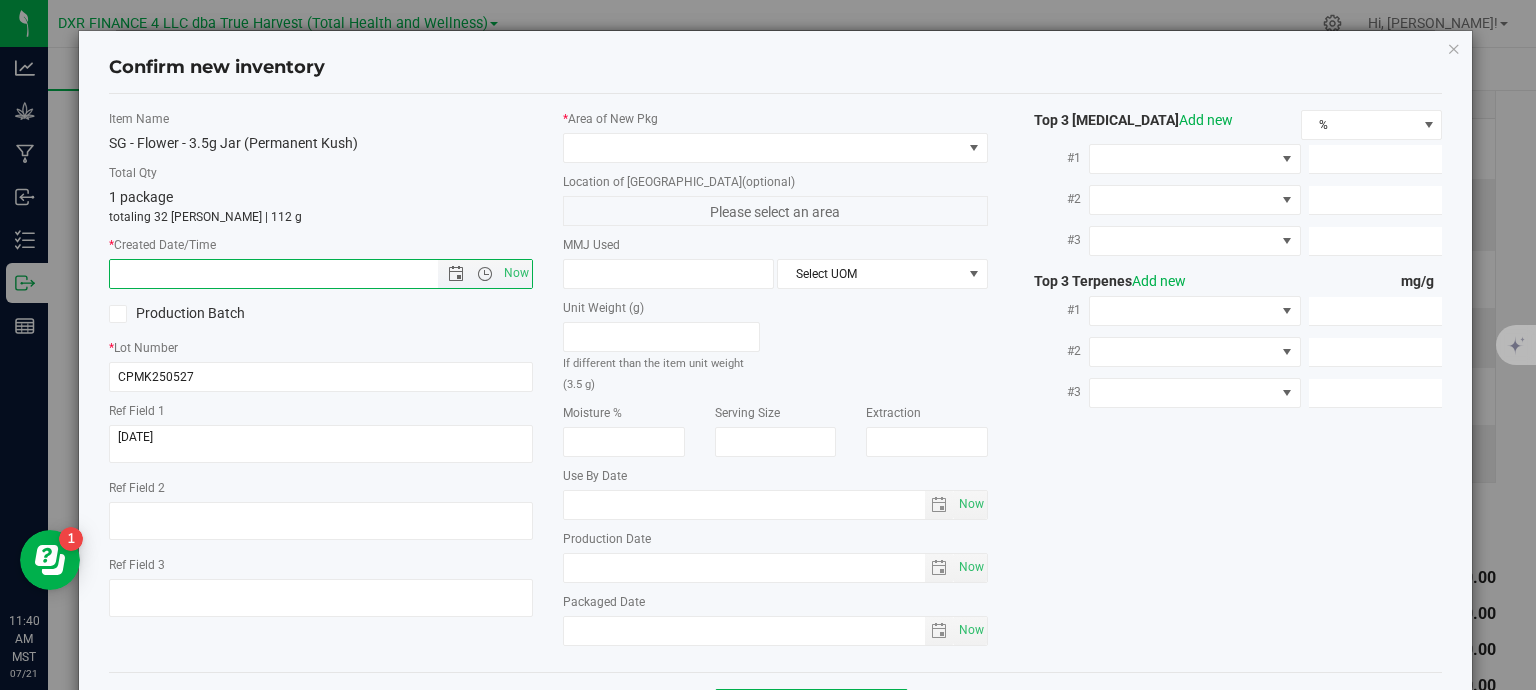 paste on "[DATE]" 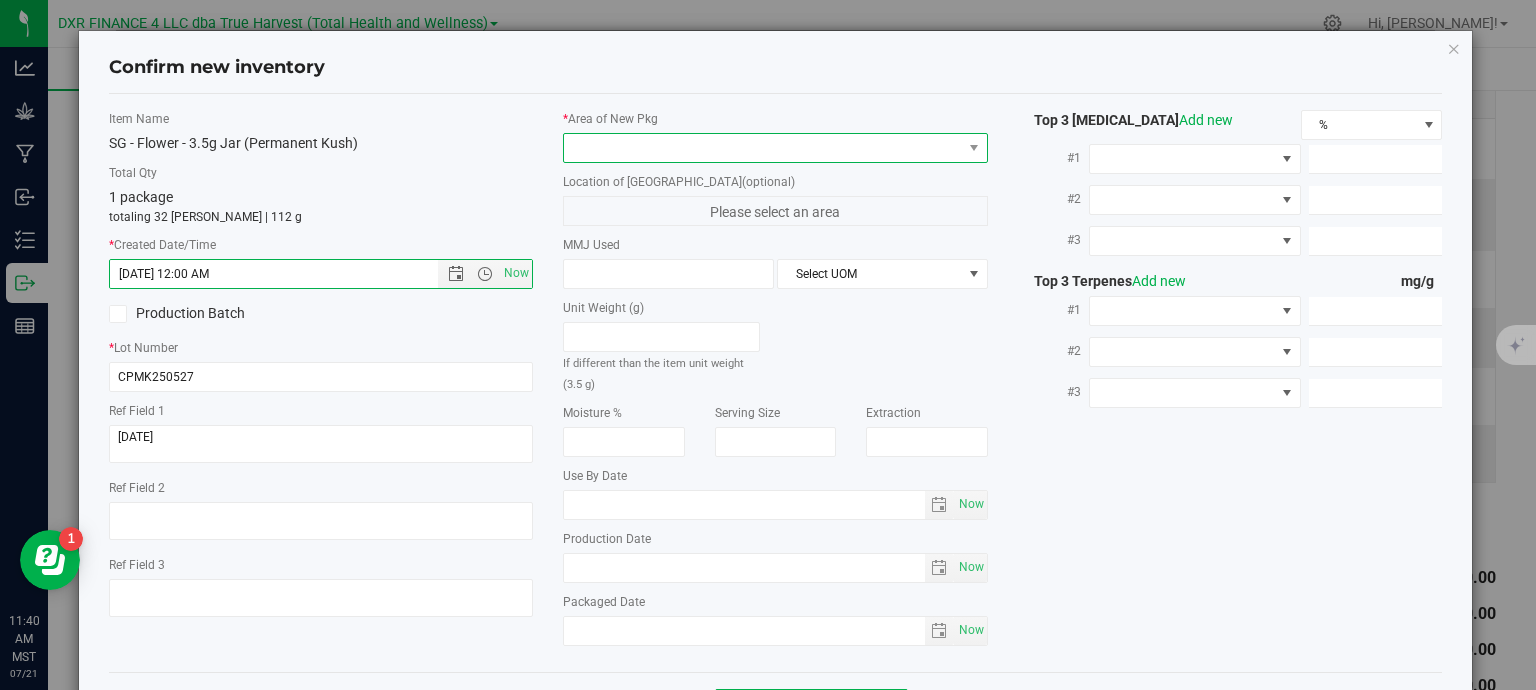 click at bounding box center (763, 148) 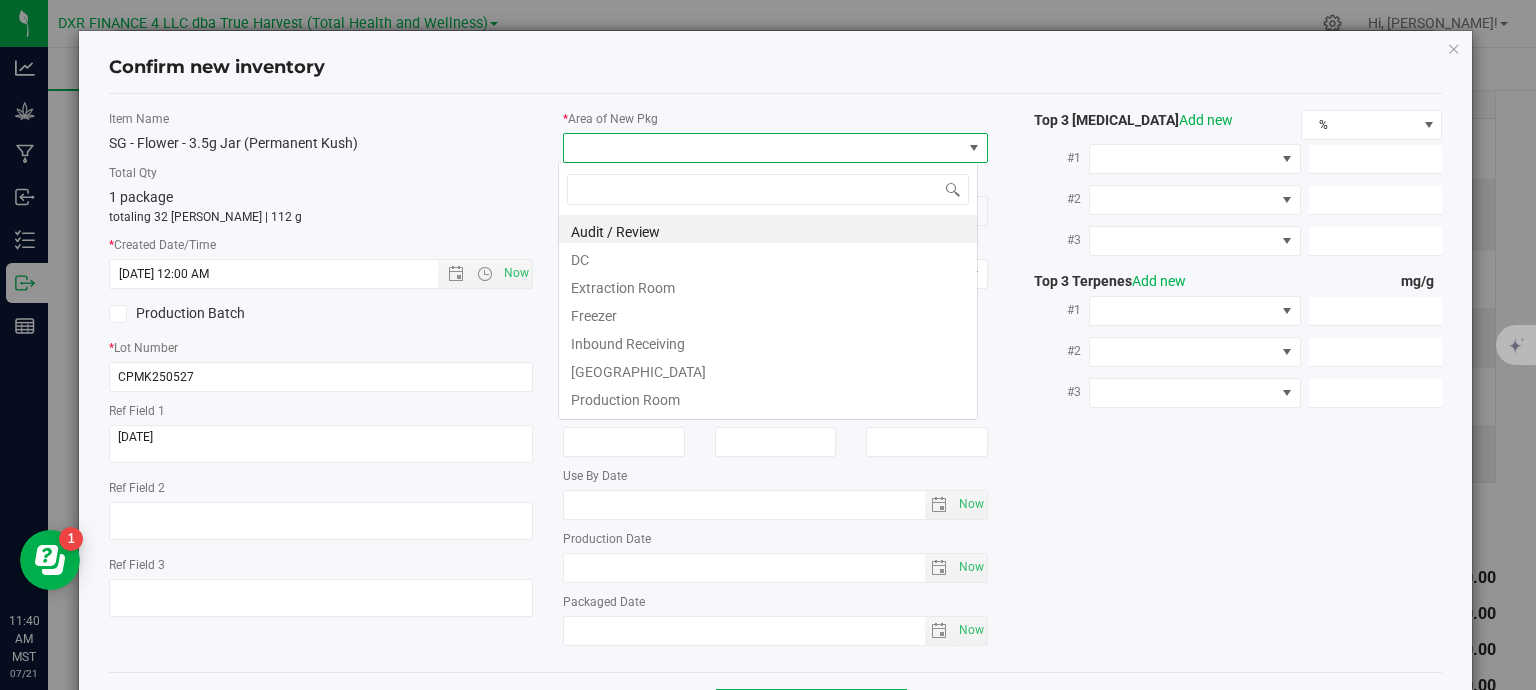 type on "[DATE] 11:40 AM" 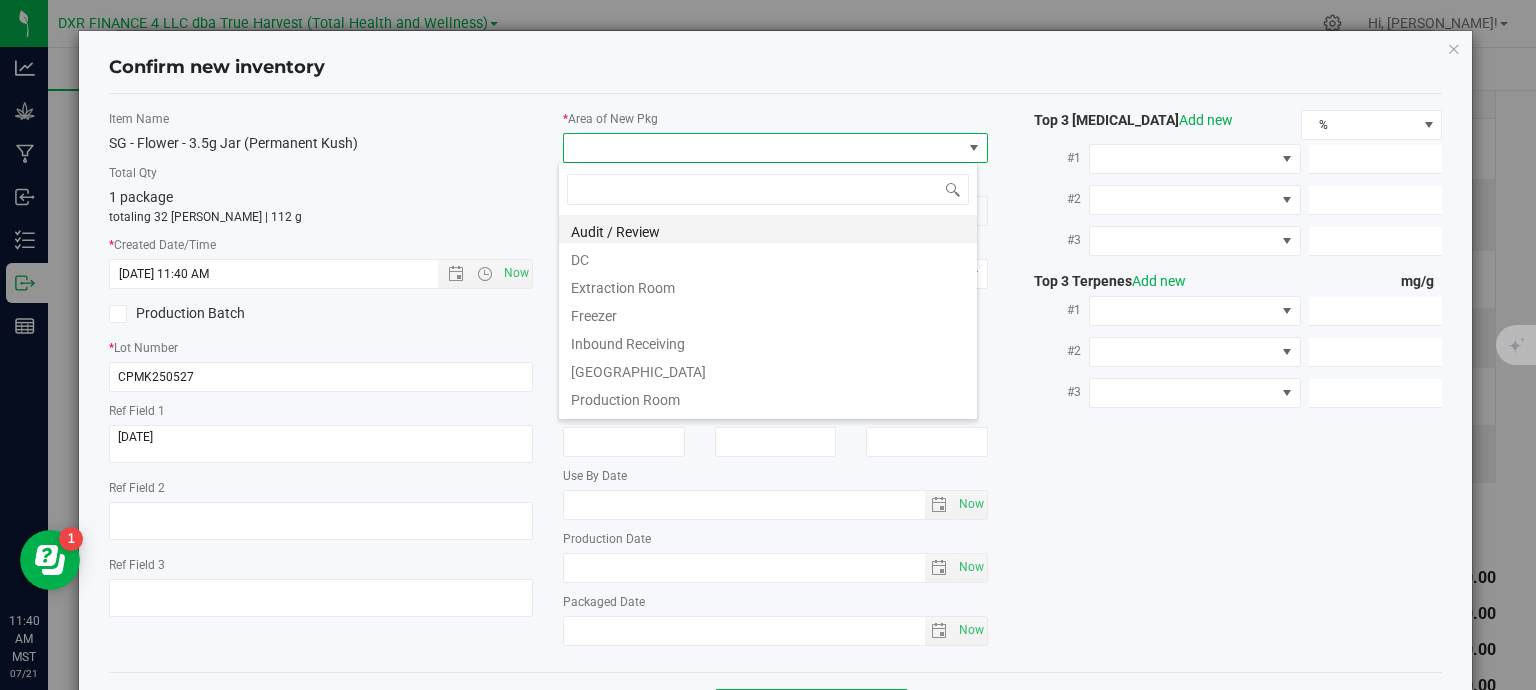 scroll, scrollTop: 99970, scrollLeft: 99580, axis: both 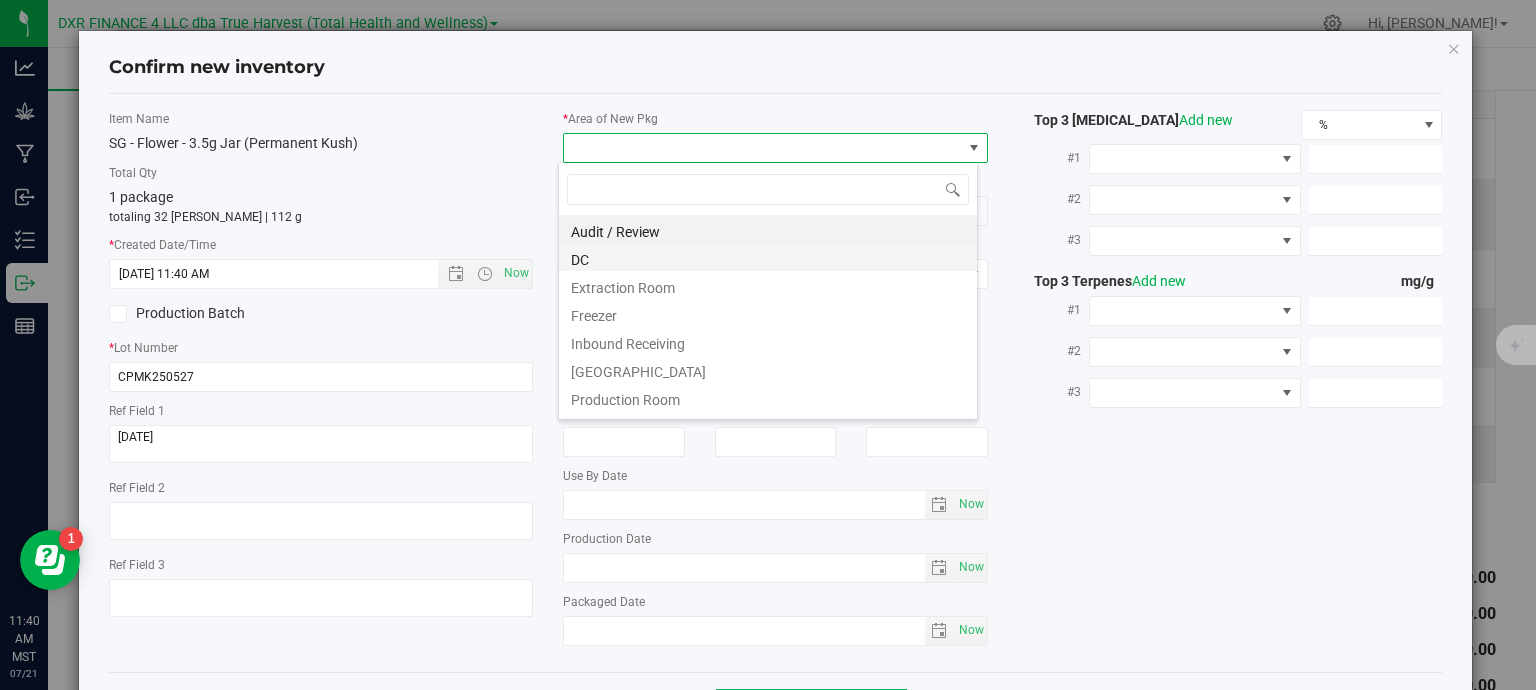 click on "DC" at bounding box center [768, 257] 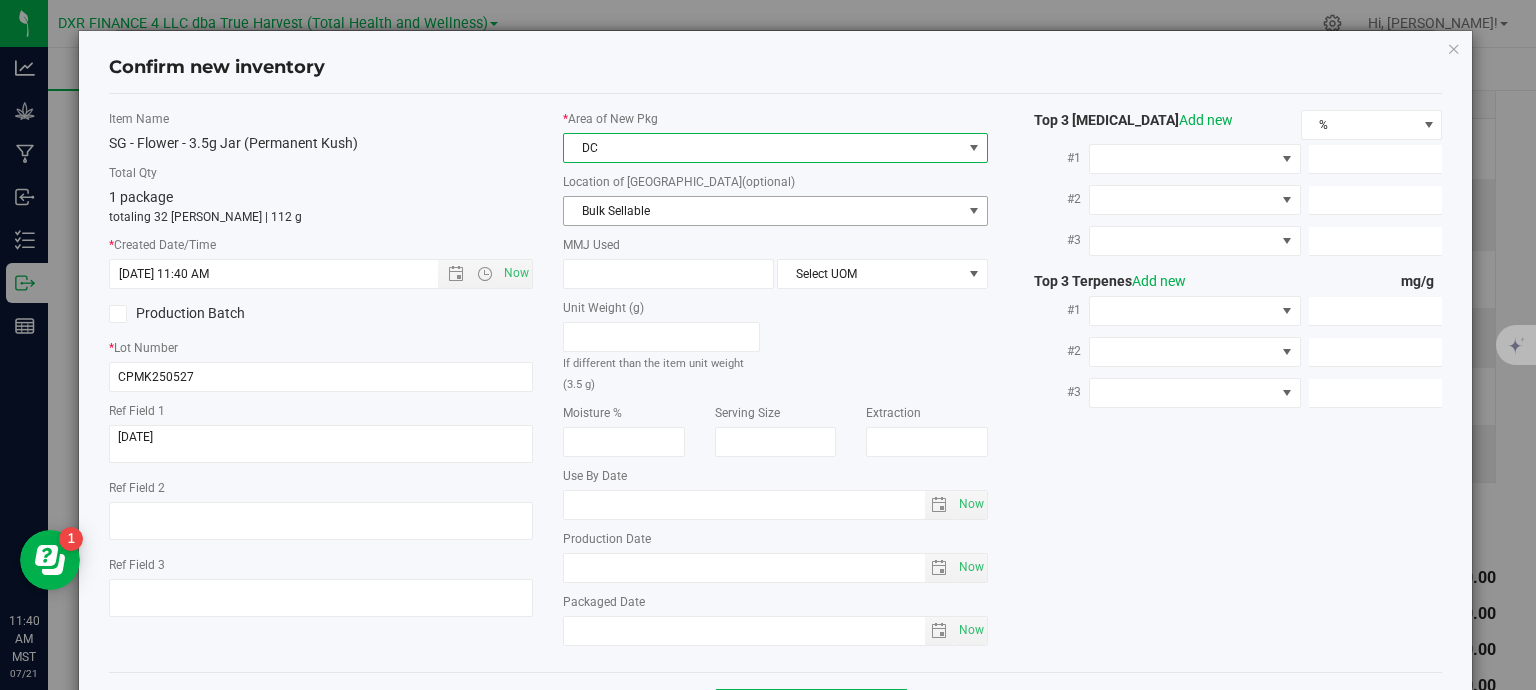 click on "Bulk Sellable" at bounding box center [763, 211] 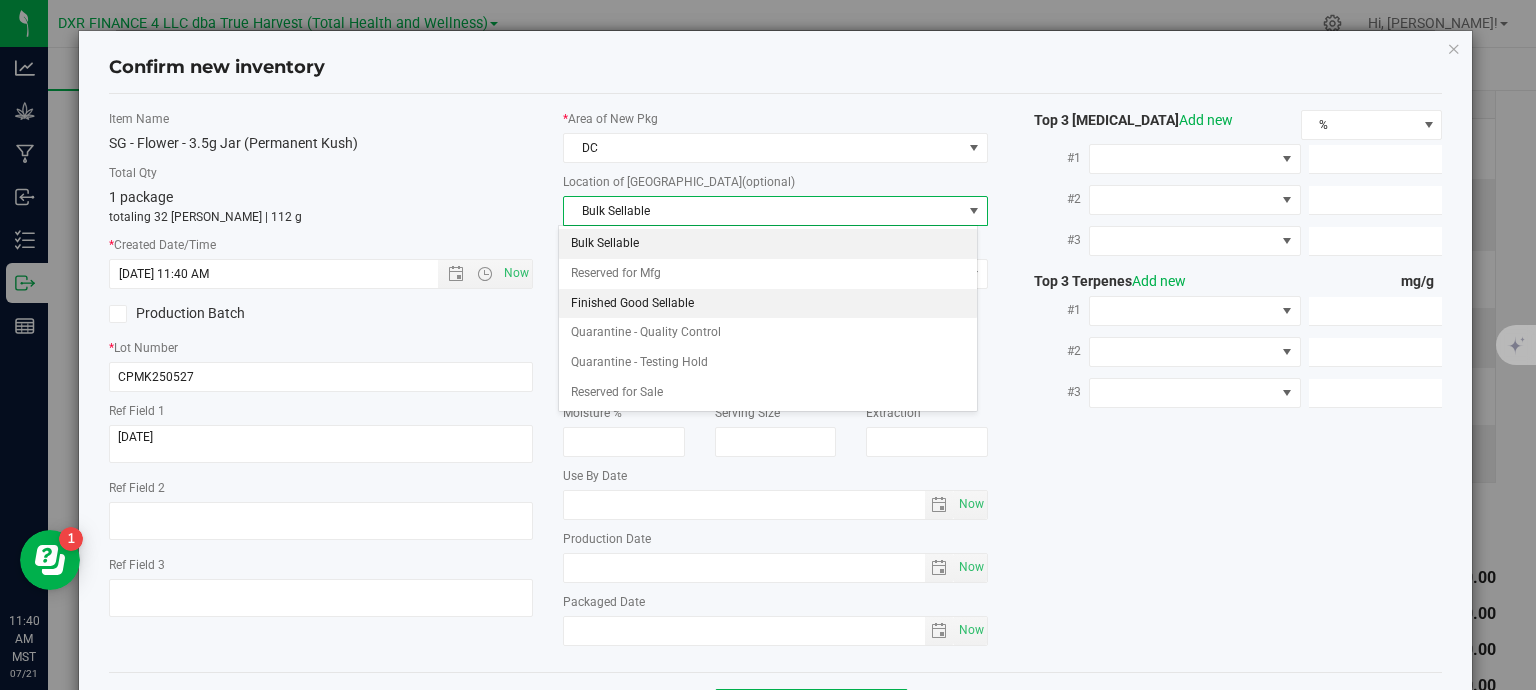 click on "Finished Good Sellable" at bounding box center [768, 304] 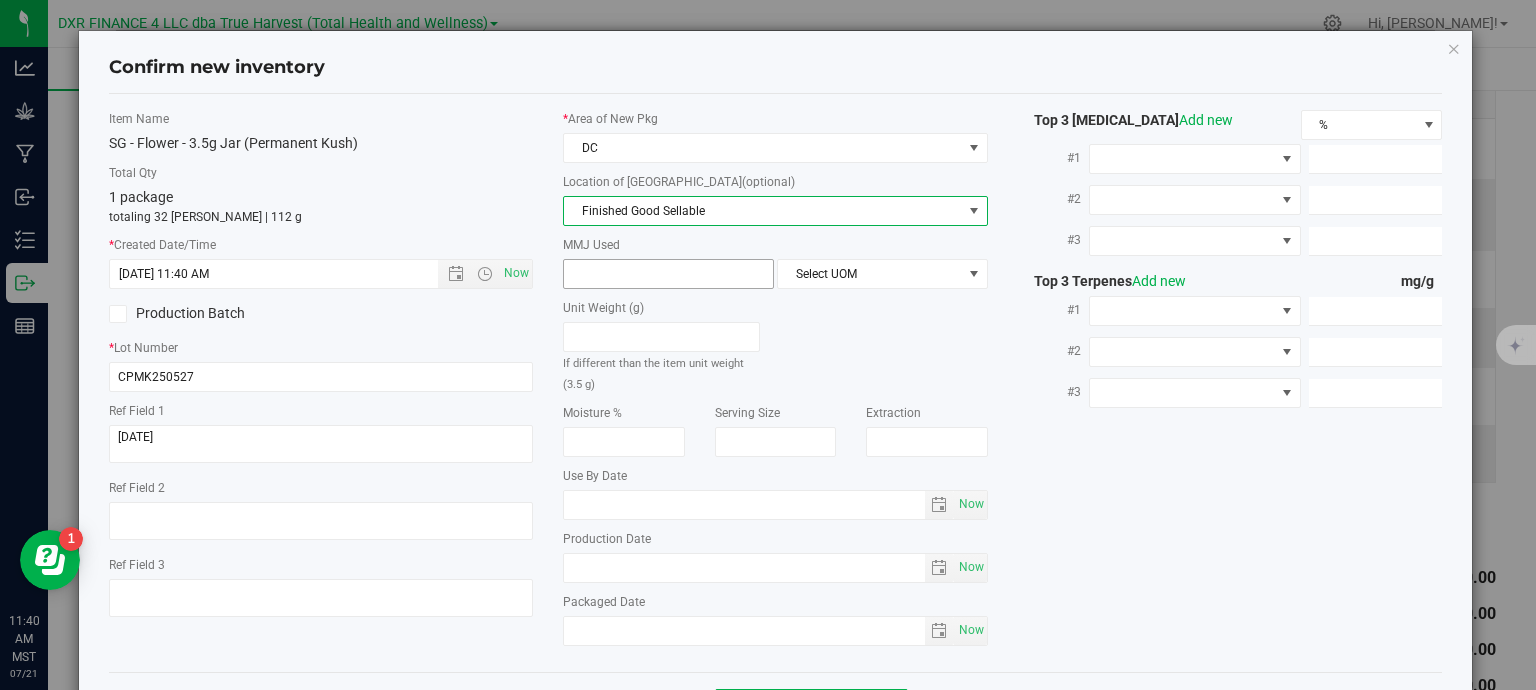 click at bounding box center (668, 274) 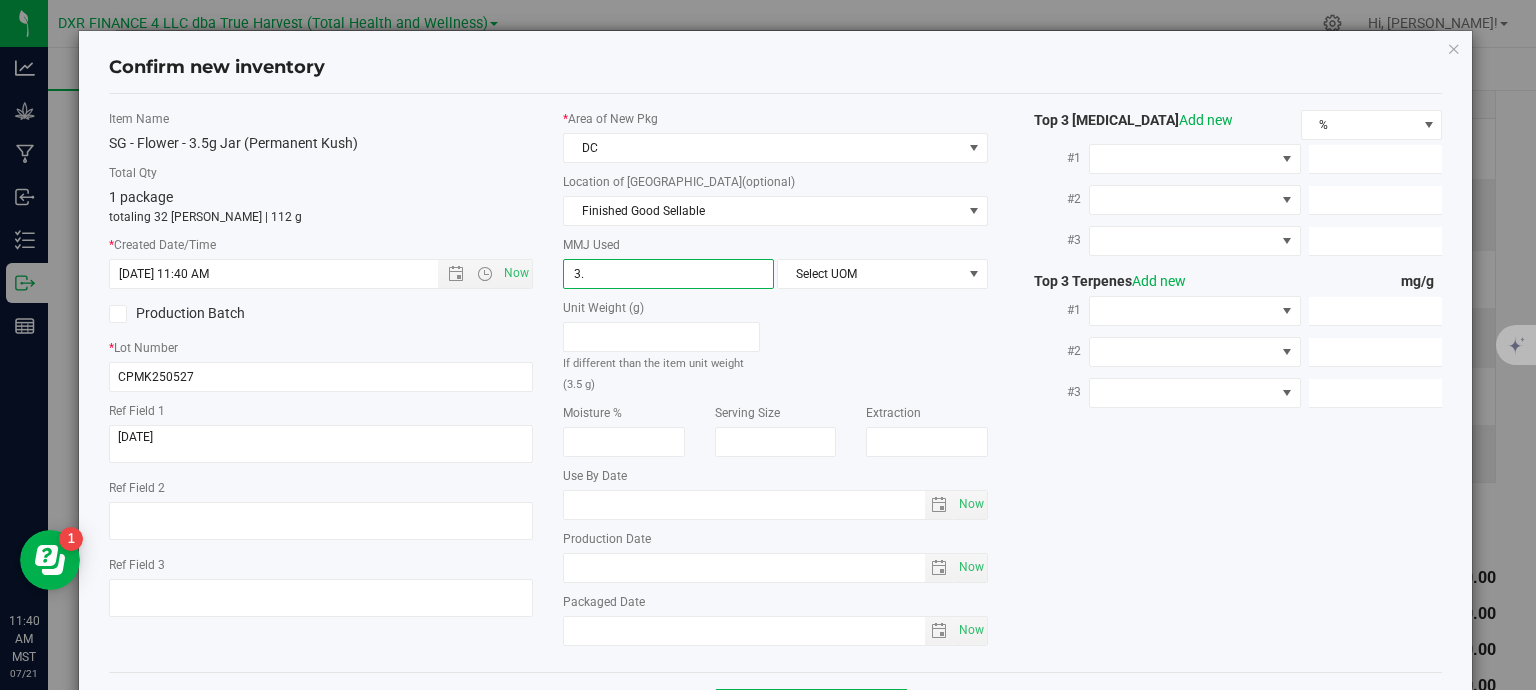type on "3.5" 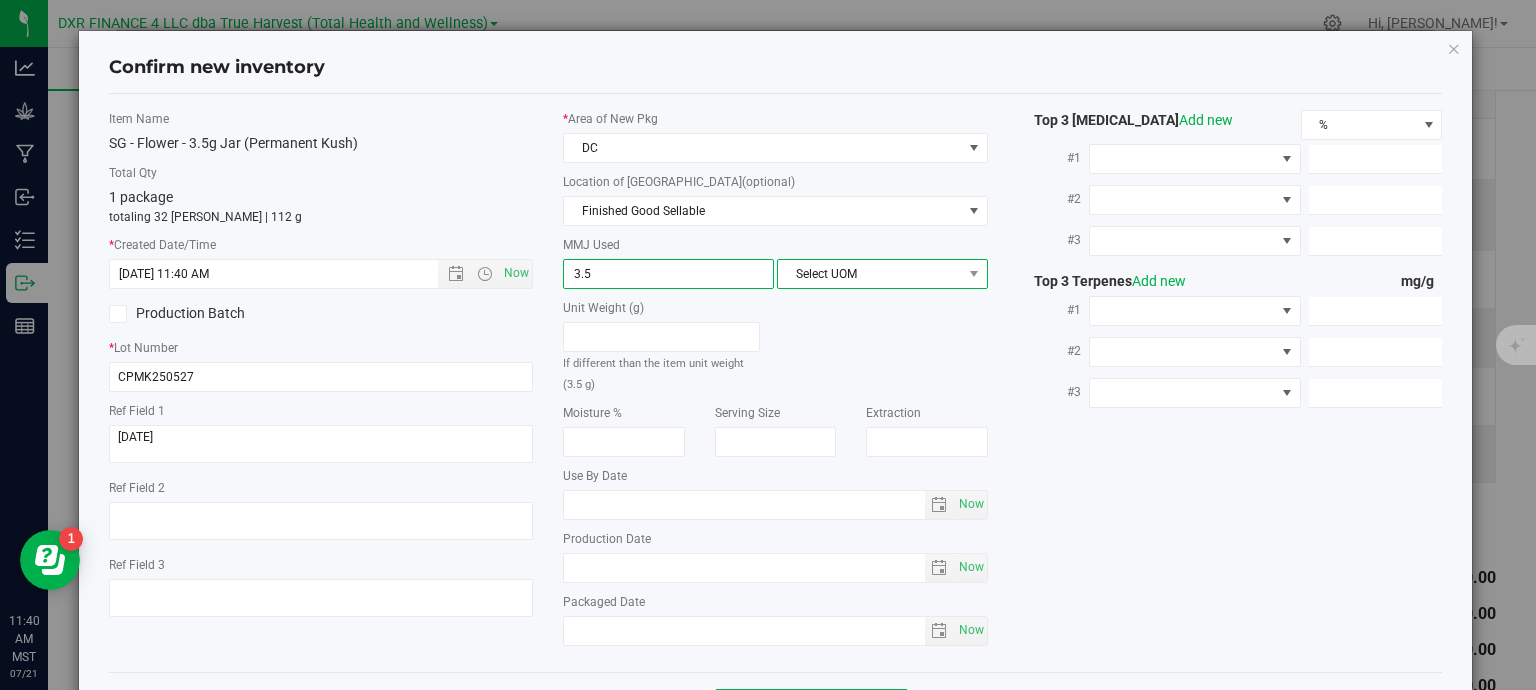 type on "3.5000" 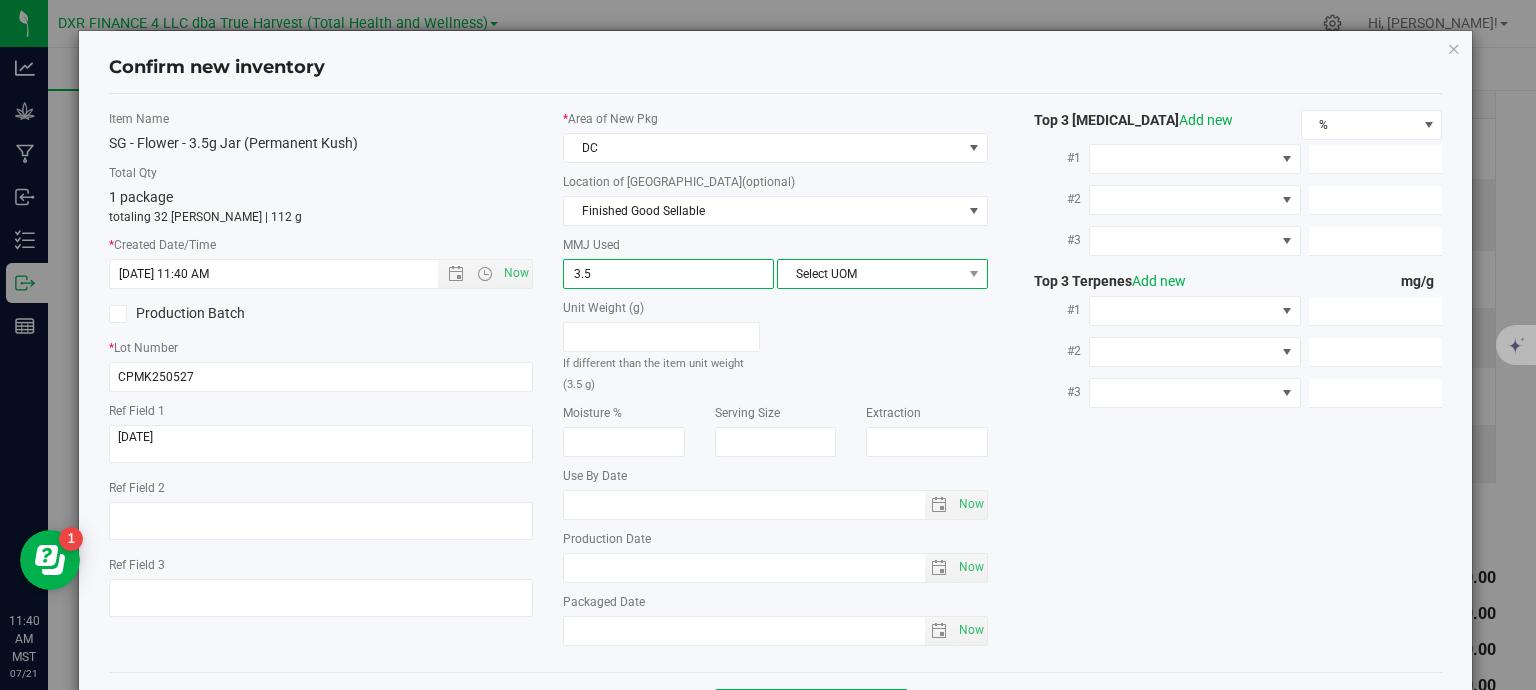 click on "Select UOM" at bounding box center [870, 274] 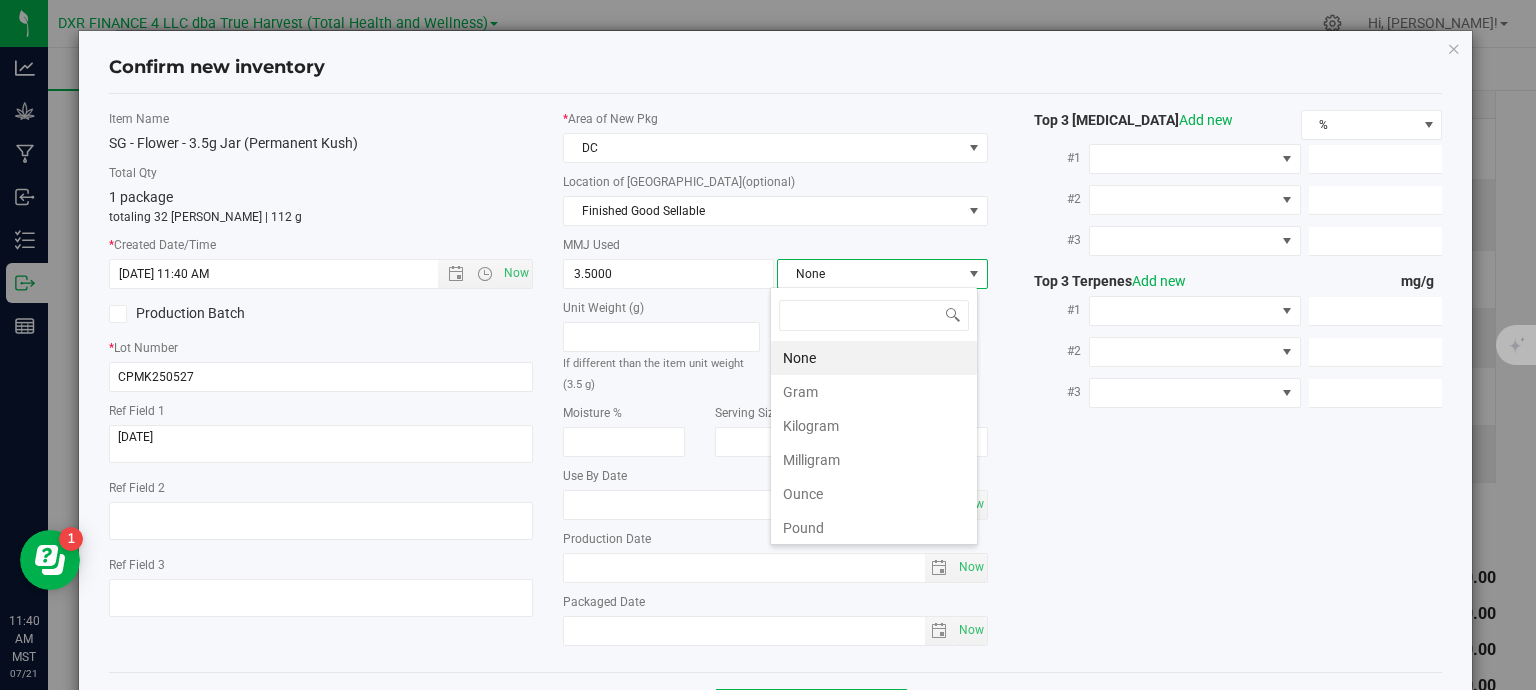 scroll, scrollTop: 99970, scrollLeft: 99792, axis: both 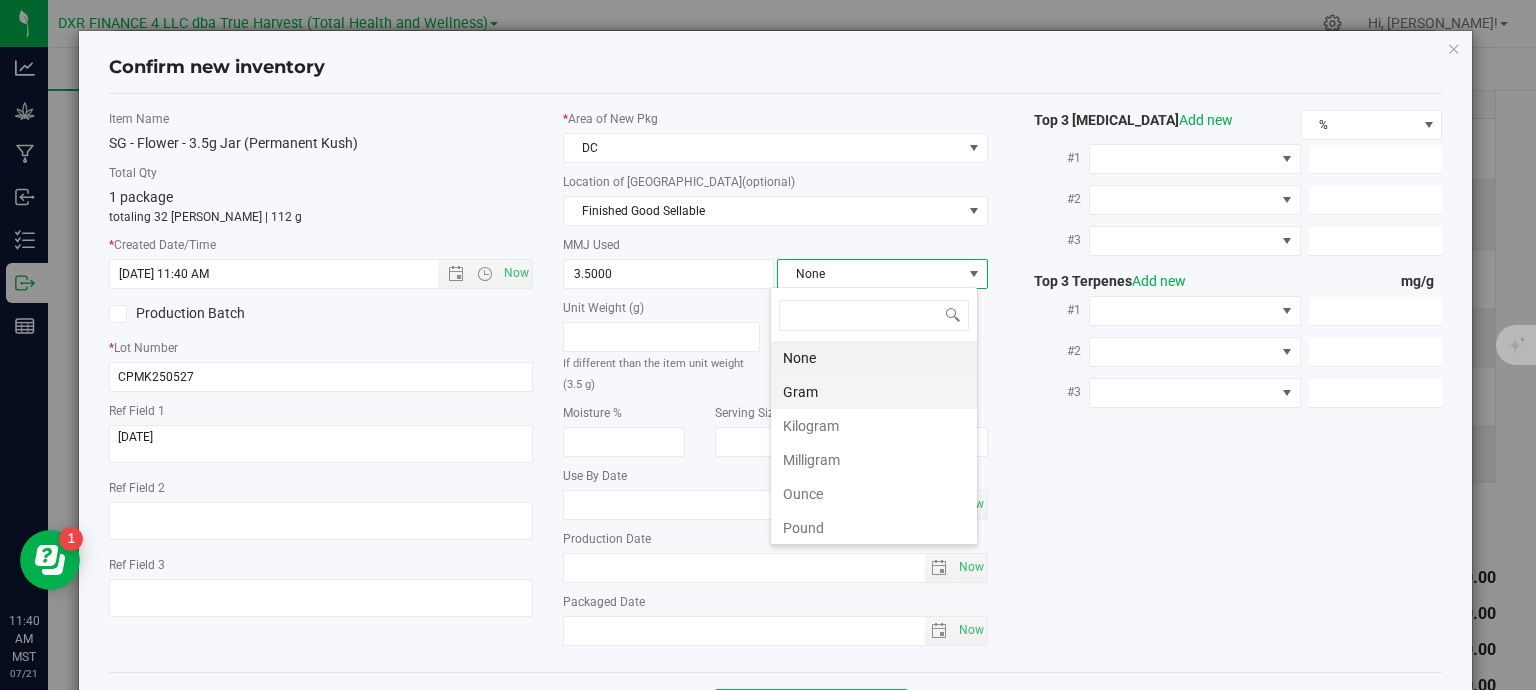 click on "Gram" at bounding box center (874, 392) 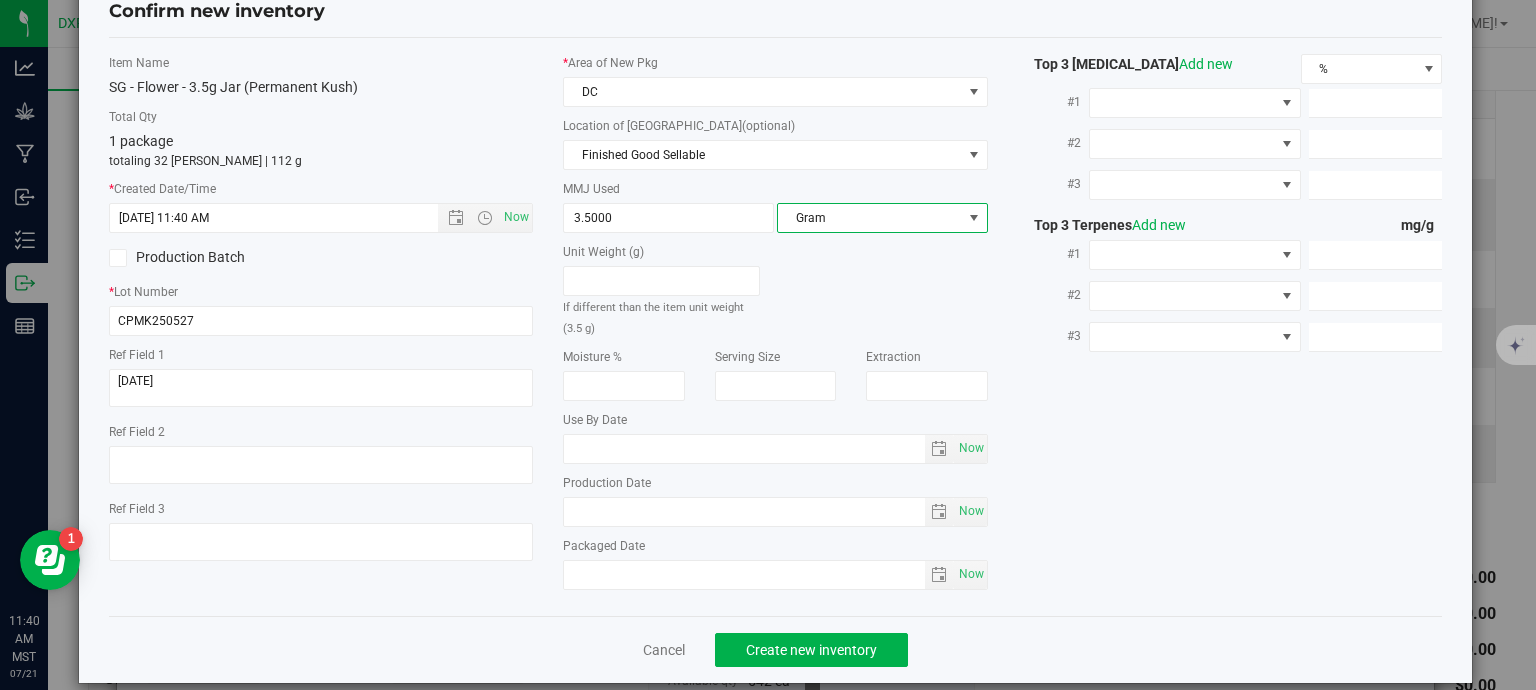 scroll, scrollTop: 75, scrollLeft: 0, axis: vertical 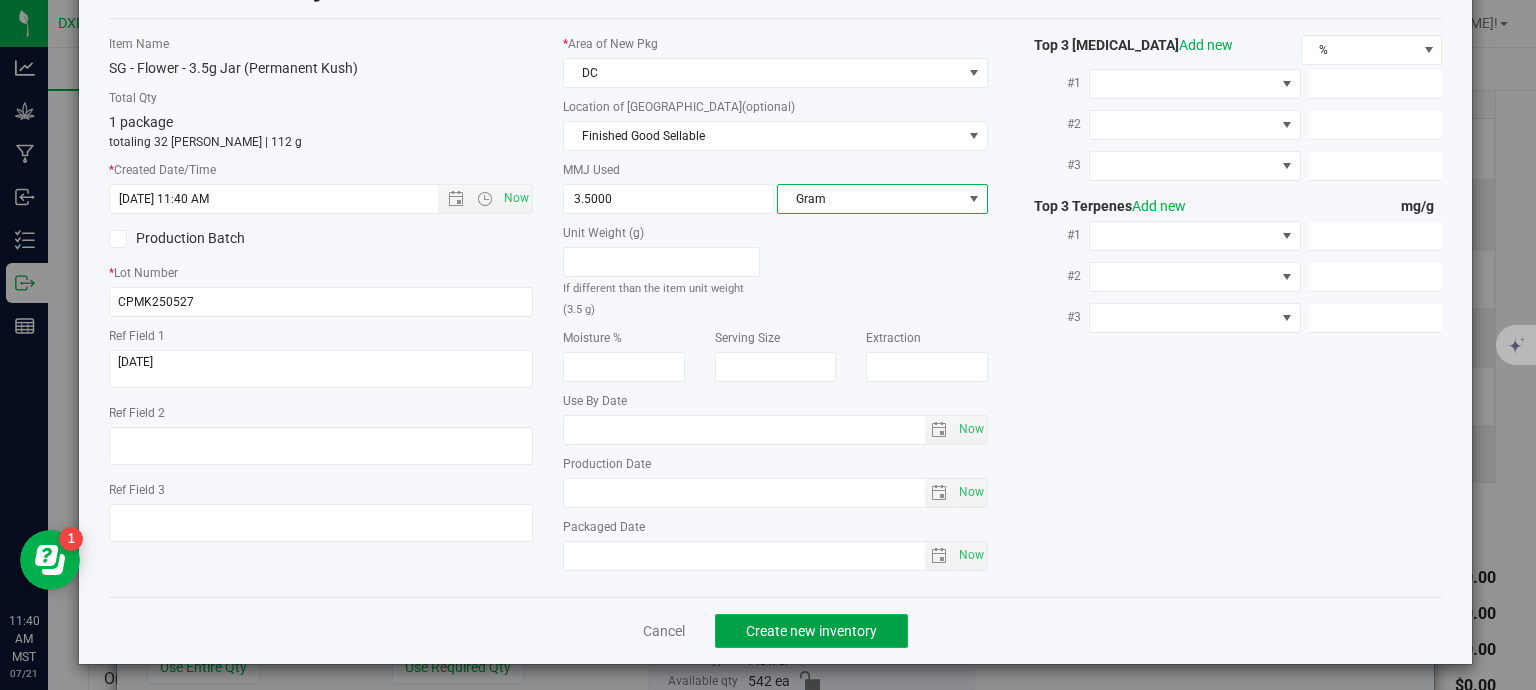 click on "Create new inventory" 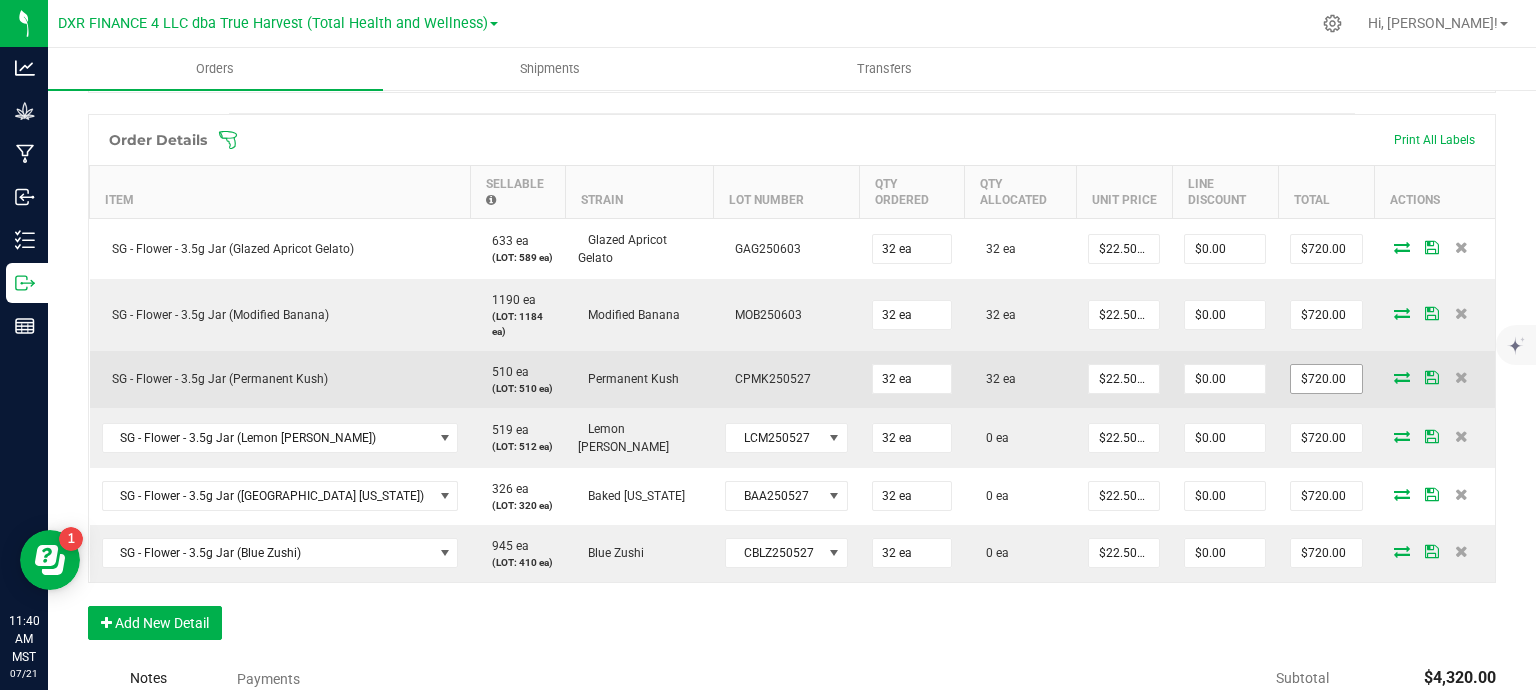 scroll, scrollTop: 600, scrollLeft: 0, axis: vertical 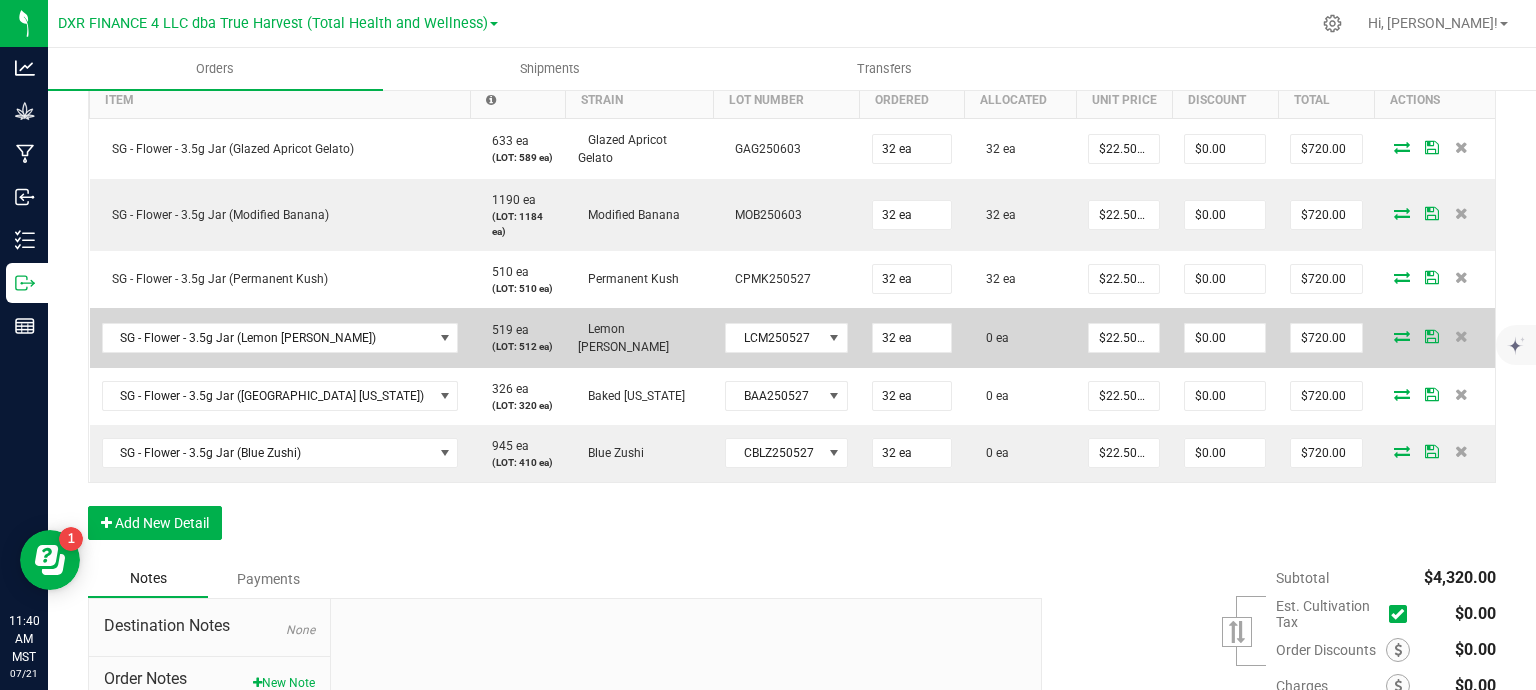click at bounding box center [1402, 336] 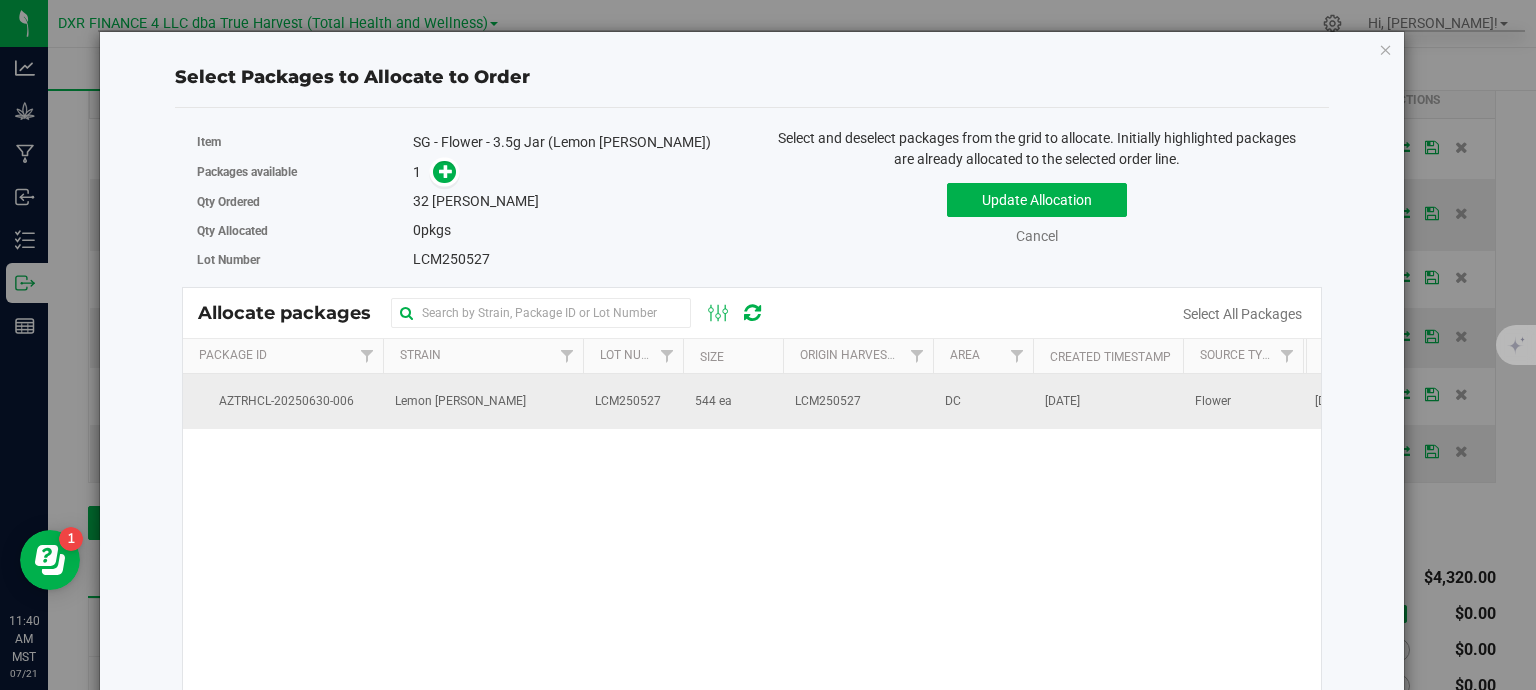 click on "LCM250527" at bounding box center [633, 401] 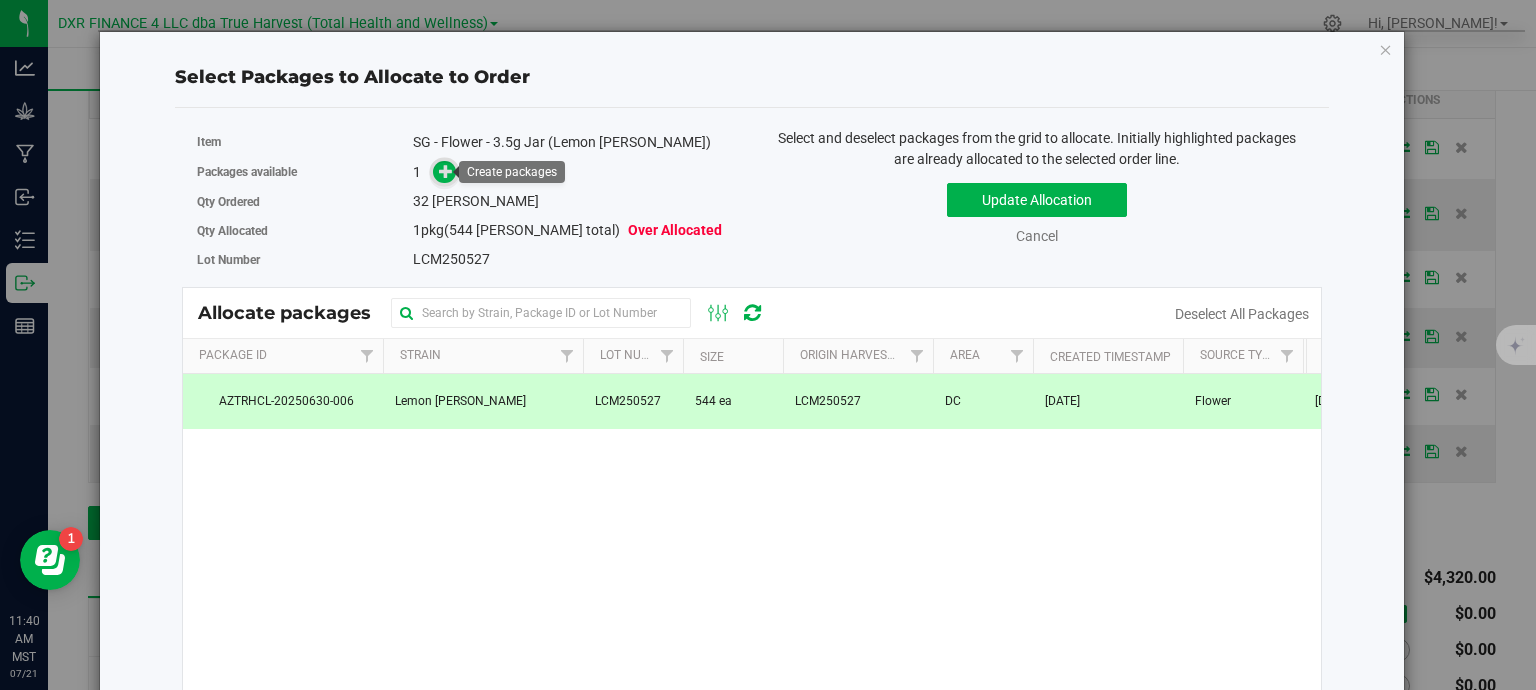 click at bounding box center (446, 171) 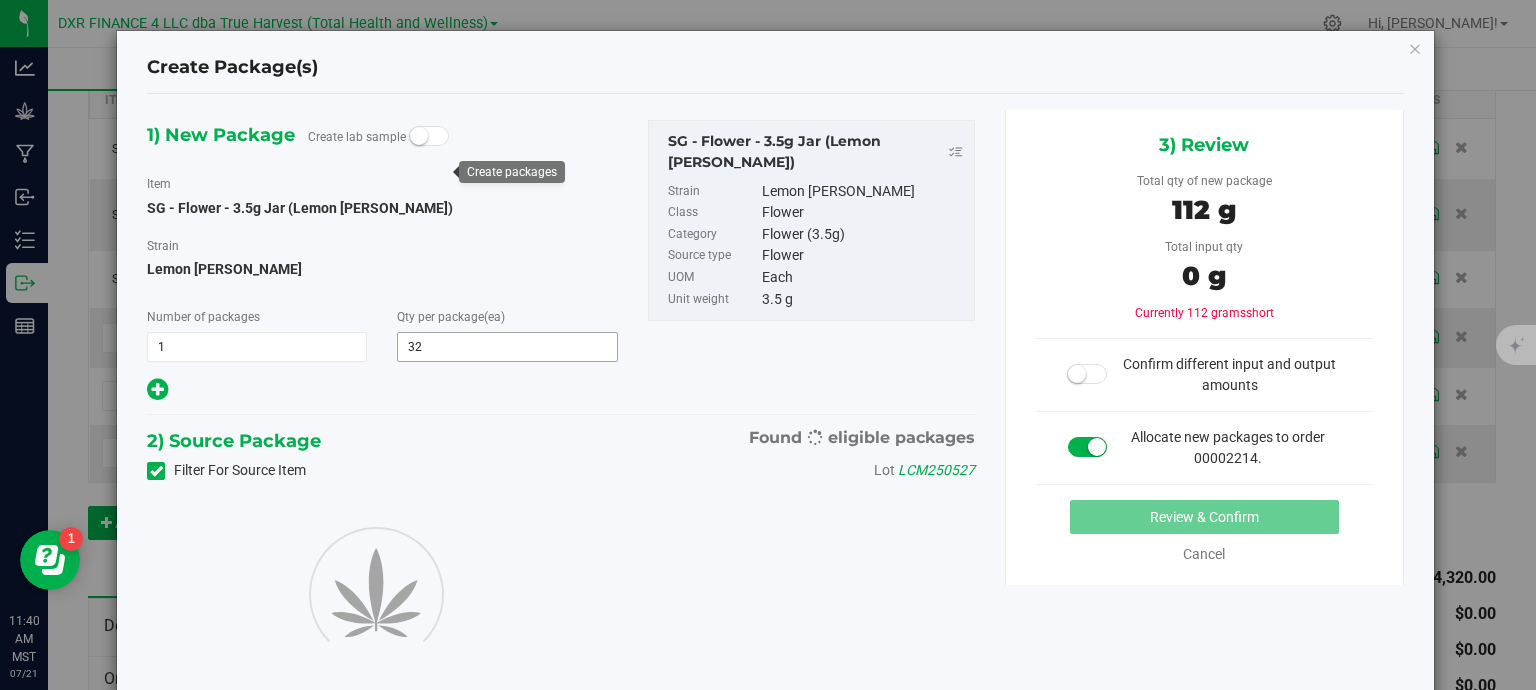 type on "32" 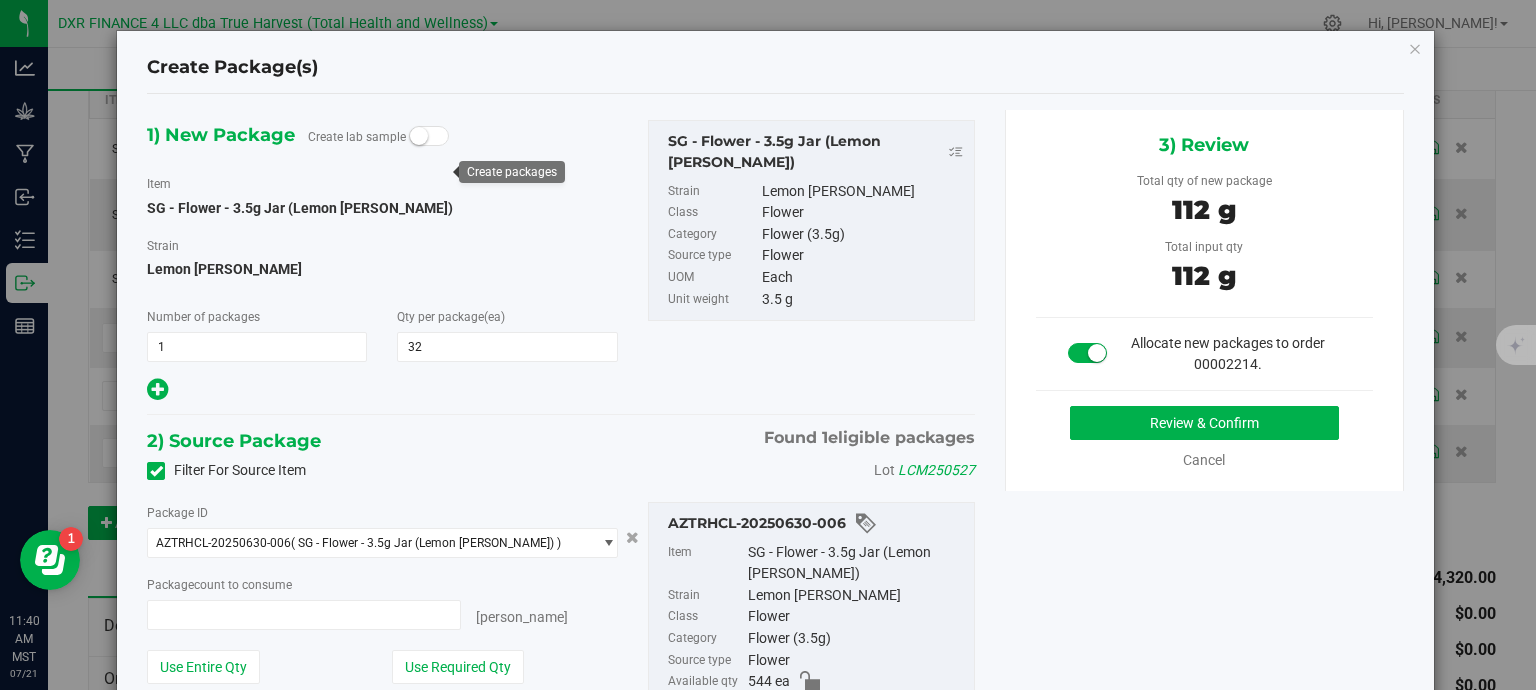 type on "32 ea" 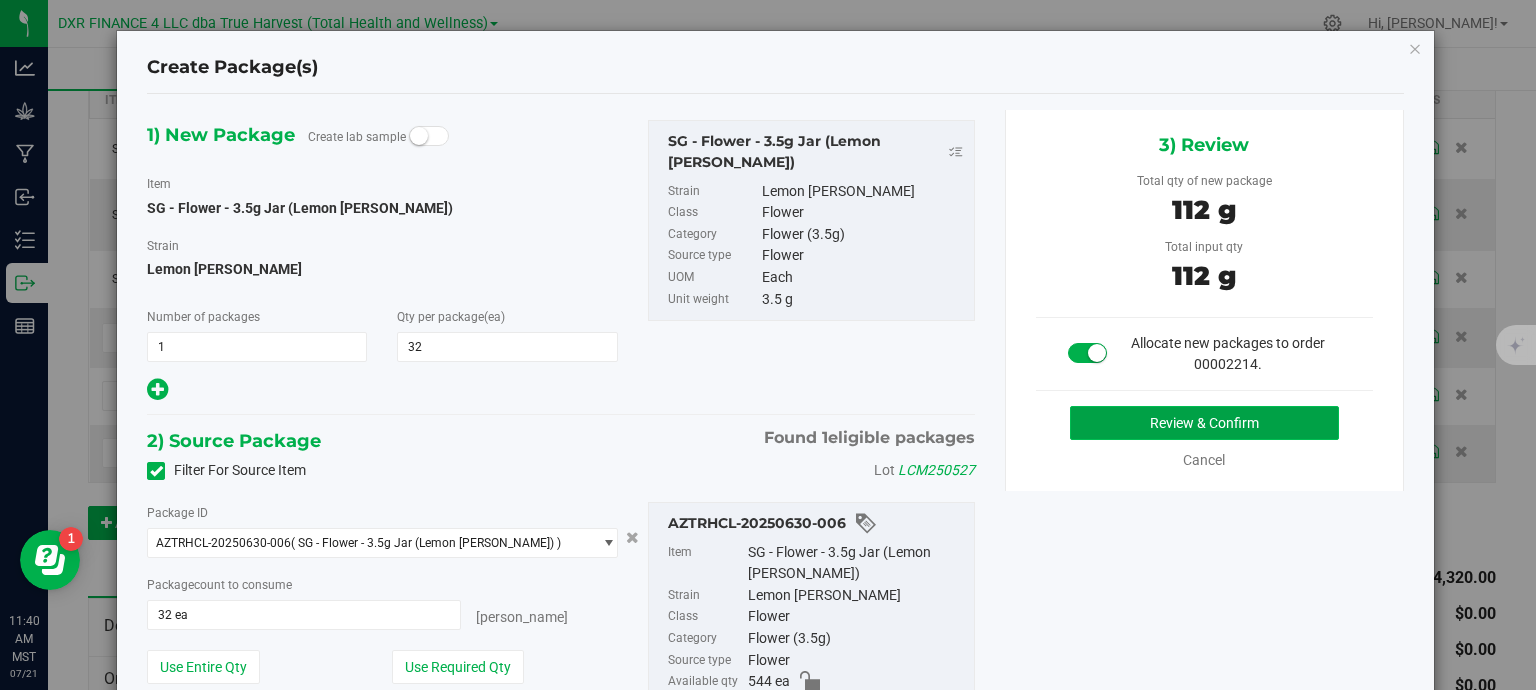 click on "Review & Confirm" at bounding box center [1204, 423] 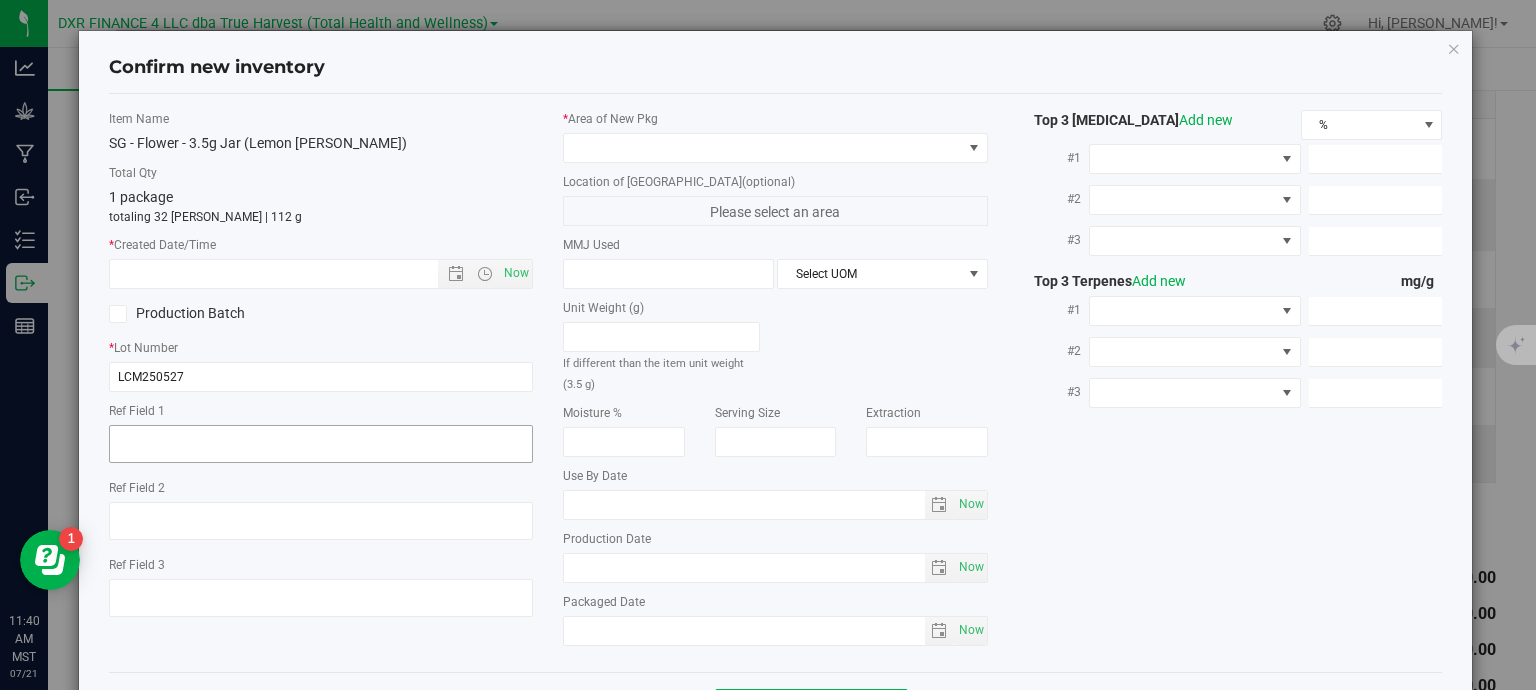 type on "[DATE]" 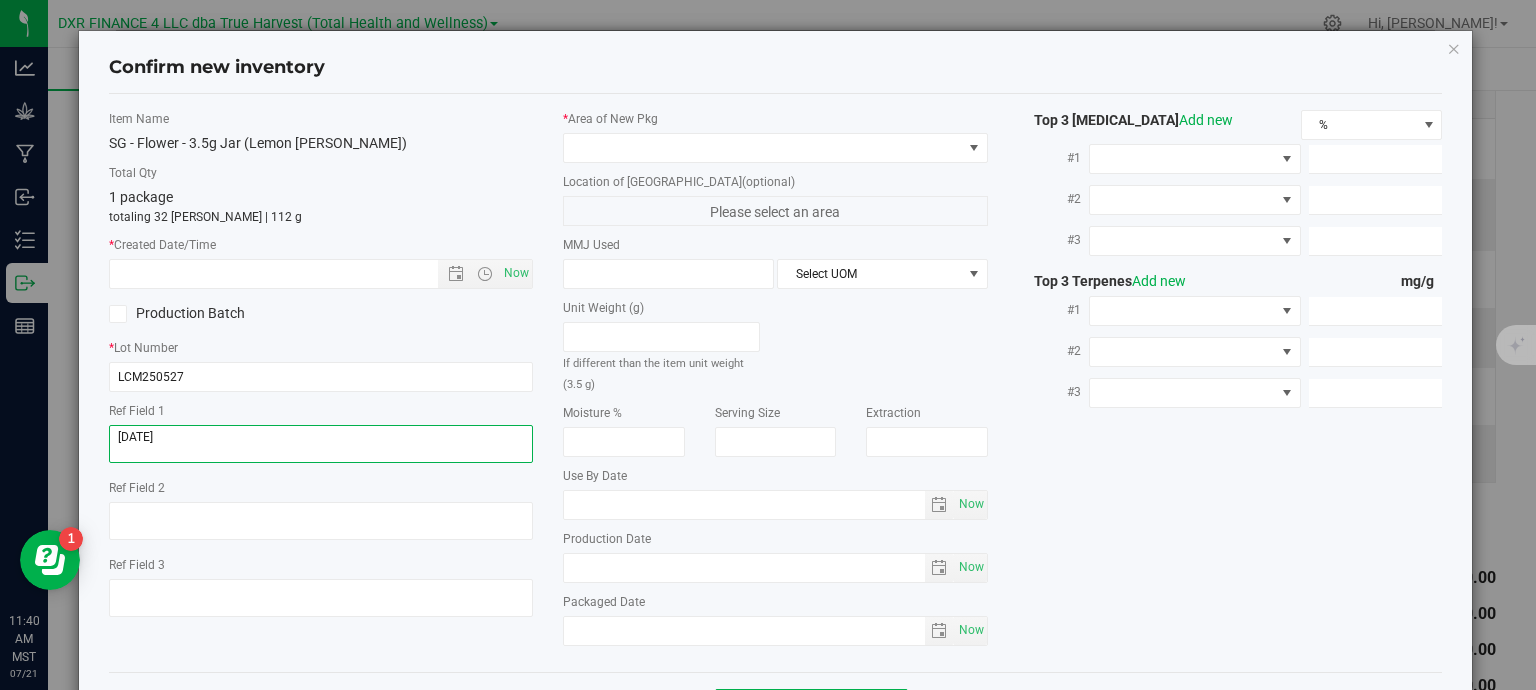click at bounding box center (321, 444) 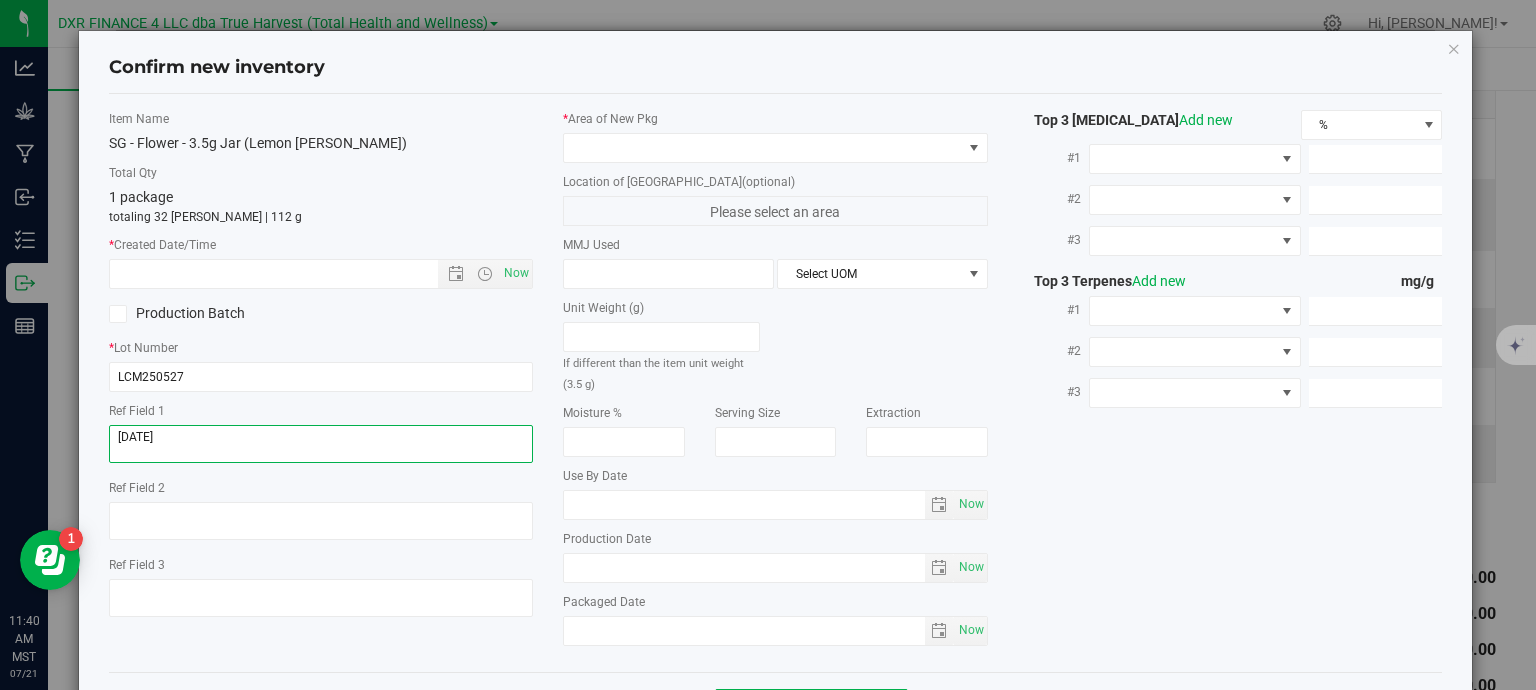 click at bounding box center [321, 444] 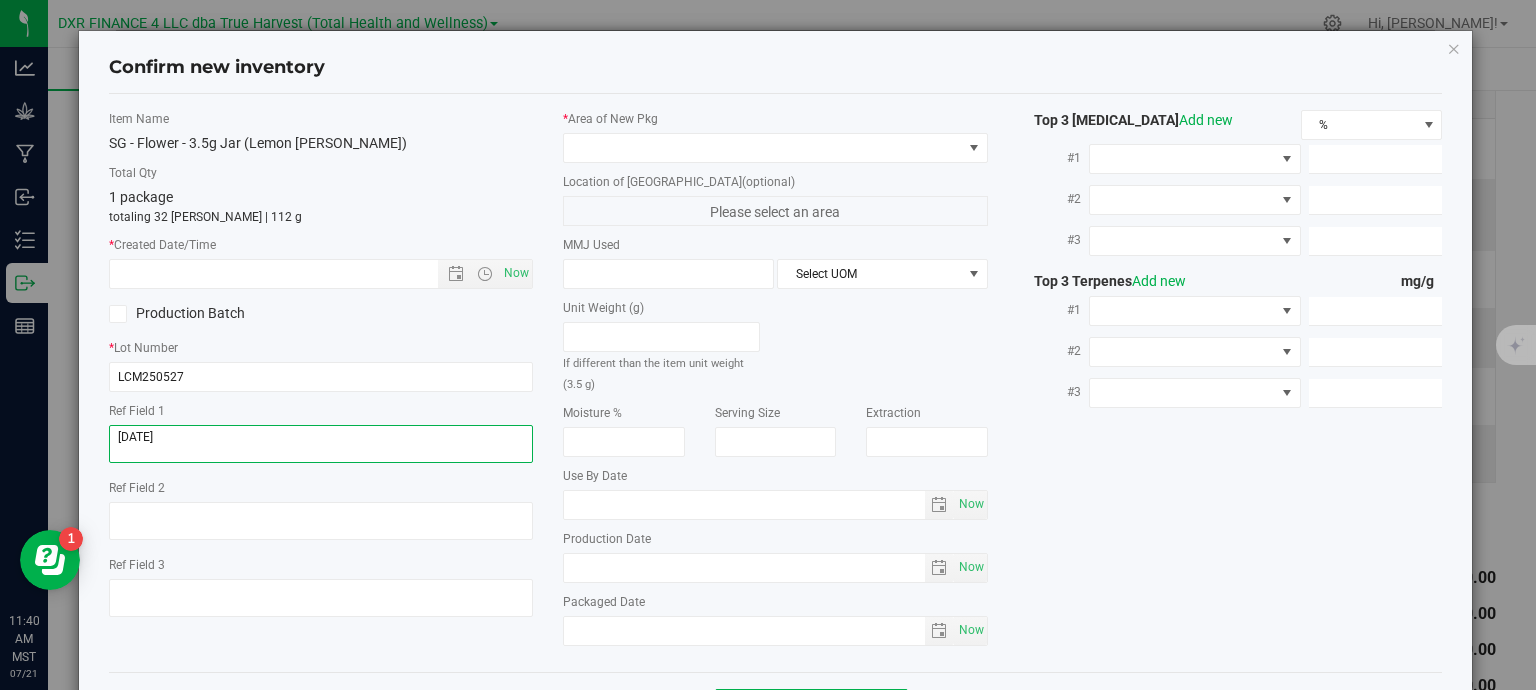 click at bounding box center [321, 444] 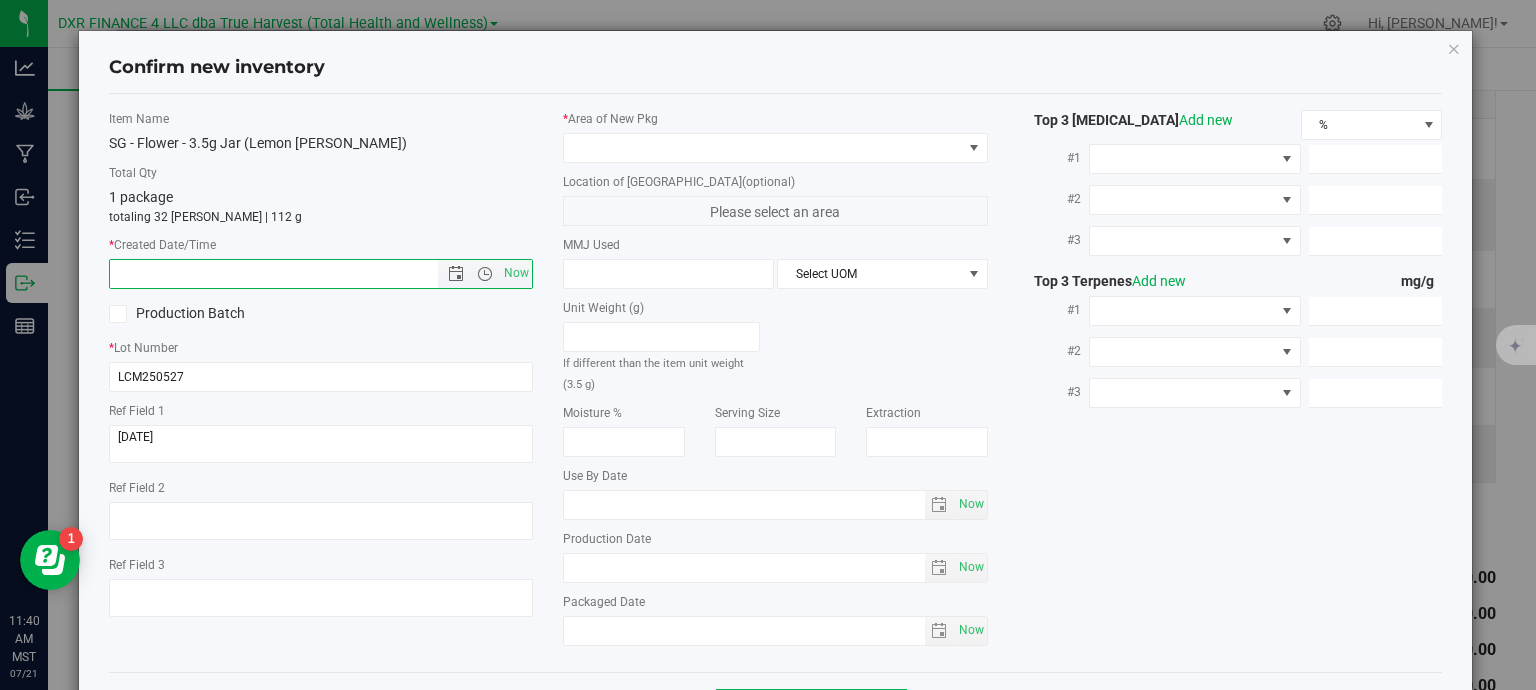 click at bounding box center [291, 274] 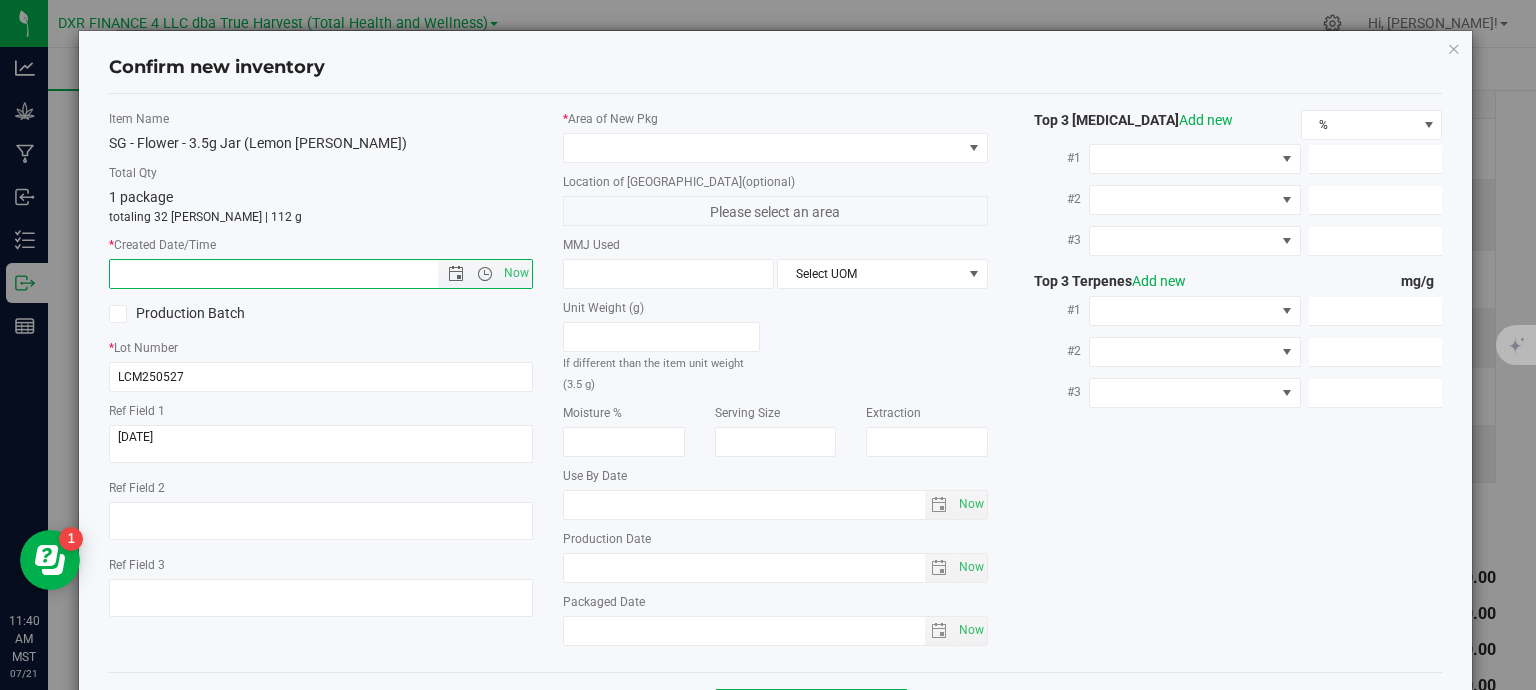 paste on "[DATE]" 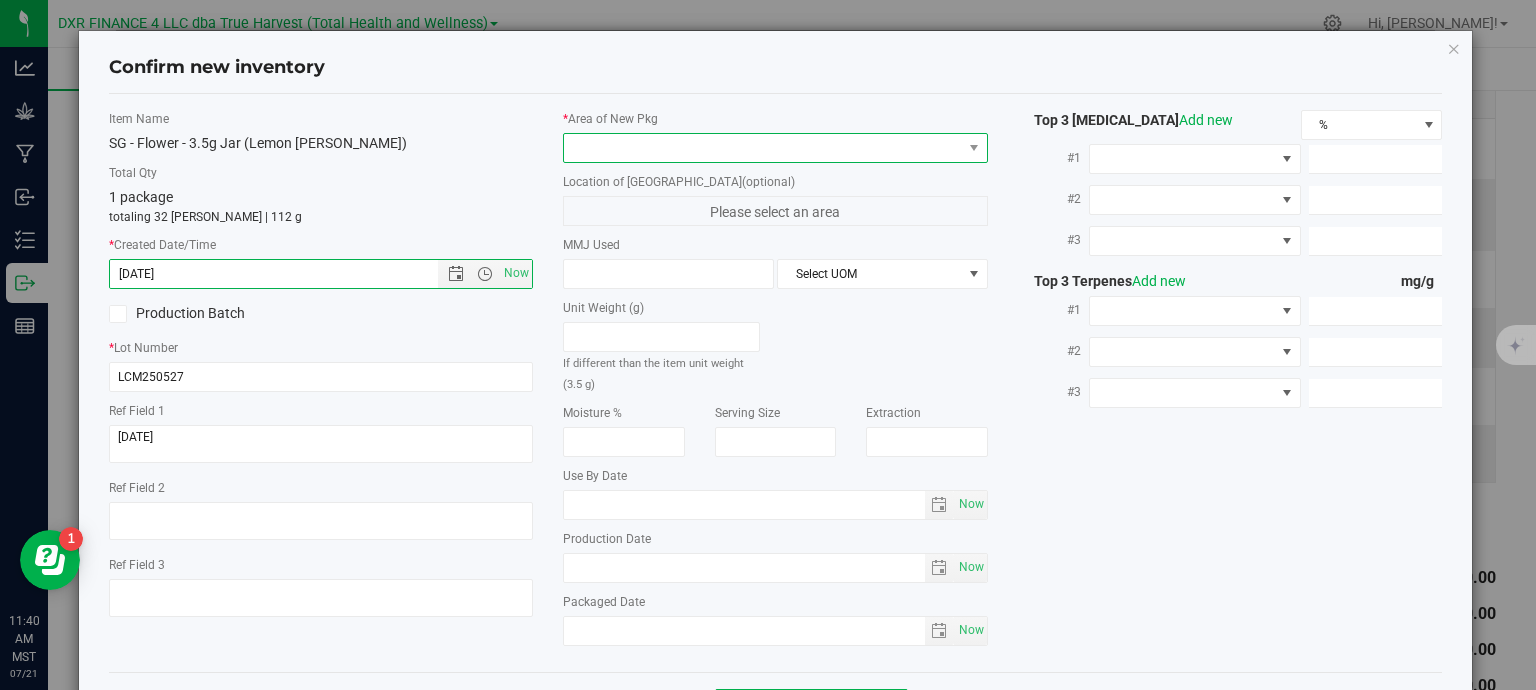click at bounding box center (763, 148) 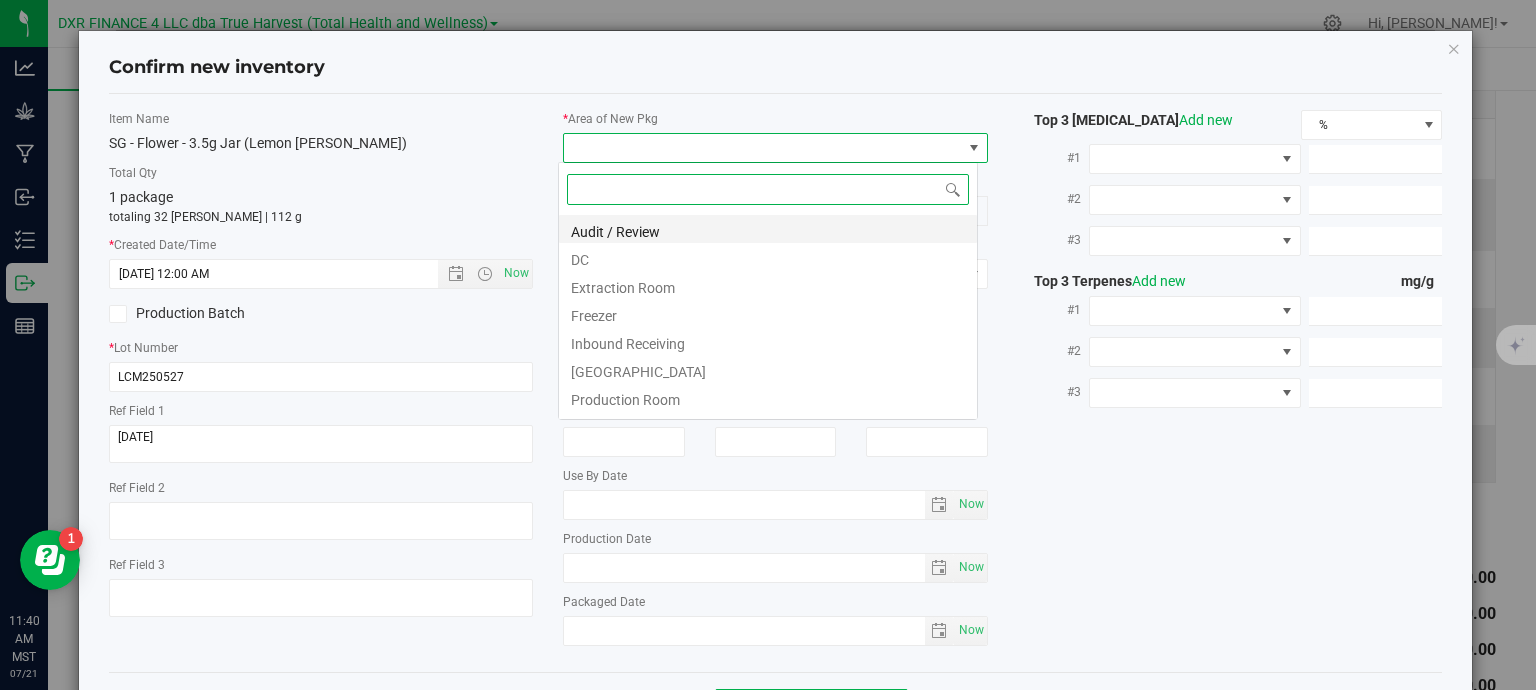 type on "[DATE] 11:40 AM" 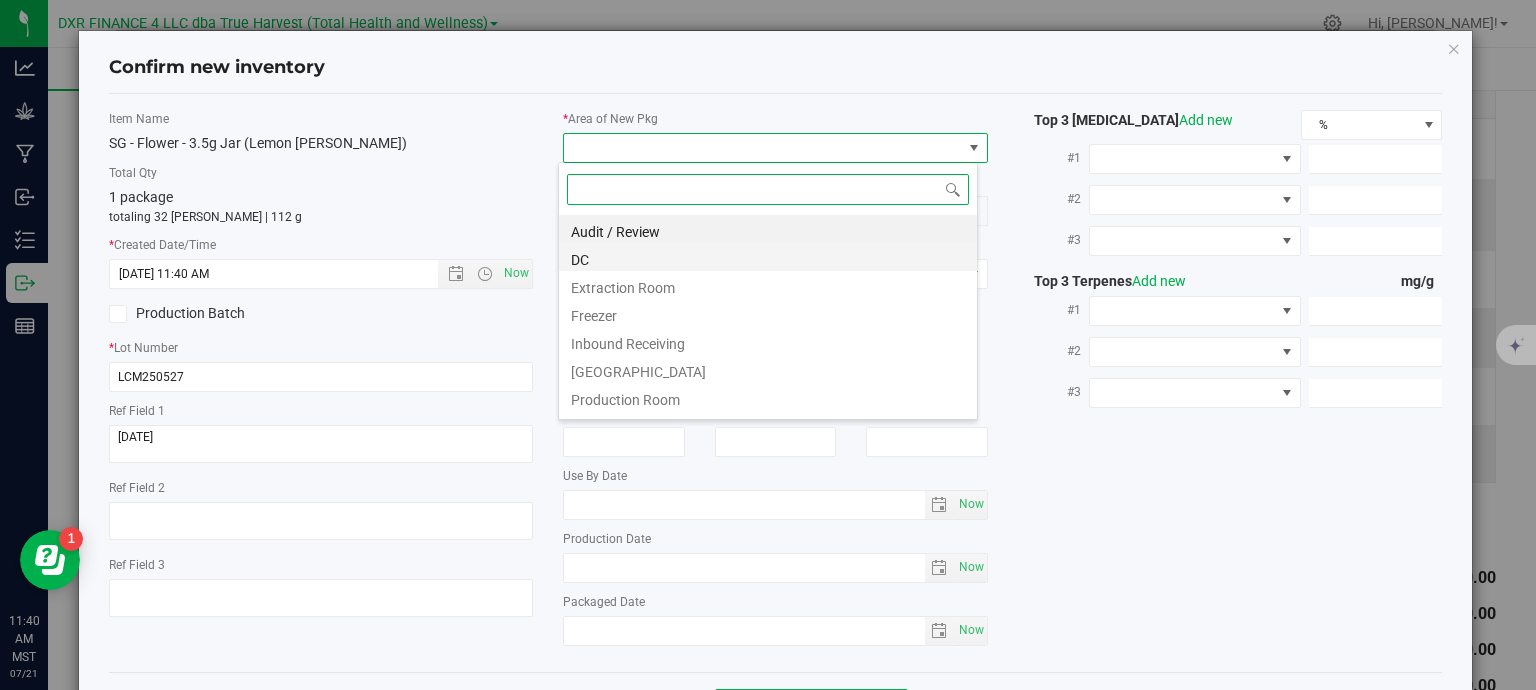 scroll, scrollTop: 99970, scrollLeft: 99580, axis: both 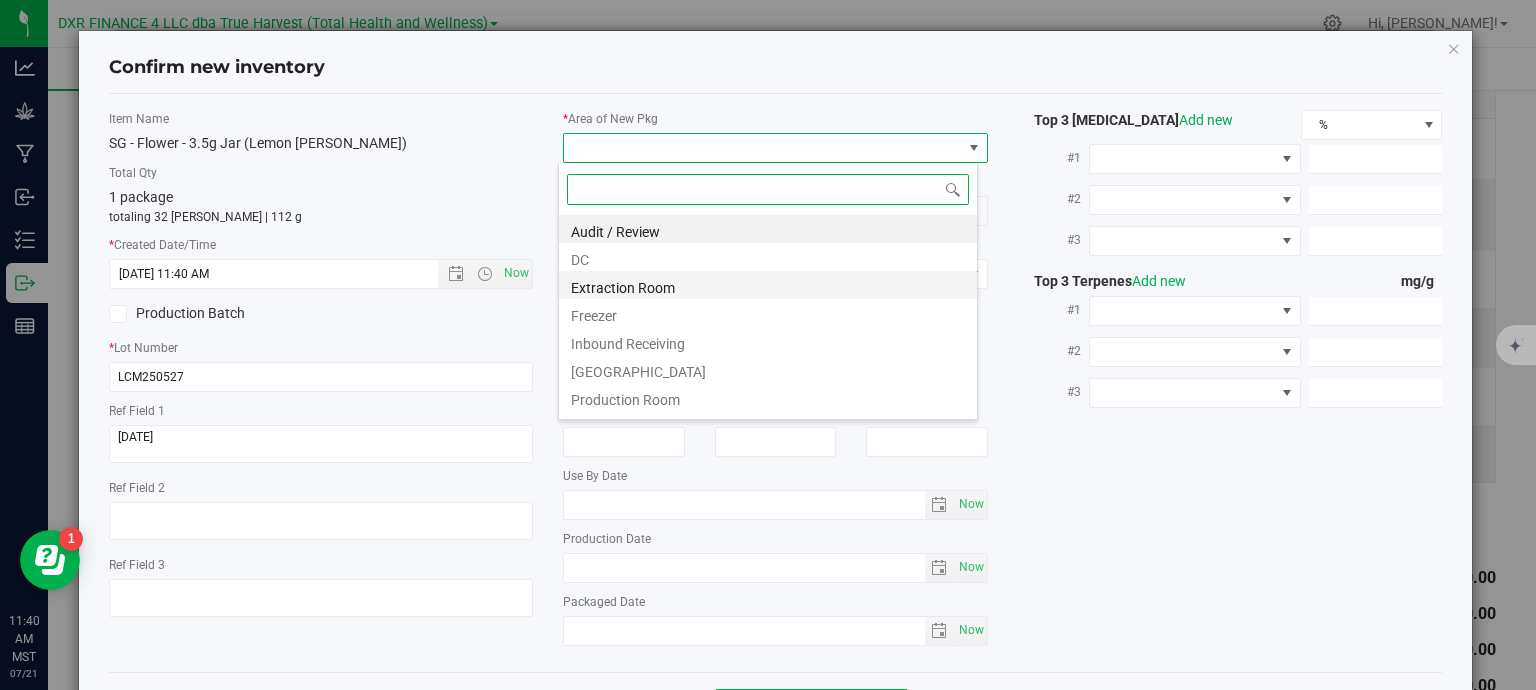 click on "Extraction Room" at bounding box center (768, 285) 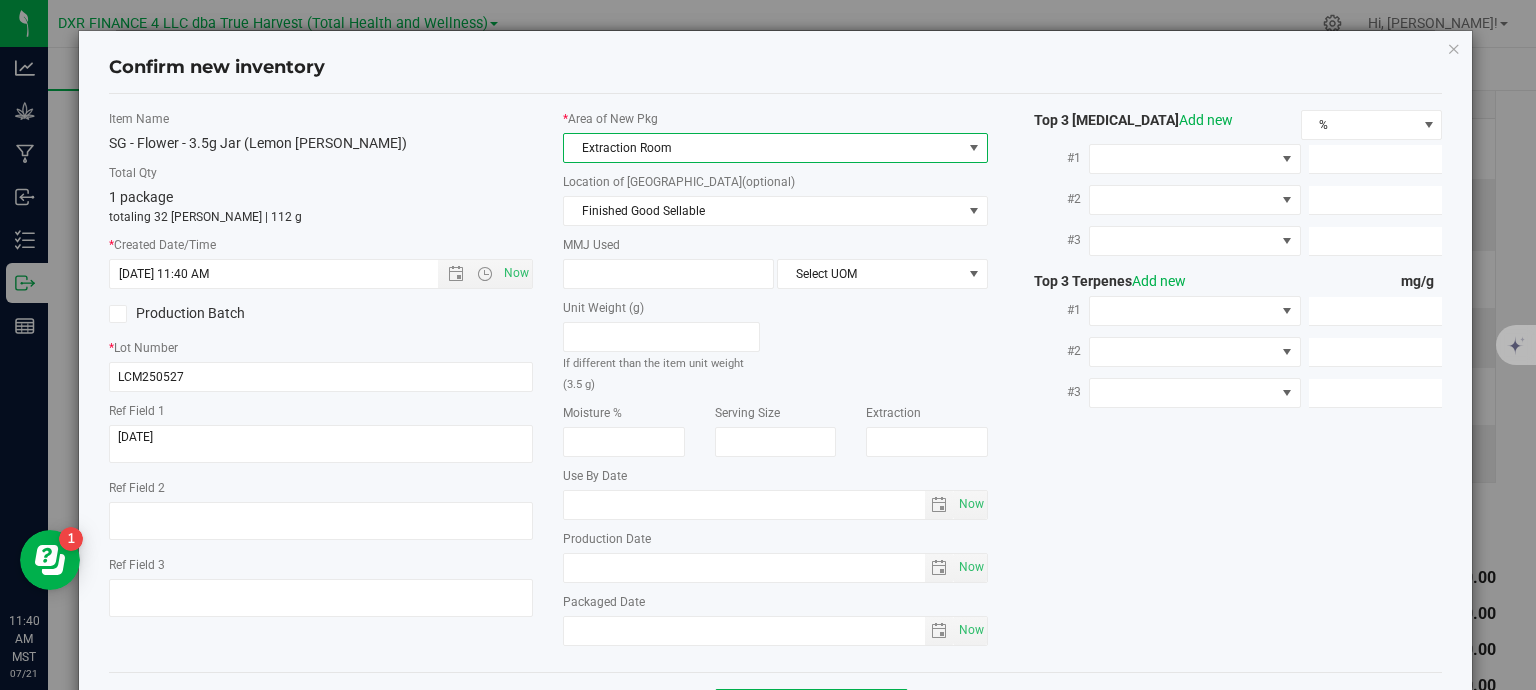 click on "Extraction Room" at bounding box center [763, 148] 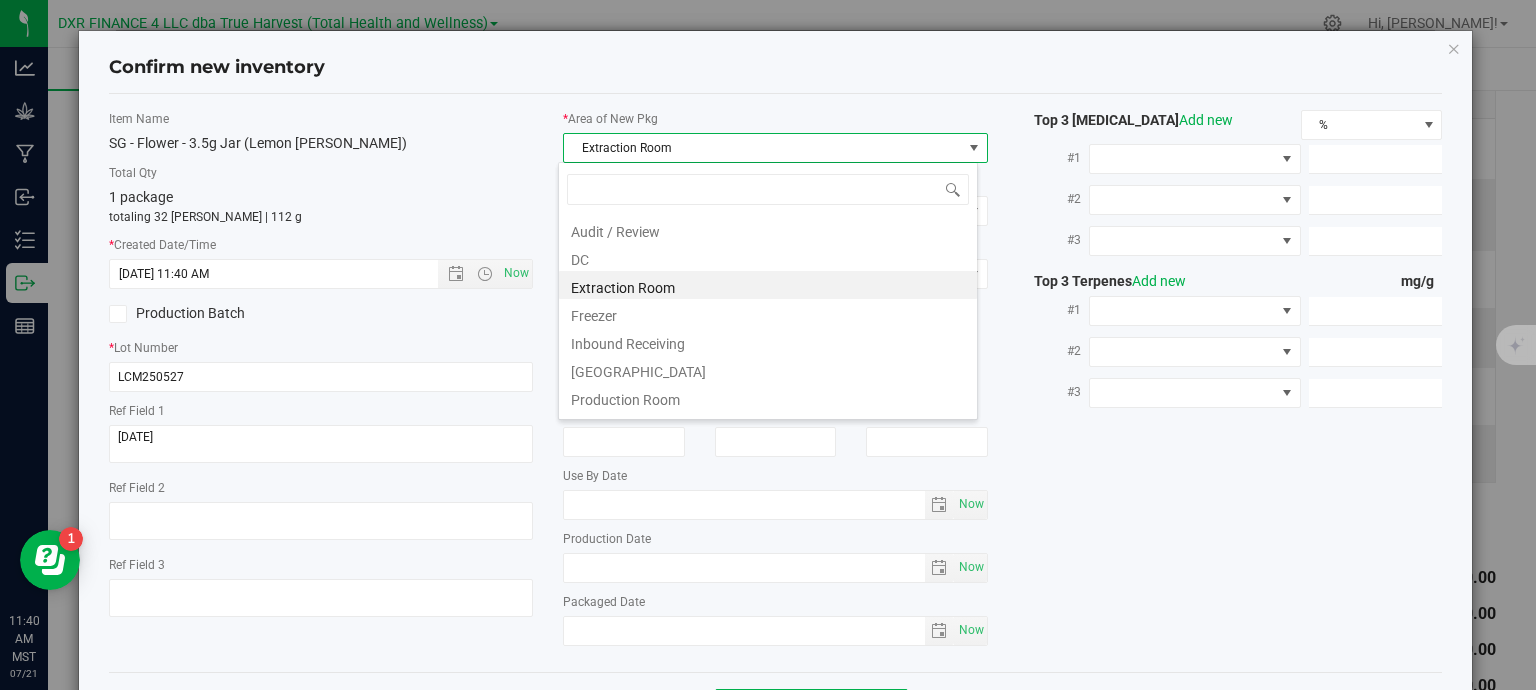 scroll, scrollTop: 99970, scrollLeft: 99580, axis: both 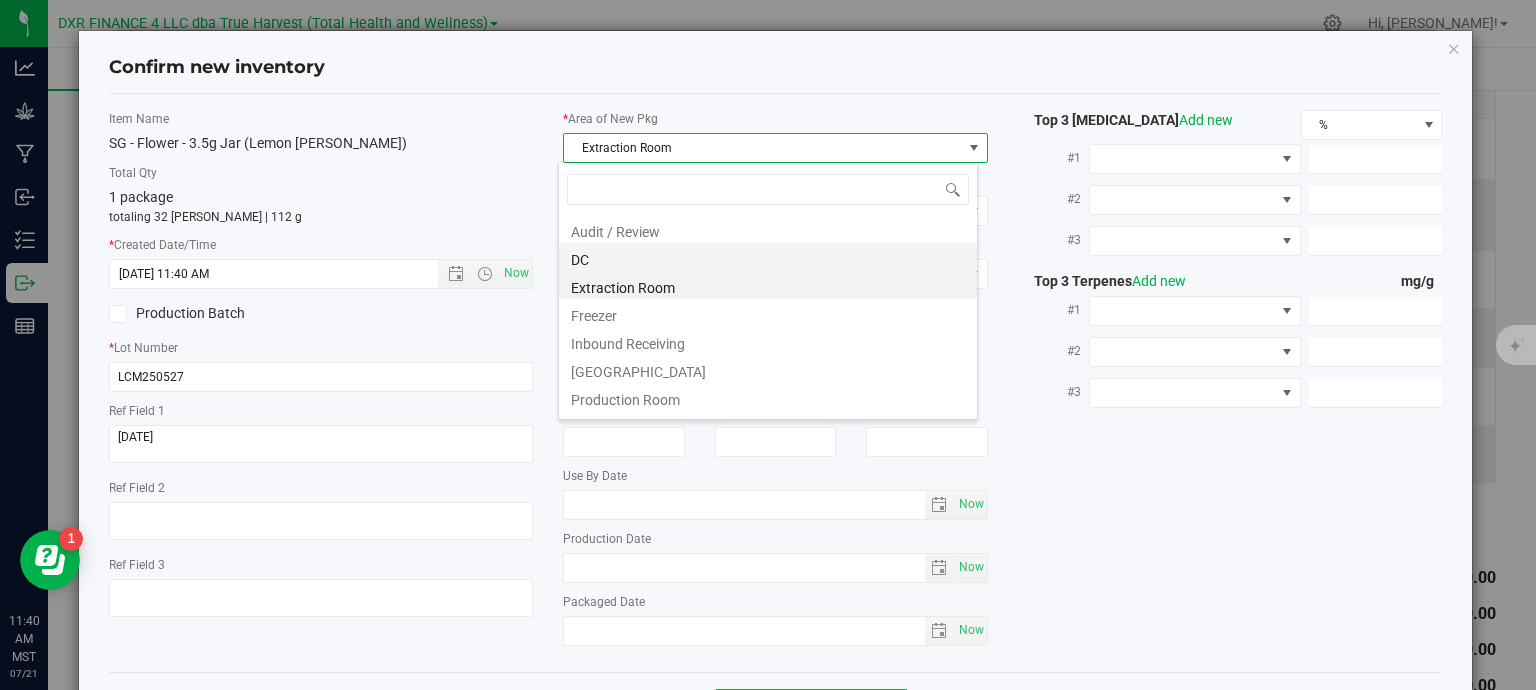 click on "DC" at bounding box center (768, 257) 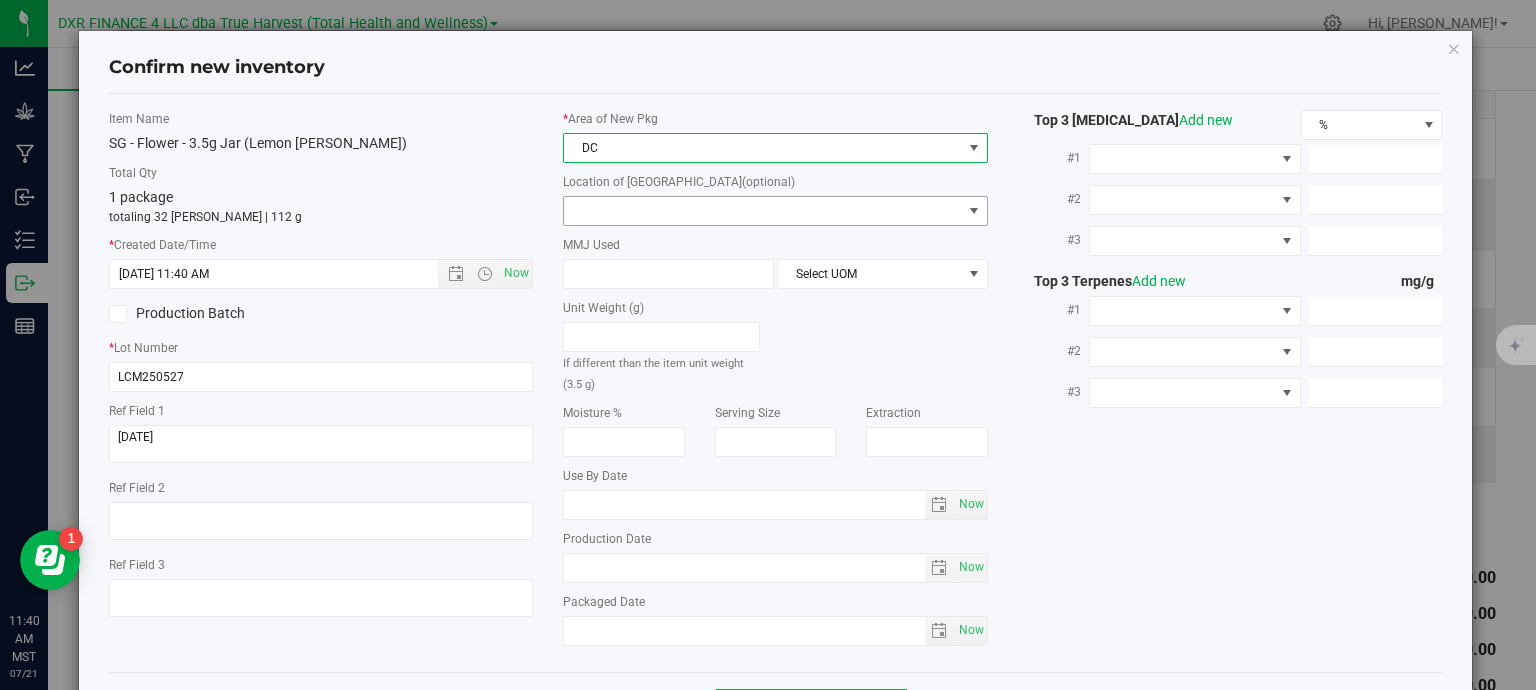 click at bounding box center (763, 211) 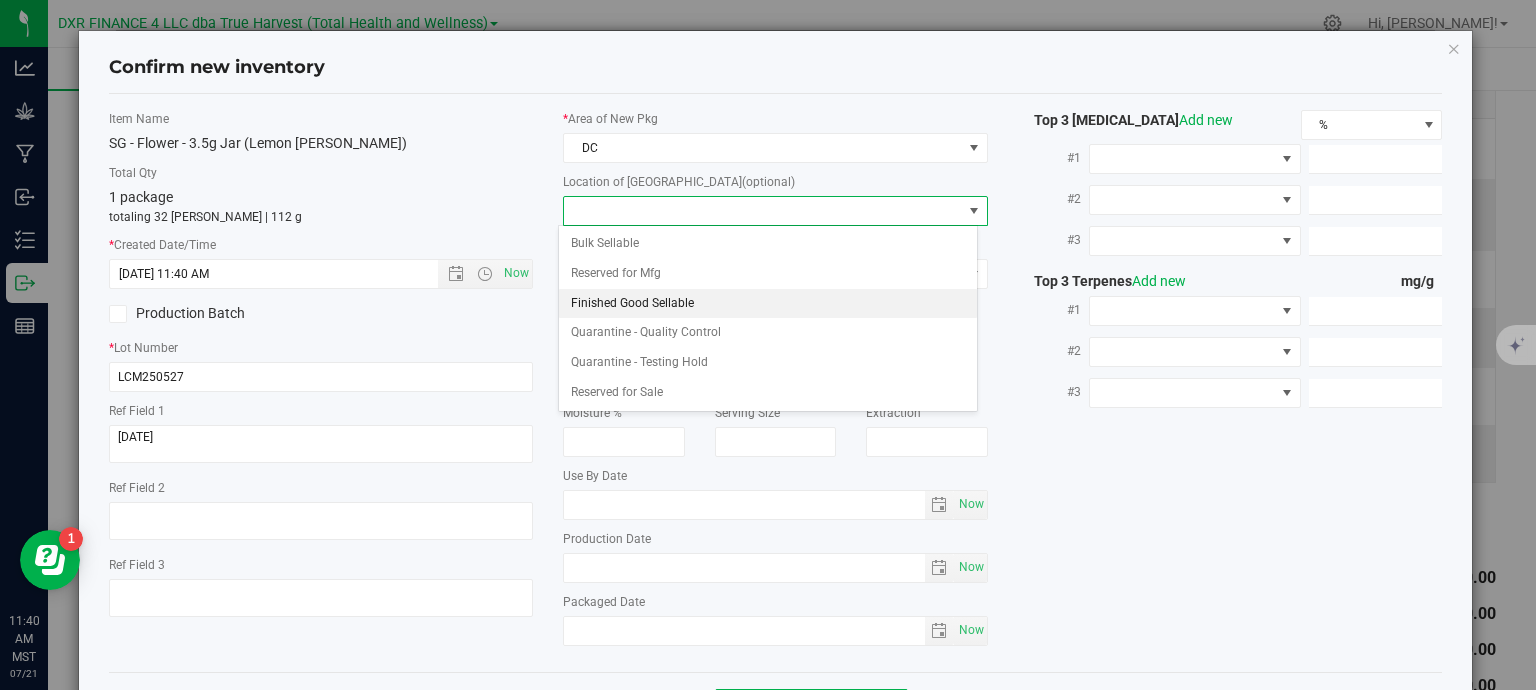 click on "Finished Good Sellable" at bounding box center (768, 304) 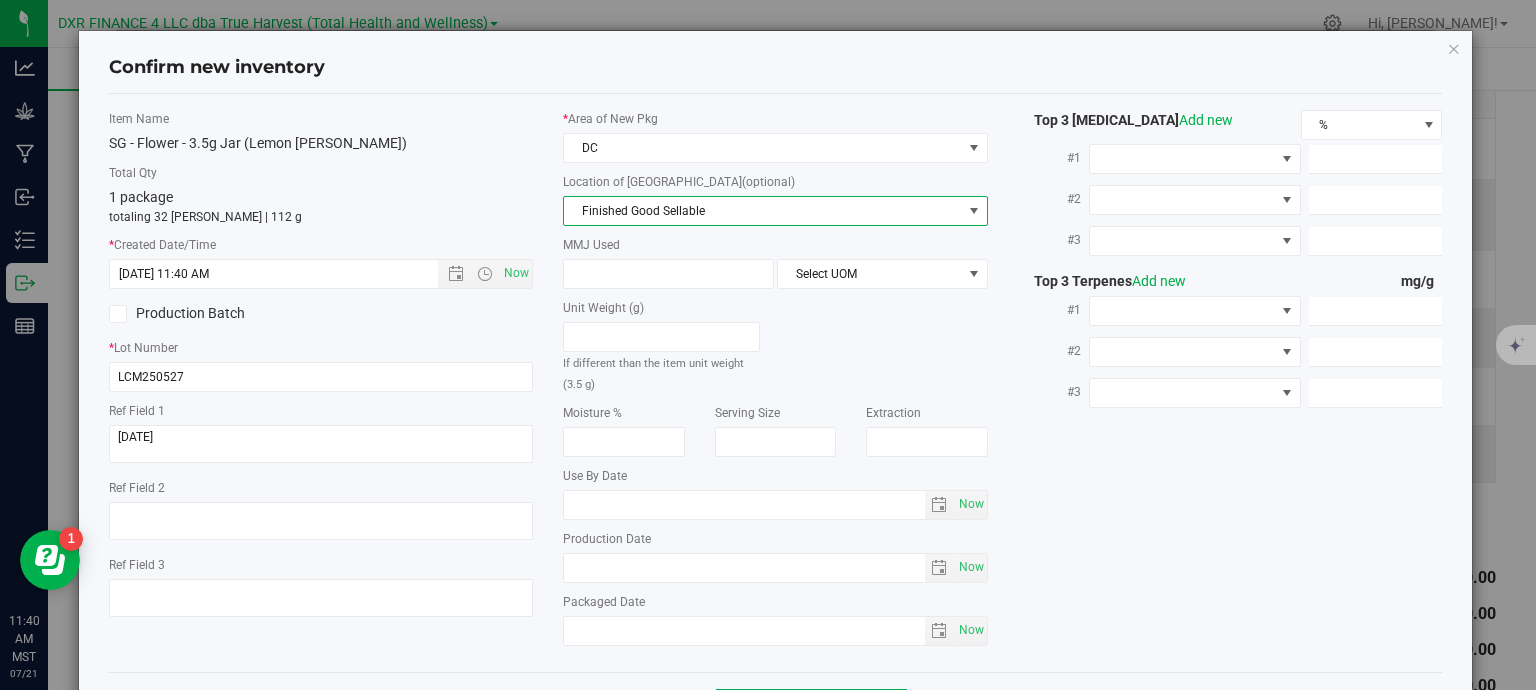 click on "MMJ Used
Select UOM" at bounding box center [775, 262] 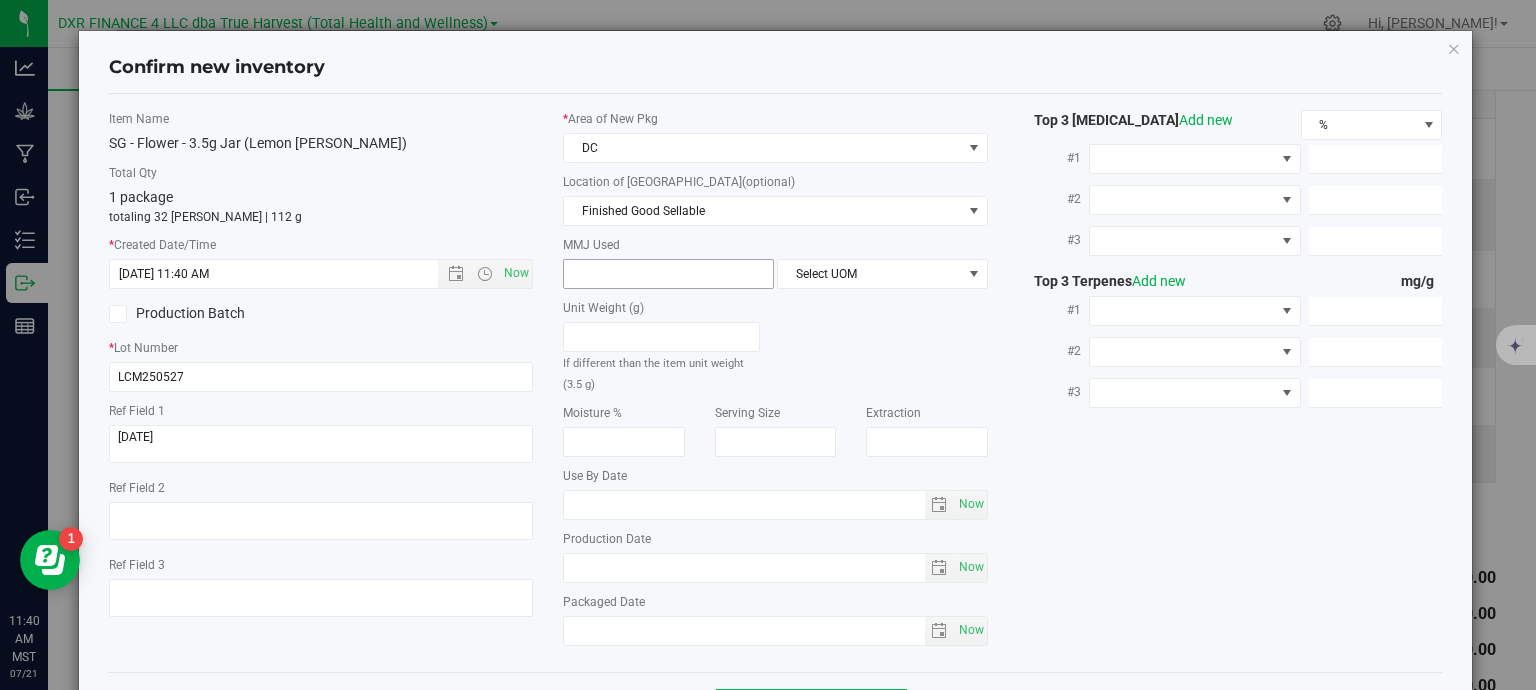 click at bounding box center (668, 274) 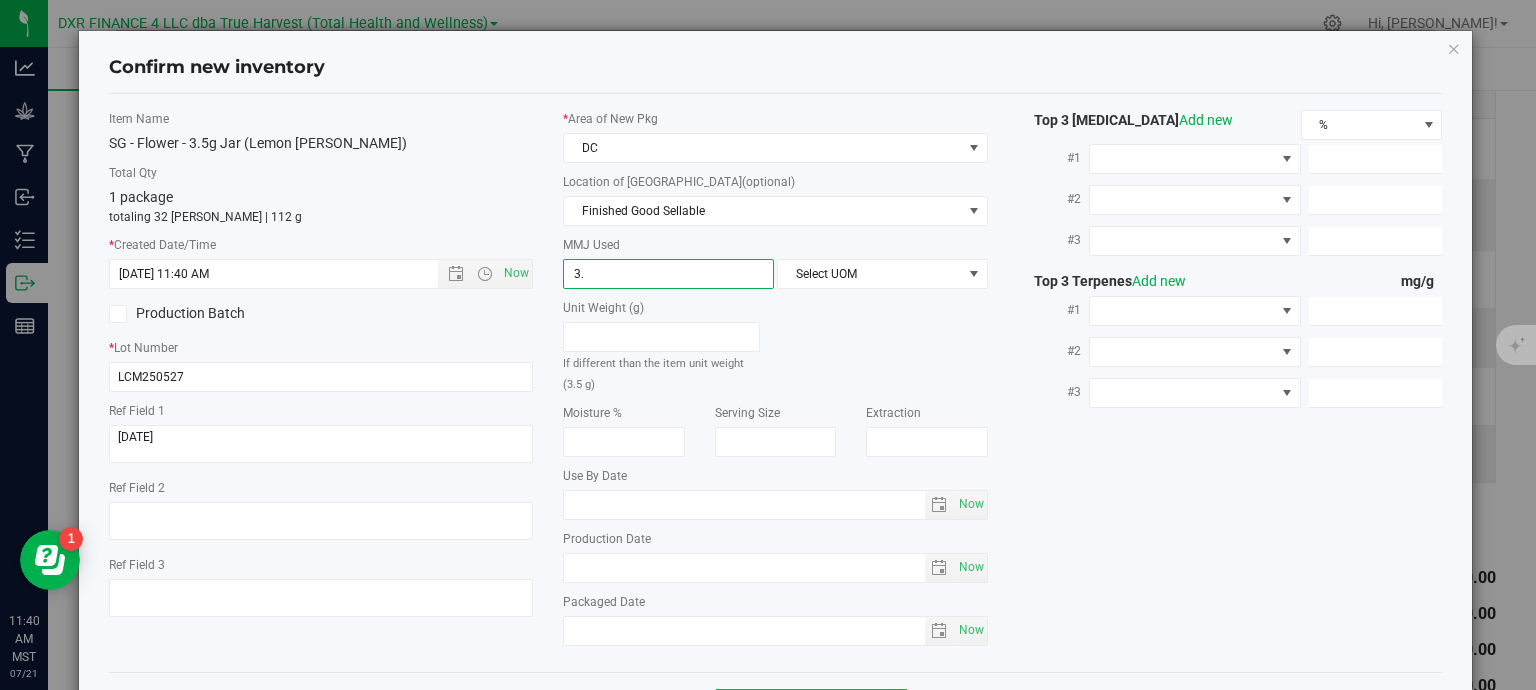 type on "3.5" 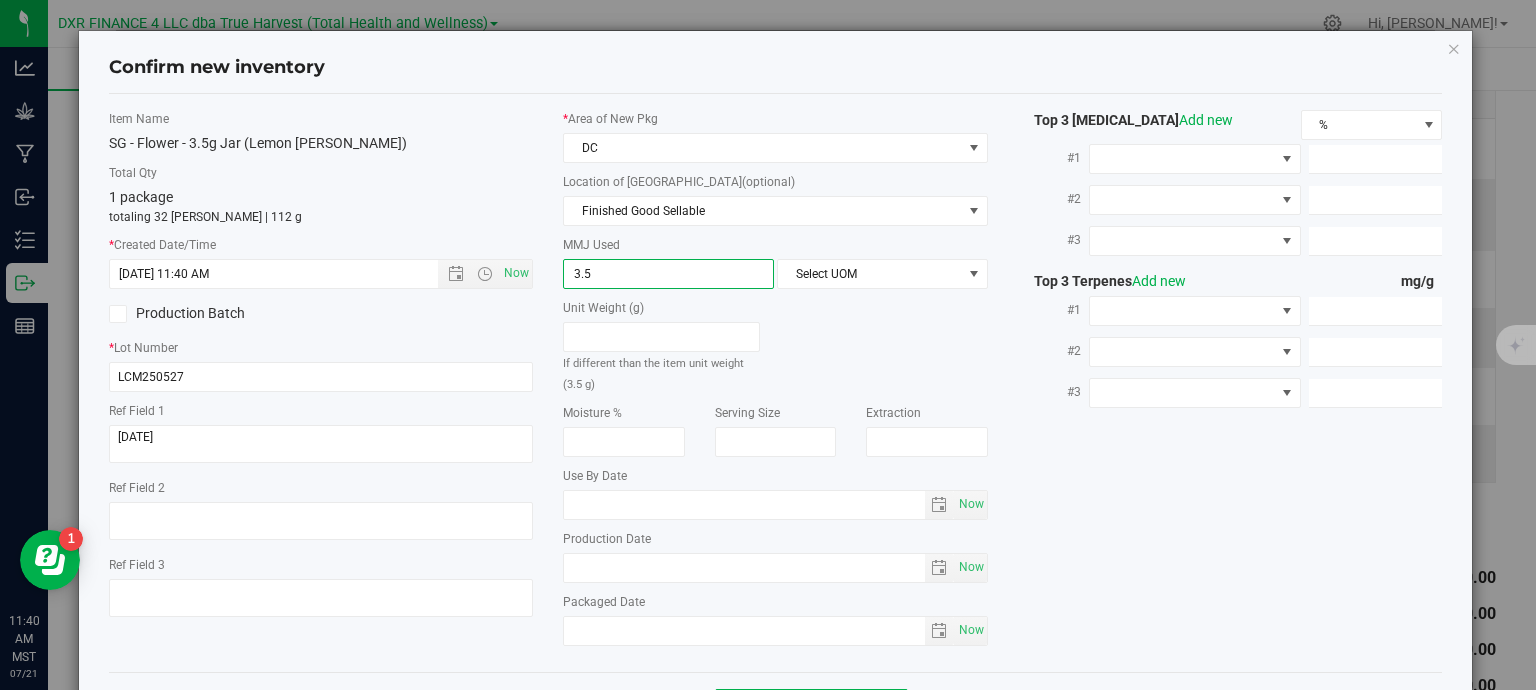 type on "3.5000" 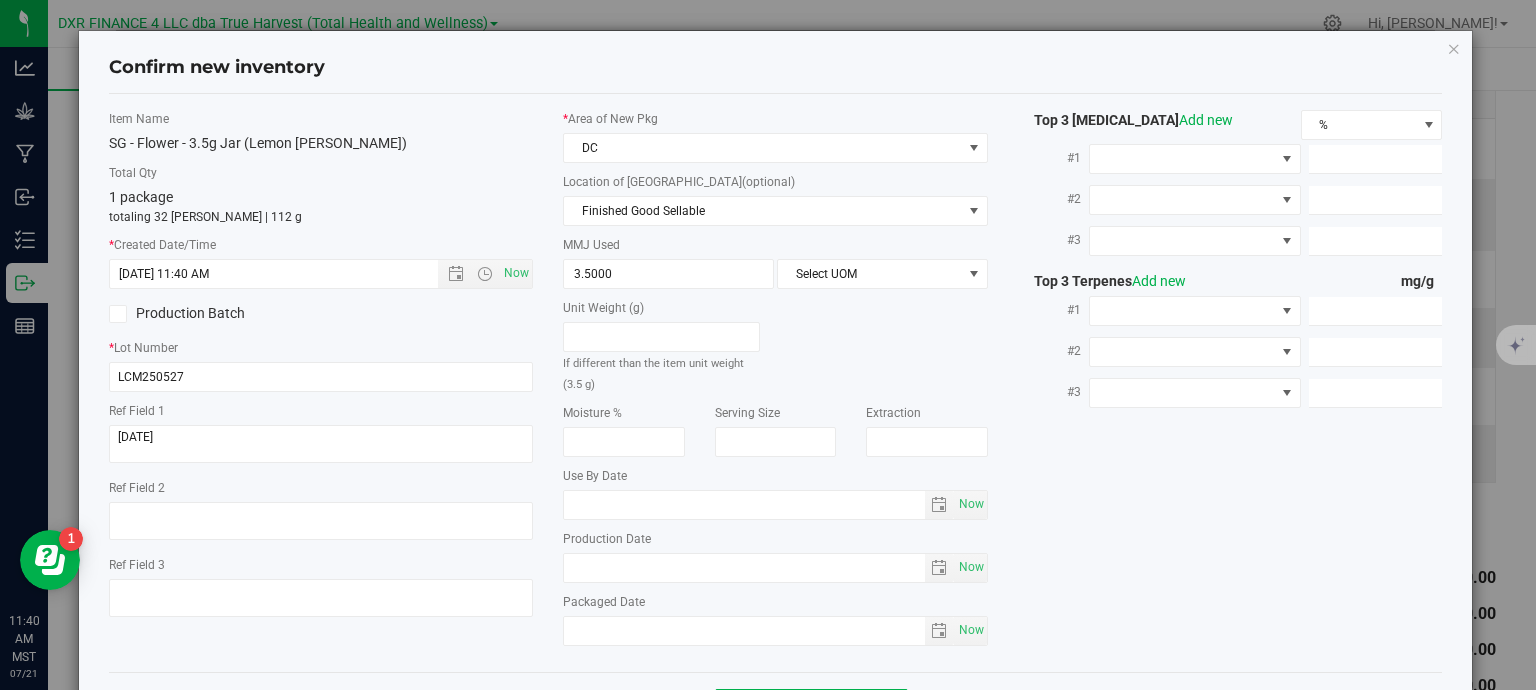 click on "*
Area of [GEOGRAPHIC_DATA]
DC
Location of [GEOGRAPHIC_DATA]
(optional)
Finished Good Sellable Bulk Sellable Reserved for Mfg Finished Good Sellable Quarantine - Quality Control Quarantine - Testing Hold Reserved for Sale
MMJ Used
3.5000 3.5
Select UOM
Unit Weight (g)
If different than the item unit weight (3.5 g)" at bounding box center [775, 383] 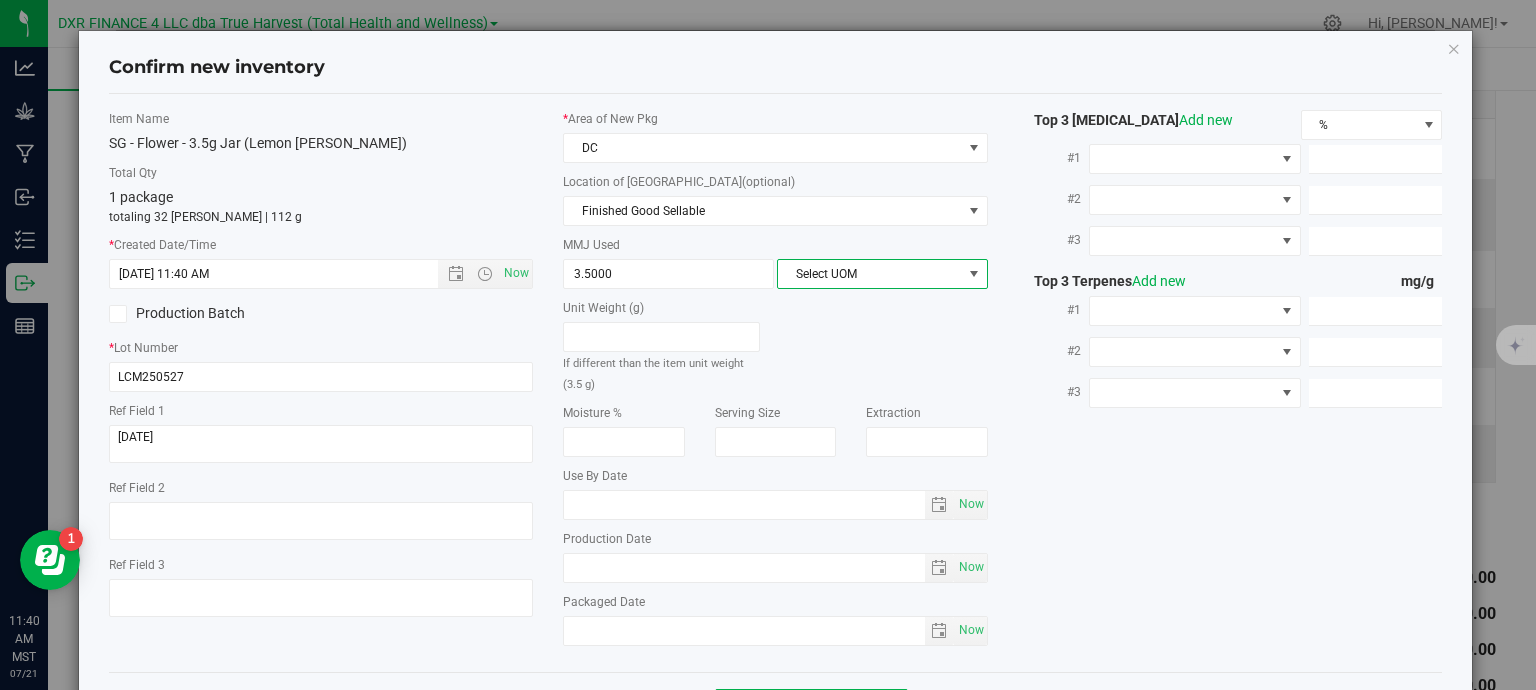 click on "Select UOM" at bounding box center (870, 274) 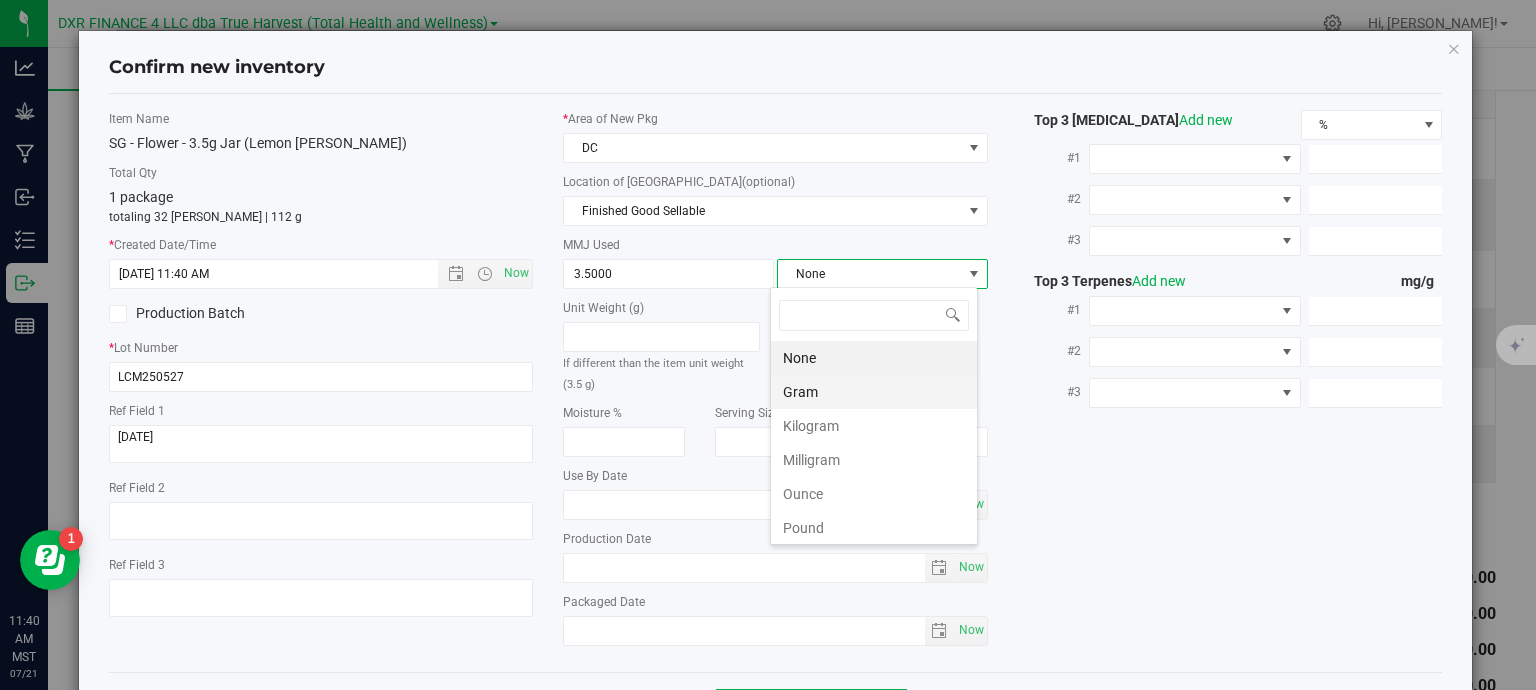 scroll, scrollTop: 99970, scrollLeft: 99792, axis: both 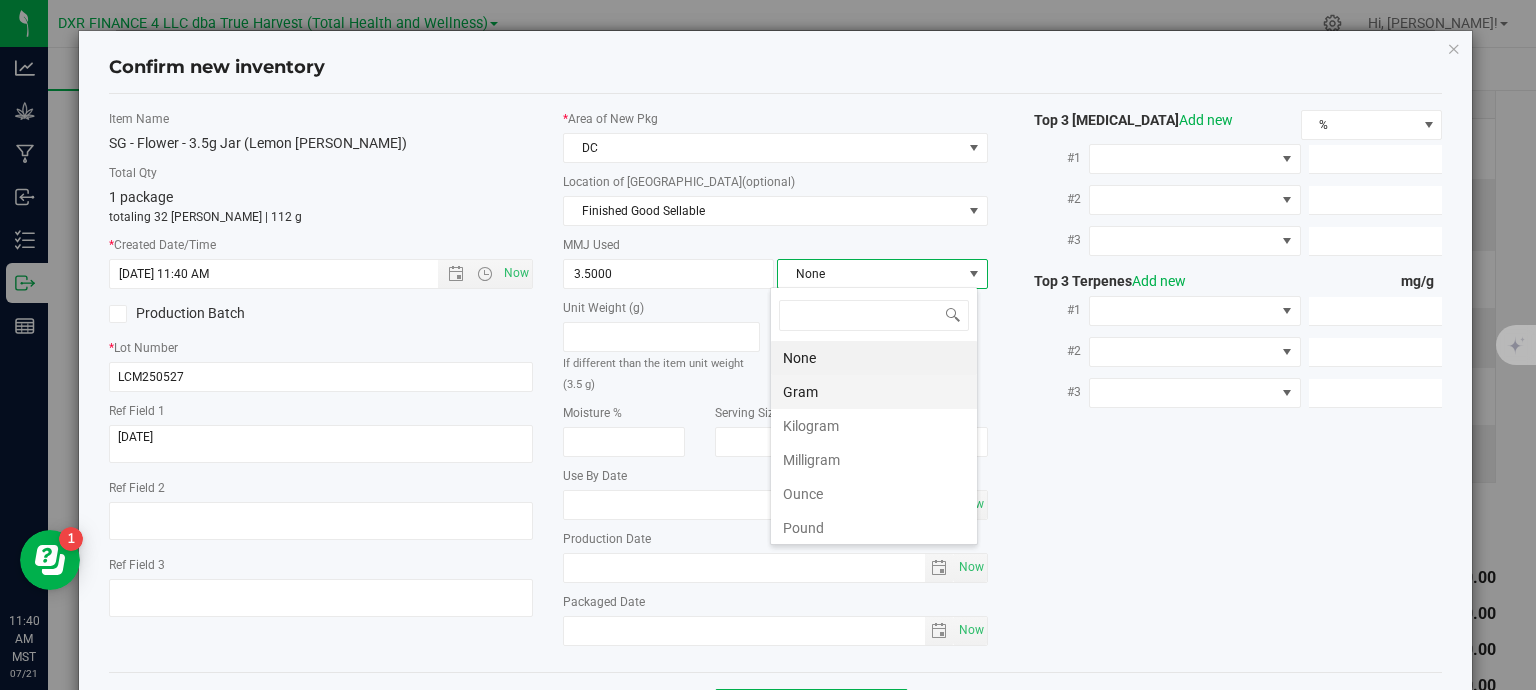 click on "Gram" at bounding box center [874, 392] 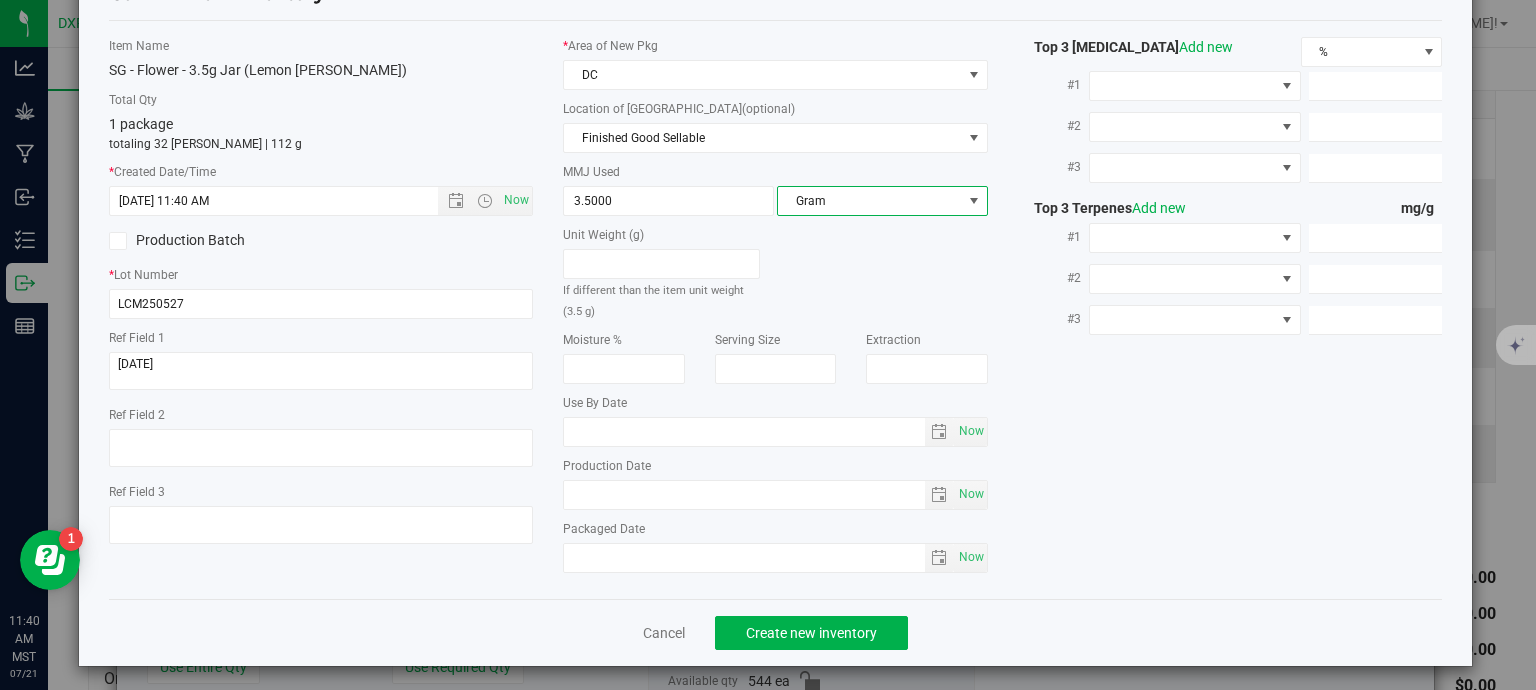 scroll, scrollTop: 75, scrollLeft: 0, axis: vertical 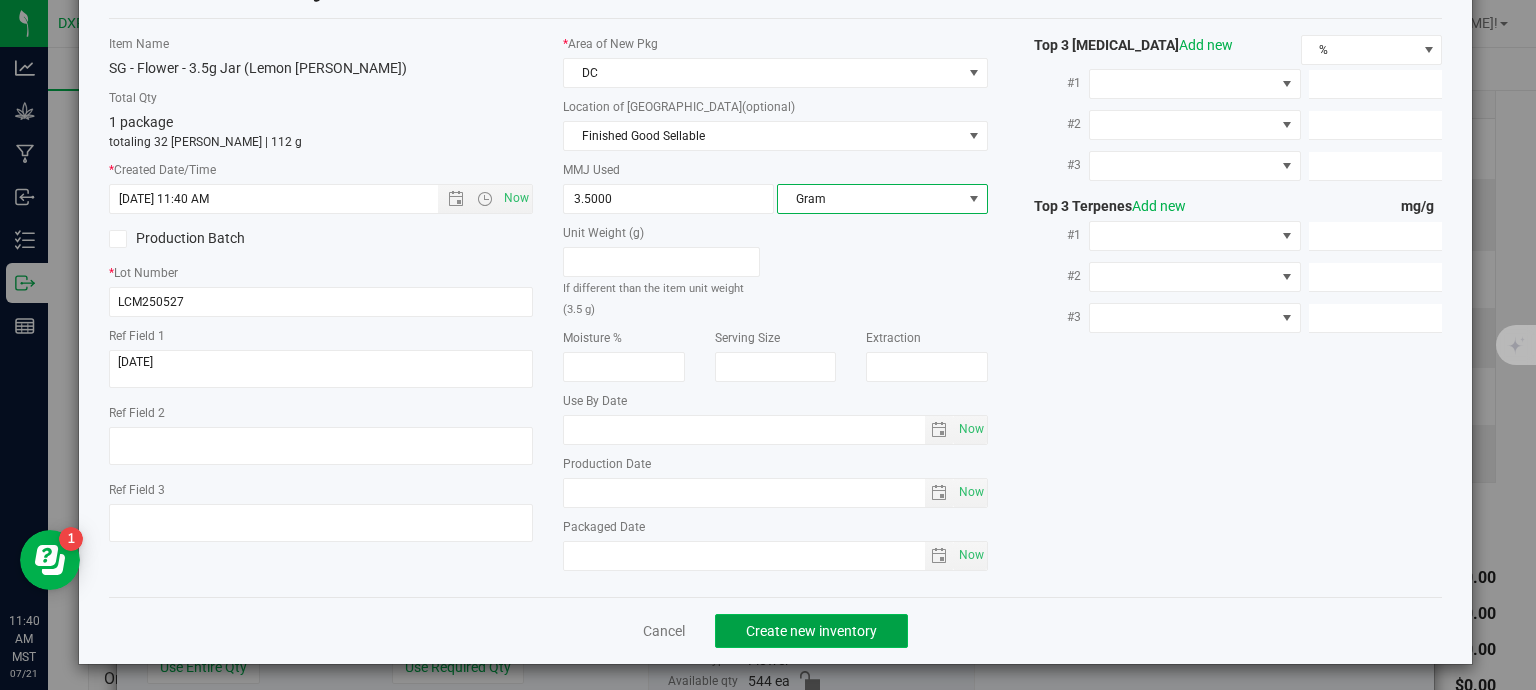 click on "Create new inventory" 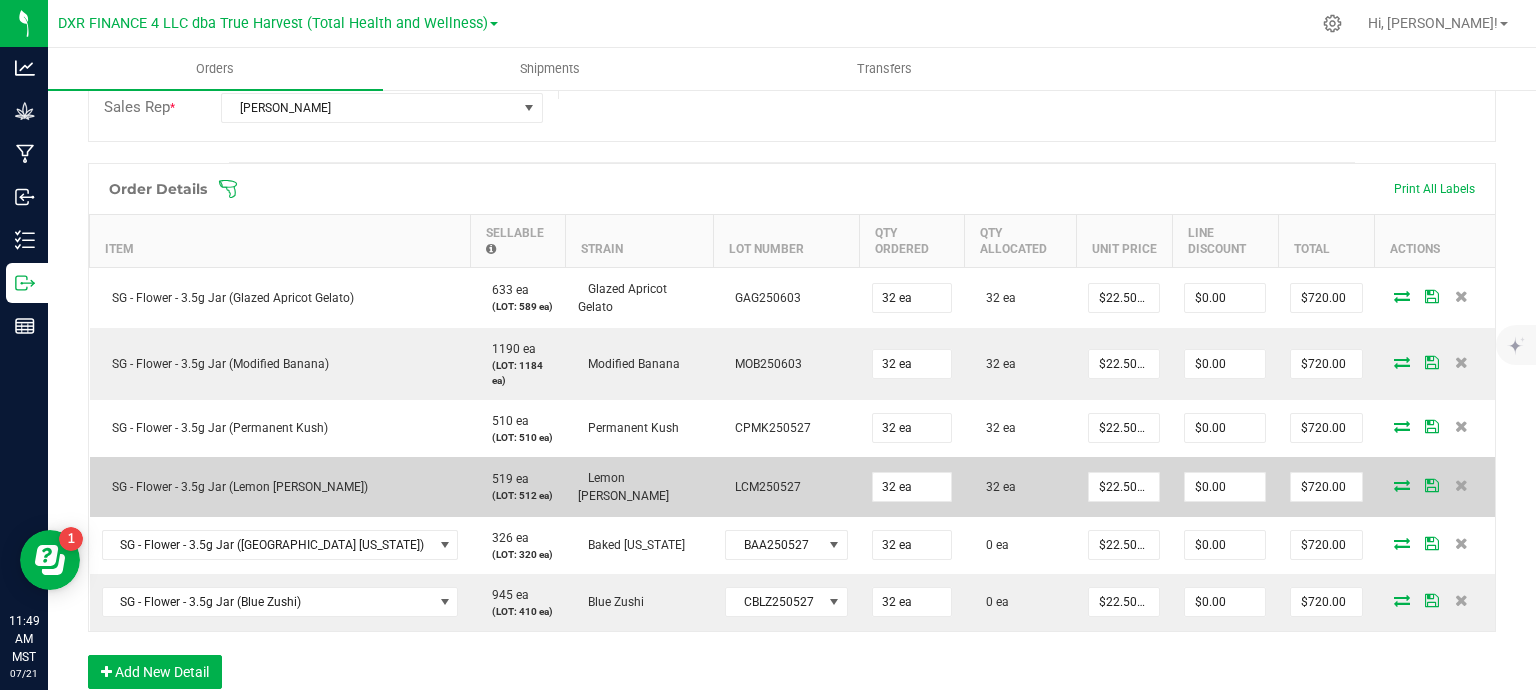 scroll, scrollTop: 500, scrollLeft: 0, axis: vertical 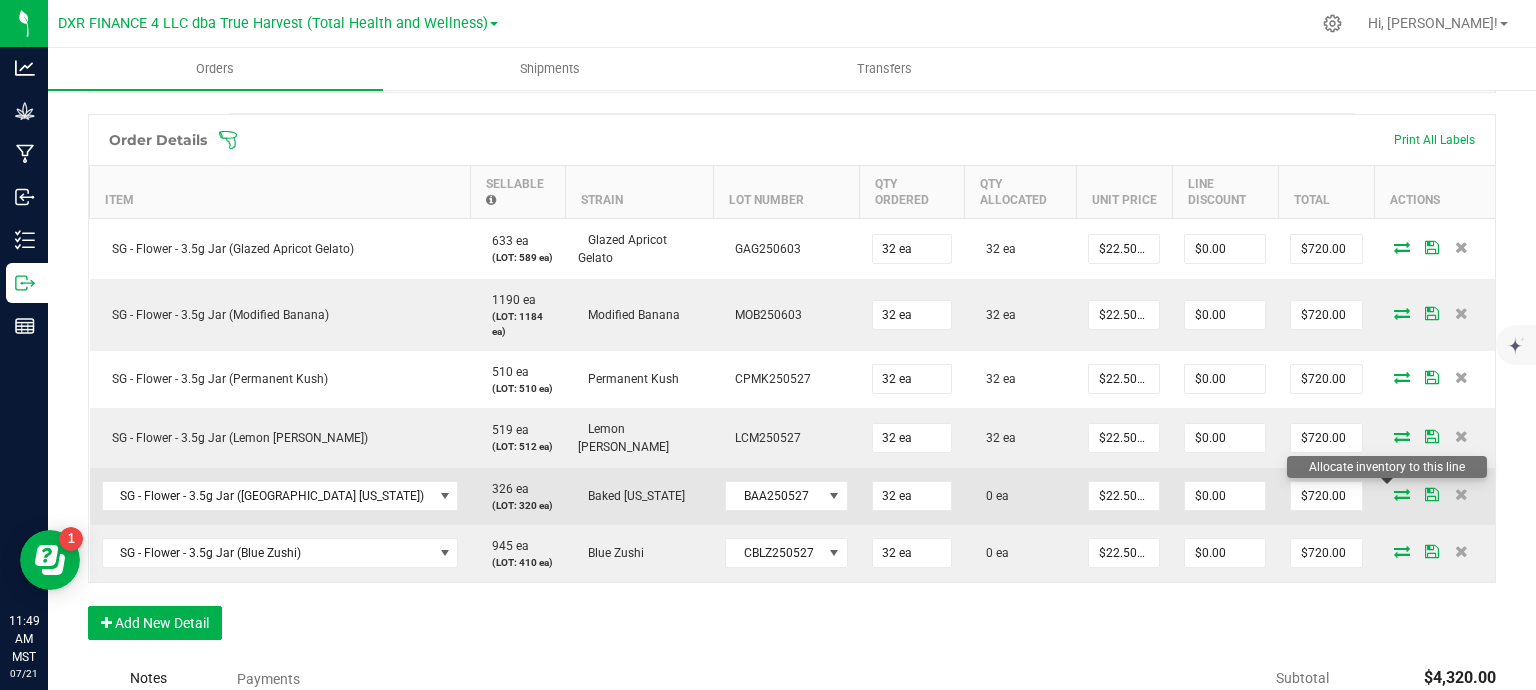 click at bounding box center [1402, 494] 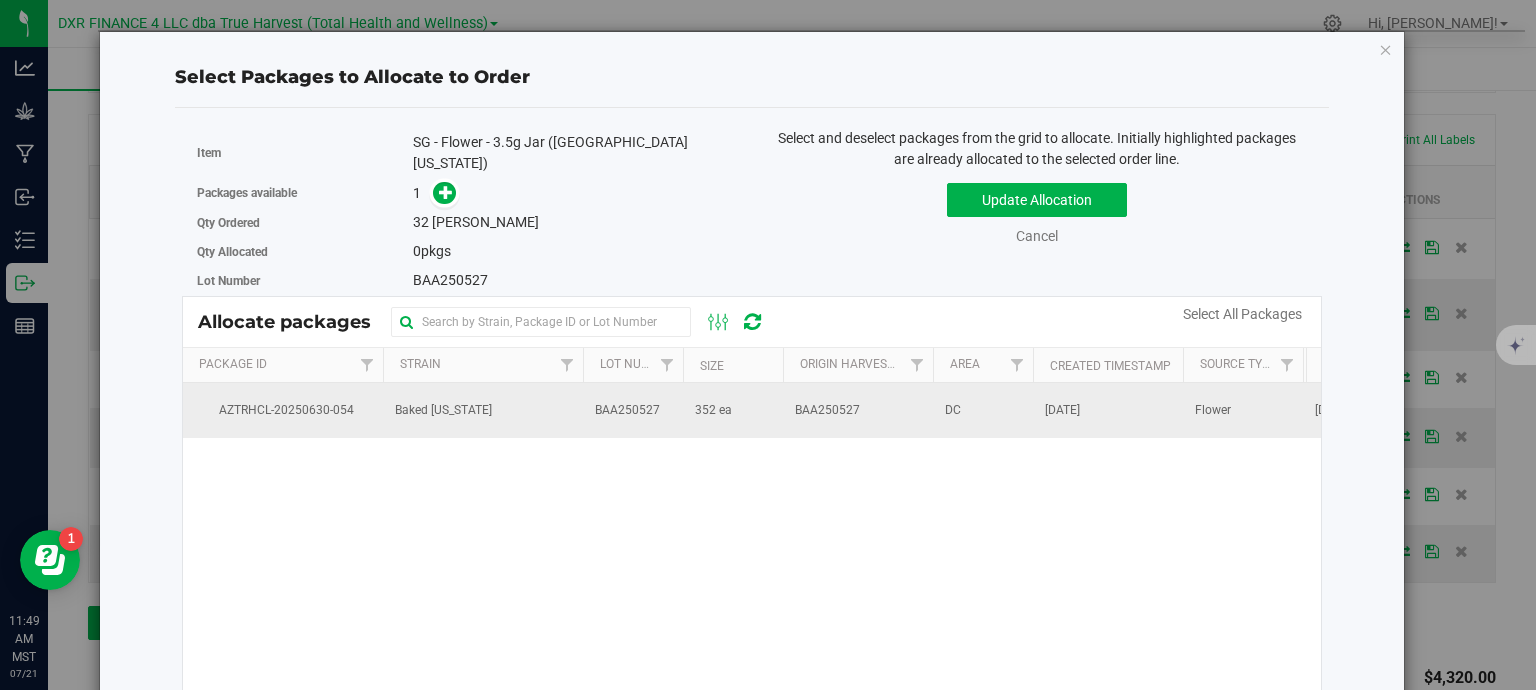click on "Baked [US_STATE]" at bounding box center (483, 410) 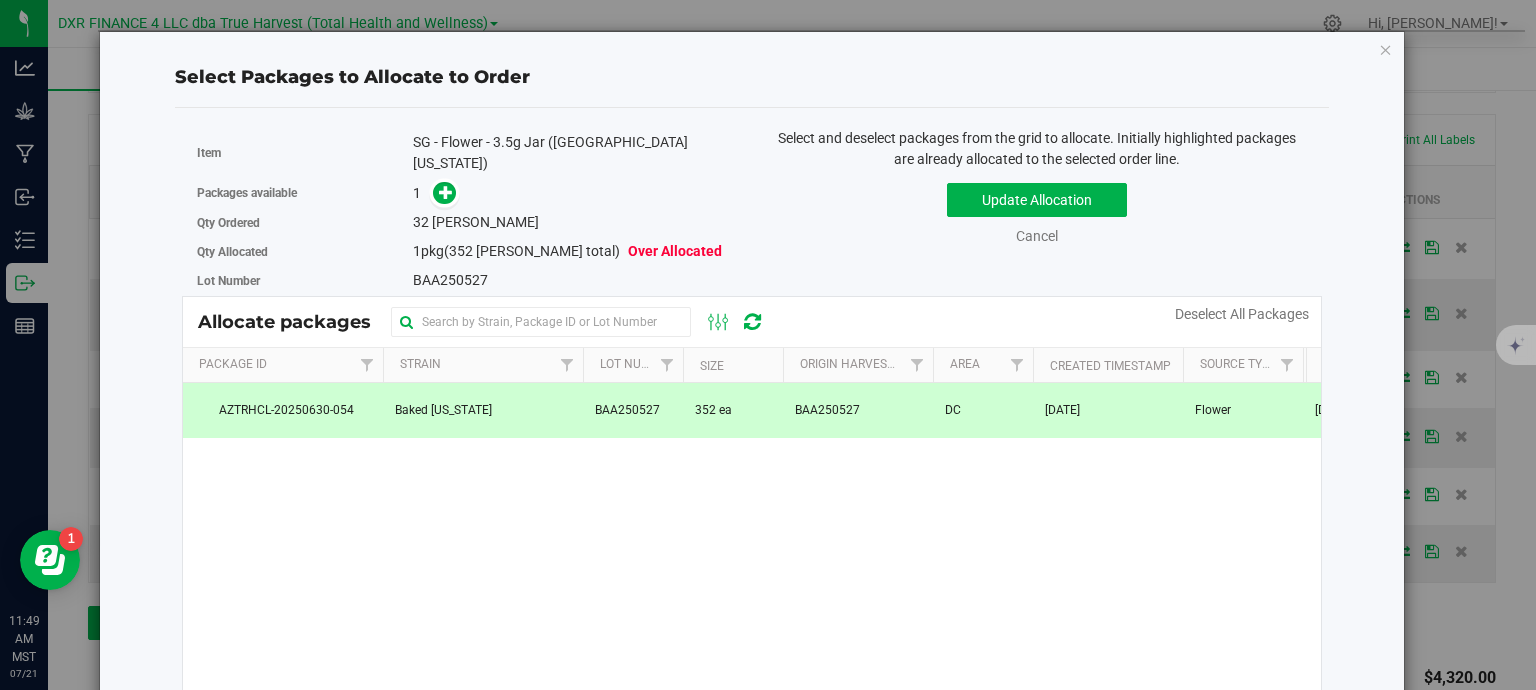 click on "Baked [US_STATE]" at bounding box center (483, 410) 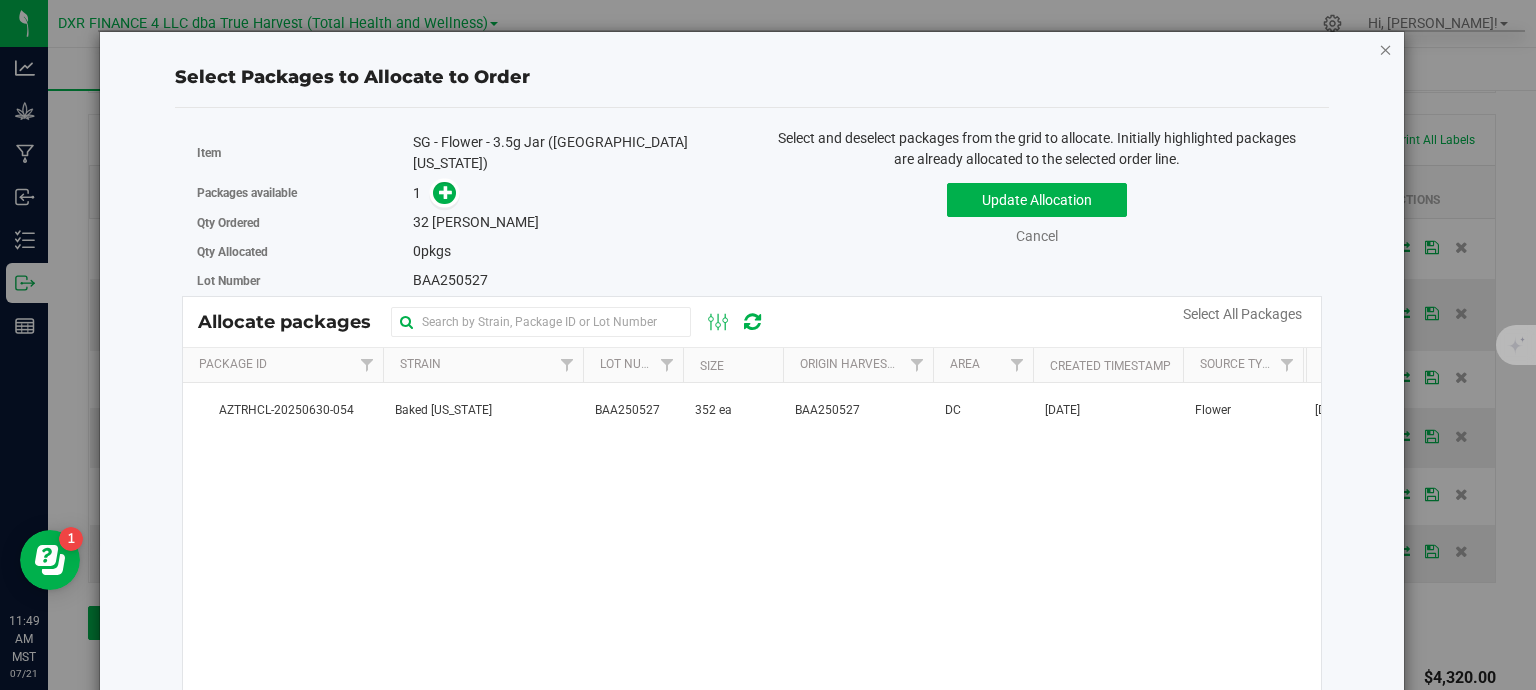 click at bounding box center [1386, 49] 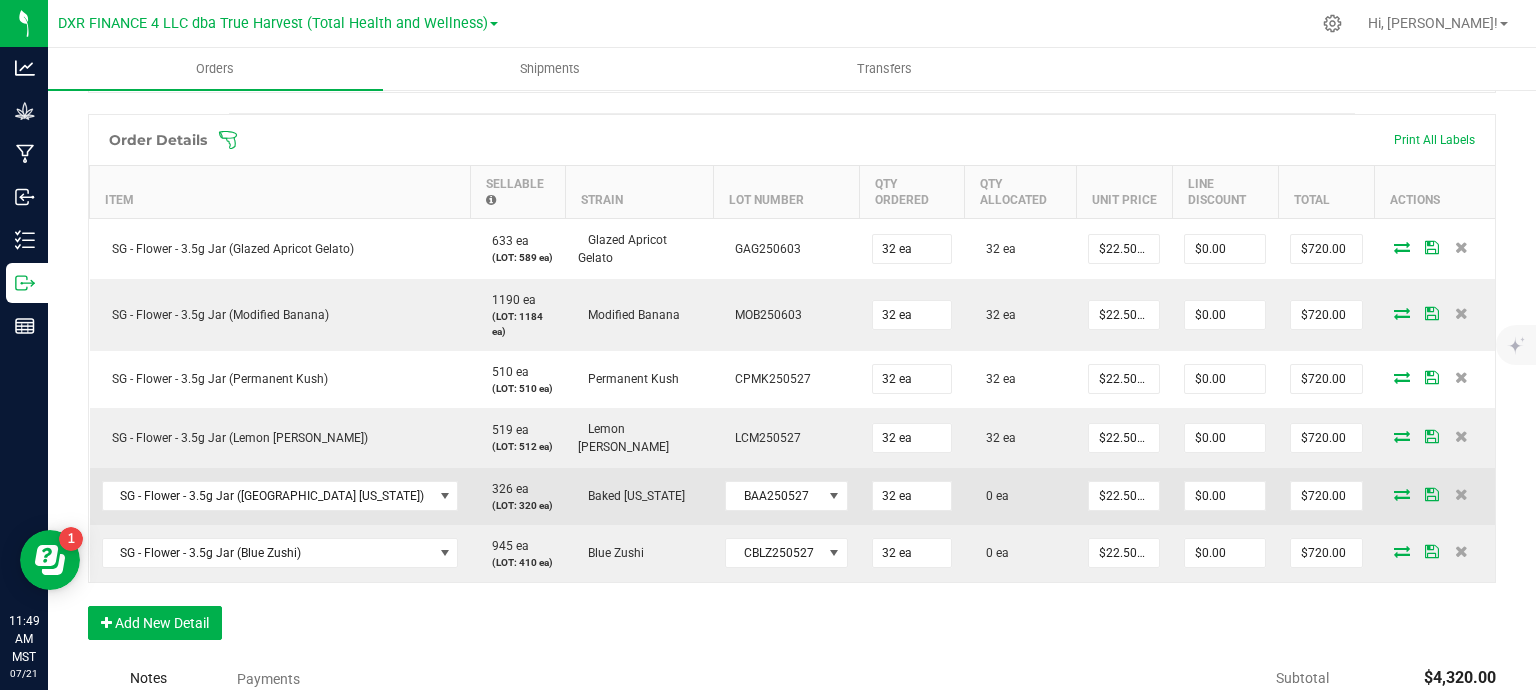 click on "0 ea" at bounding box center (1020, 496) 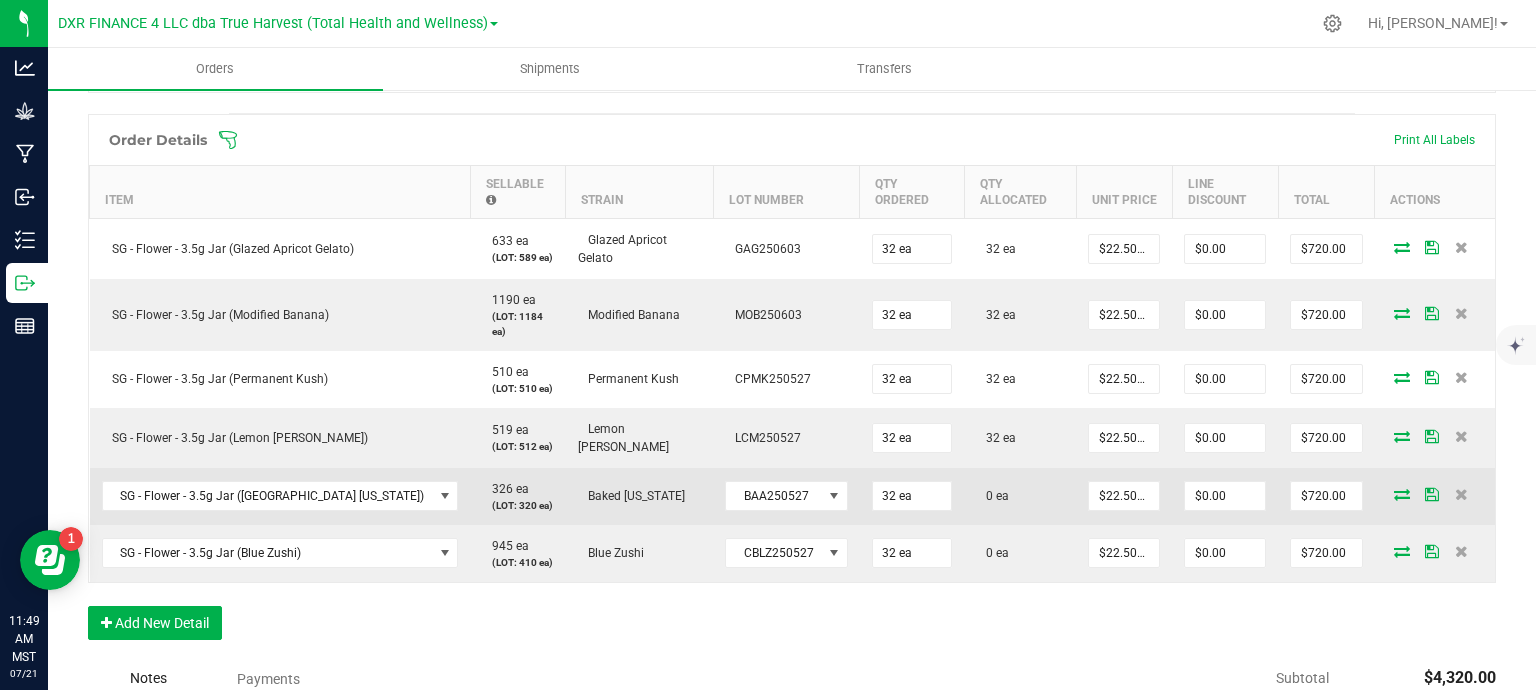 click at bounding box center [1402, 494] 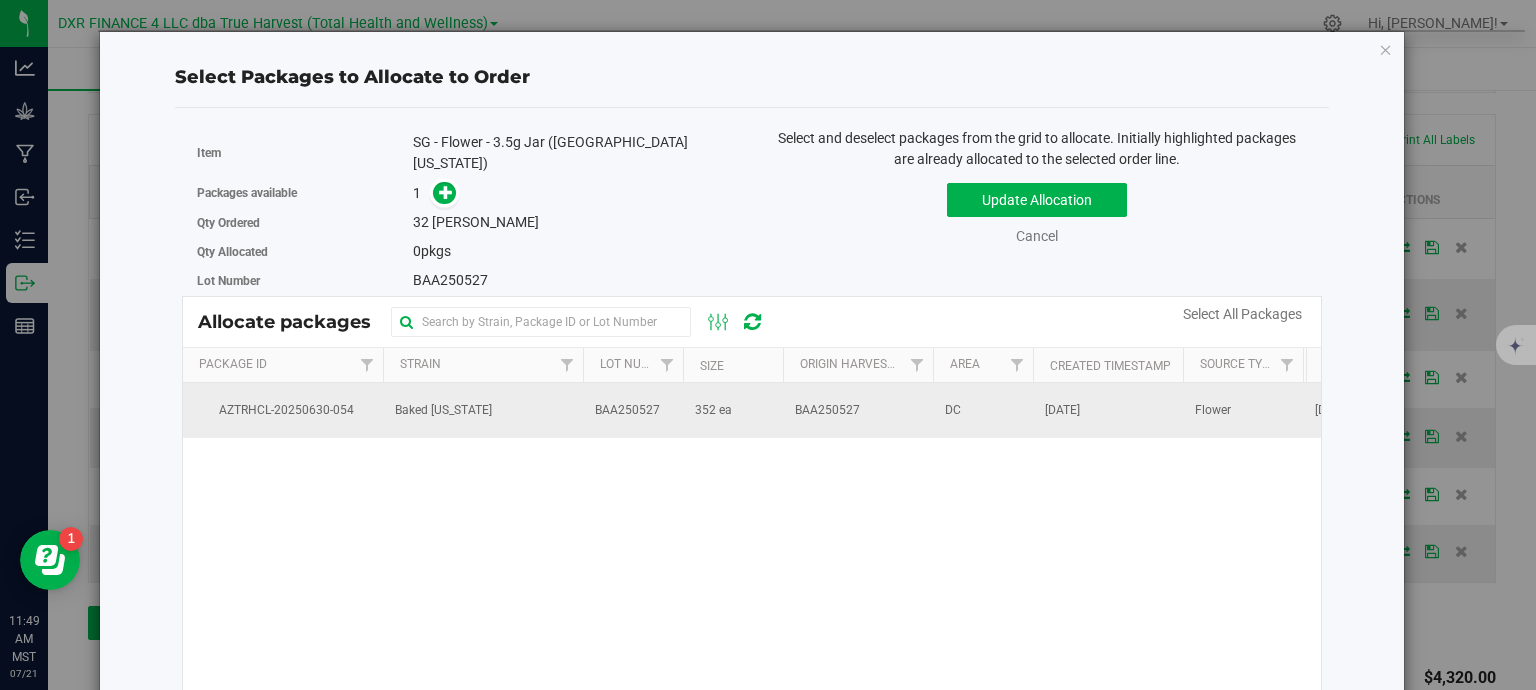 click on "DC" at bounding box center (983, 410) 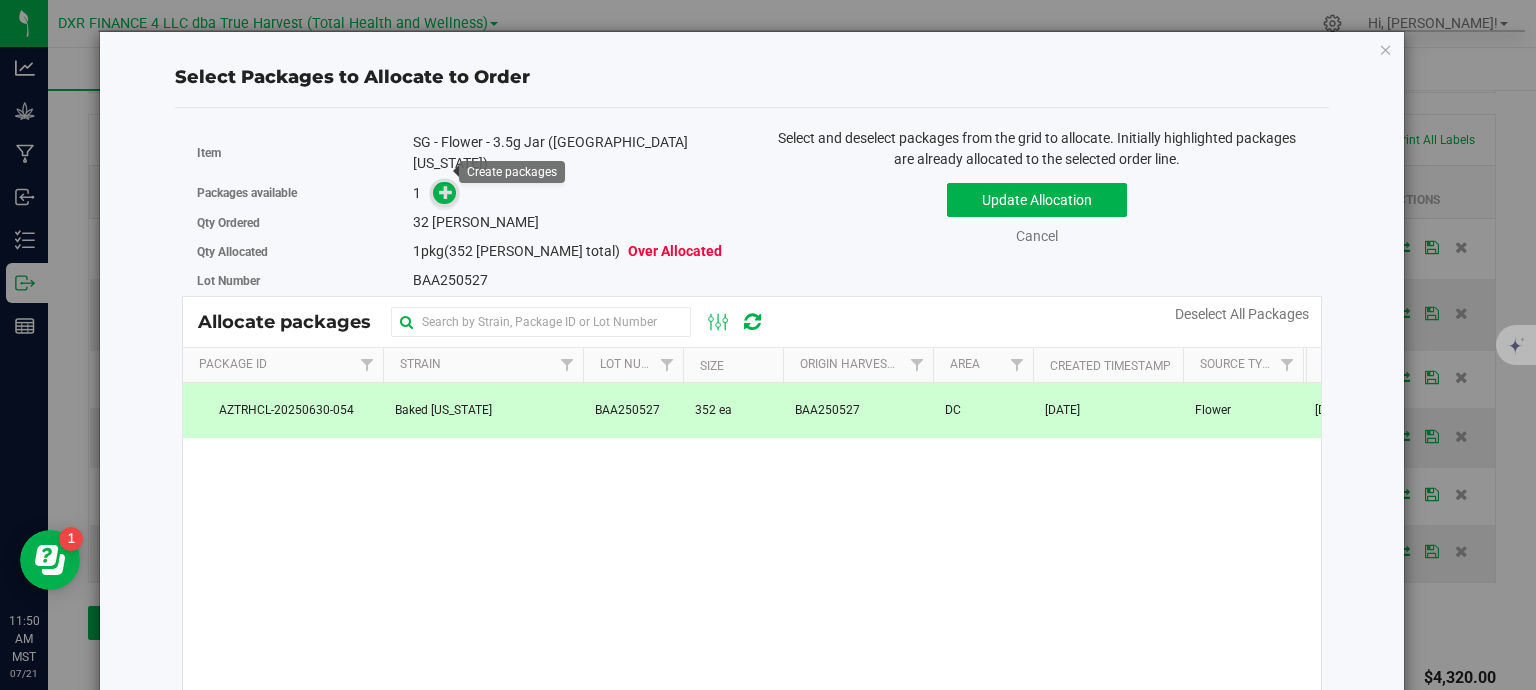 click at bounding box center [446, 192] 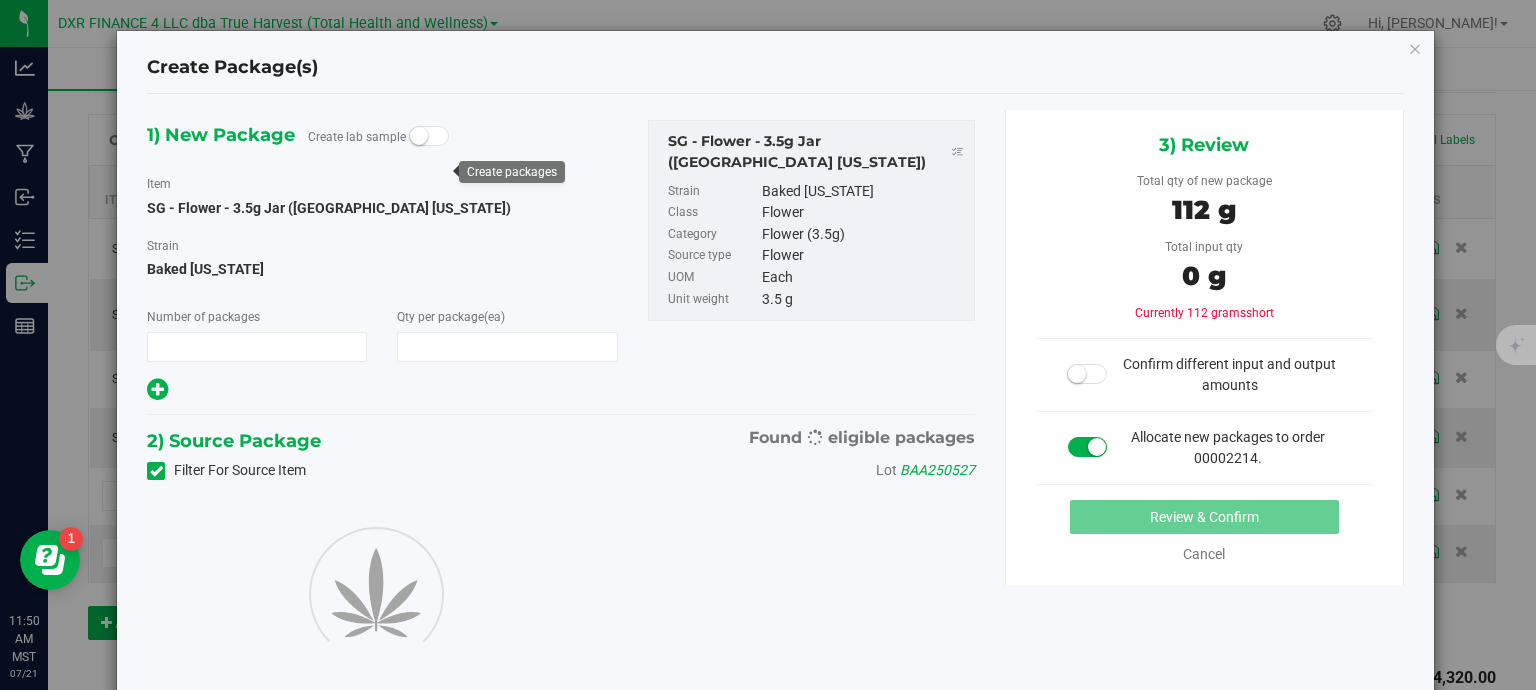 type on "1" 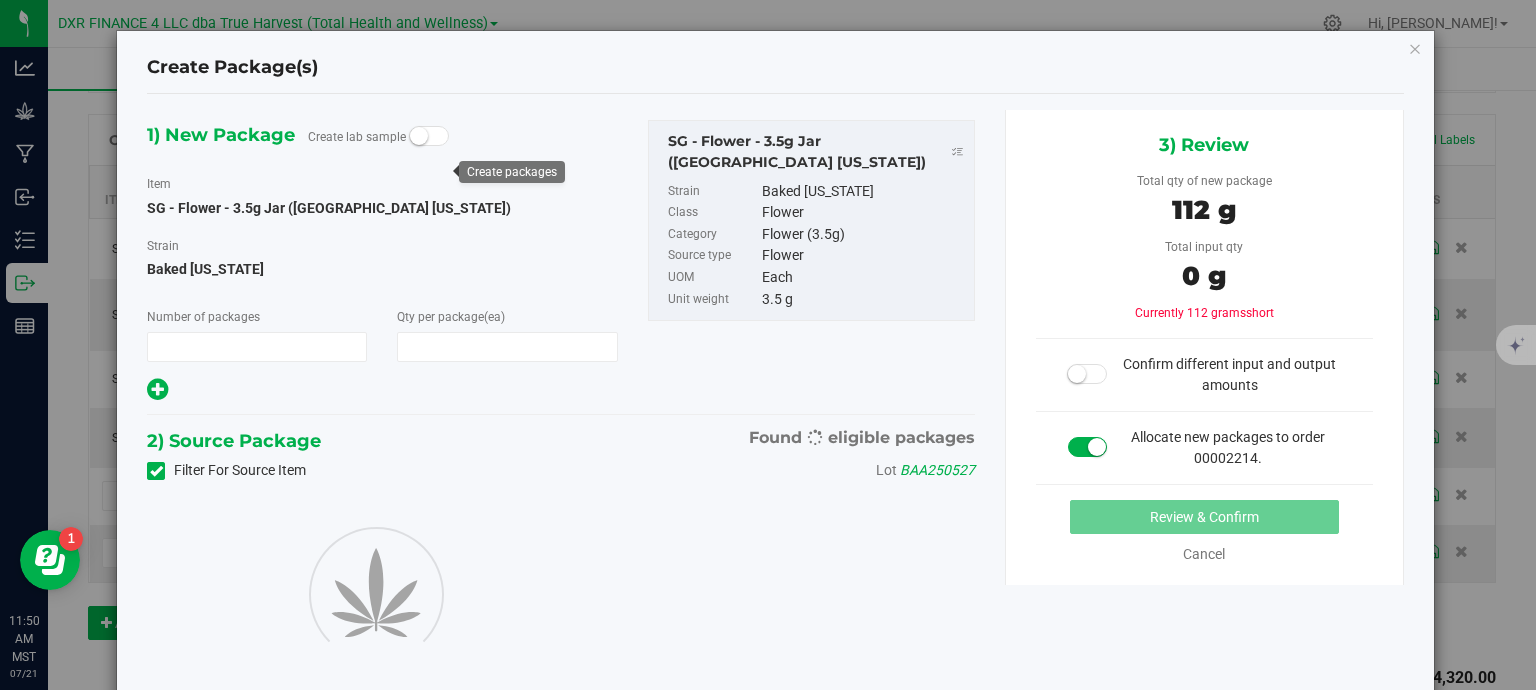 type on "32" 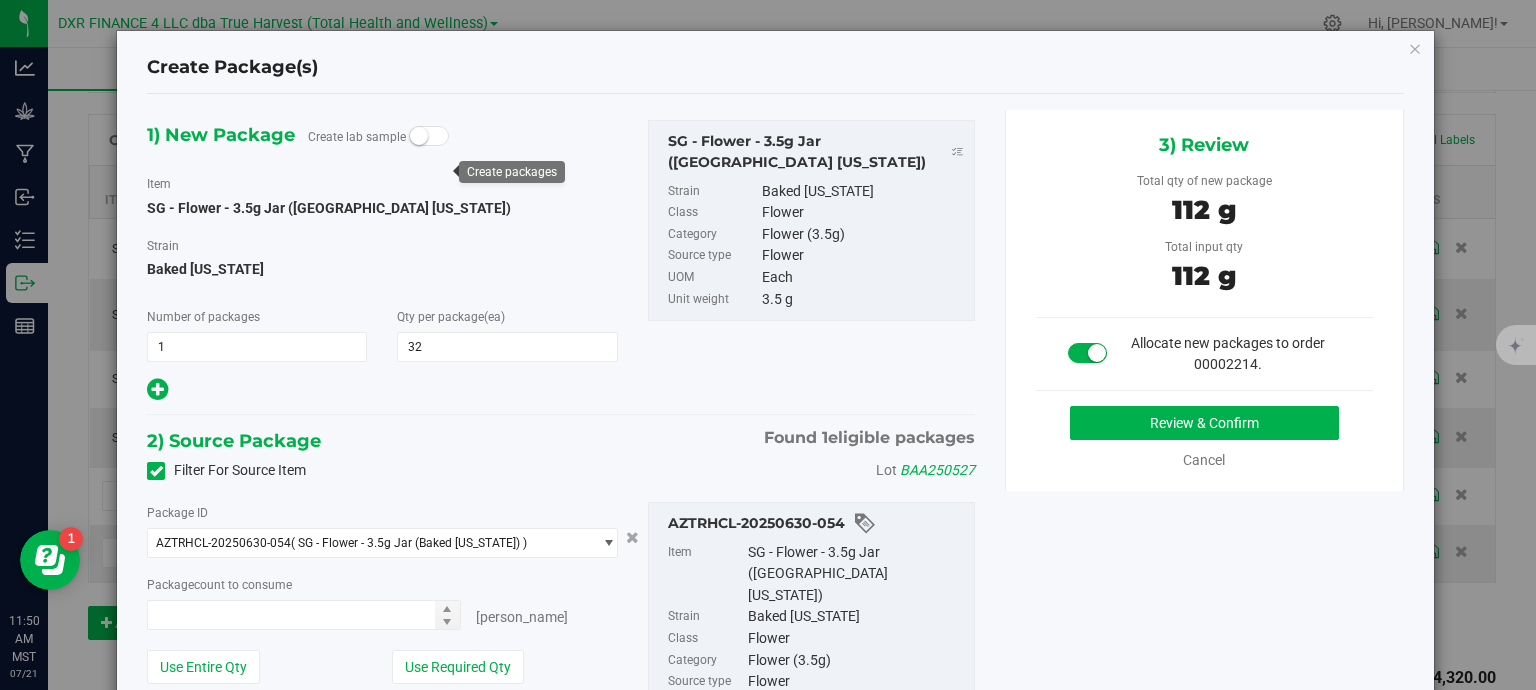 type on "32 ea" 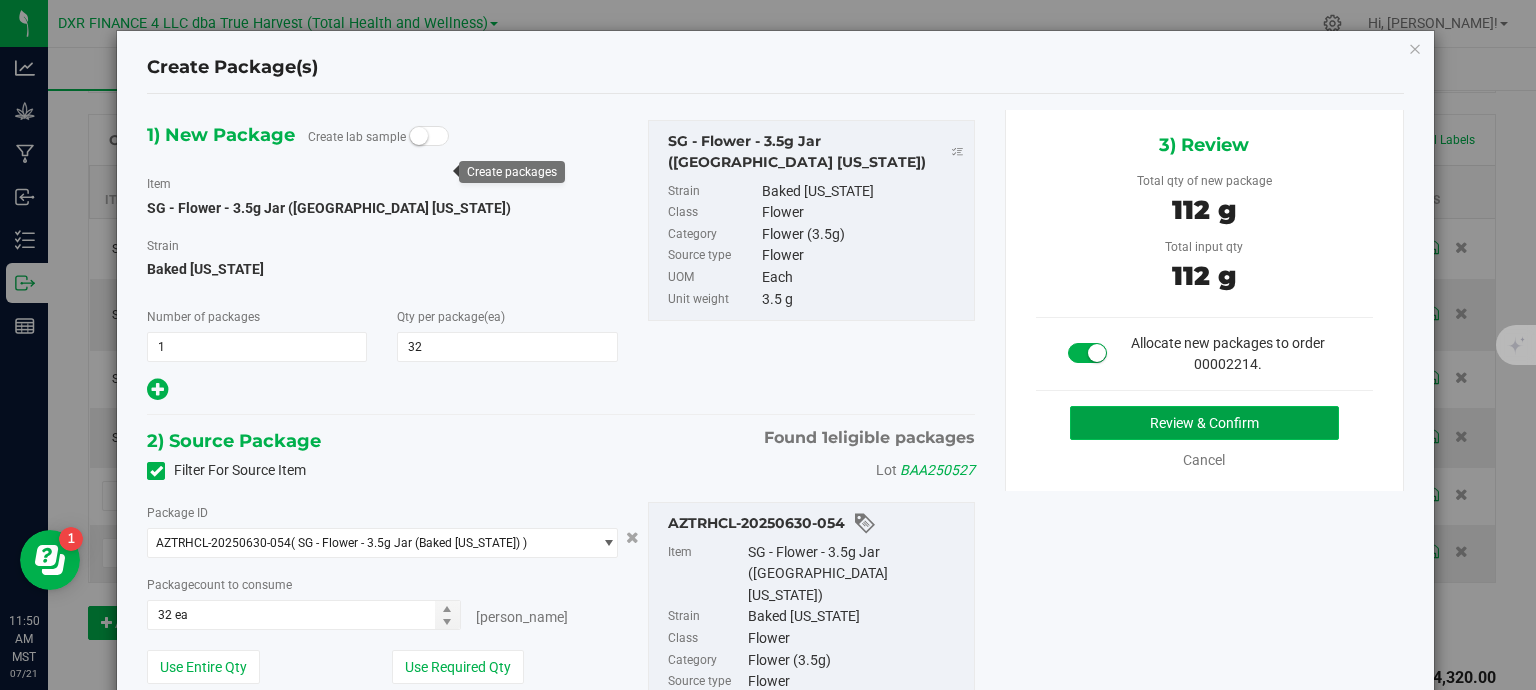 click on "Review & Confirm" at bounding box center [1204, 423] 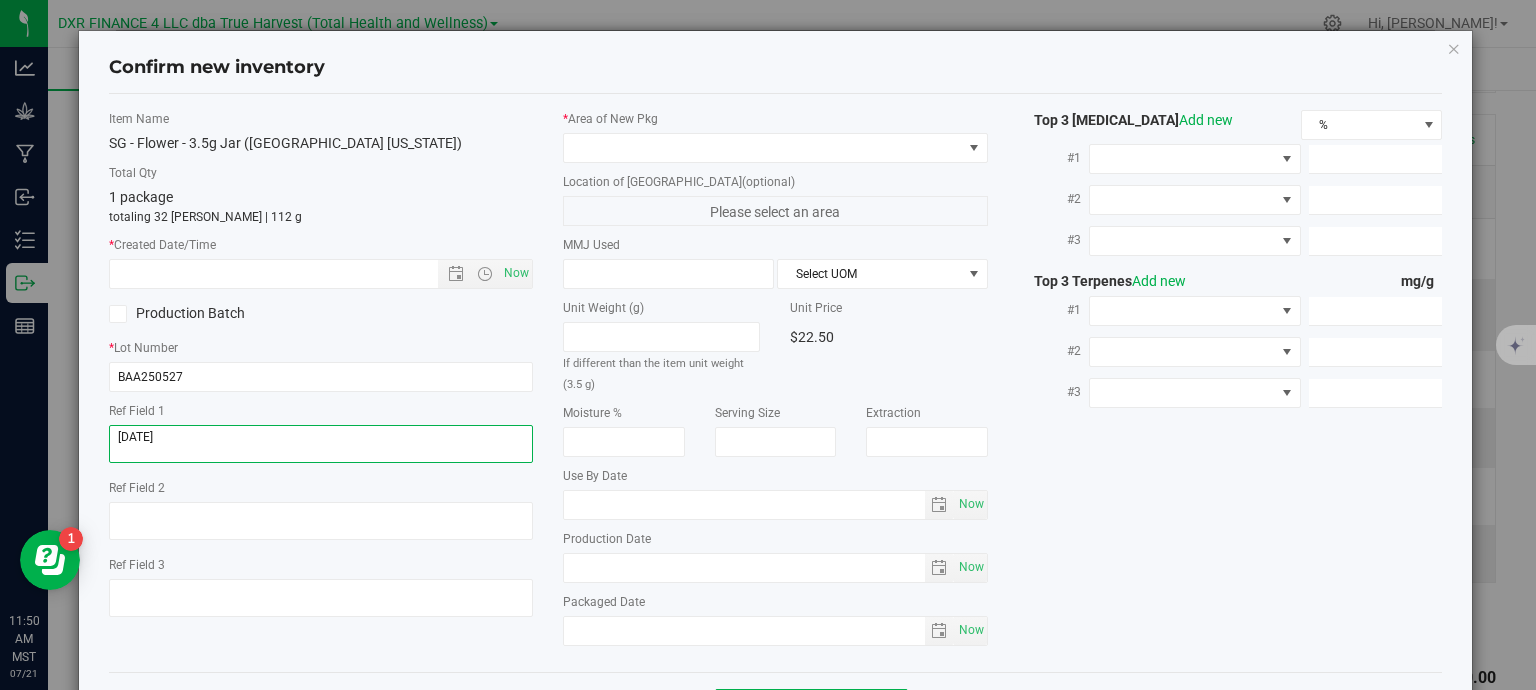click at bounding box center [321, 444] 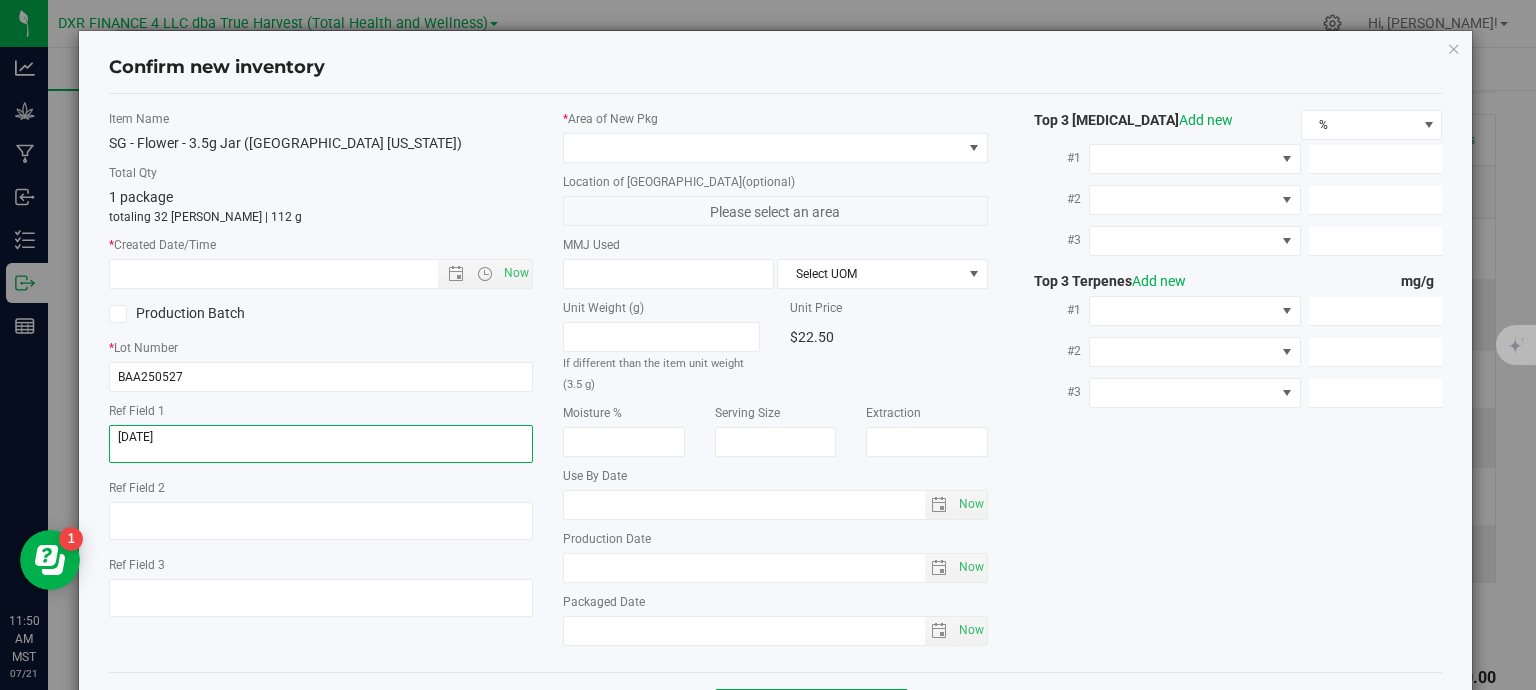click at bounding box center (321, 444) 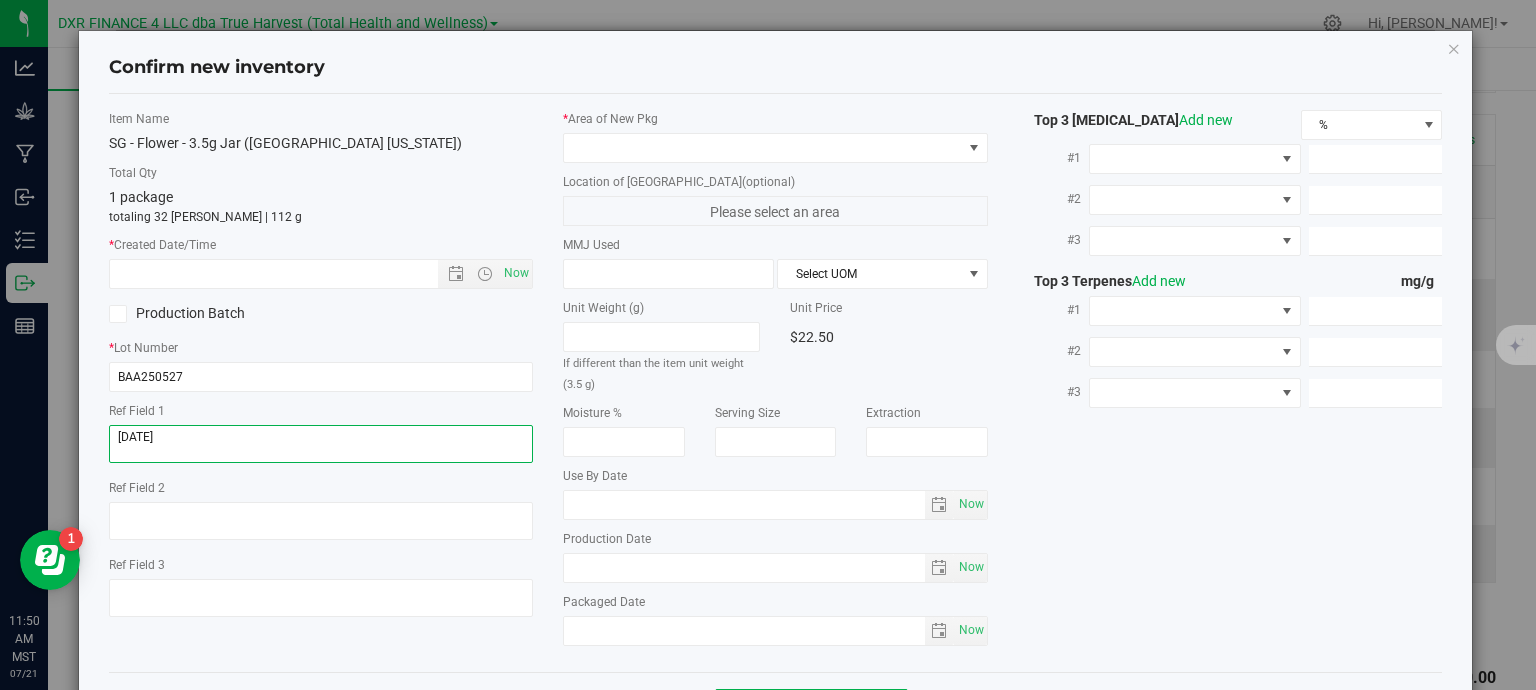 click at bounding box center (321, 444) 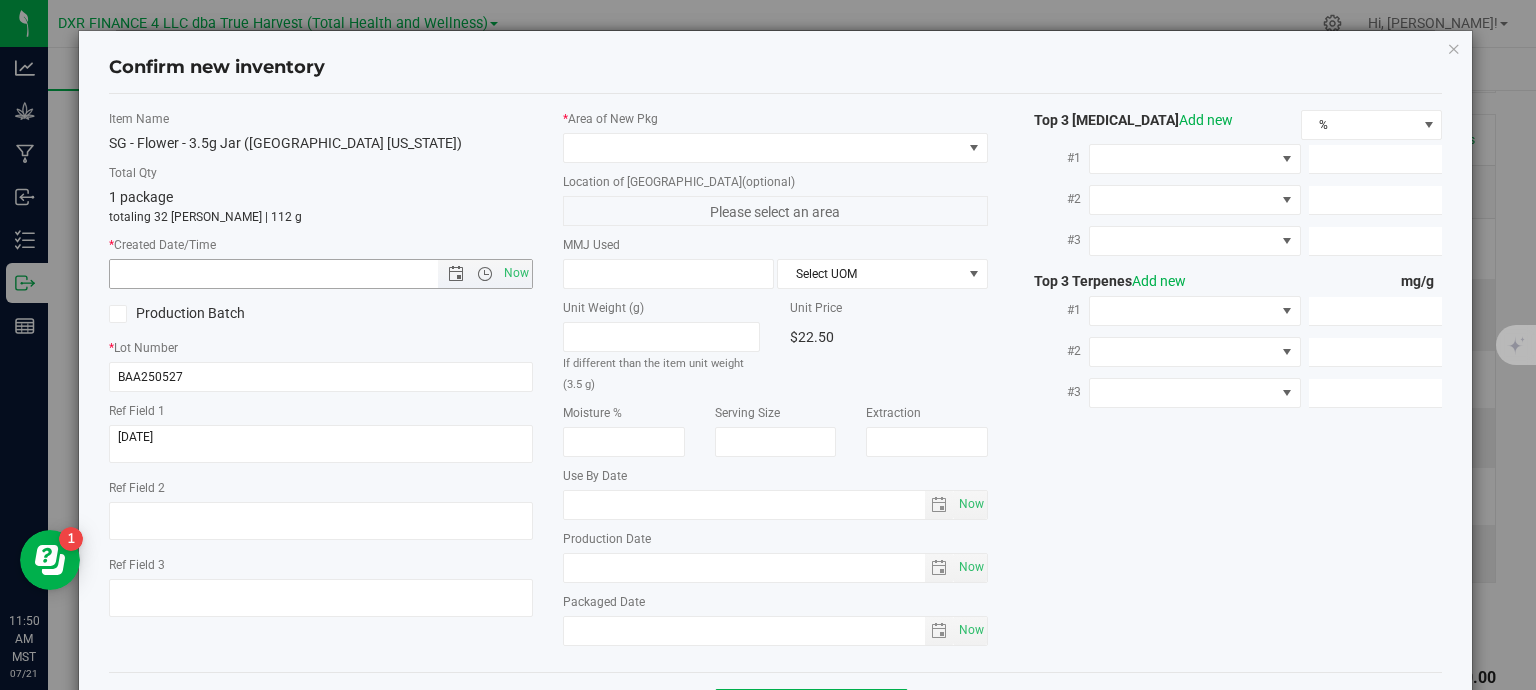 click at bounding box center (291, 274) 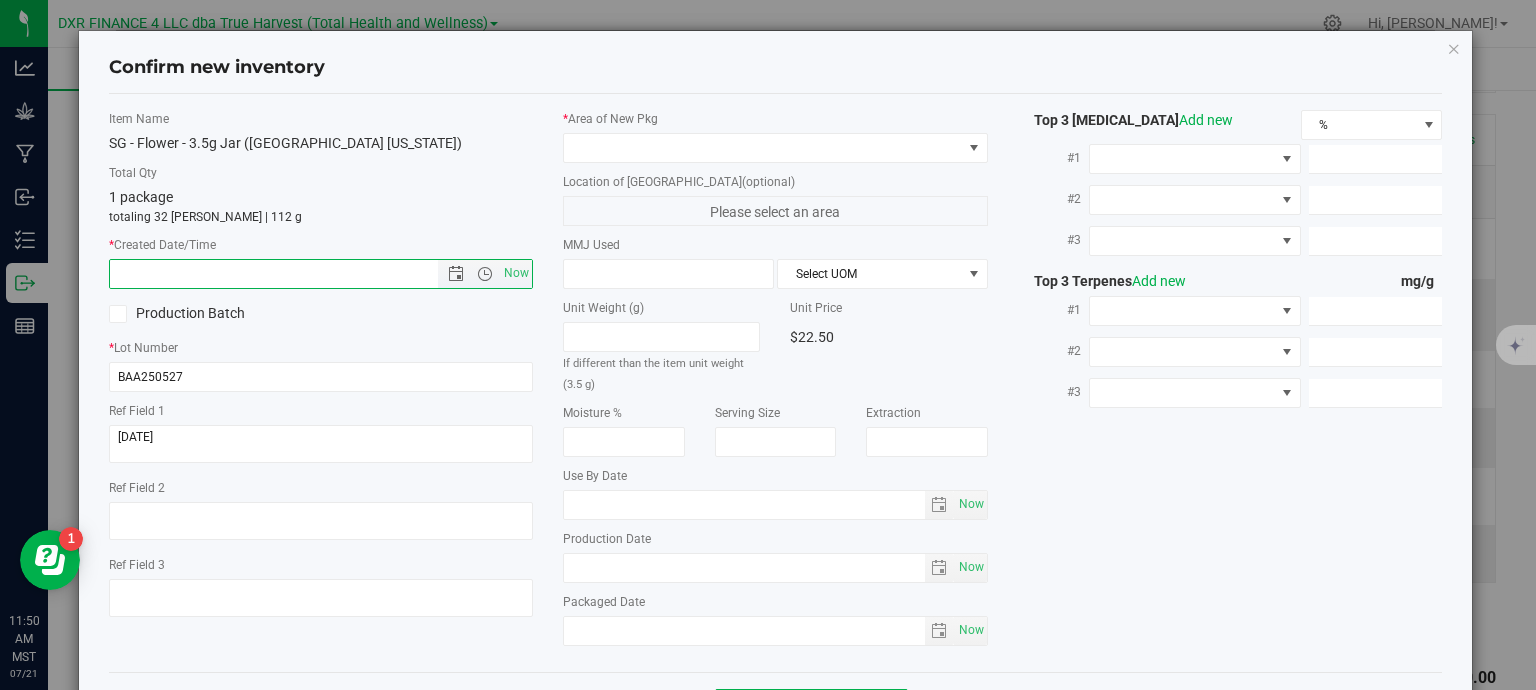paste on "[DATE]" 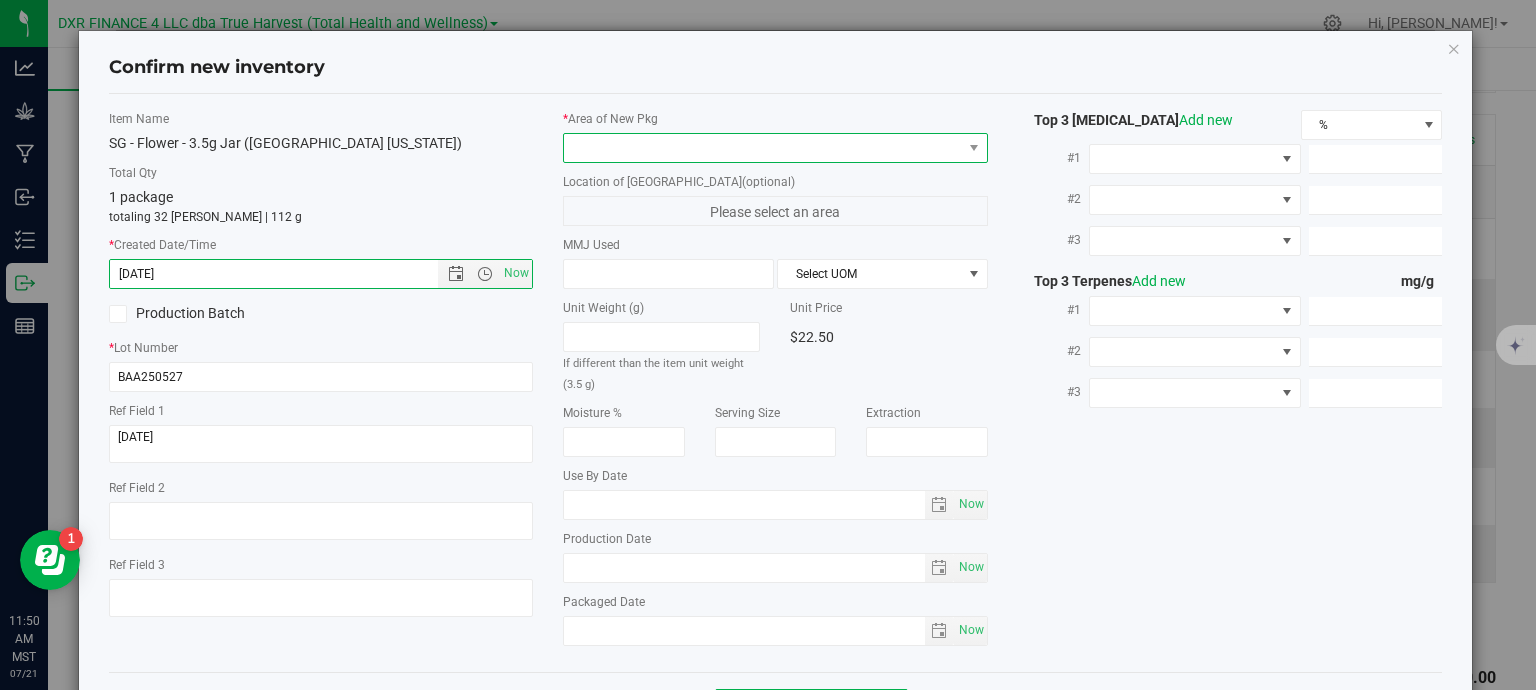 click at bounding box center [763, 148] 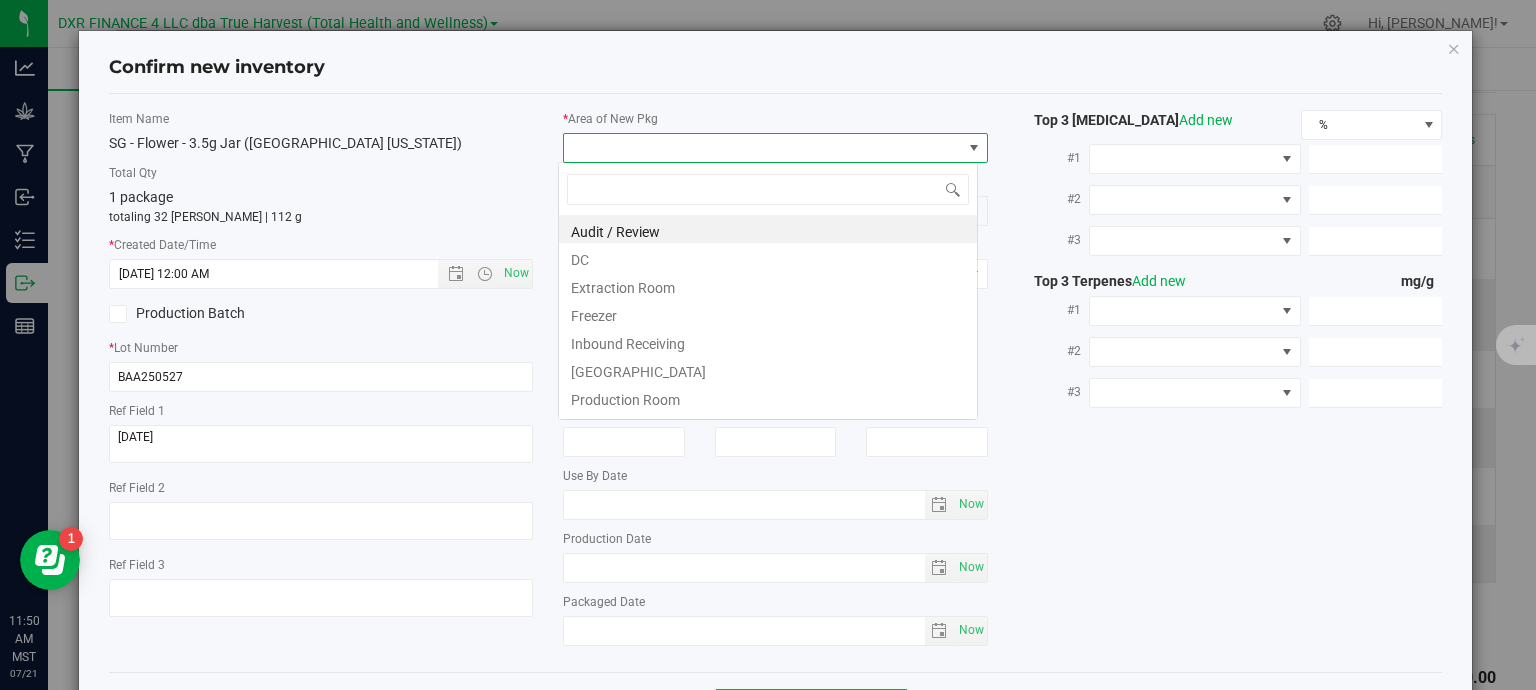 type on "[DATE] 11:50 AM" 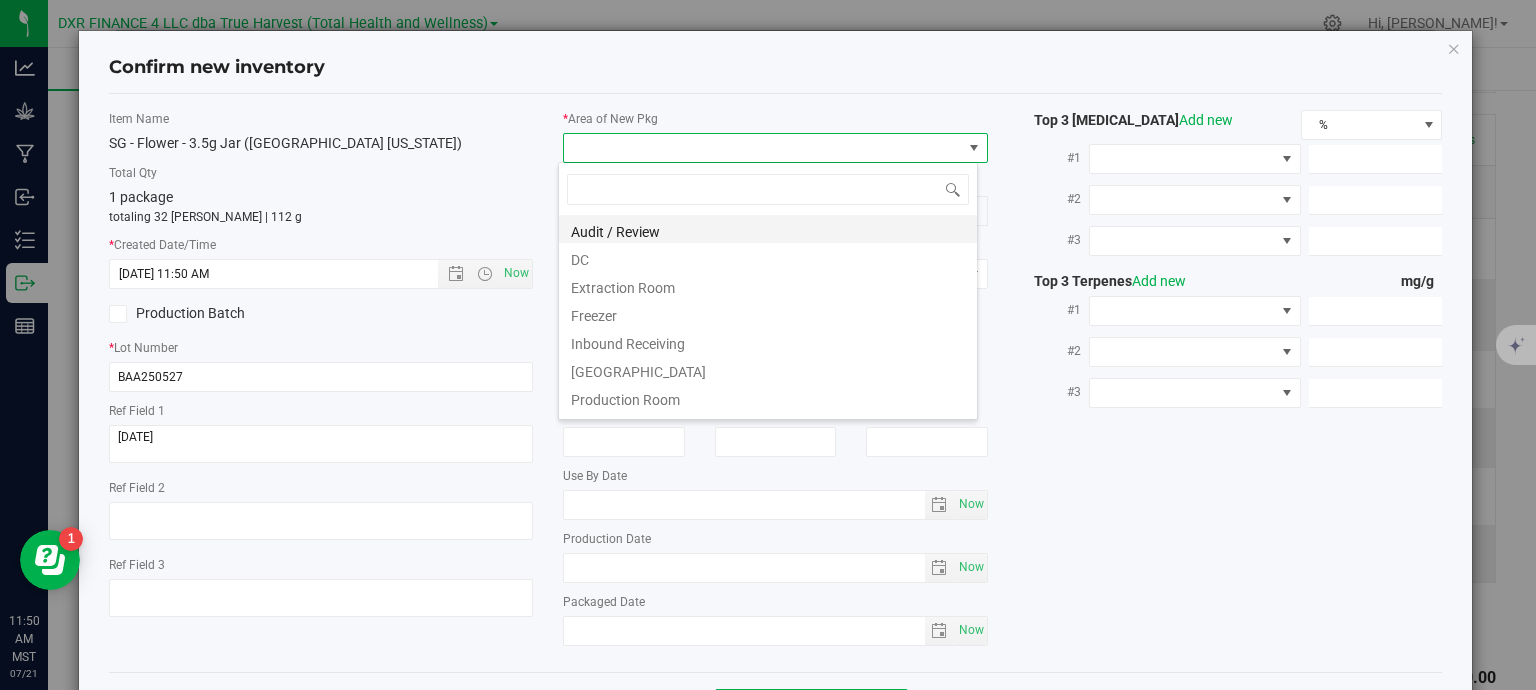 scroll, scrollTop: 99970, scrollLeft: 99580, axis: both 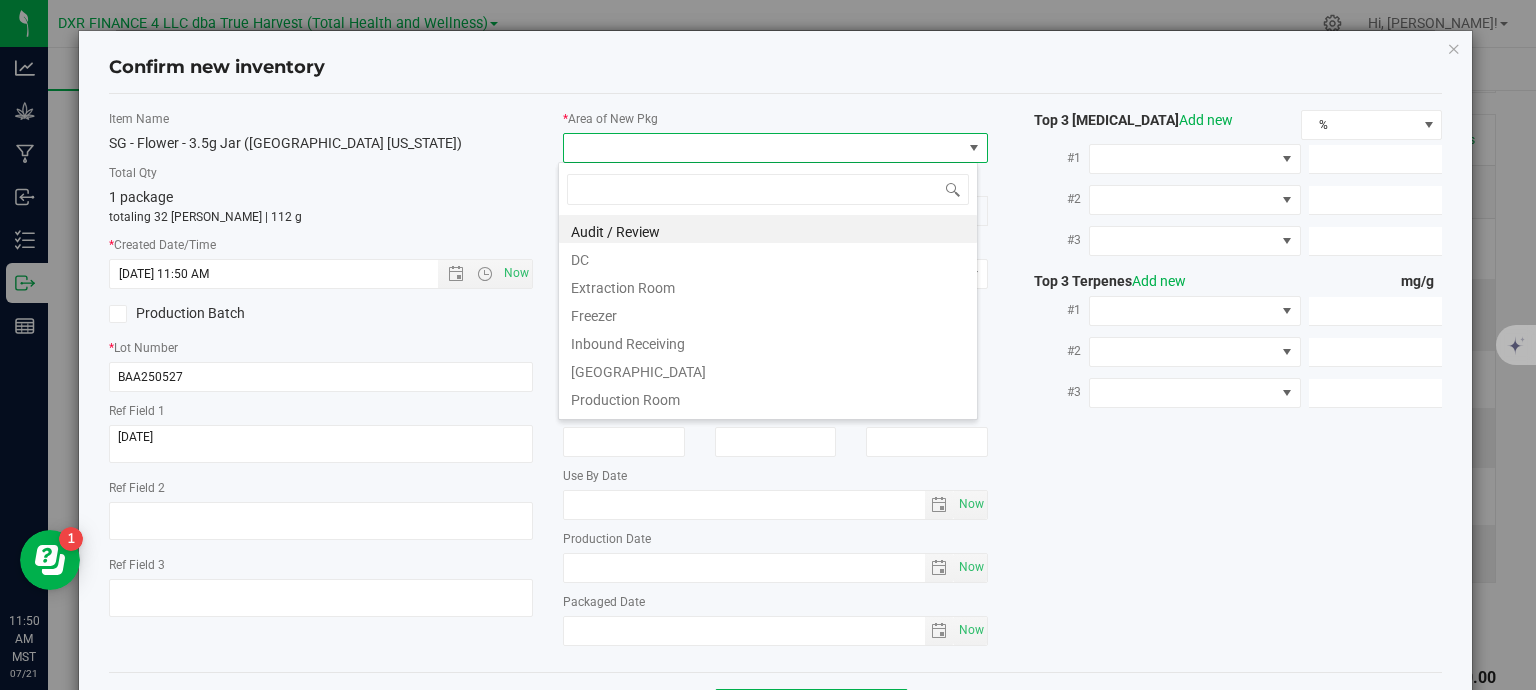 click on "Extraction Room" at bounding box center [768, 285] 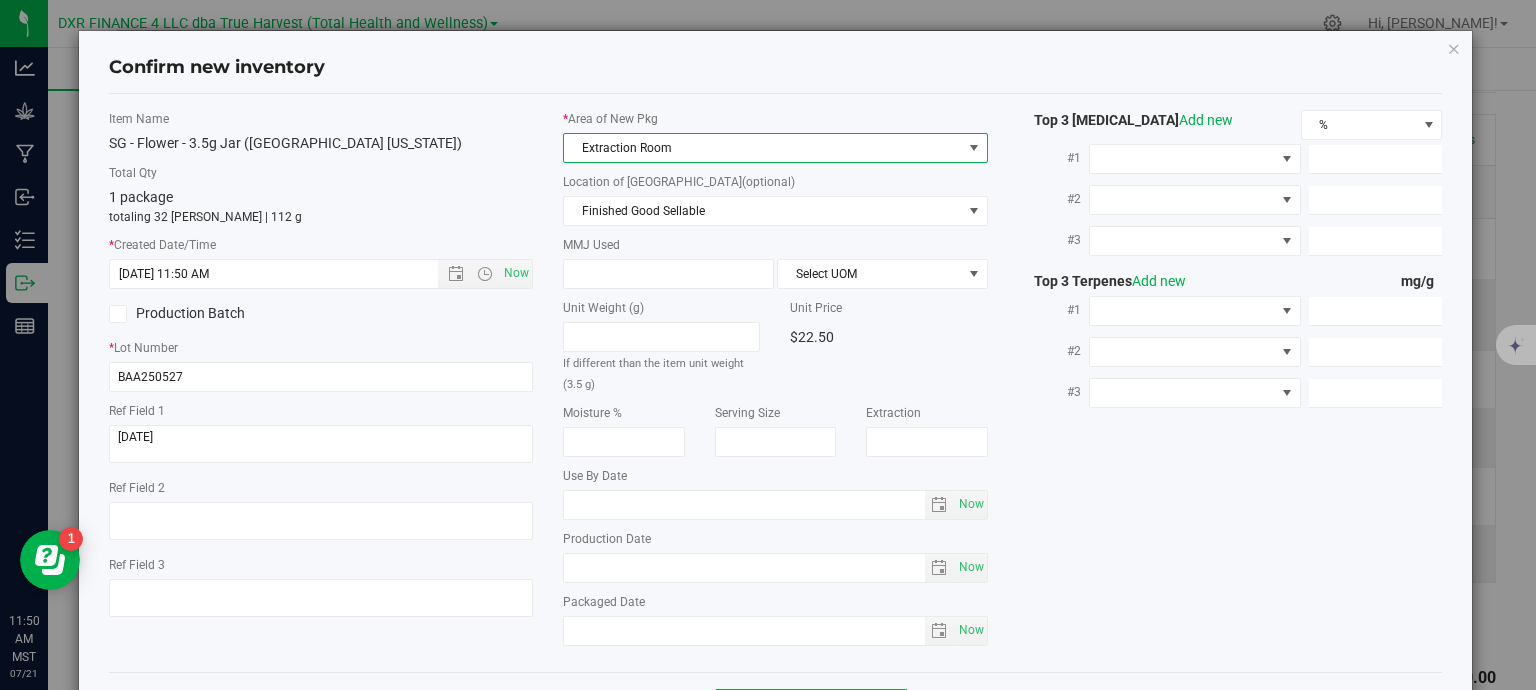 click on "Extraction Room" at bounding box center [763, 148] 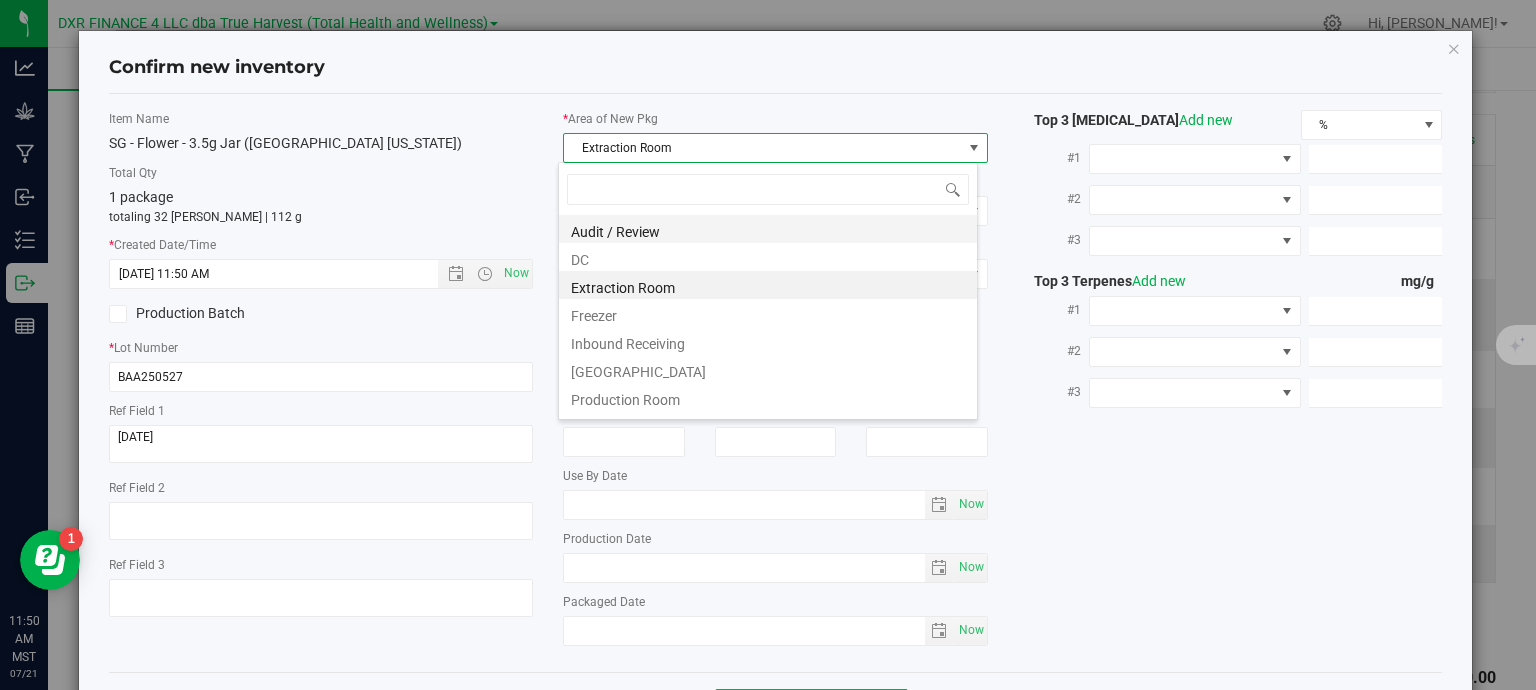 scroll, scrollTop: 99970, scrollLeft: 99580, axis: both 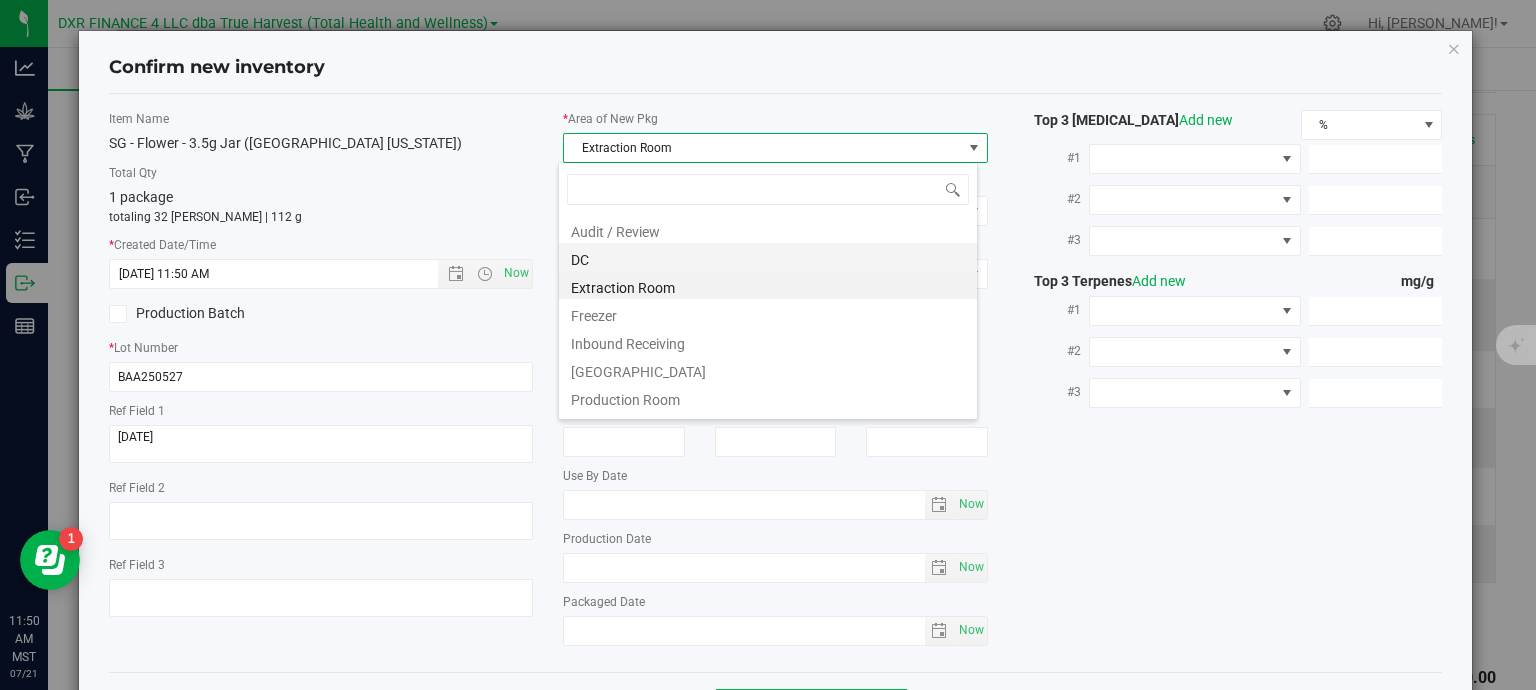 click on "DC" at bounding box center [768, 257] 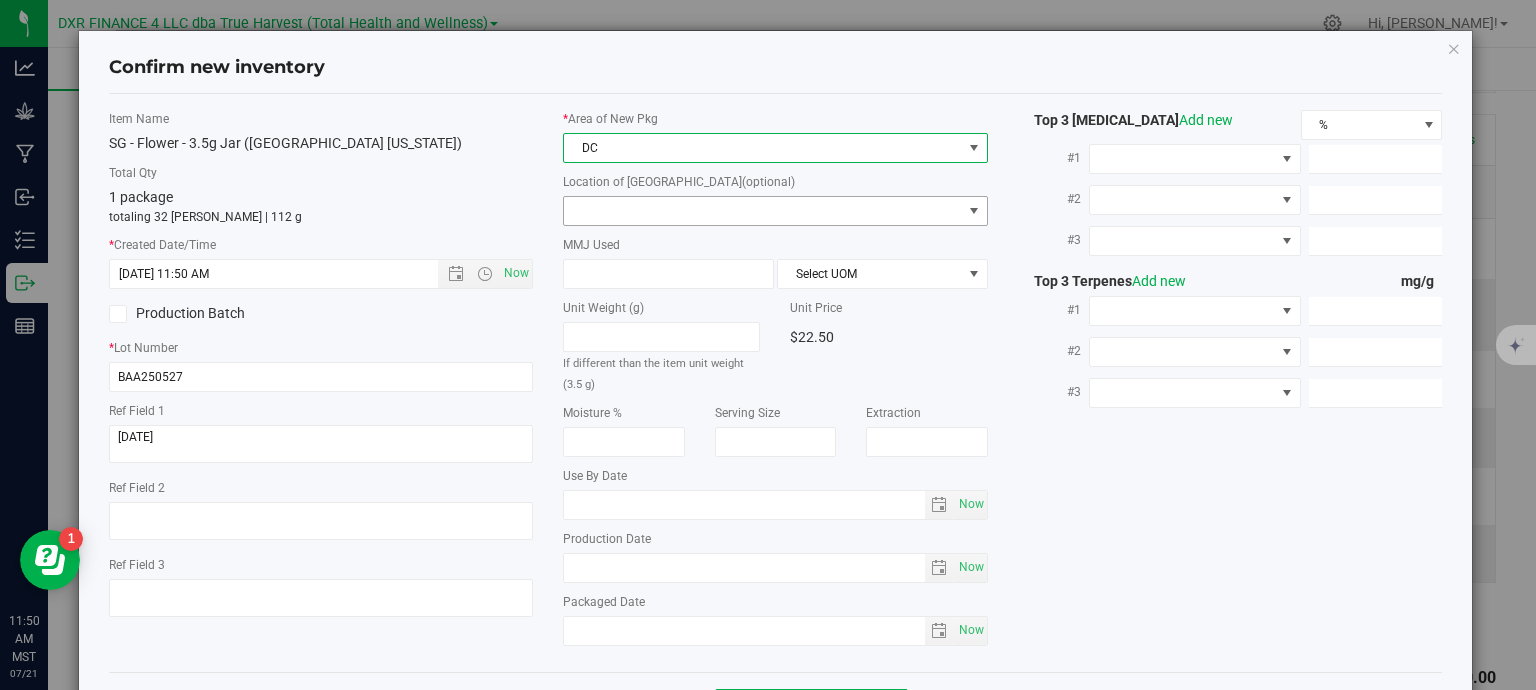 click at bounding box center [763, 211] 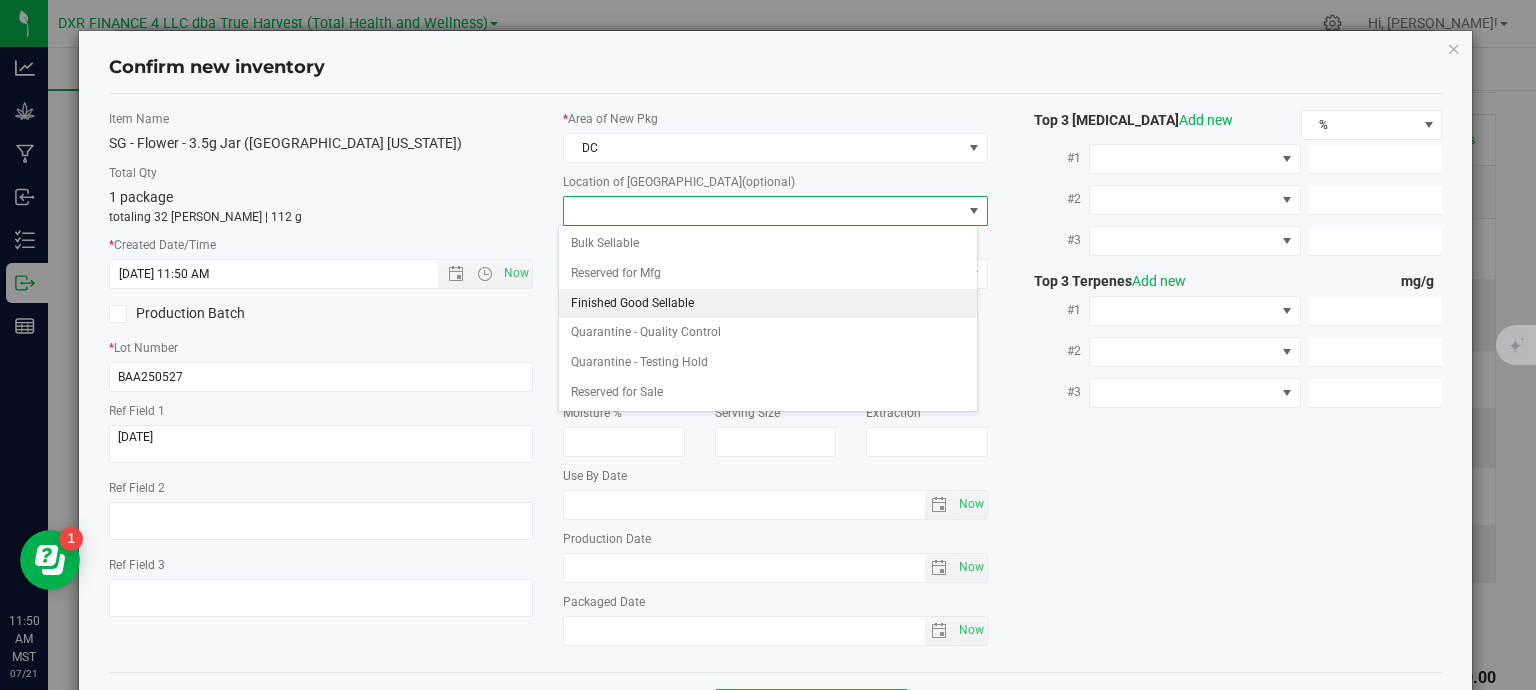 click on "Finished Good Sellable" at bounding box center [768, 304] 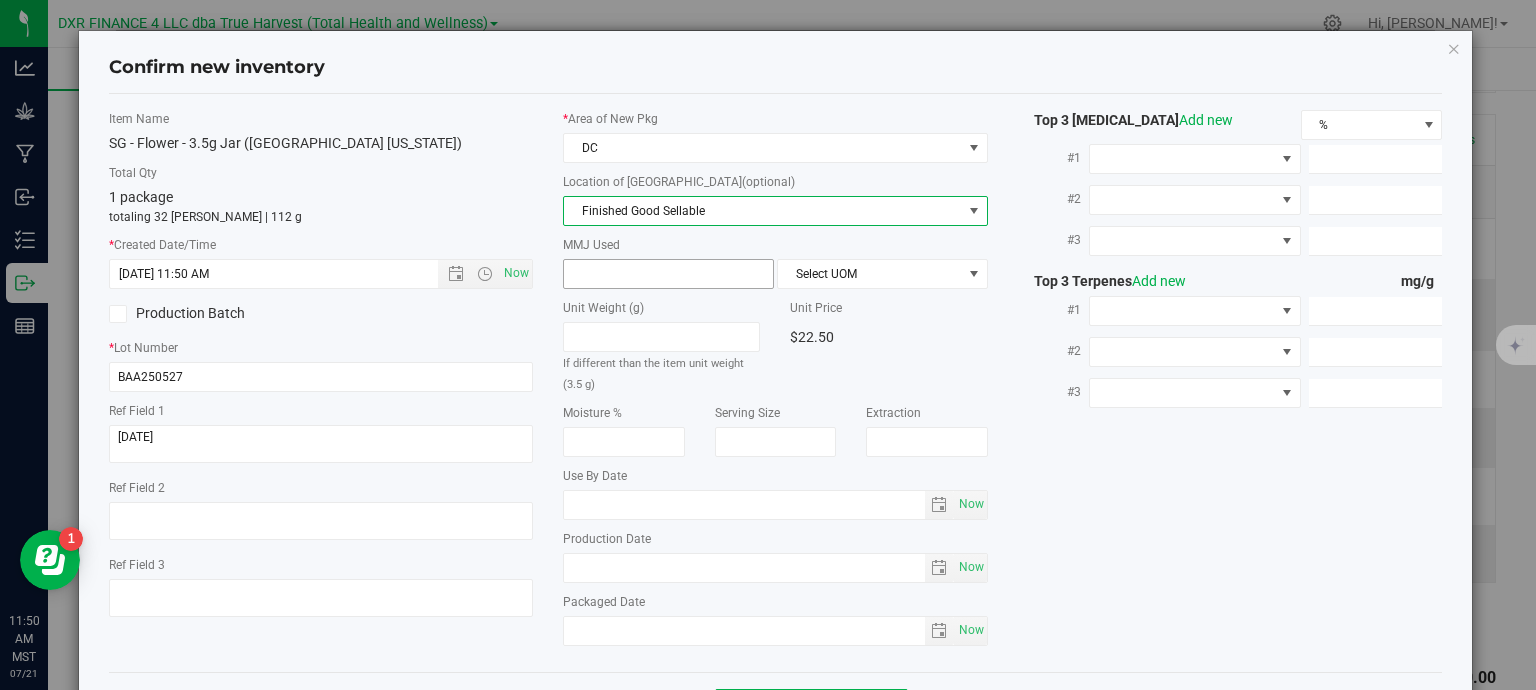click at bounding box center (668, 274) 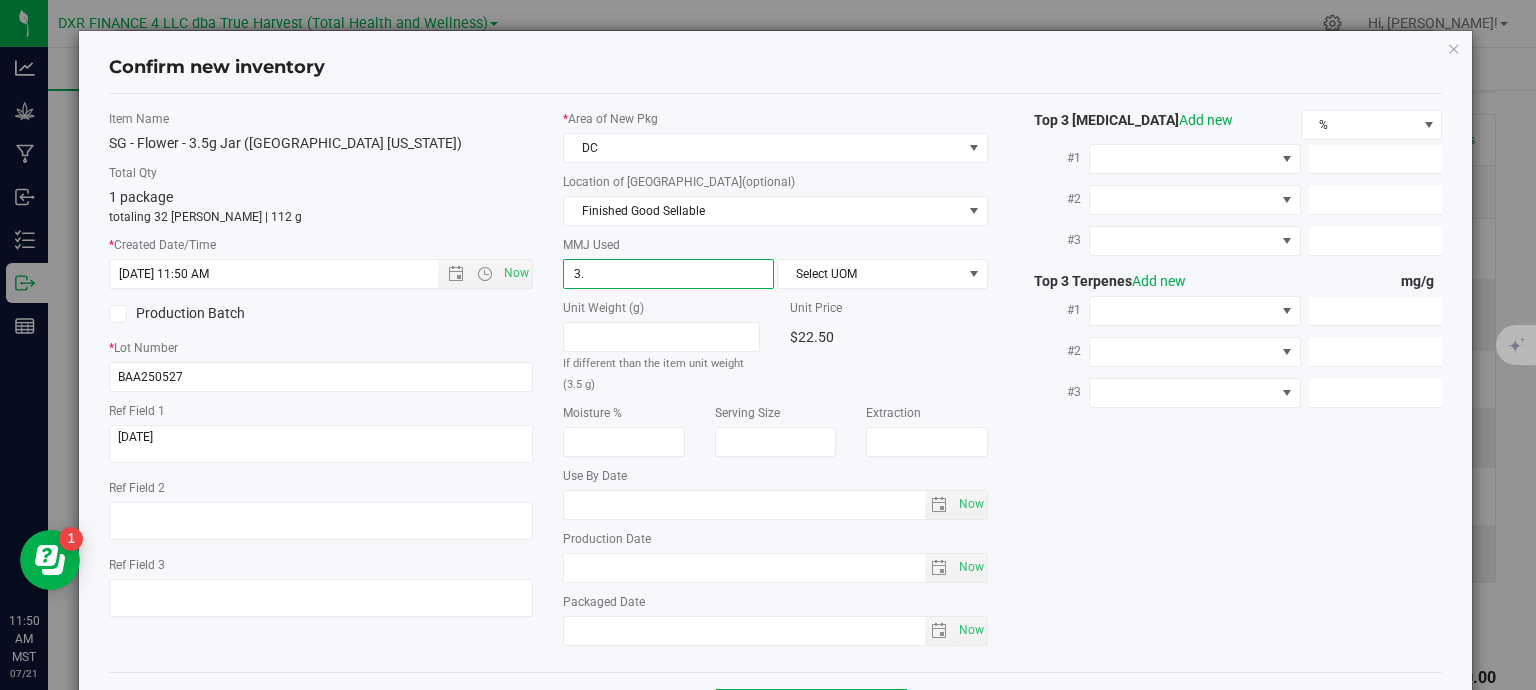 type on "3.5" 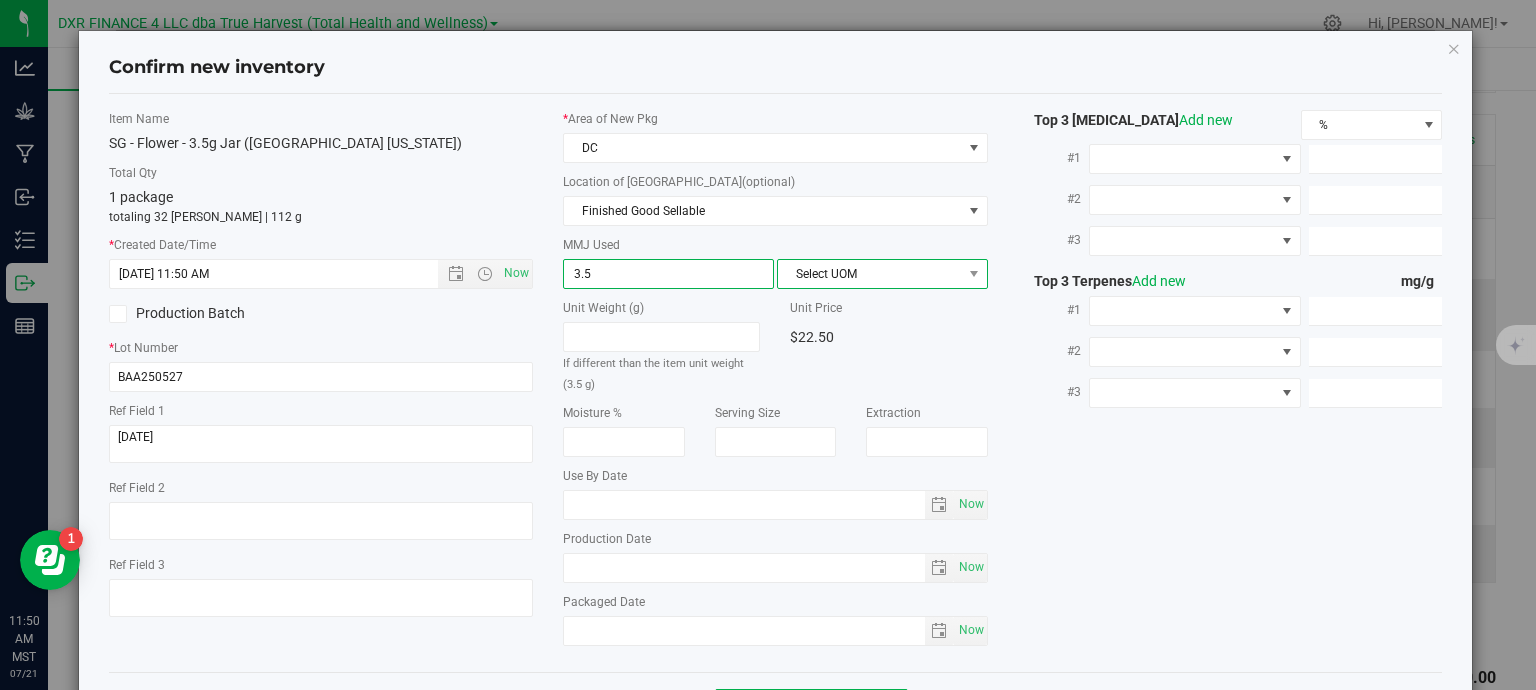 click at bounding box center (974, 274) 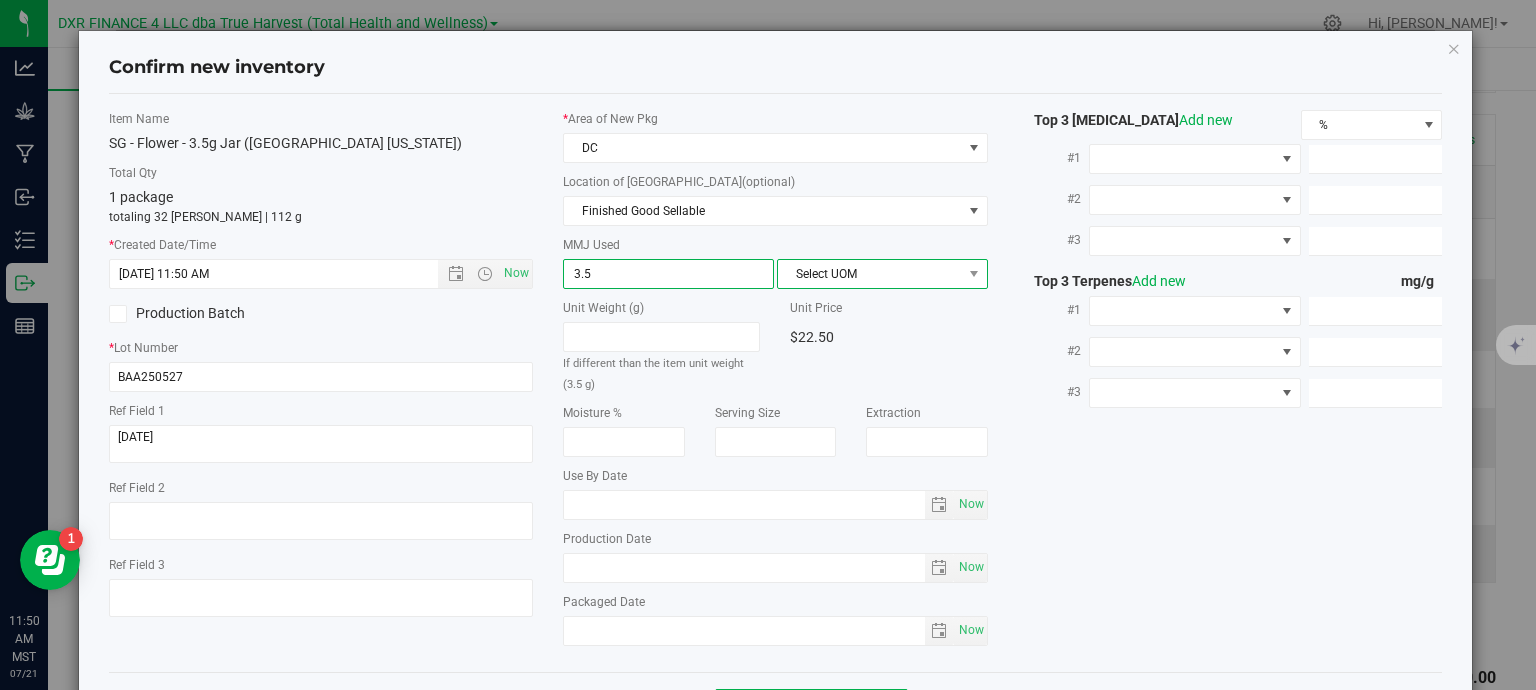 type on "3.5000" 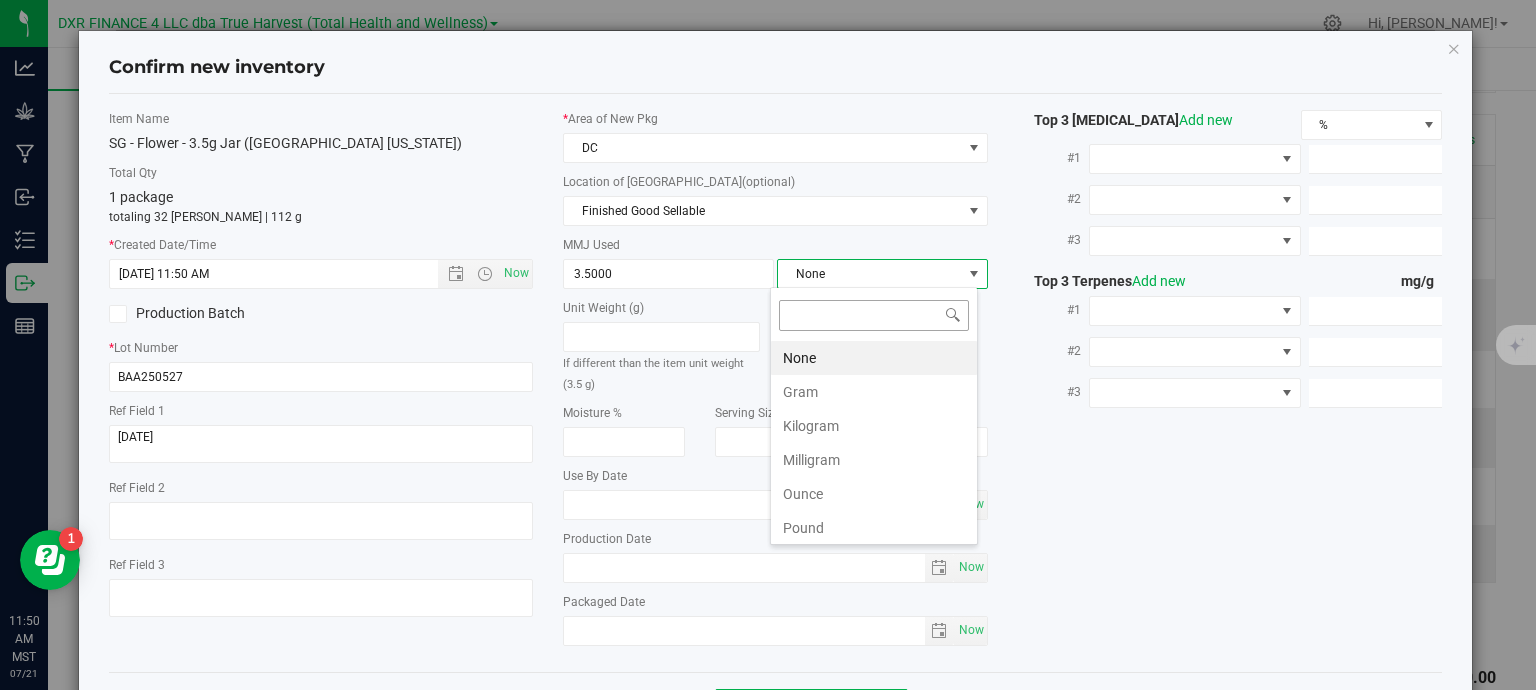 scroll, scrollTop: 99970, scrollLeft: 99792, axis: both 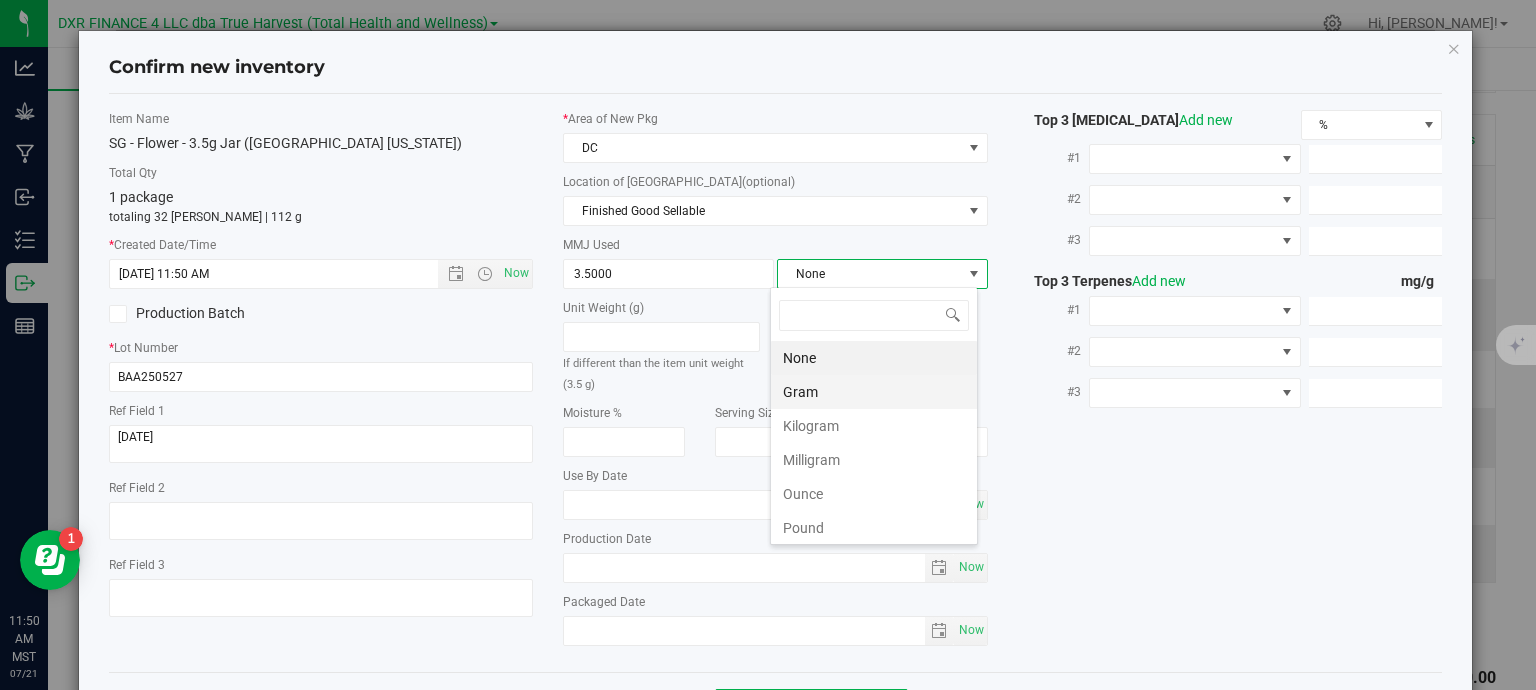 click on "Gram" at bounding box center [874, 392] 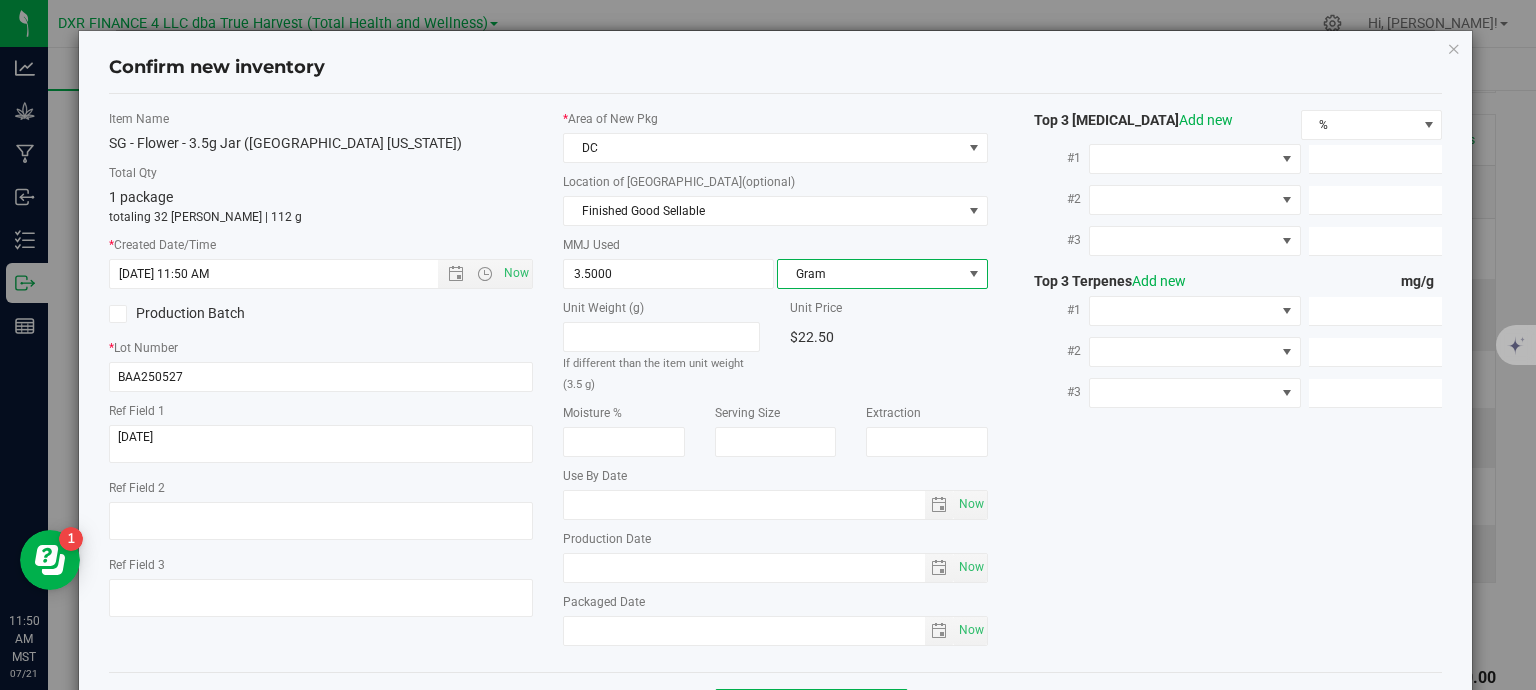 click on "Item Name
SG - Flower - 3.5g Jar (Baked [US_STATE])
Total Qty
1 package  totaling 32 [PERSON_NAME] | 112 g
*
Created Date/Time
[DATE] 11:50 AM
Now
Production Batch
*
Lot Number
BAA250527
DC" at bounding box center [776, 383] 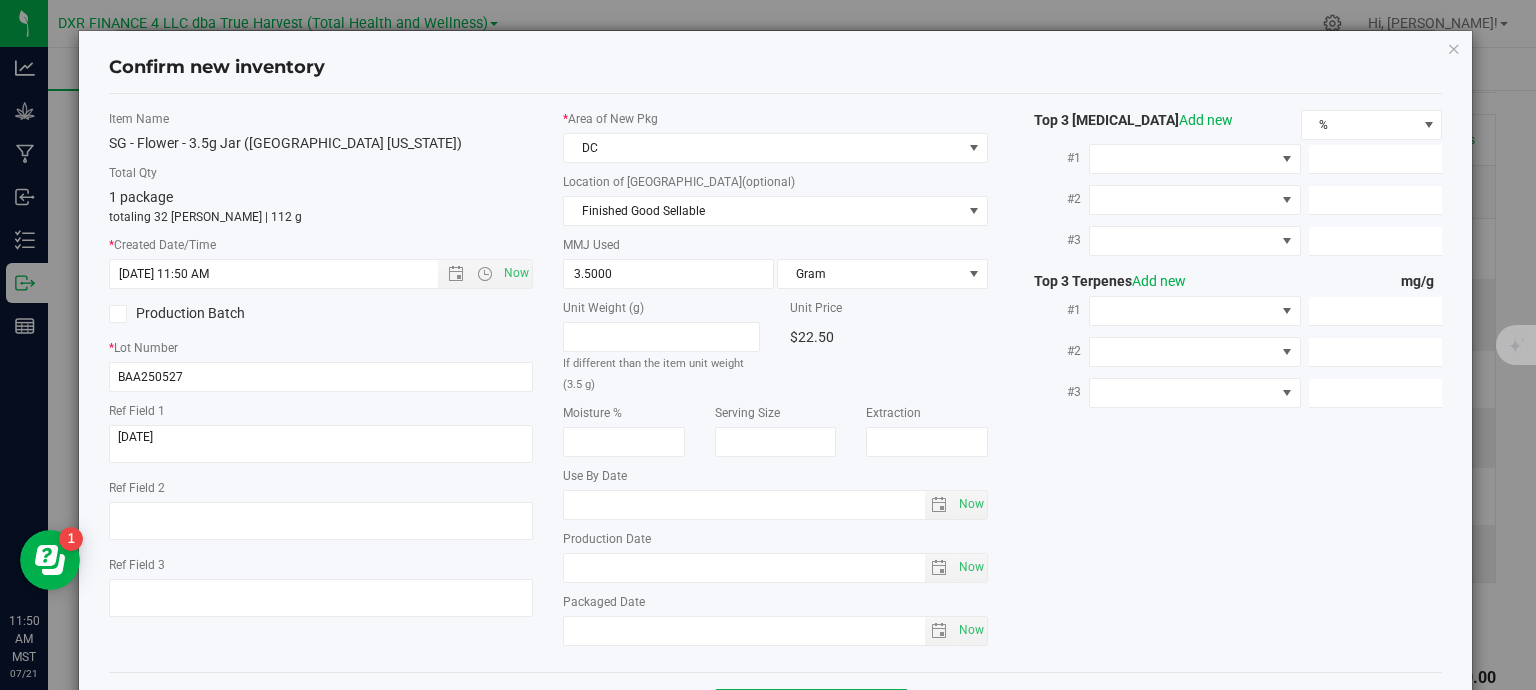 scroll, scrollTop: 75, scrollLeft: 0, axis: vertical 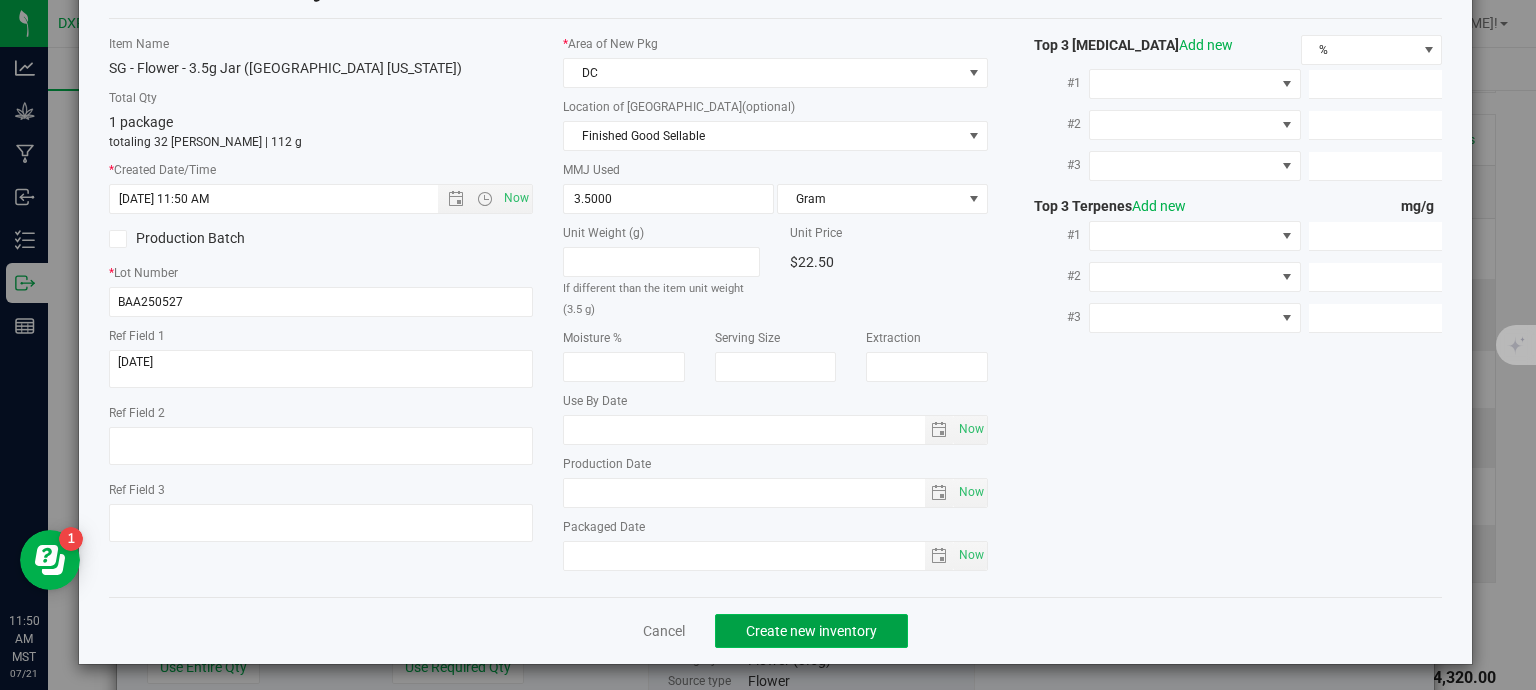 click on "Create new inventory" 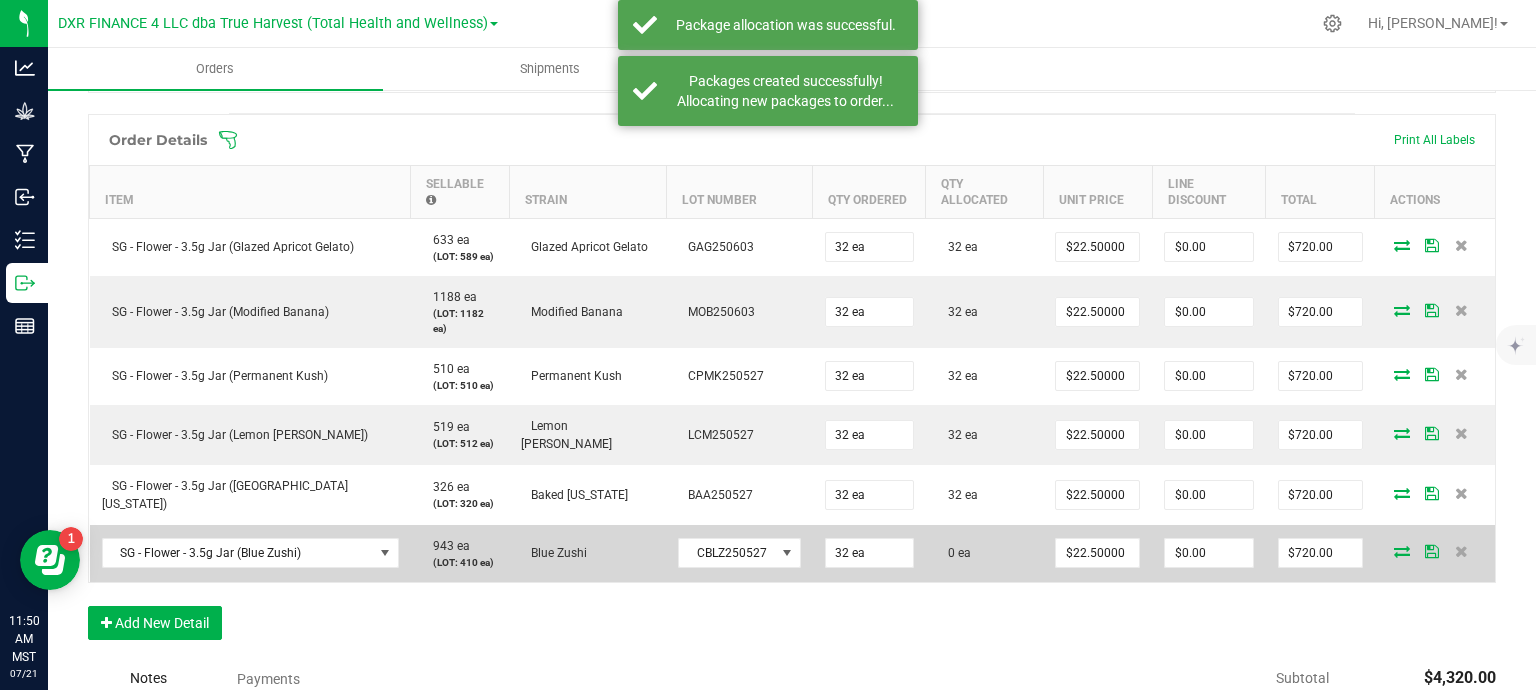 click at bounding box center [1402, 551] 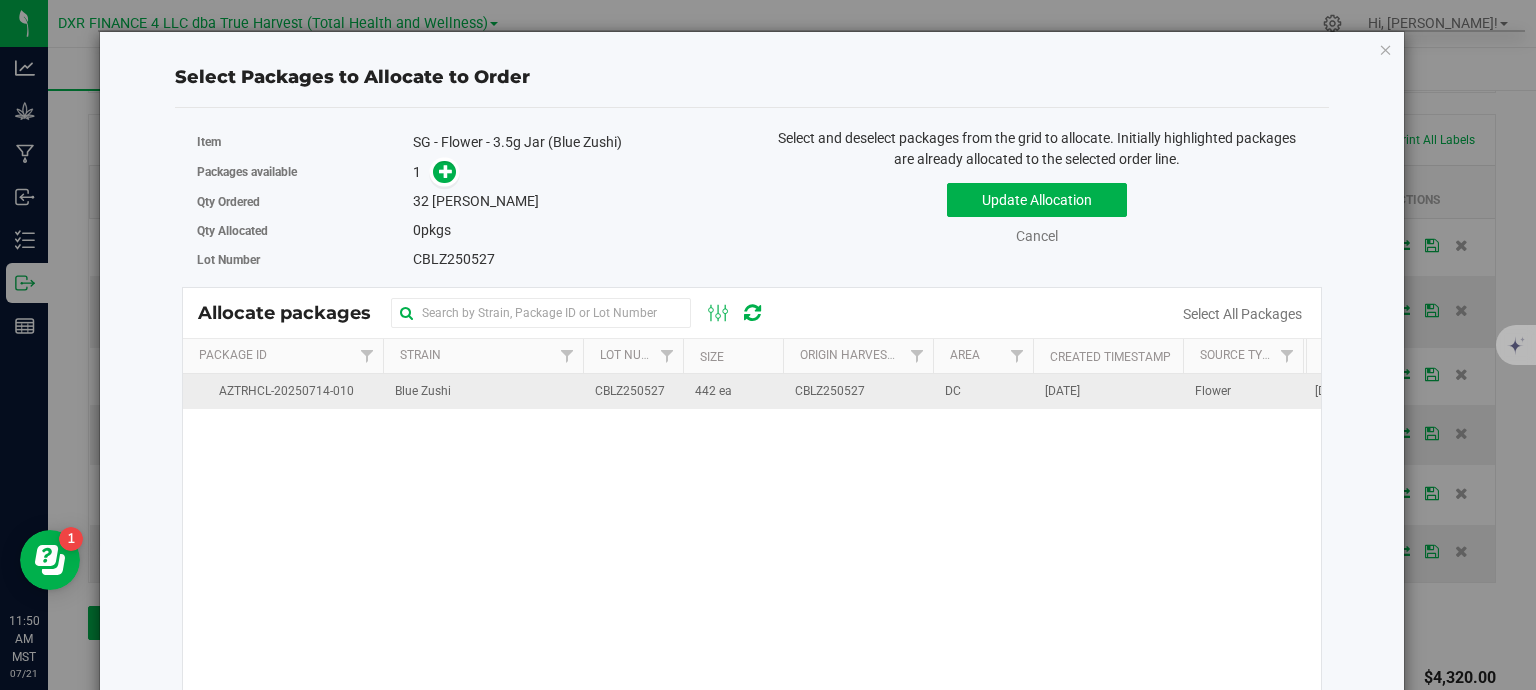 click on "CBLZ250527" at bounding box center (633, 391) 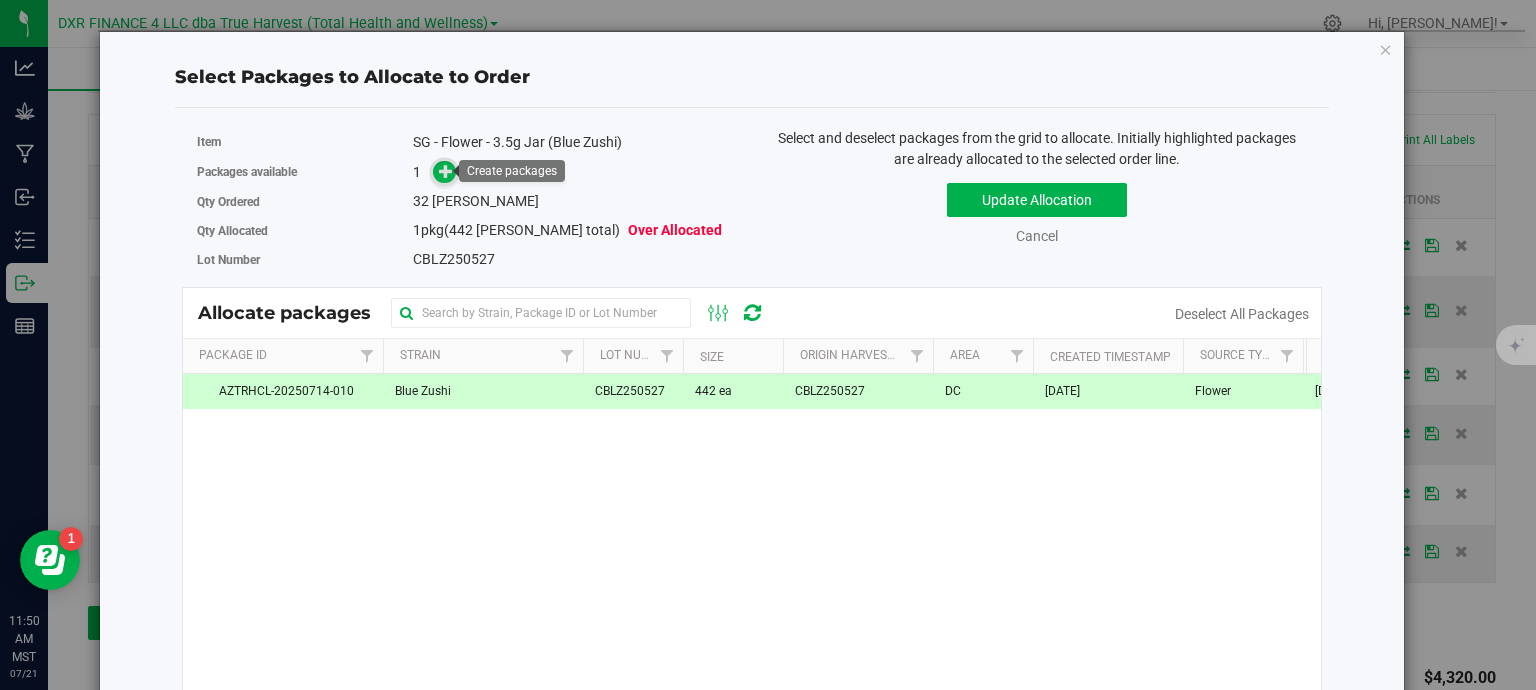 click at bounding box center [446, 171] 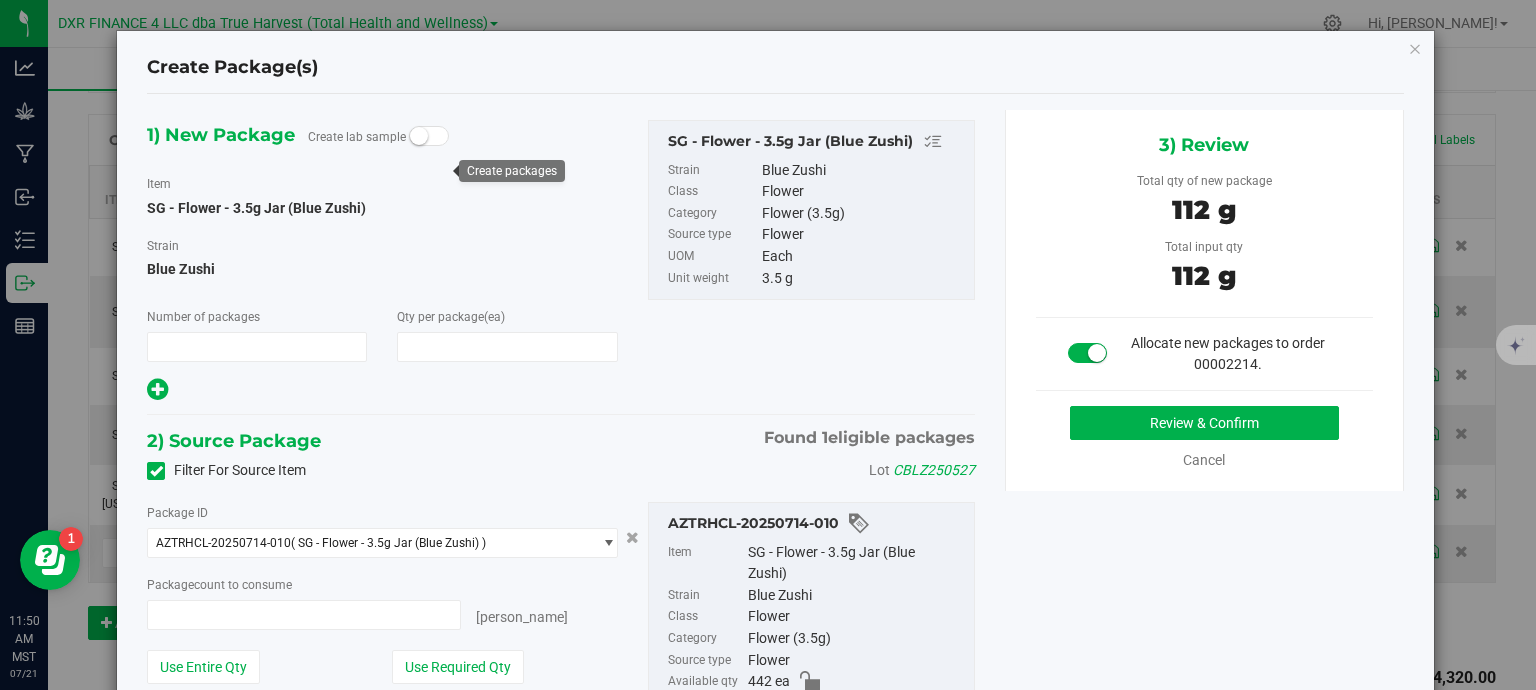 type on "1" 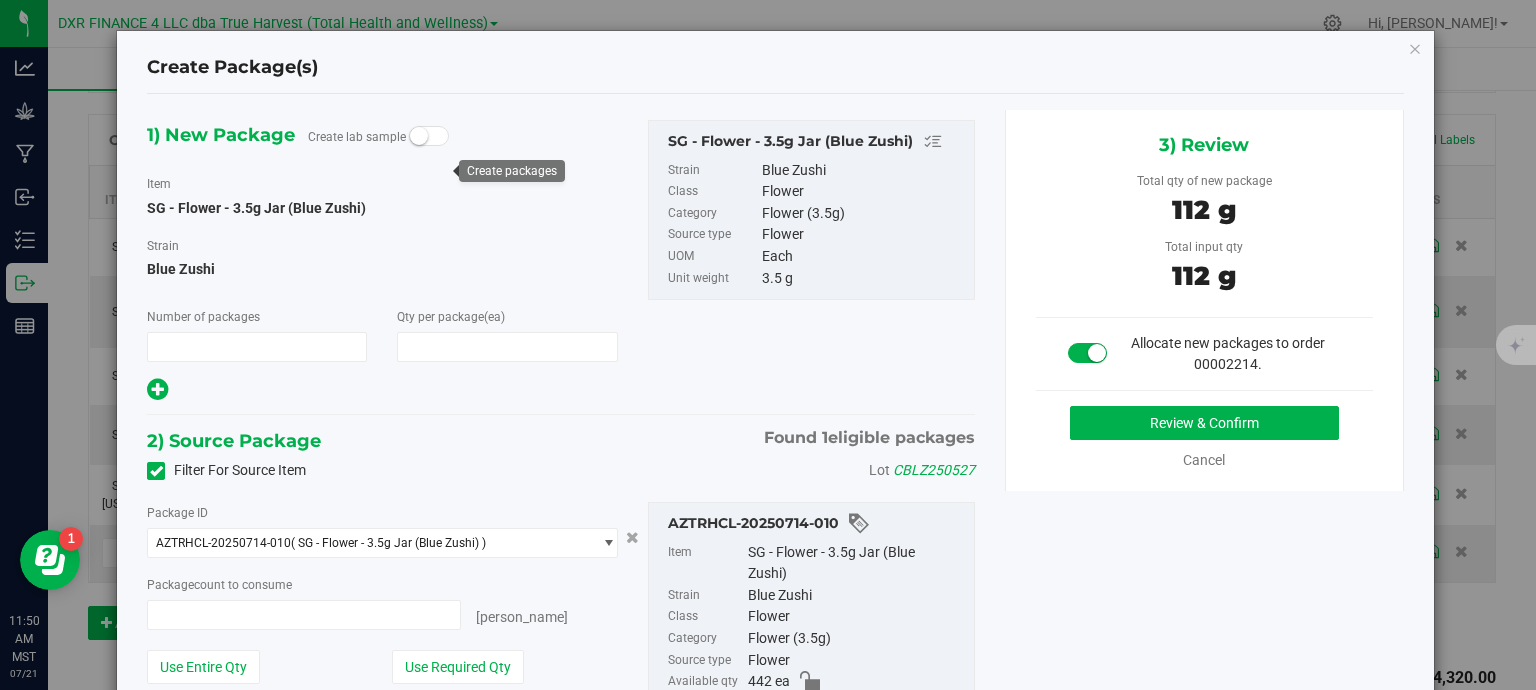 type on "32" 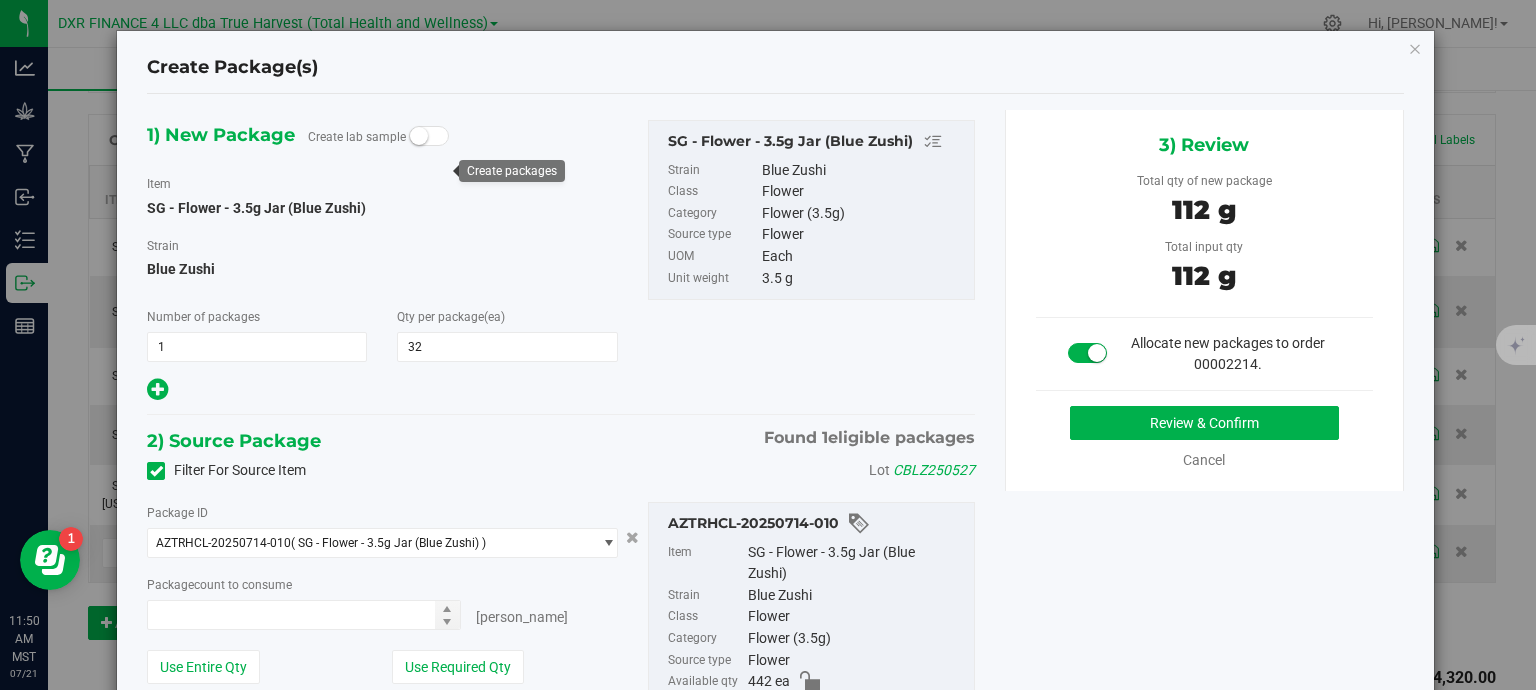 type on "32 ea" 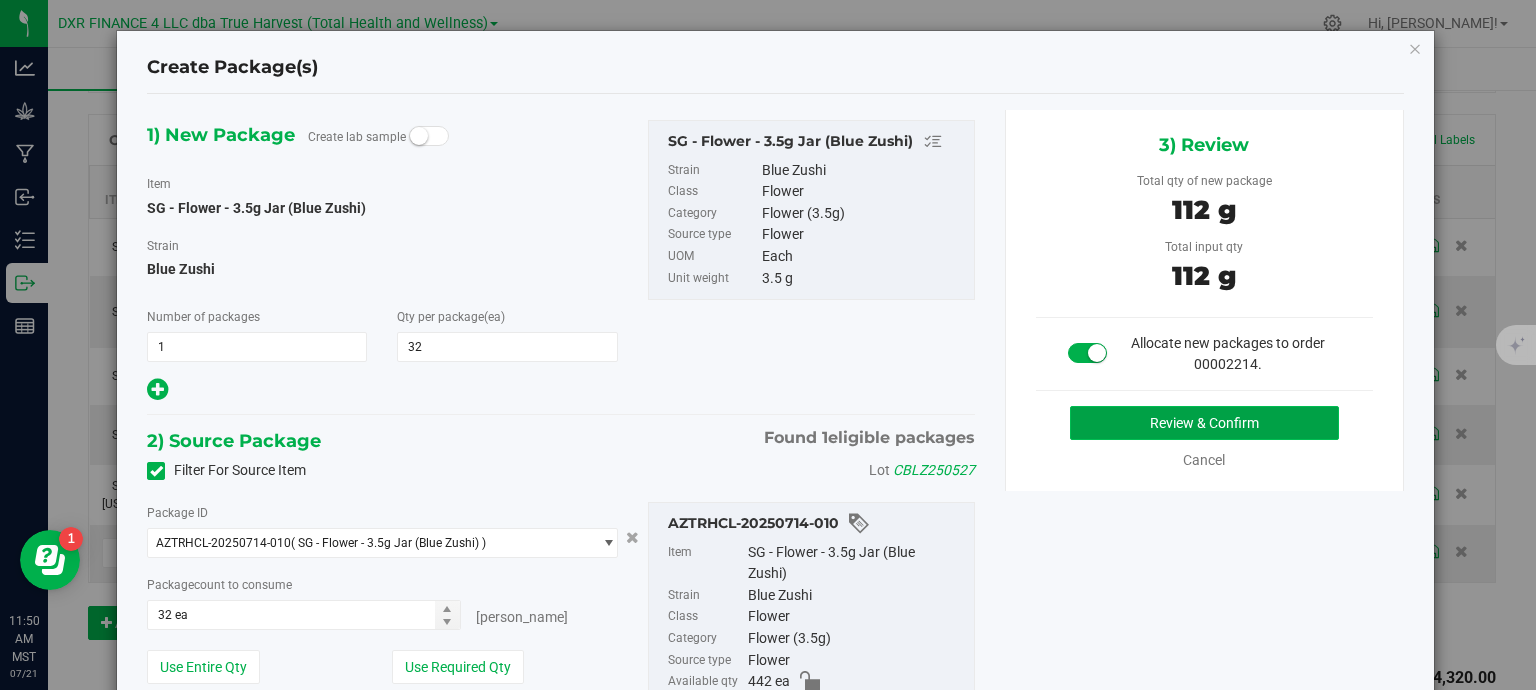 click on "Review & Confirm" at bounding box center [1204, 423] 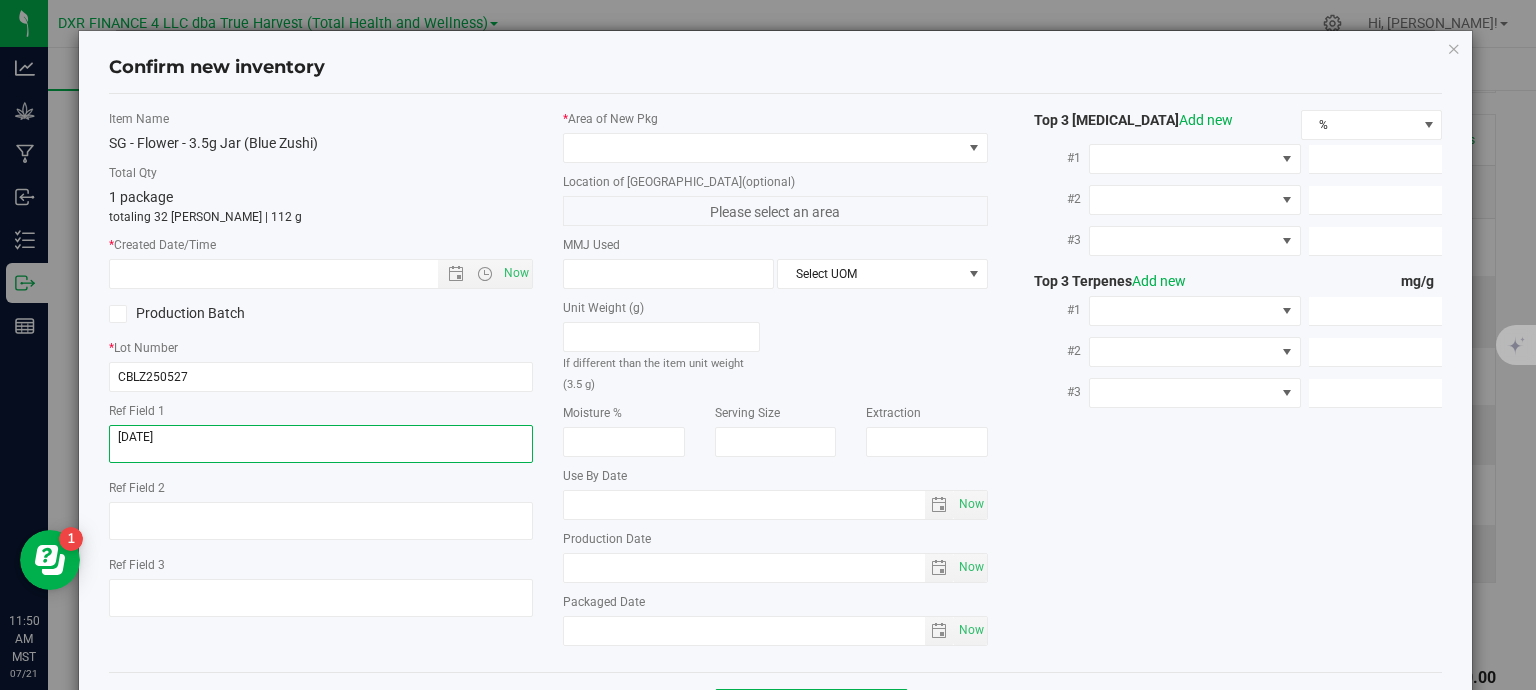 click at bounding box center [321, 444] 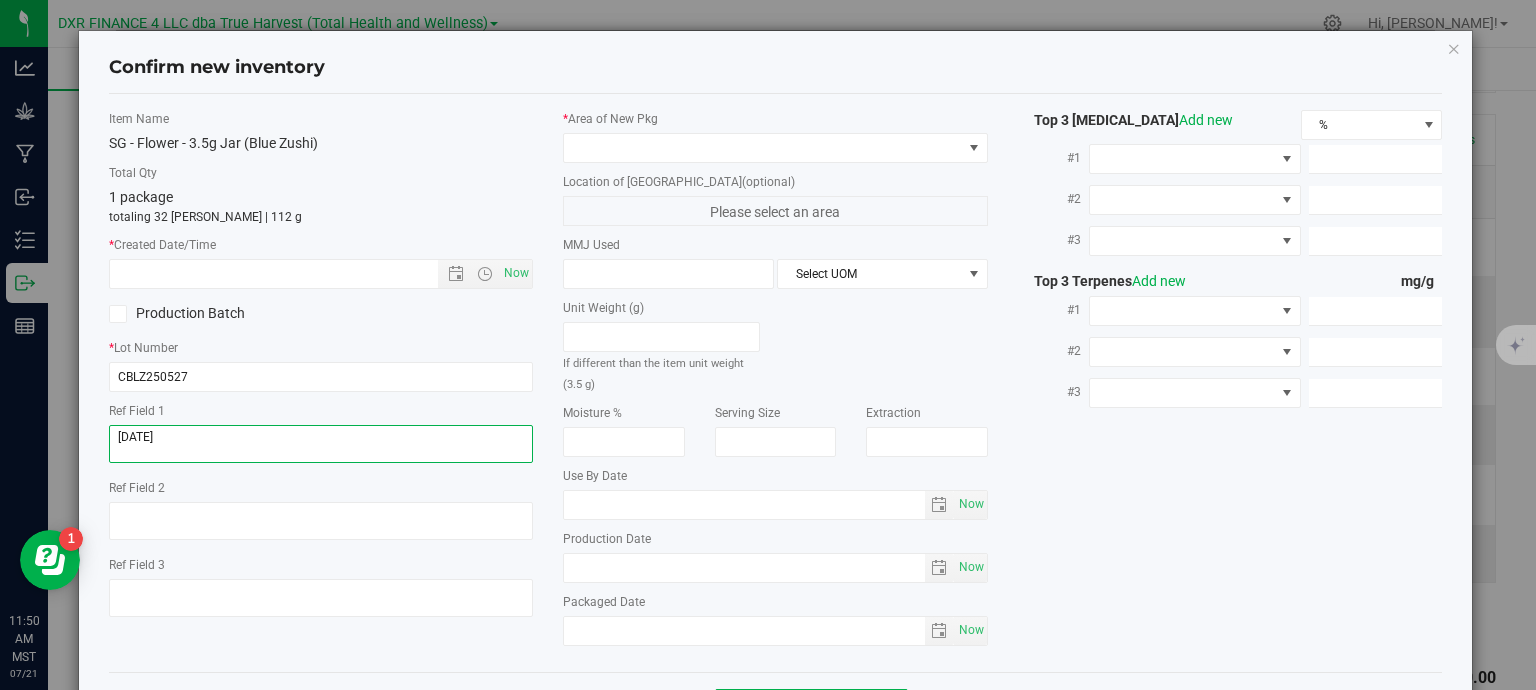 click at bounding box center [321, 444] 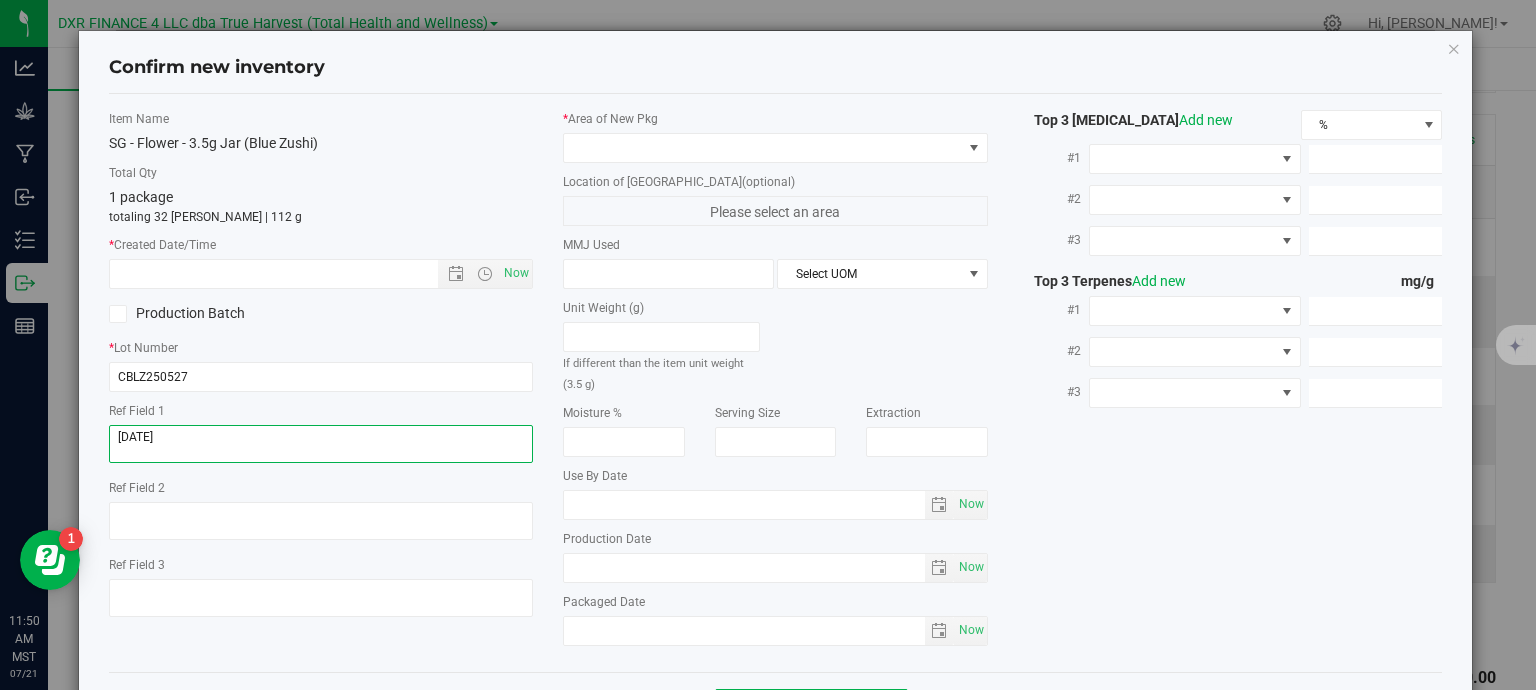 click at bounding box center [321, 444] 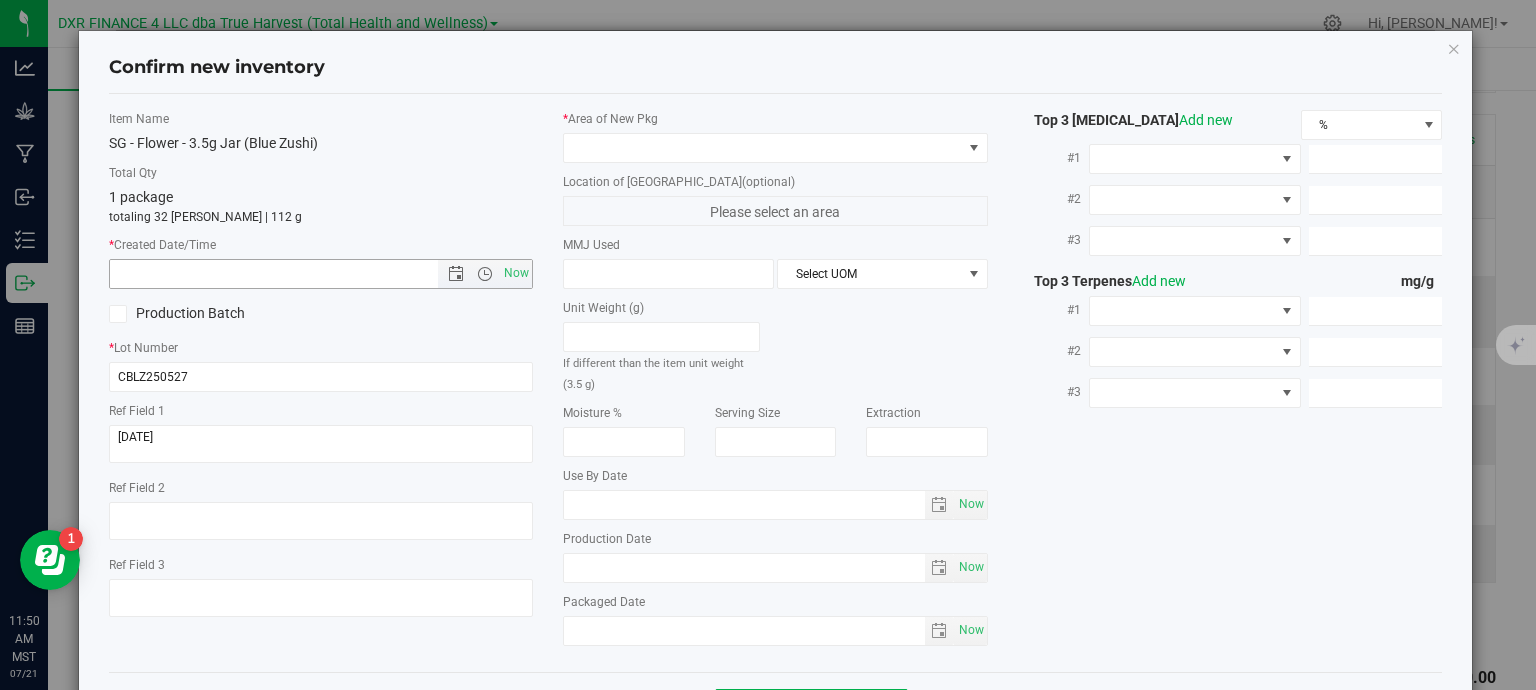 click at bounding box center (291, 274) 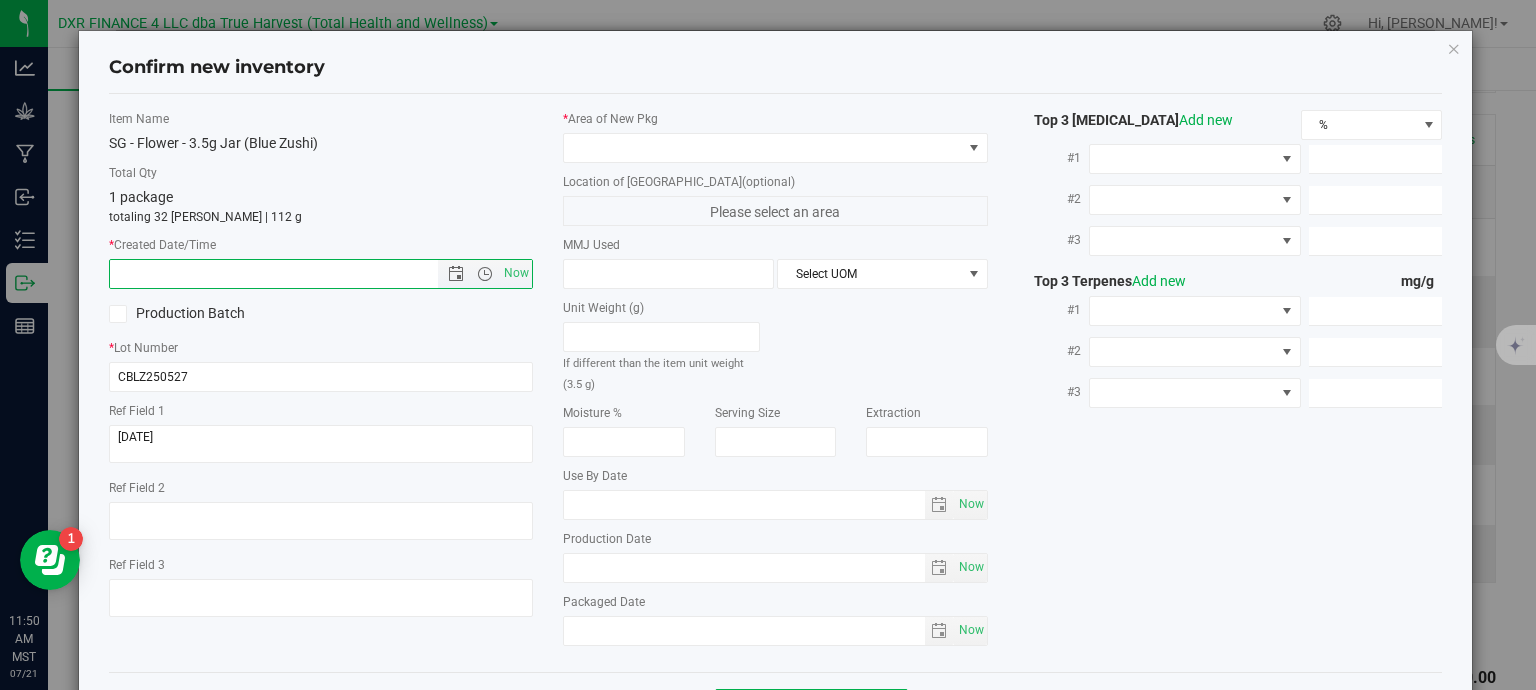 paste on "[DATE]" 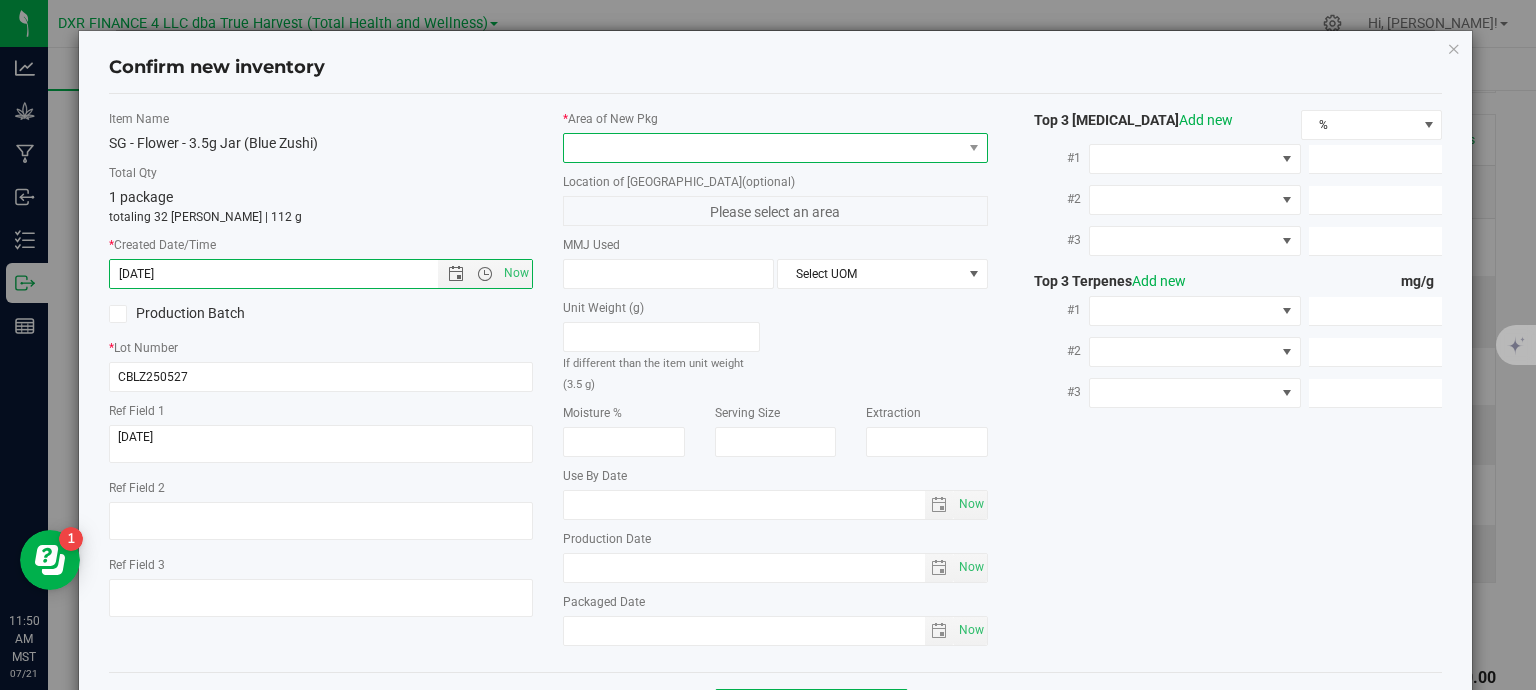 click at bounding box center [763, 148] 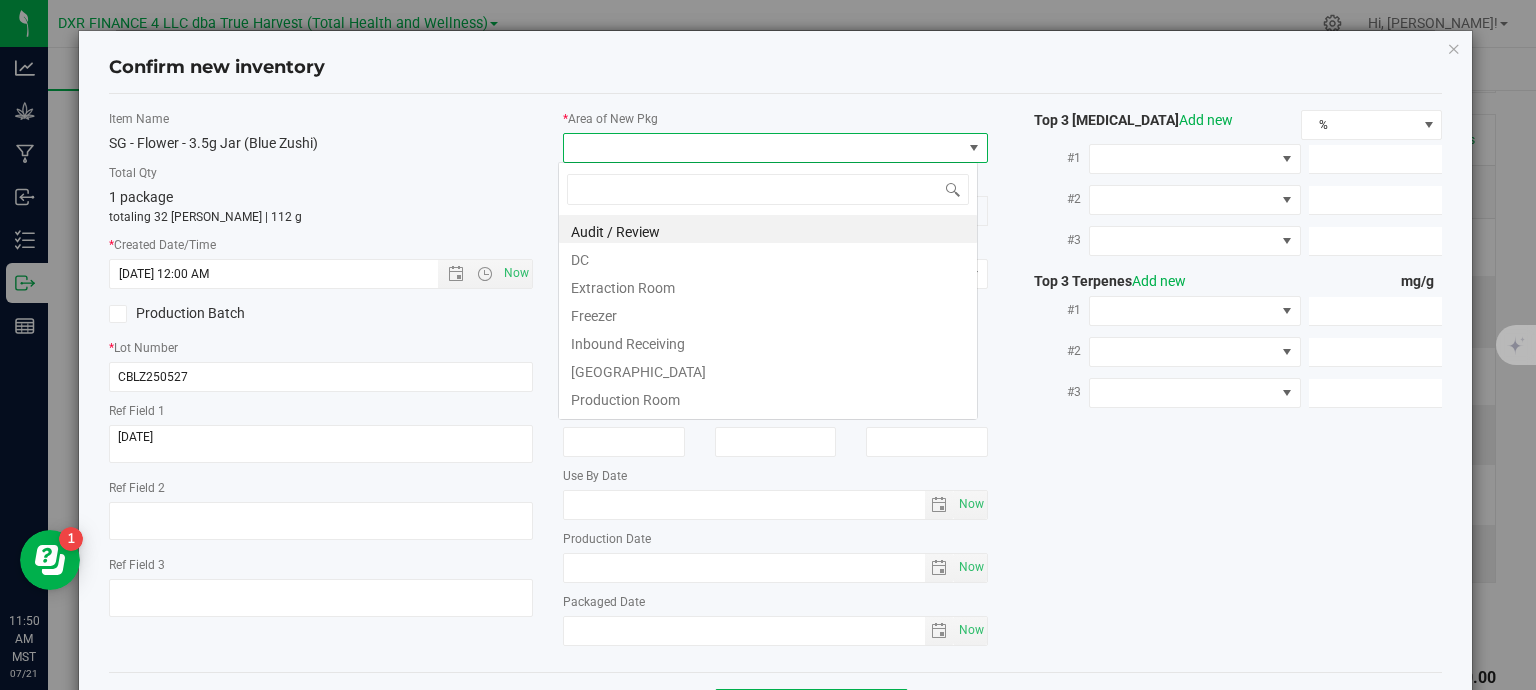 type on "[DATE] 11:50 AM" 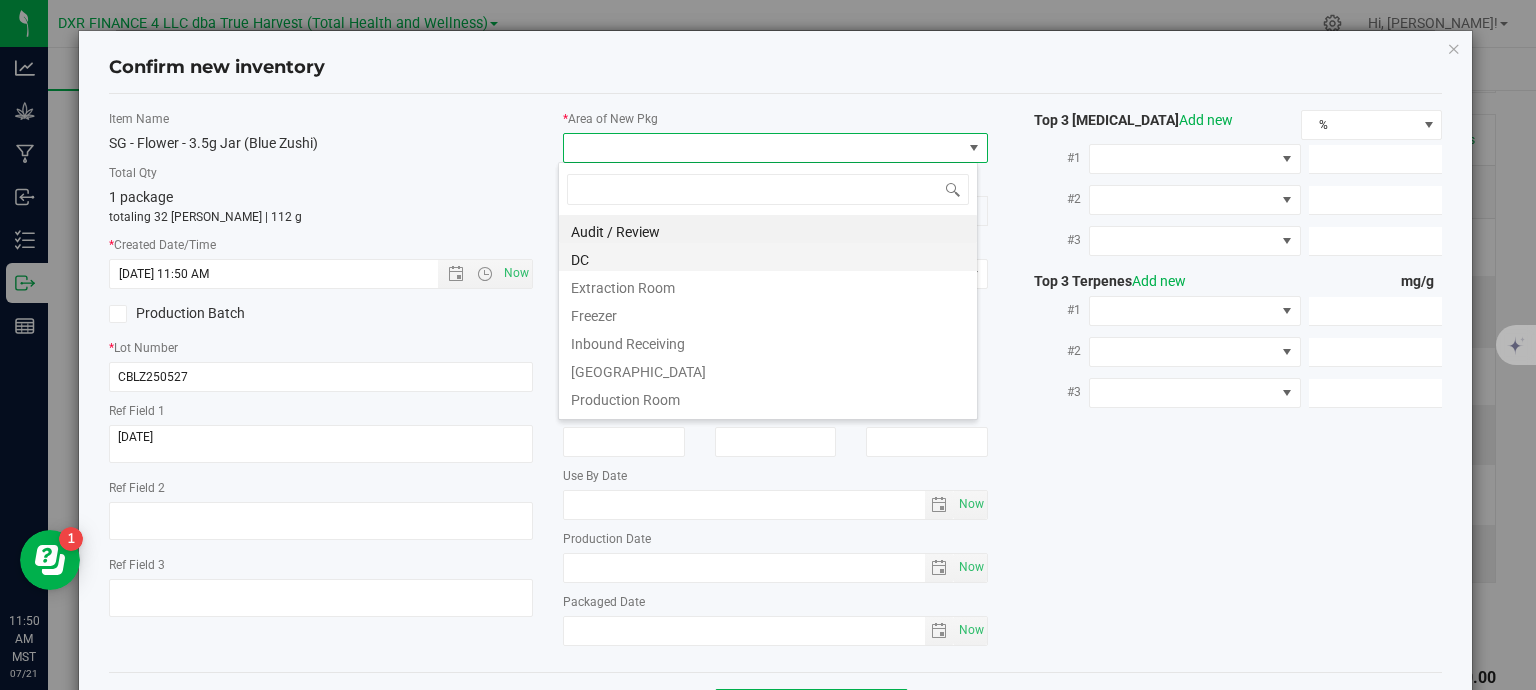 scroll, scrollTop: 99970, scrollLeft: 99580, axis: both 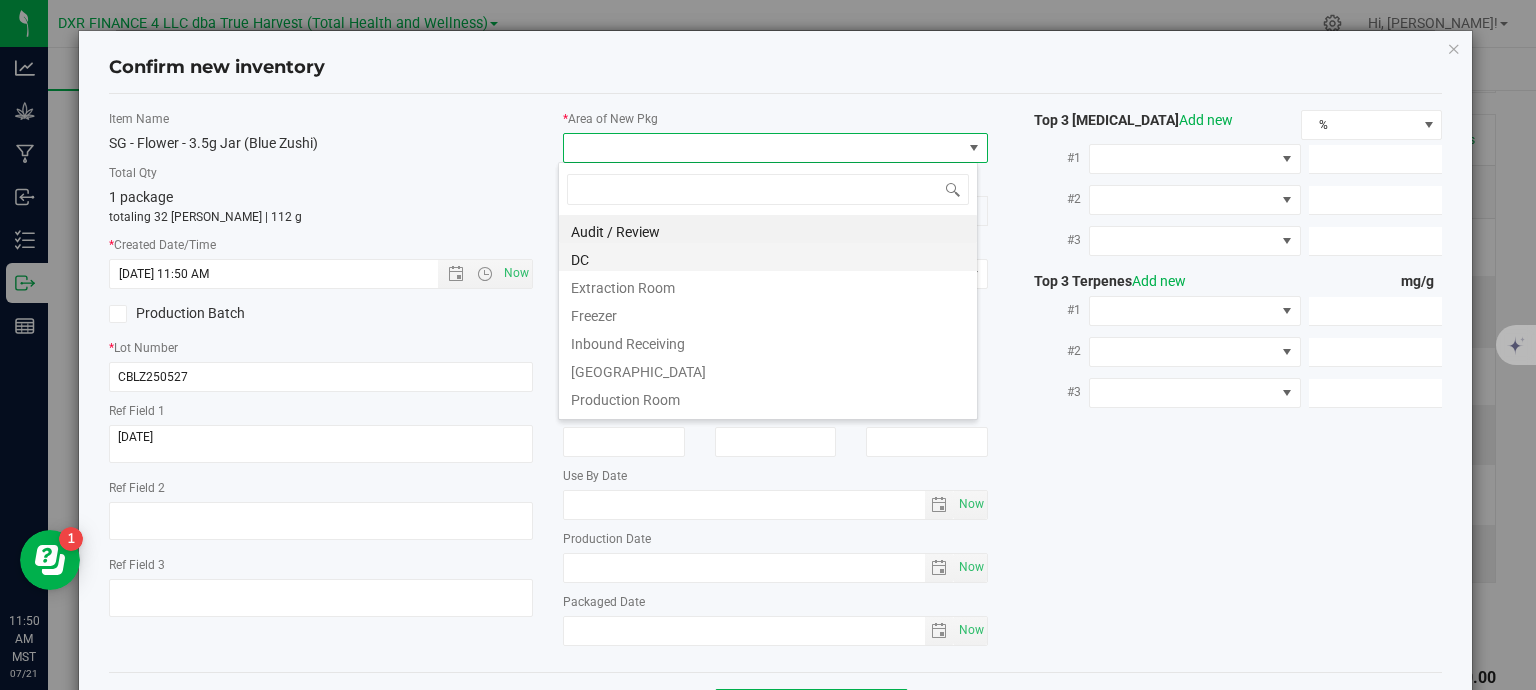 click on "DC" at bounding box center [768, 257] 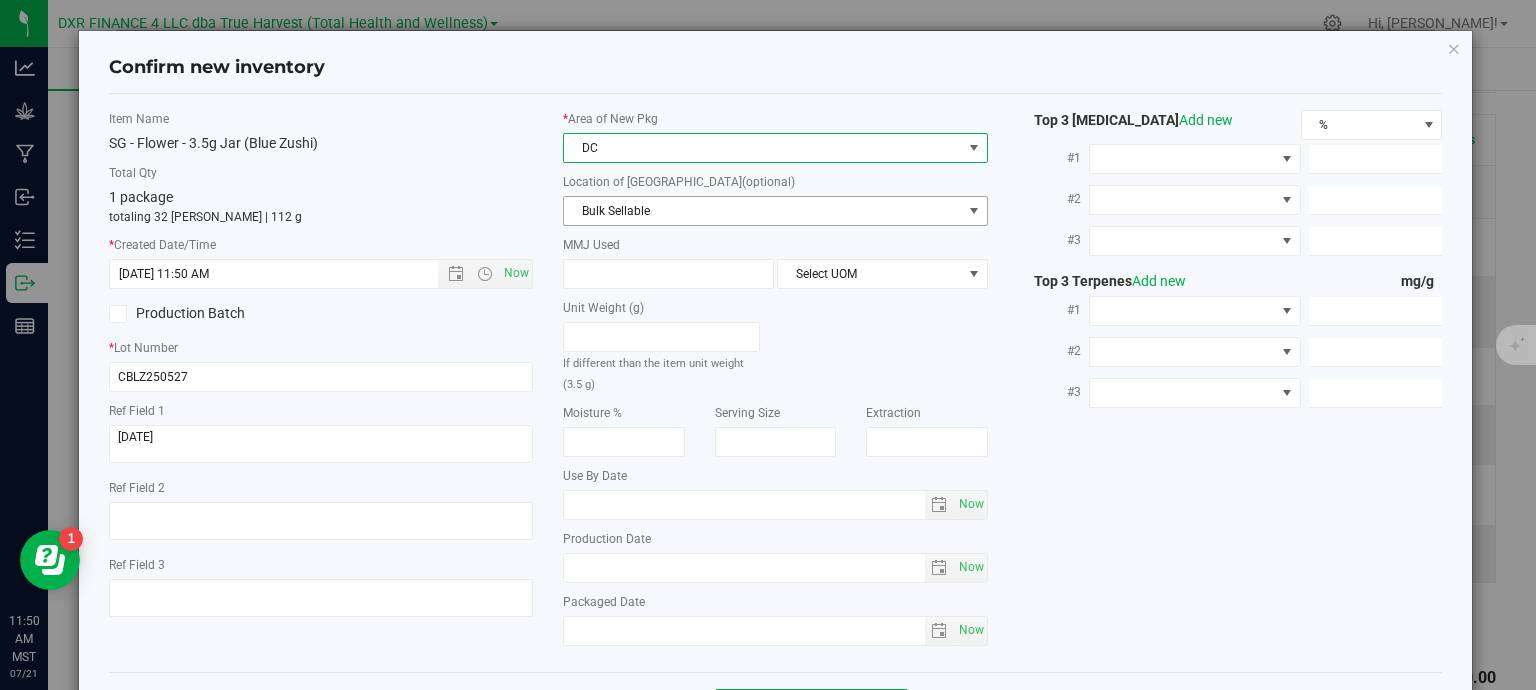 click on "Bulk Sellable" at bounding box center (763, 211) 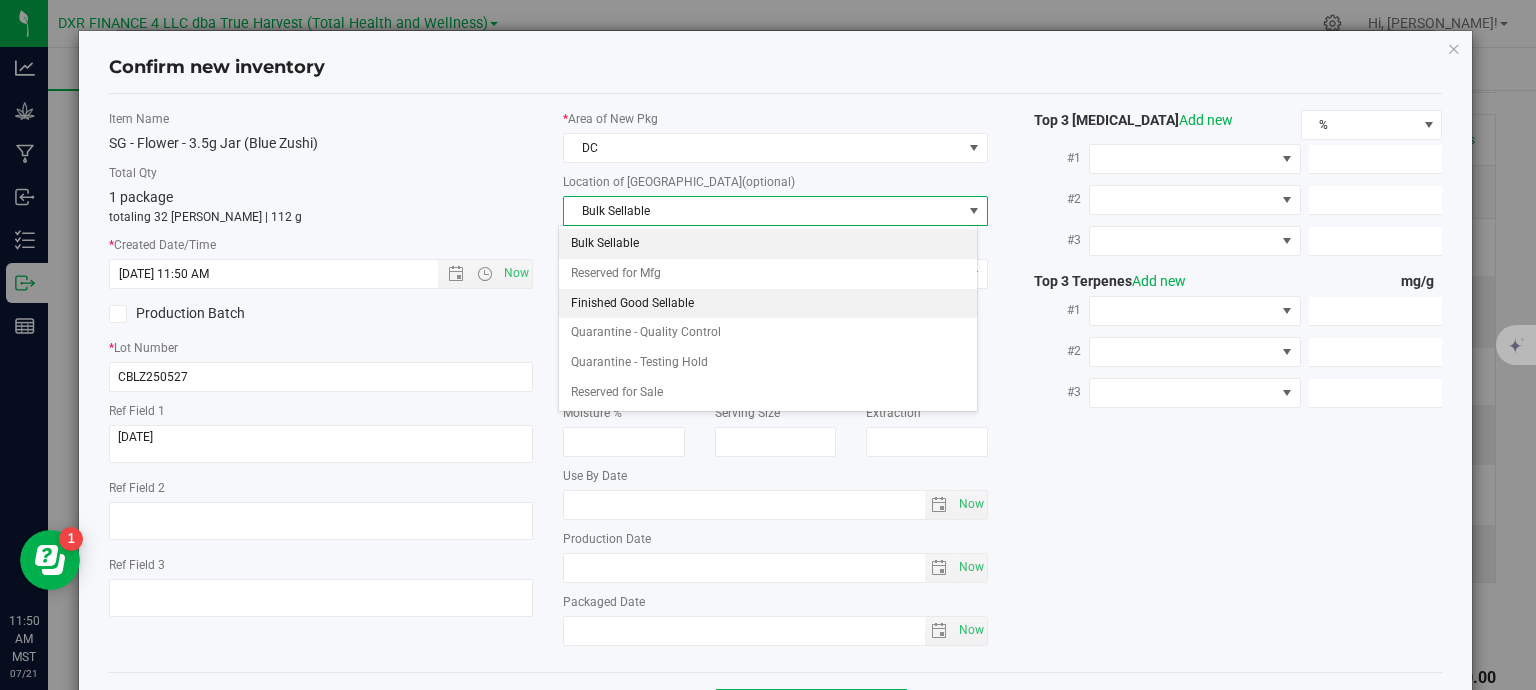 click on "Finished Good Sellable" at bounding box center [768, 304] 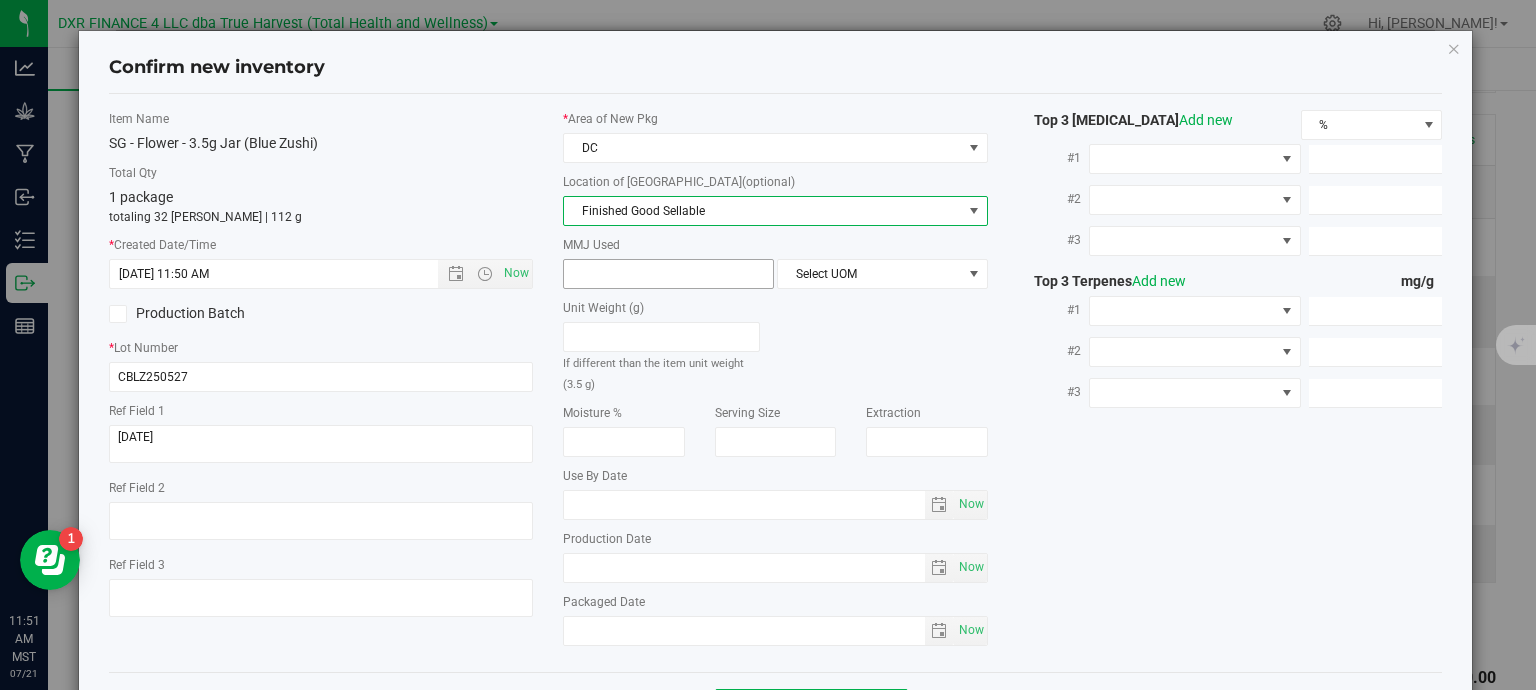 click at bounding box center [668, 274] 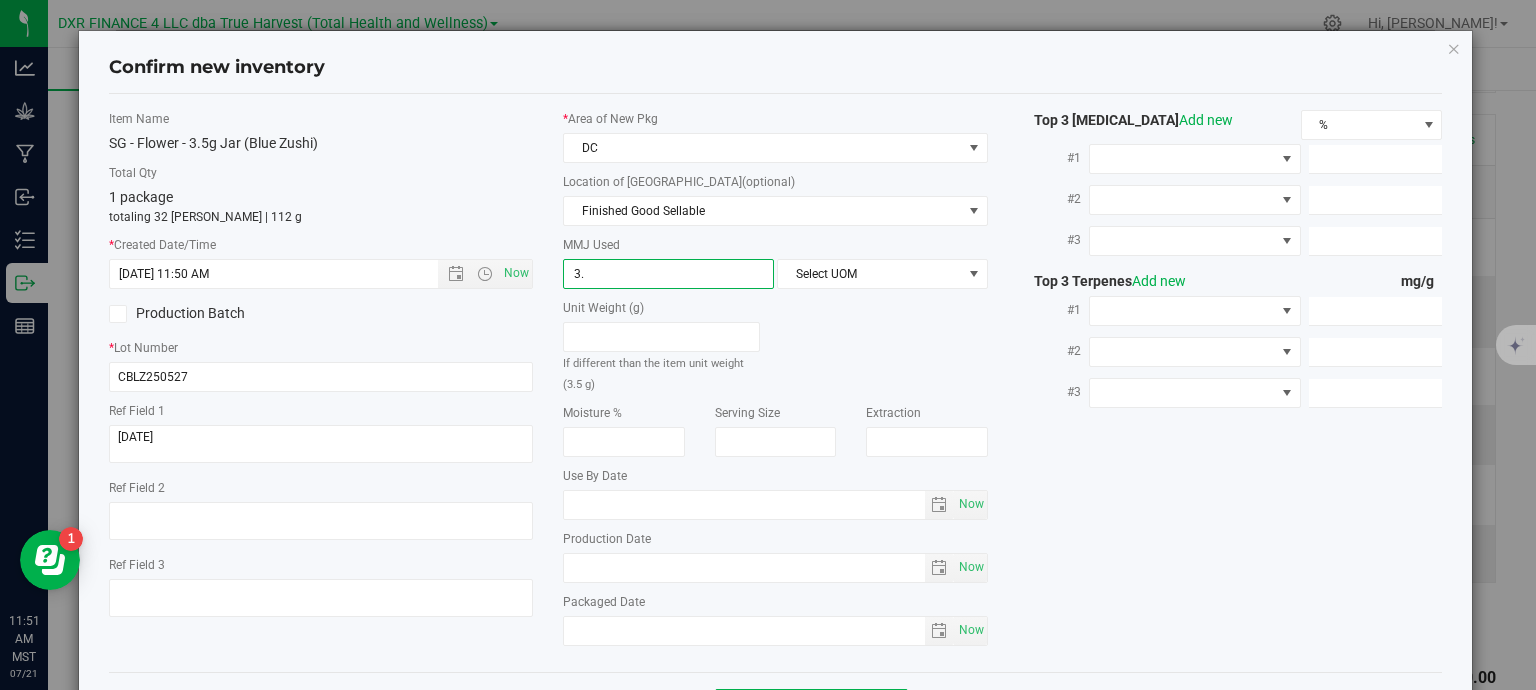 type on "3.5" 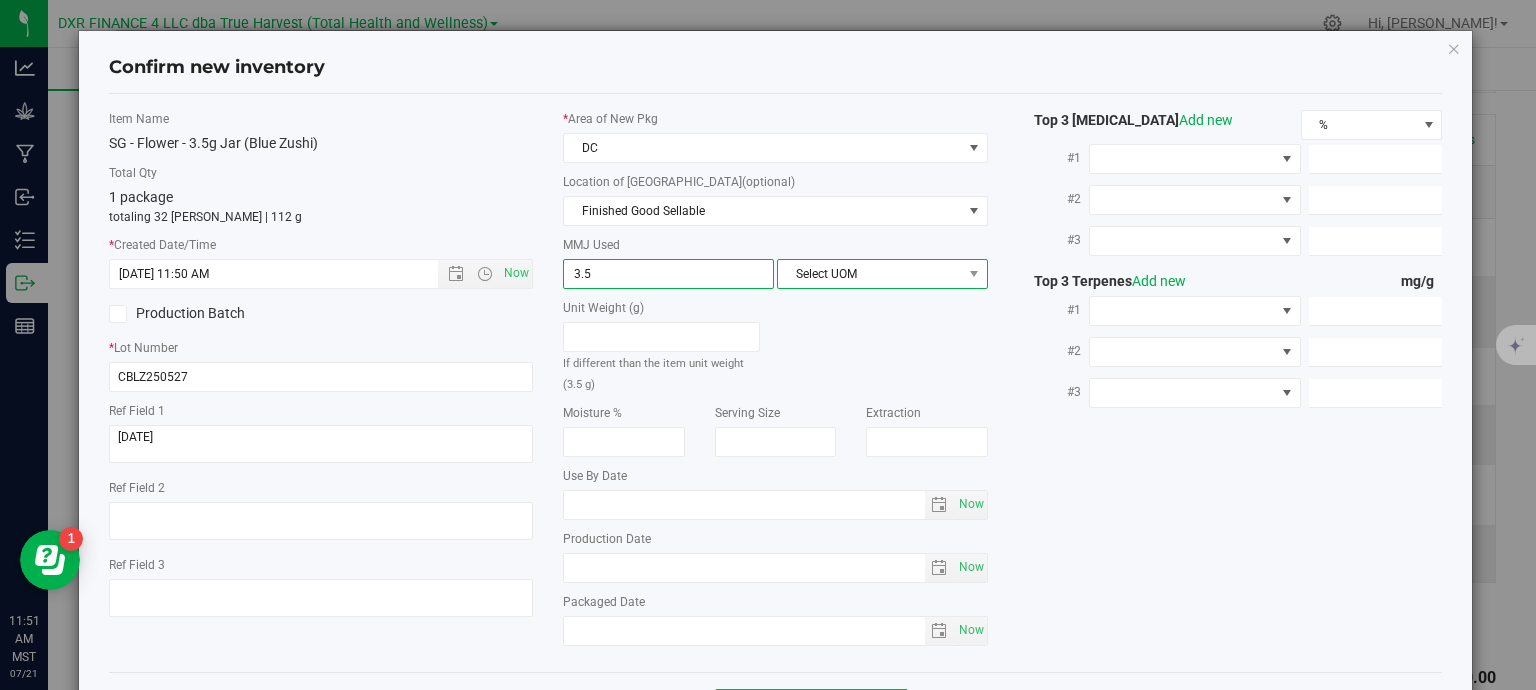 click on "Select UOM" at bounding box center [870, 274] 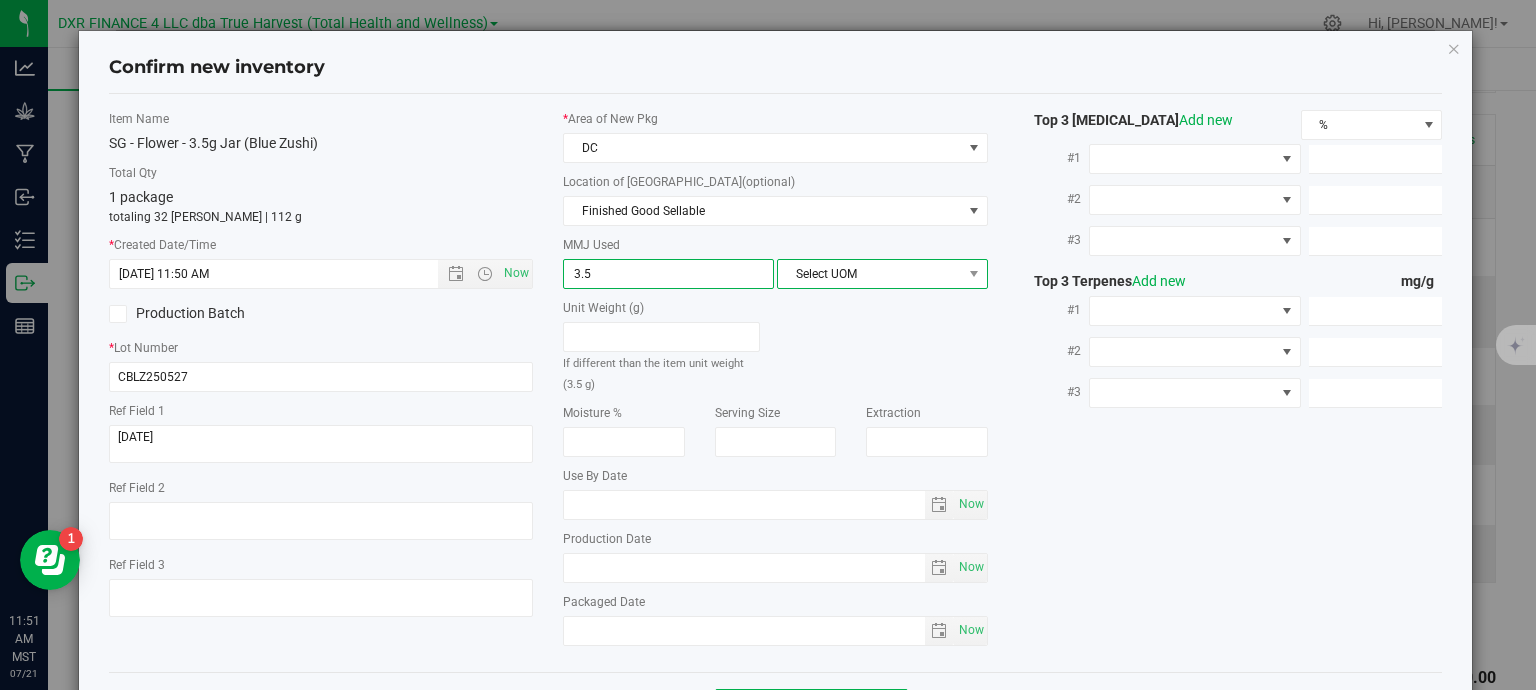 type on "3.5000" 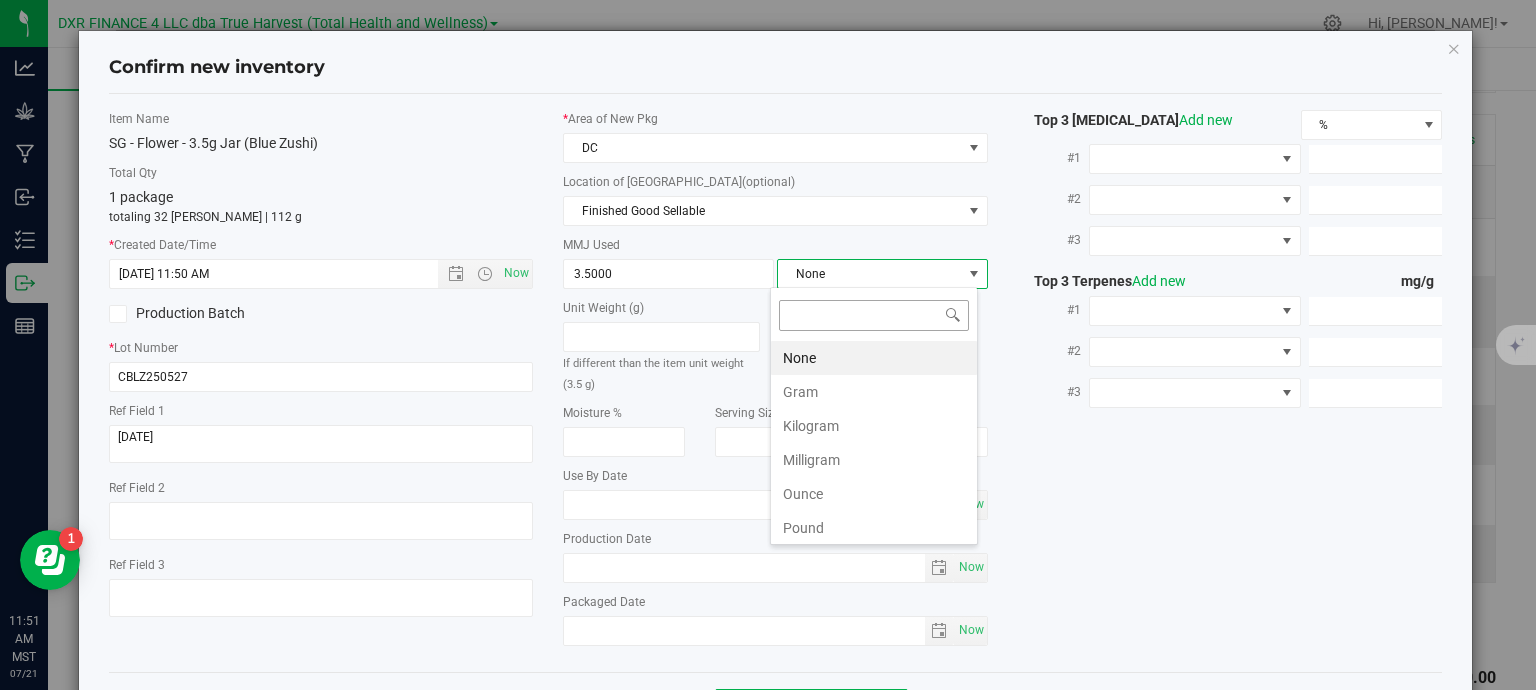 scroll, scrollTop: 99970, scrollLeft: 99792, axis: both 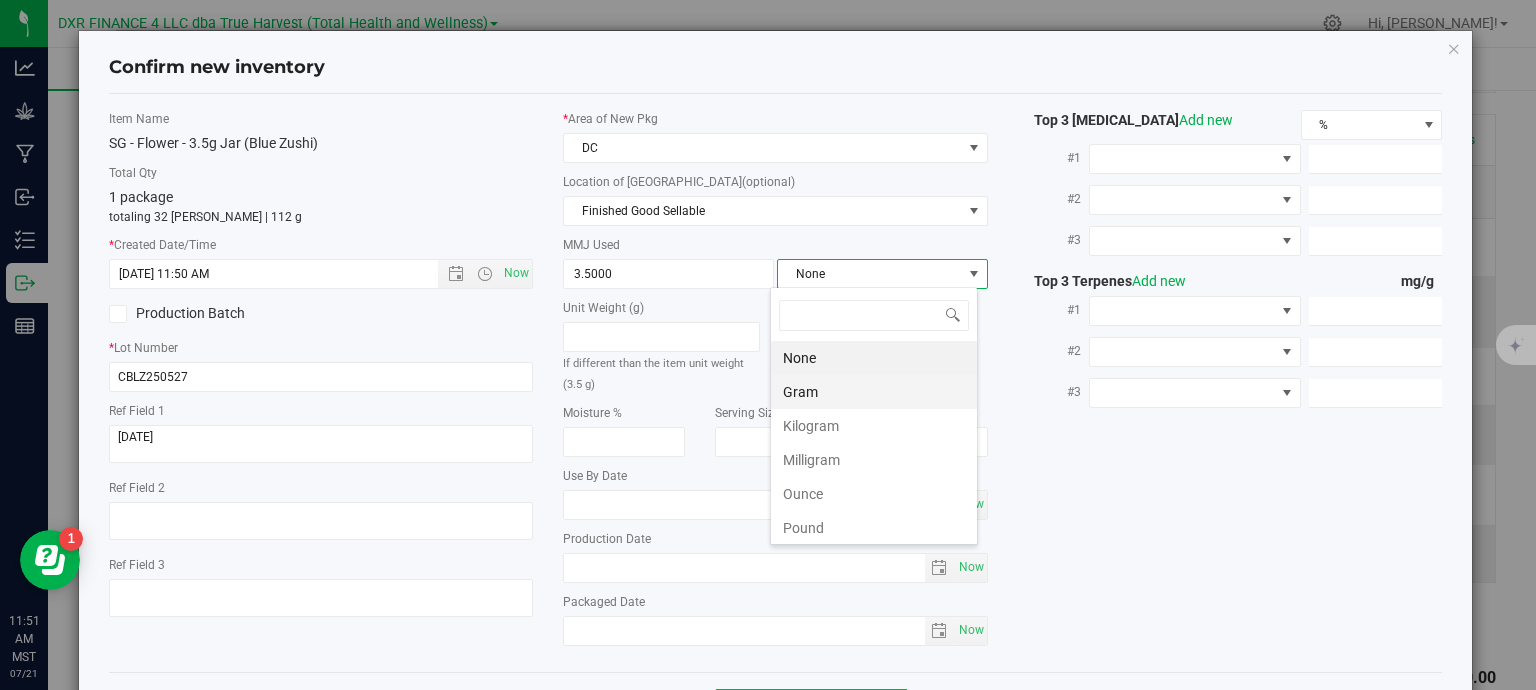 click on "Gram" at bounding box center [874, 392] 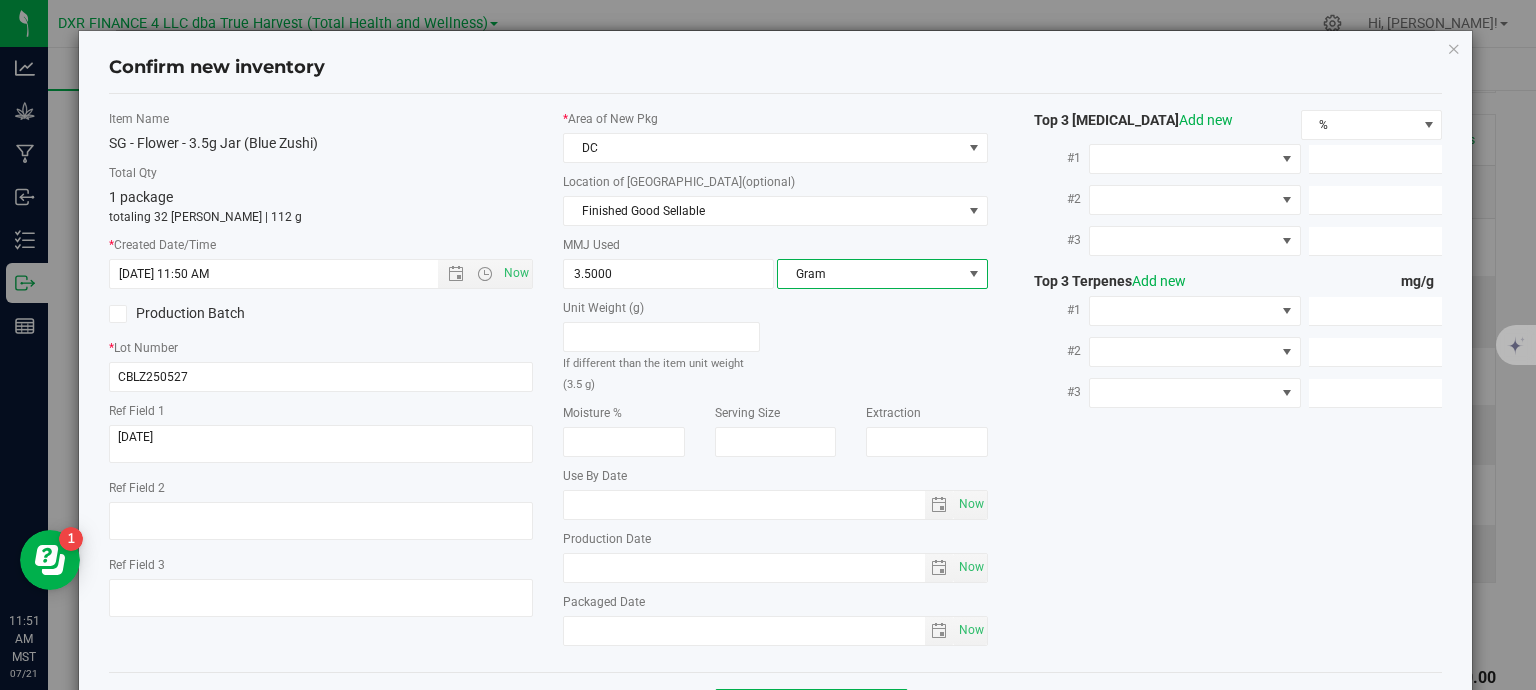 click on "Unit Weight (g)
If different than the item unit weight (3.5 g)" at bounding box center (775, 346) 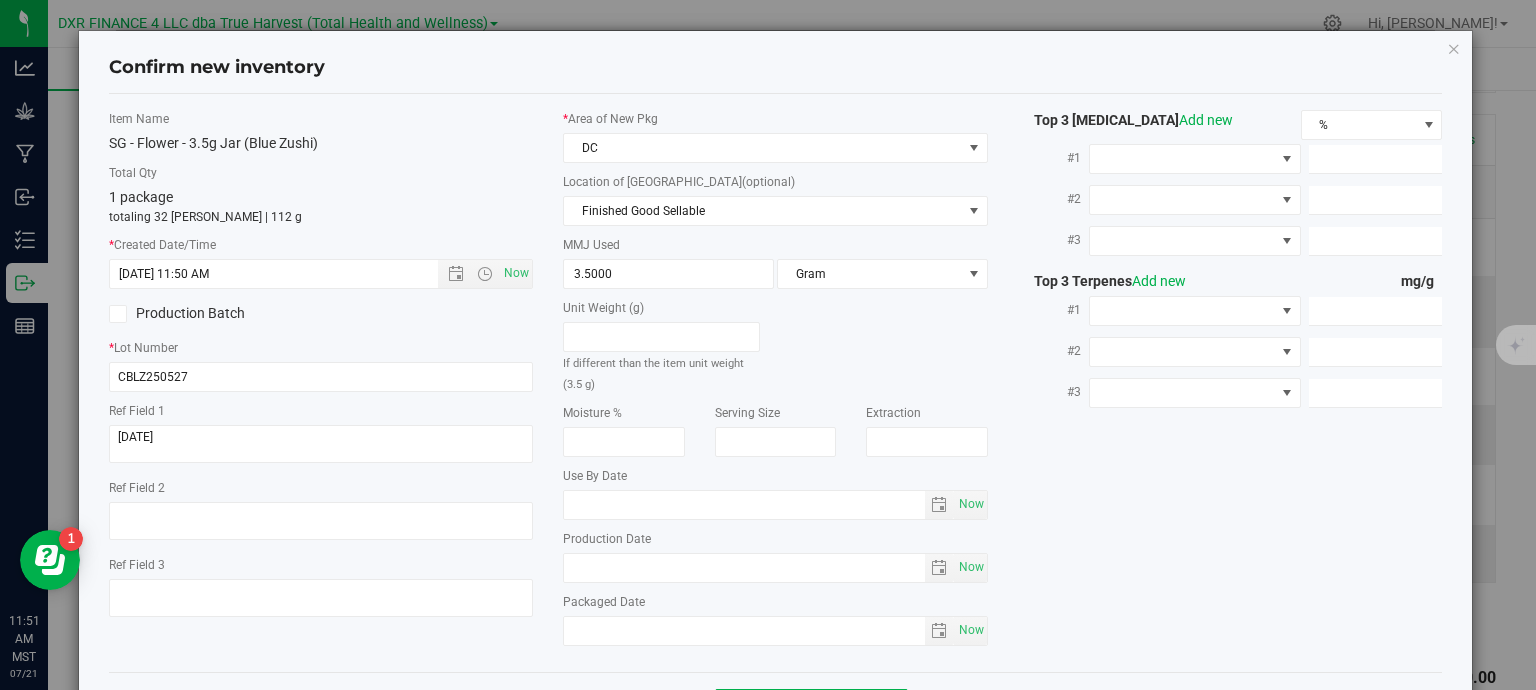 scroll, scrollTop: 75, scrollLeft: 0, axis: vertical 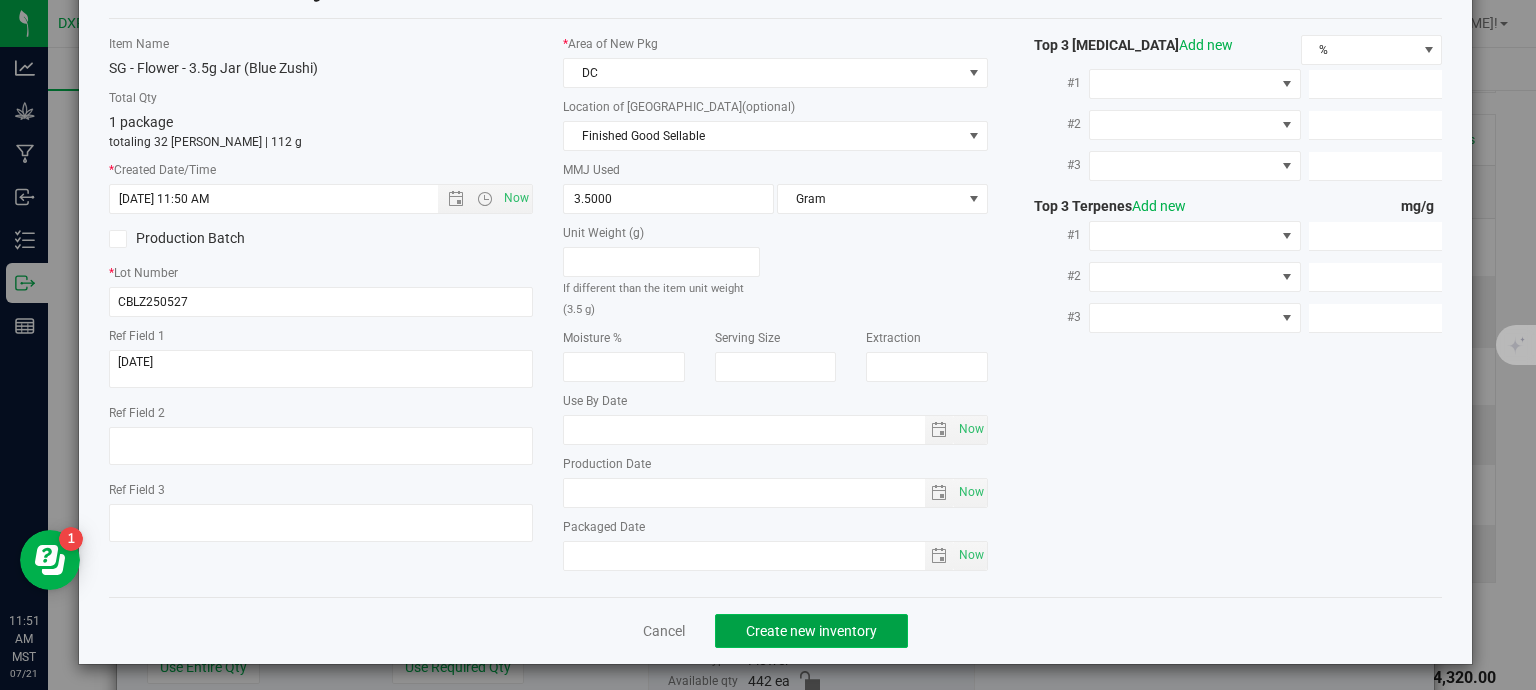 click on "Create new inventory" 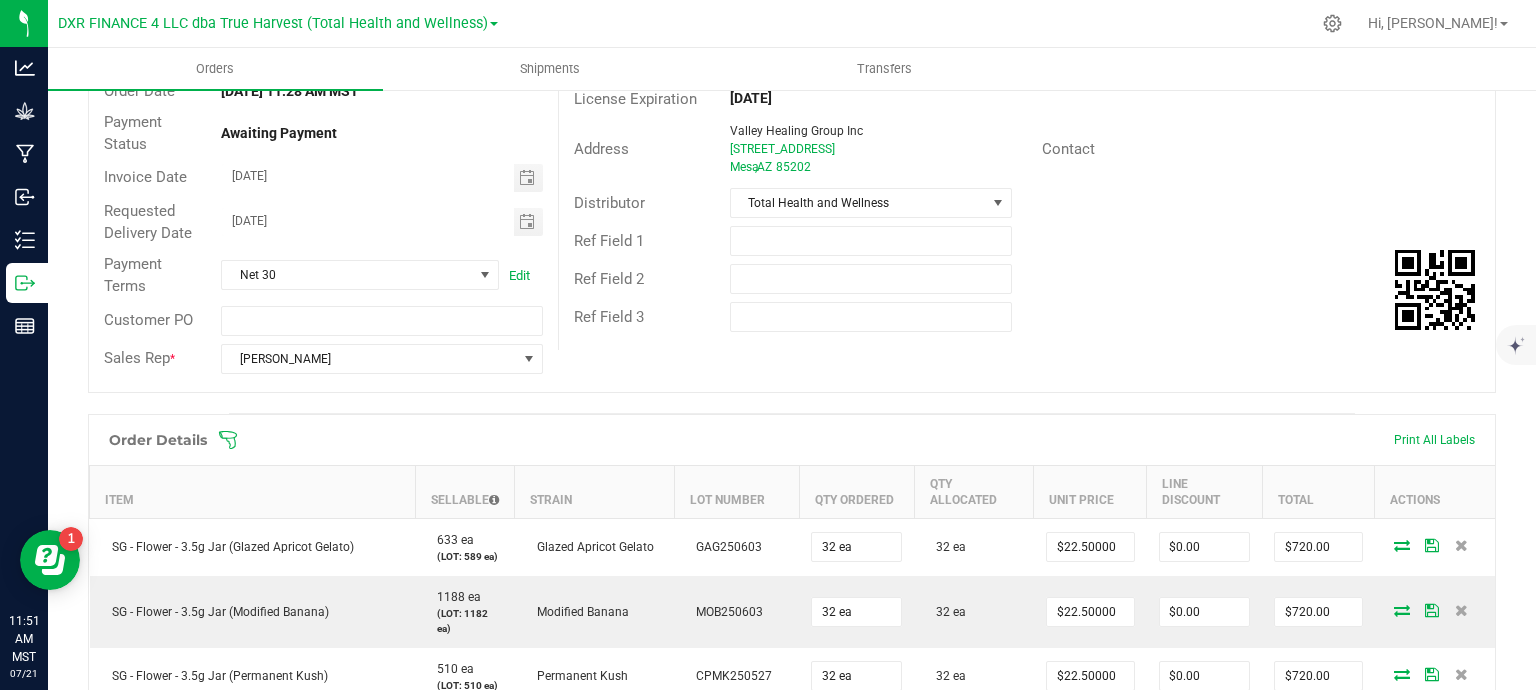 scroll, scrollTop: 0, scrollLeft: 0, axis: both 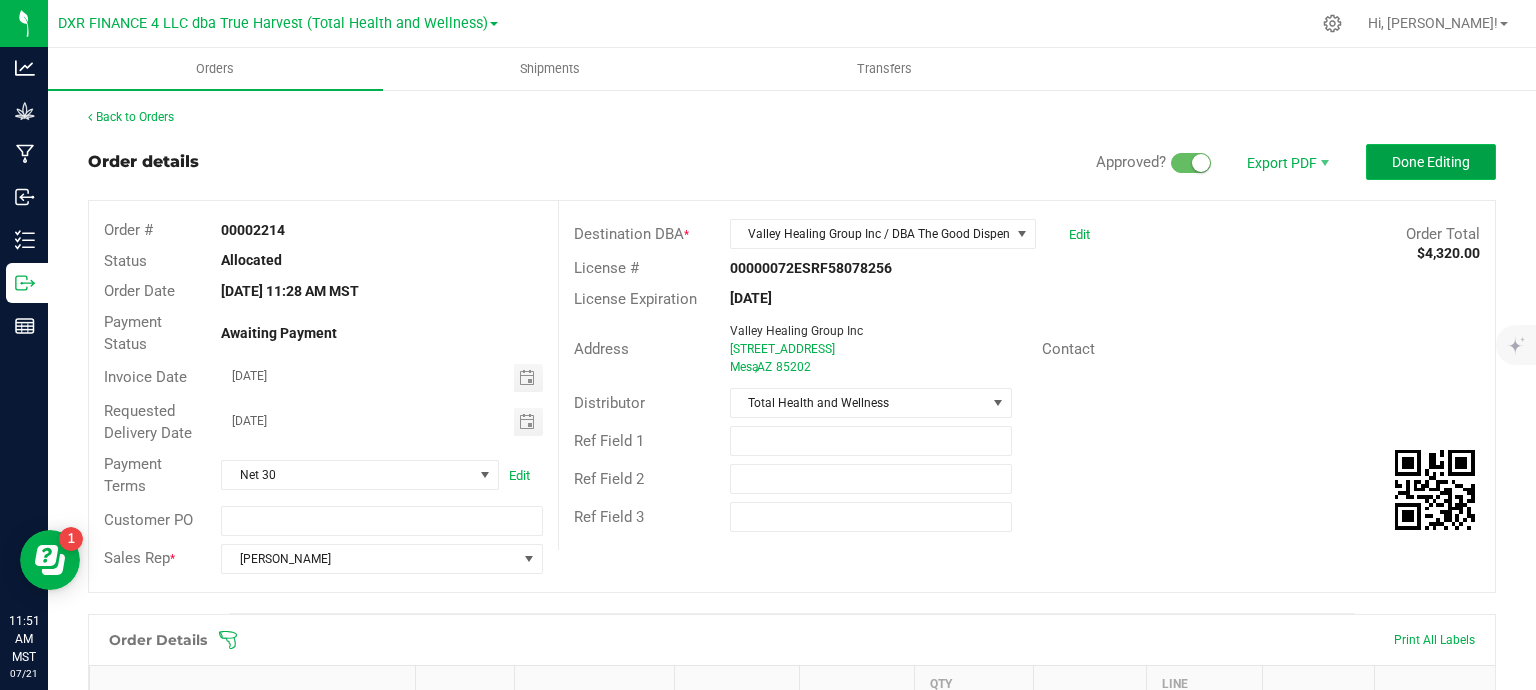 click on "Done Editing" at bounding box center [1431, 162] 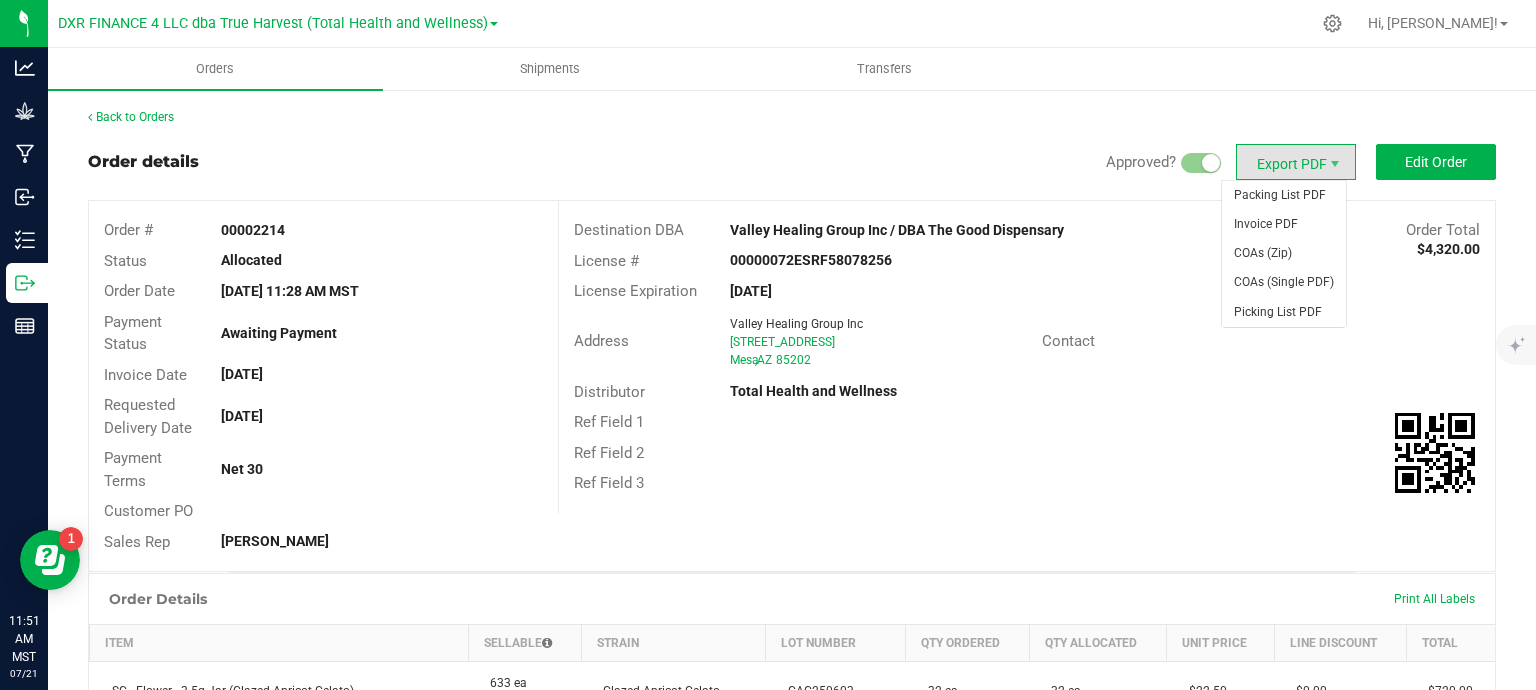 click on "Export PDF" at bounding box center (1296, 162) 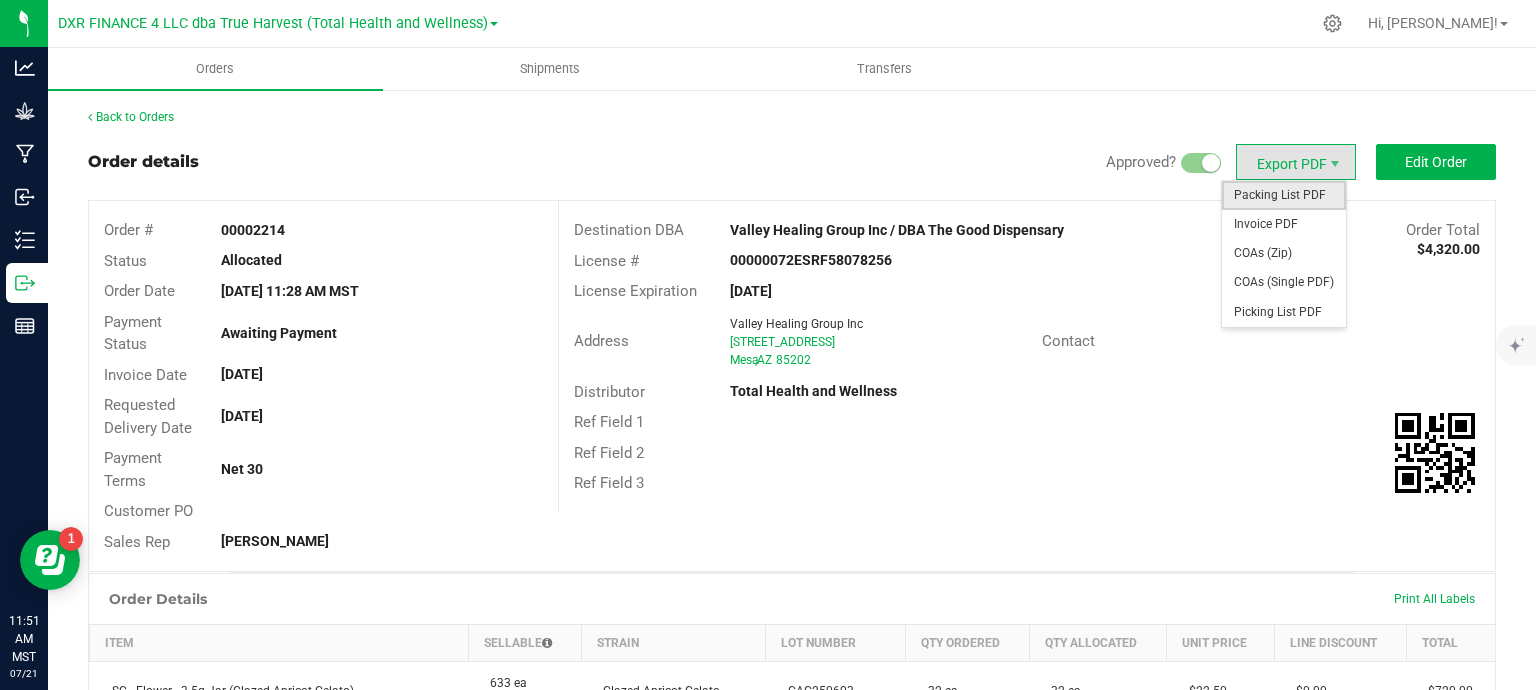 click on "Packing List PDF" at bounding box center [1284, 195] 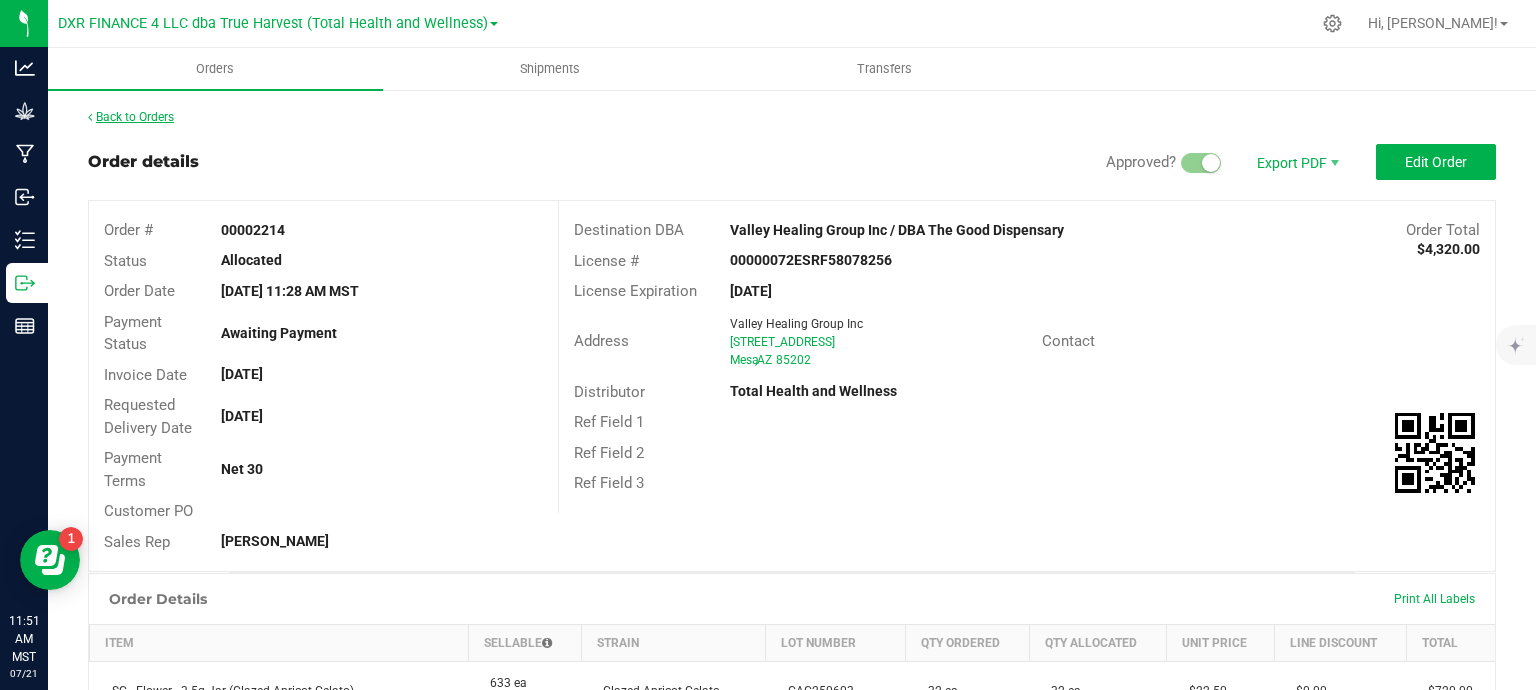 click on "Back to Orders" at bounding box center (131, 117) 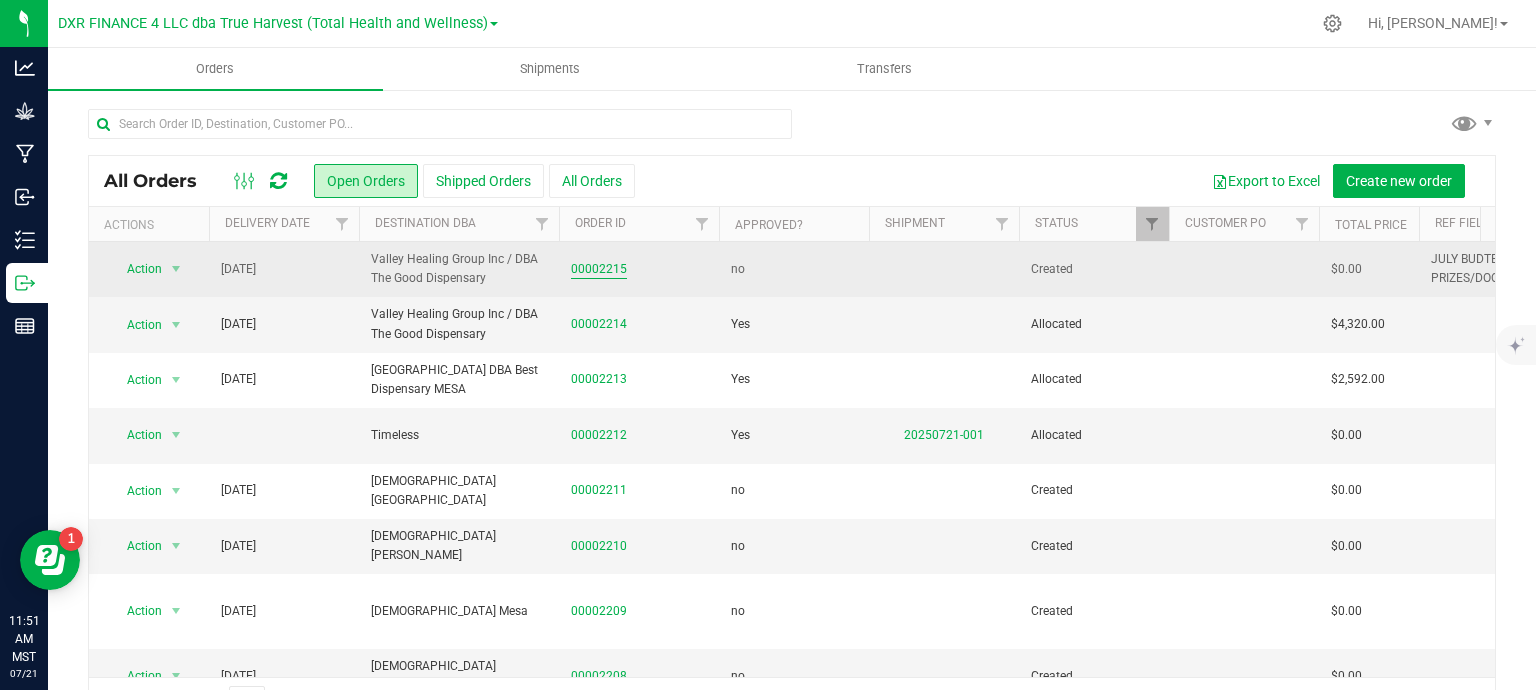 click on "00002215" at bounding box center [599, 269] 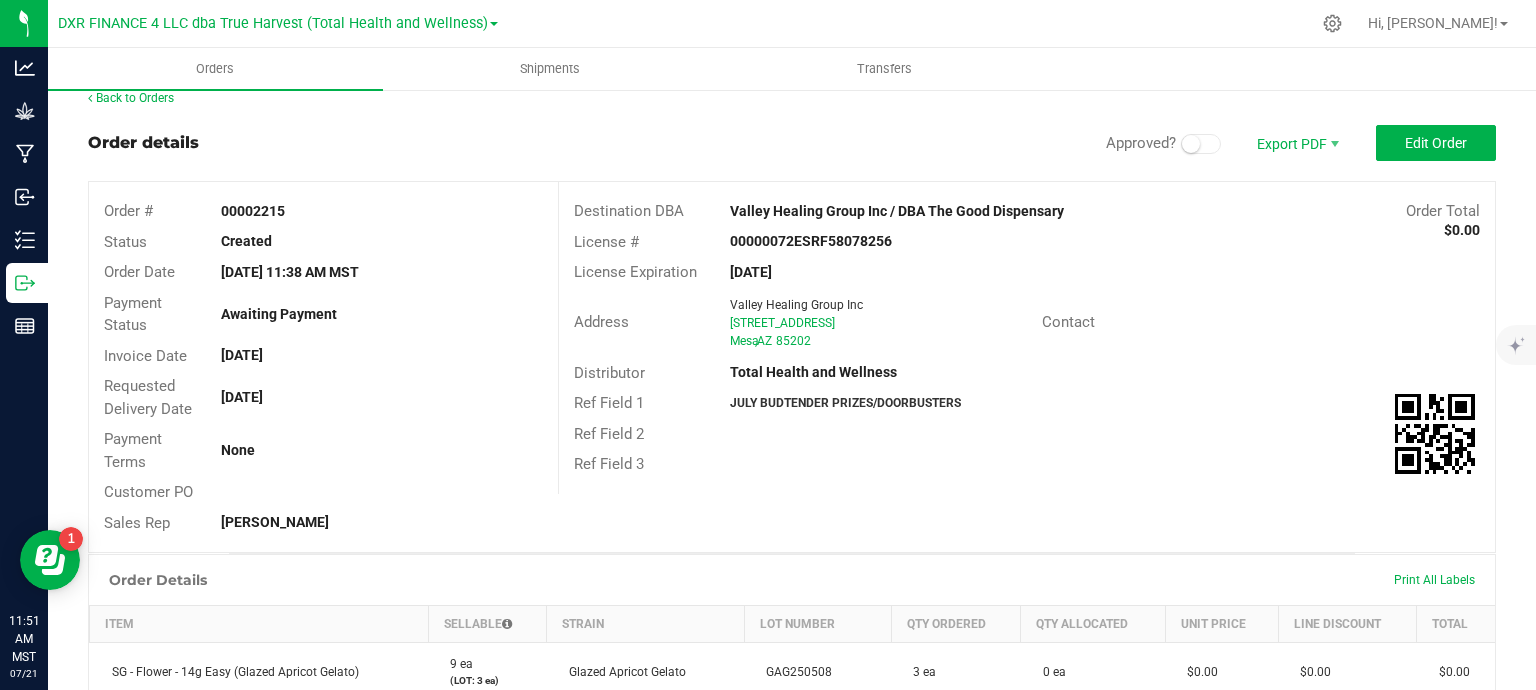 scroll, scrollTop: 0, scrollLeft: 0, axis: both 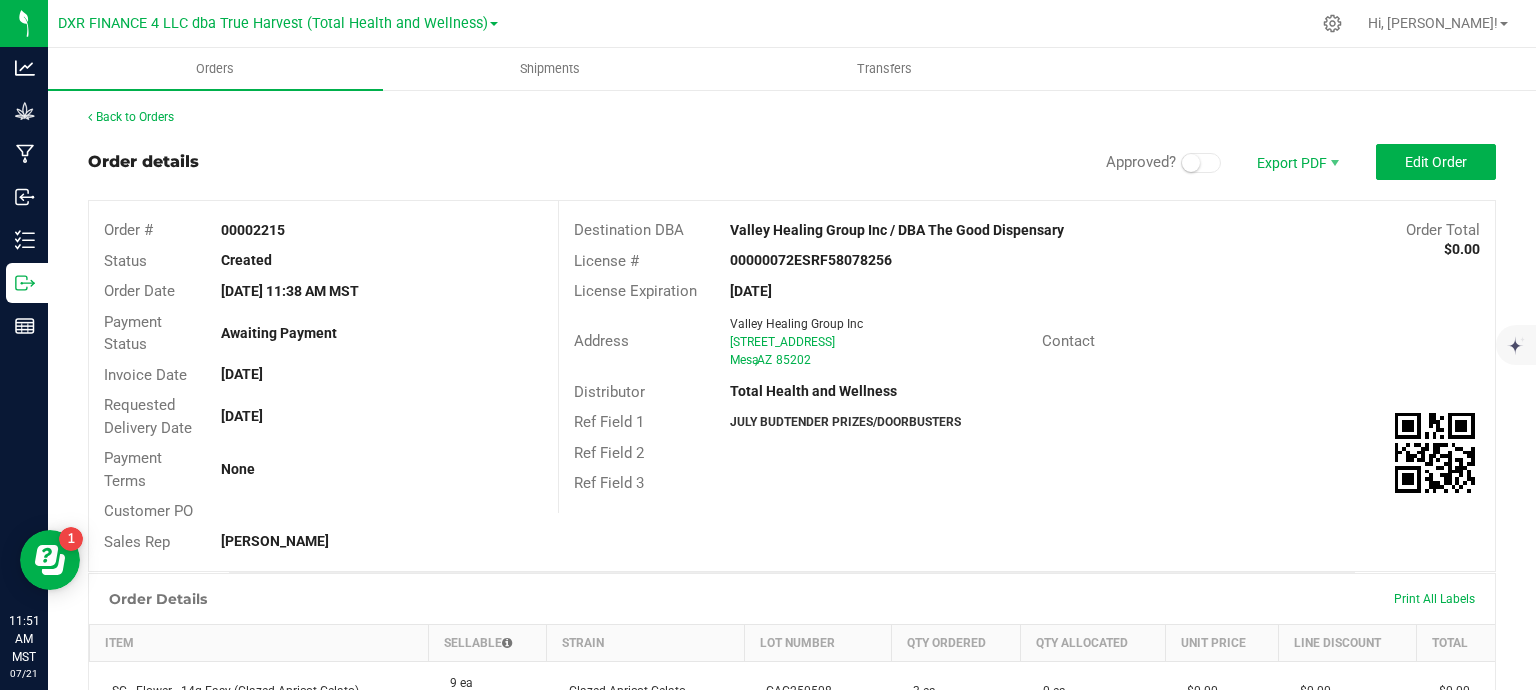 click at bounding box center [1201, 163] 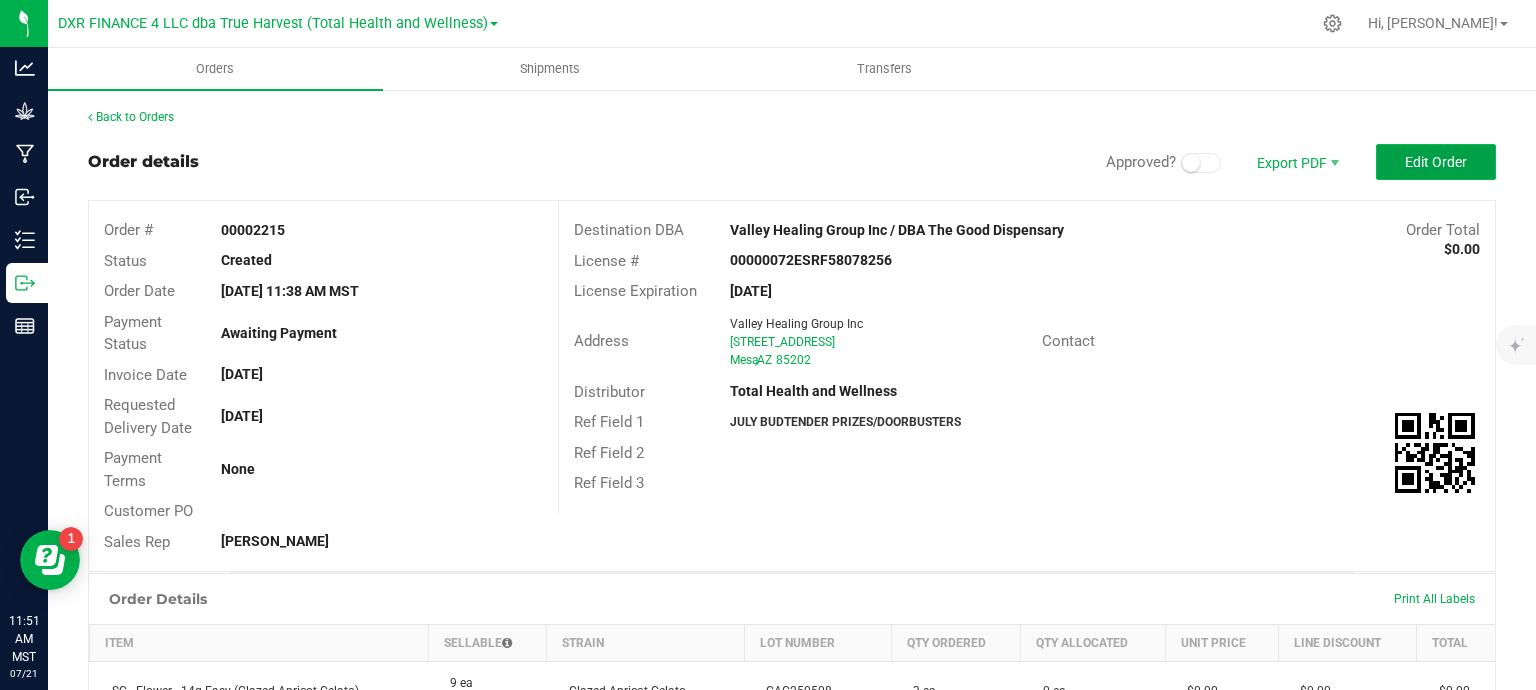 click on "Edit Order" at bounding box center (1436, 162) 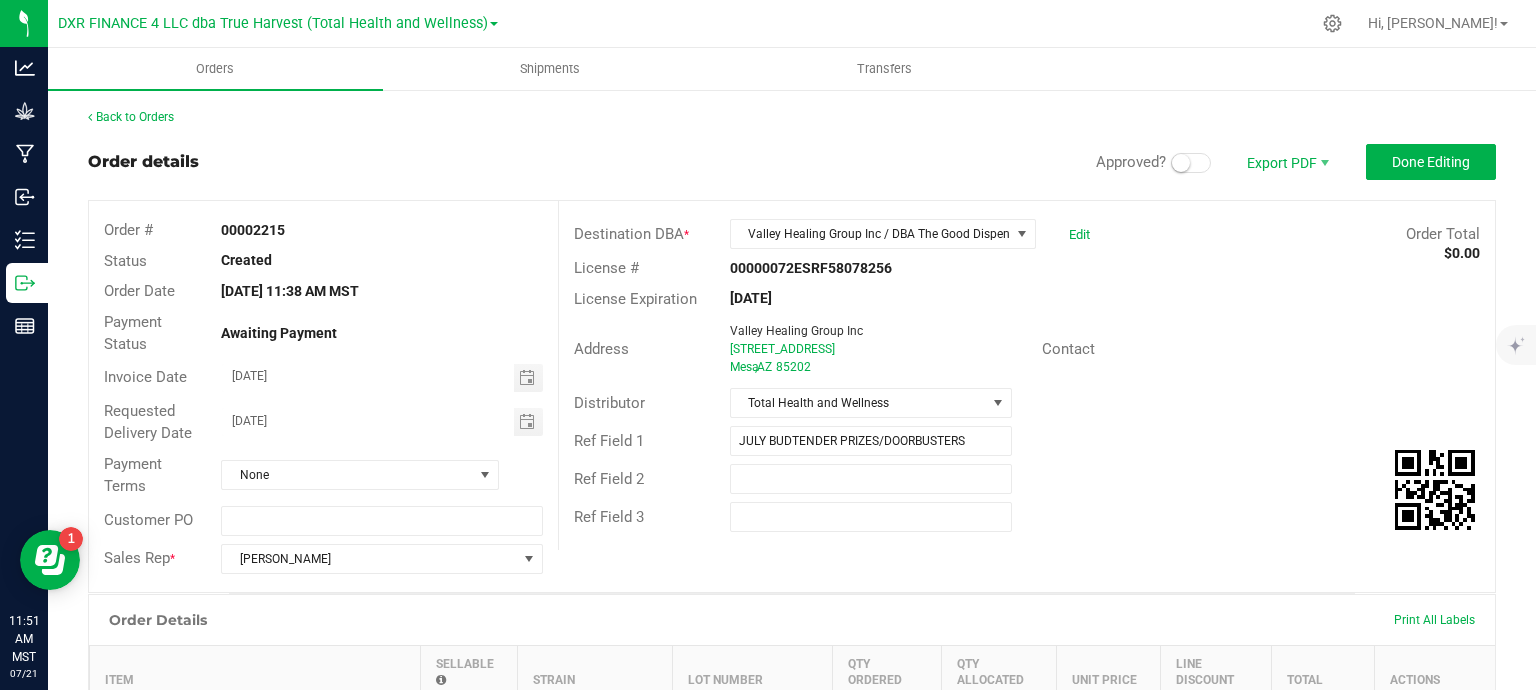 click at bounding box center (1181, 163) 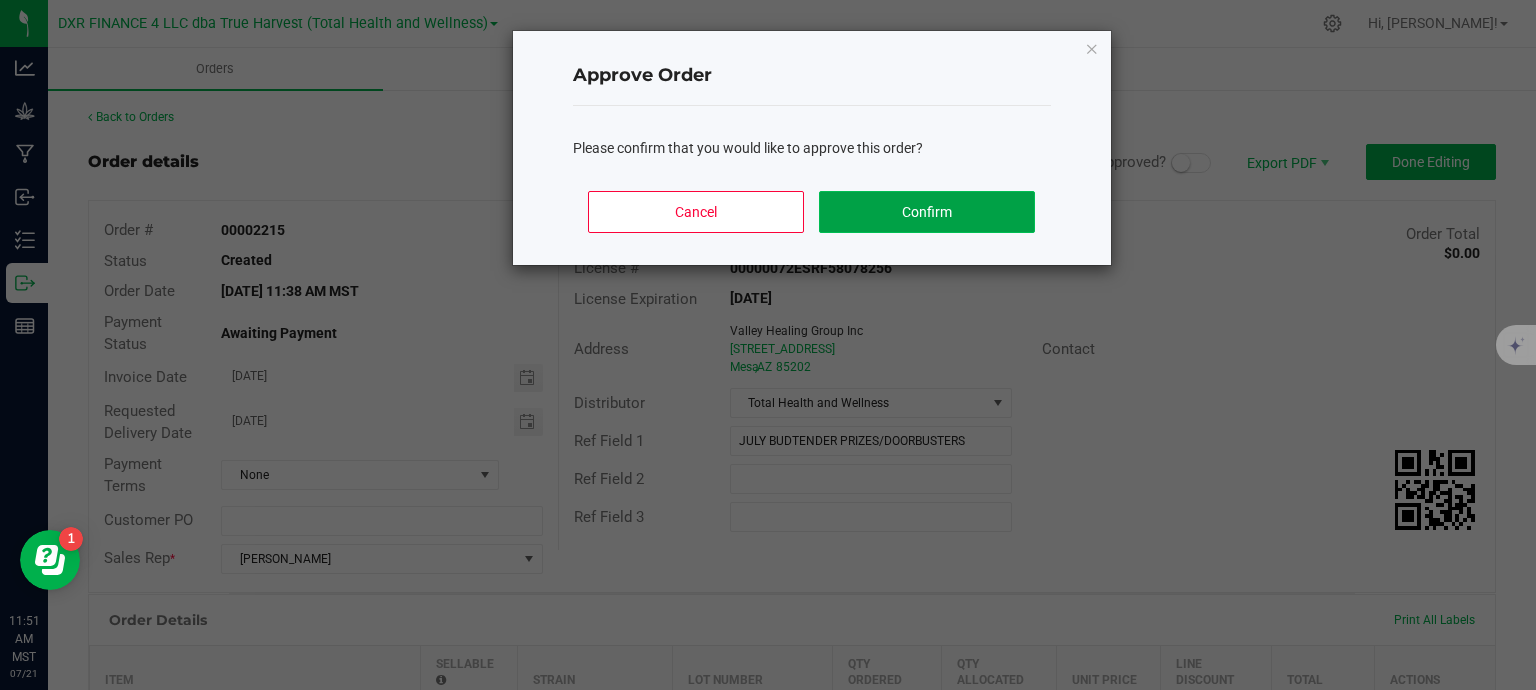 click on "Confirm" 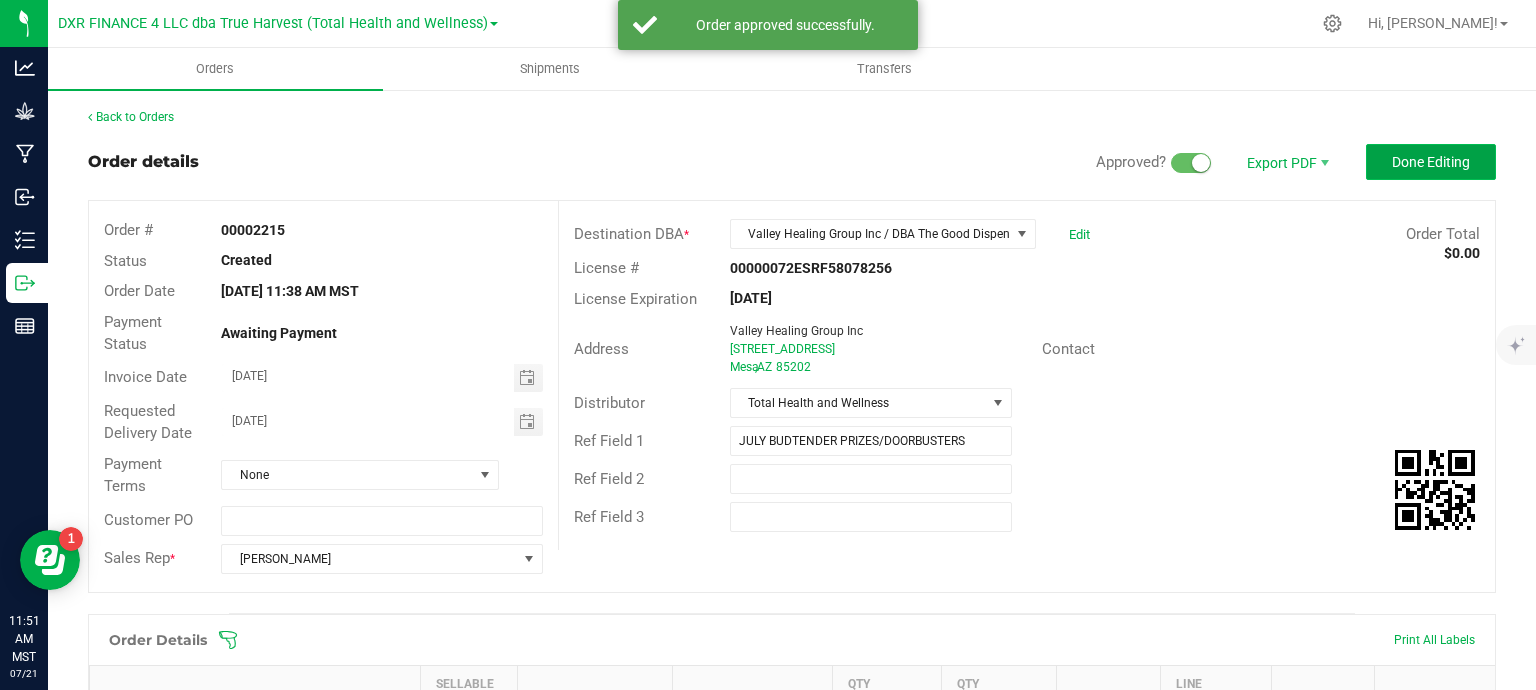 click on "Done Editing" at bounding box center [1431, 162] 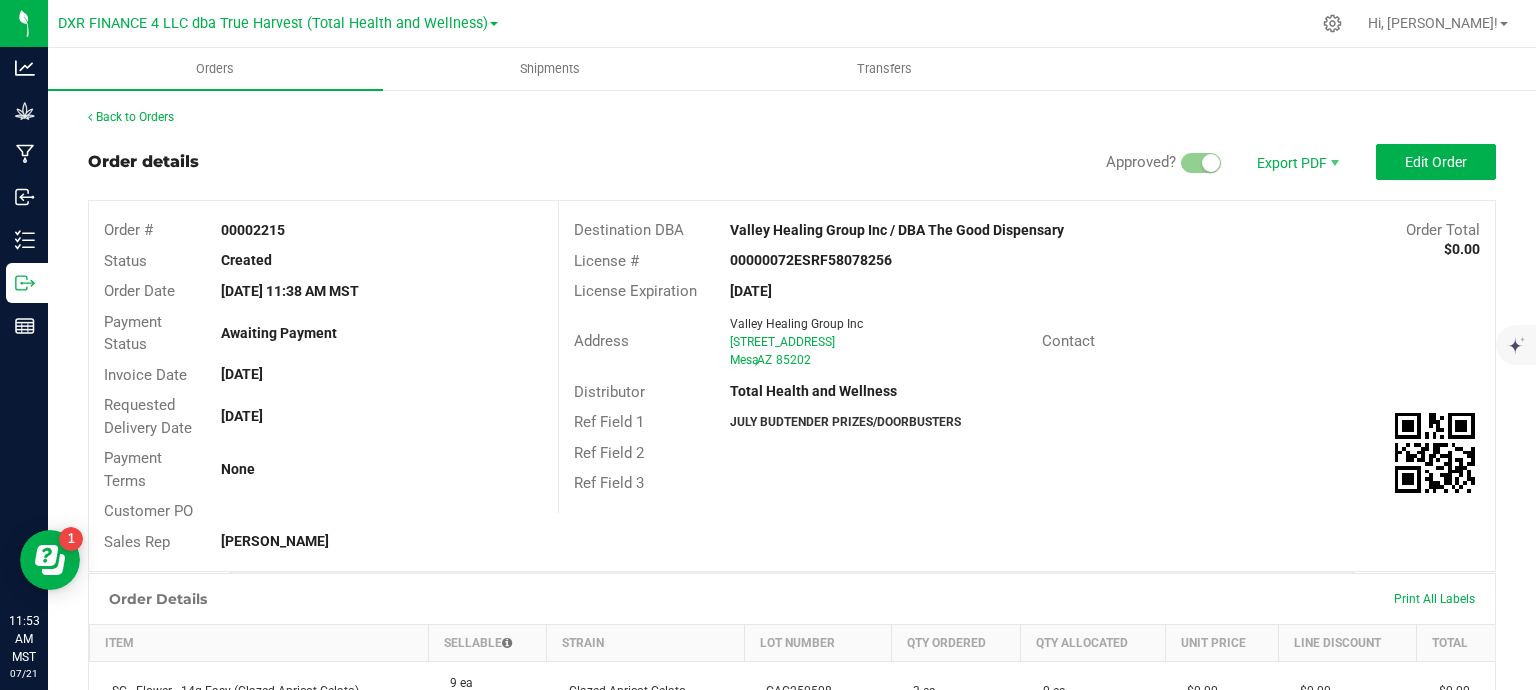 click on "Back to Orders
Order details   Approved?   Export PDF   Edit Order   Order #   00002215   Status   Created   Order Date   [DATE] 11:38 AM MST   Payment Status   Awaiting Payment   Invoice Date   [DATE]   Requested Delivery Date   [DATE]   Payment Terms   None   Customer PO      Sales Rep   [PERSON_NAME]   Destination DBA   Valley Healing Group Inc / DBA The Good Dispensary   Order Total   $0.00   License #   00000072ESRF58078256   License Expiration   [DATE]   Address  Valley Healing Group Inc [STREET_ADDRESS]  Contact   Distributor   Total Health and Wellness   Ref Field [DATE] BUDTENDER PRIZES/DOORBUSTERS   Ref Field 2      Ref Field 3
Order Details Print All Labels Item  Sellable  Strain  Lot Number  Qty Ordered Qty Allocated Unit Price Line Discount Total  9 ea   (LOT: 3 ea)   Glazed Apricot Gelato" at bounding box center (792, 806) 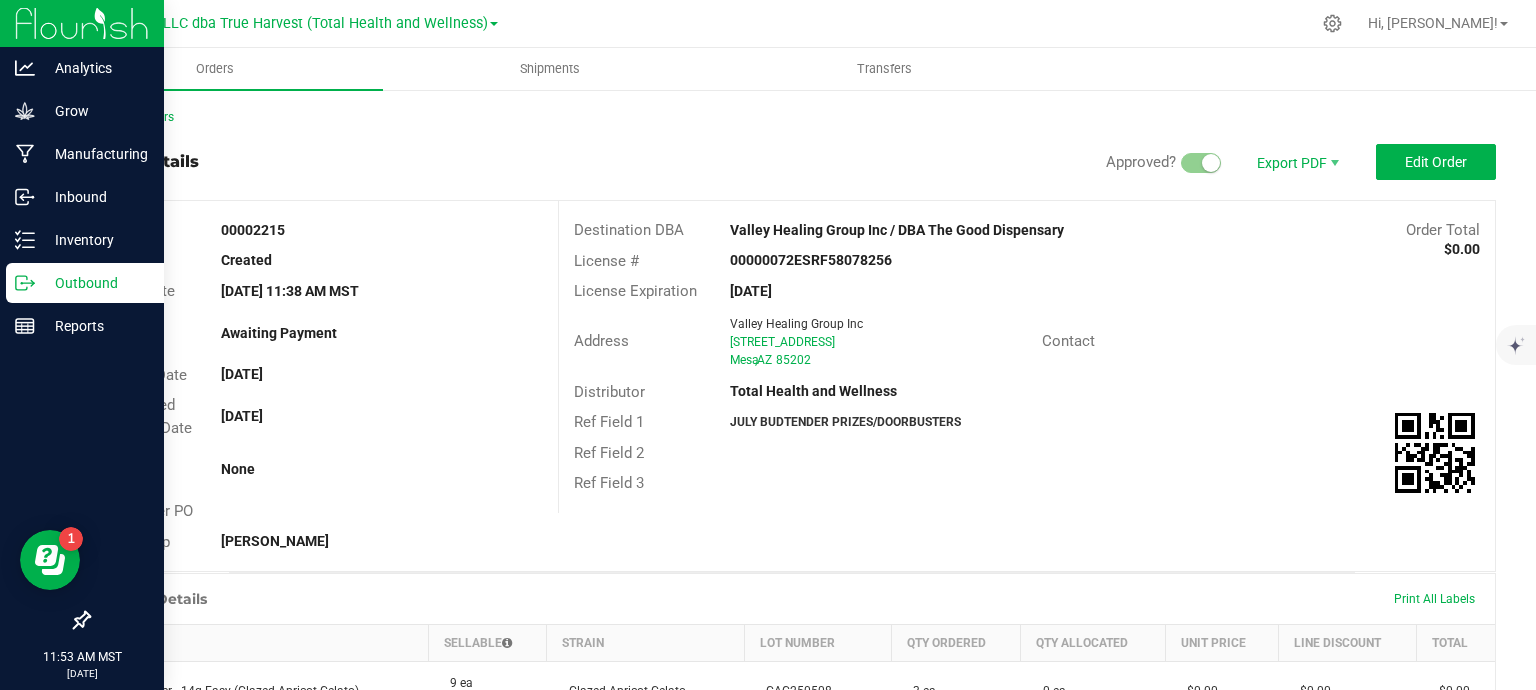 click 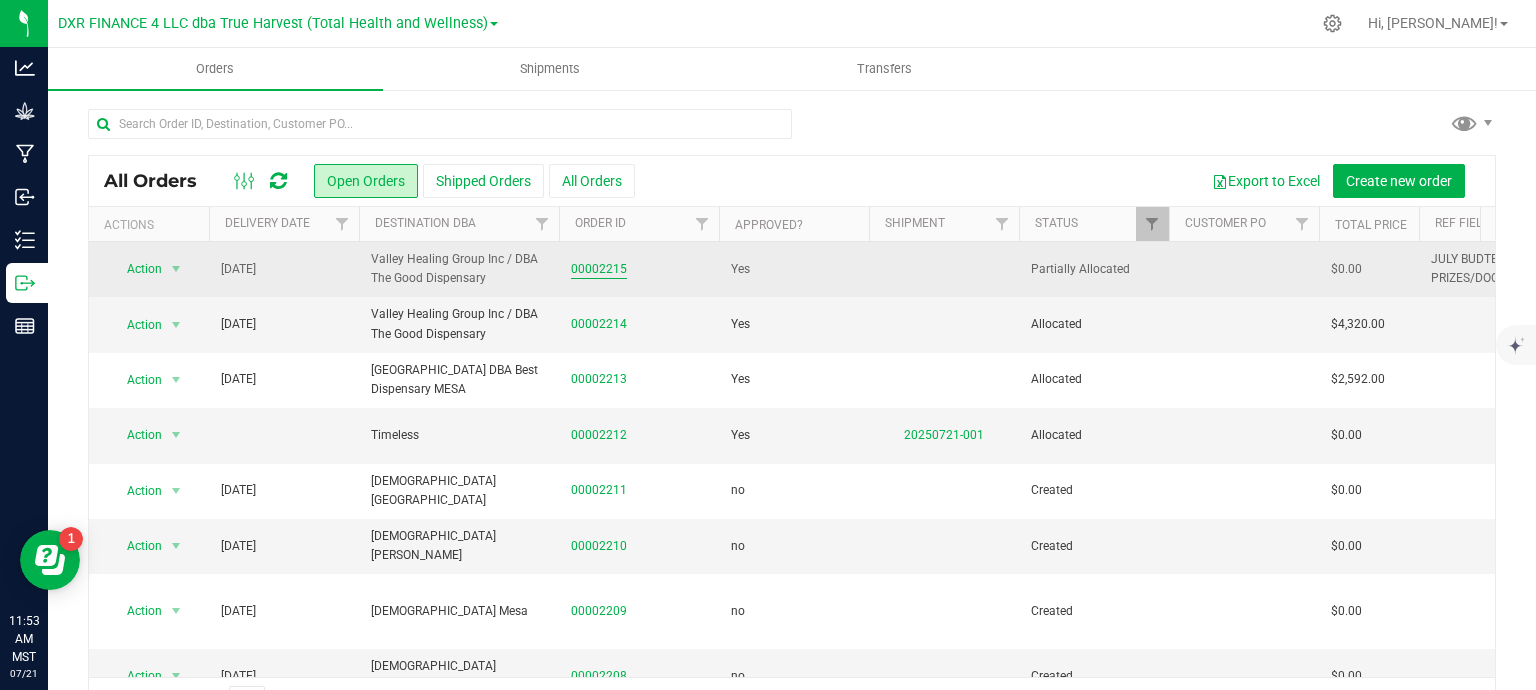 click on "00002215" at bounding box center (599, 269) 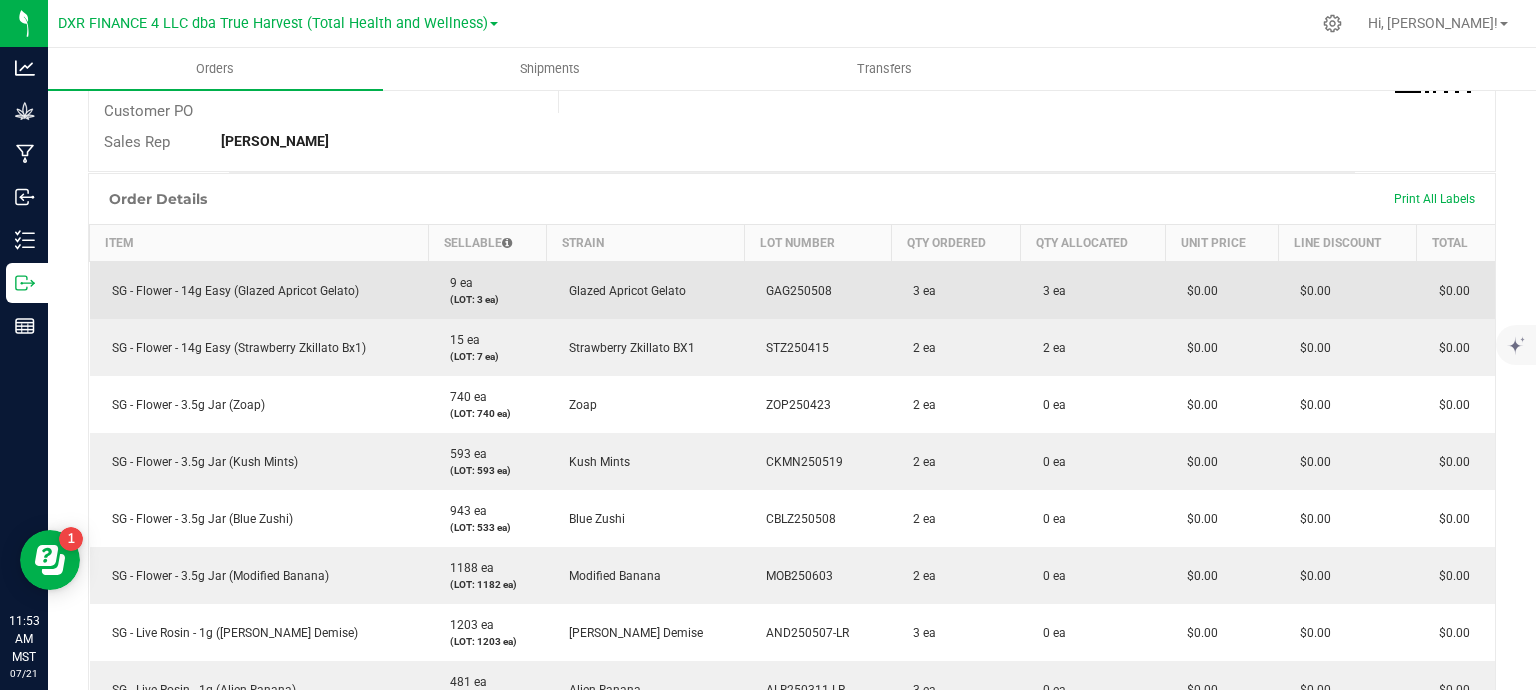 scroll, scrollTop: 0, scrollLeft: 0, axis: both 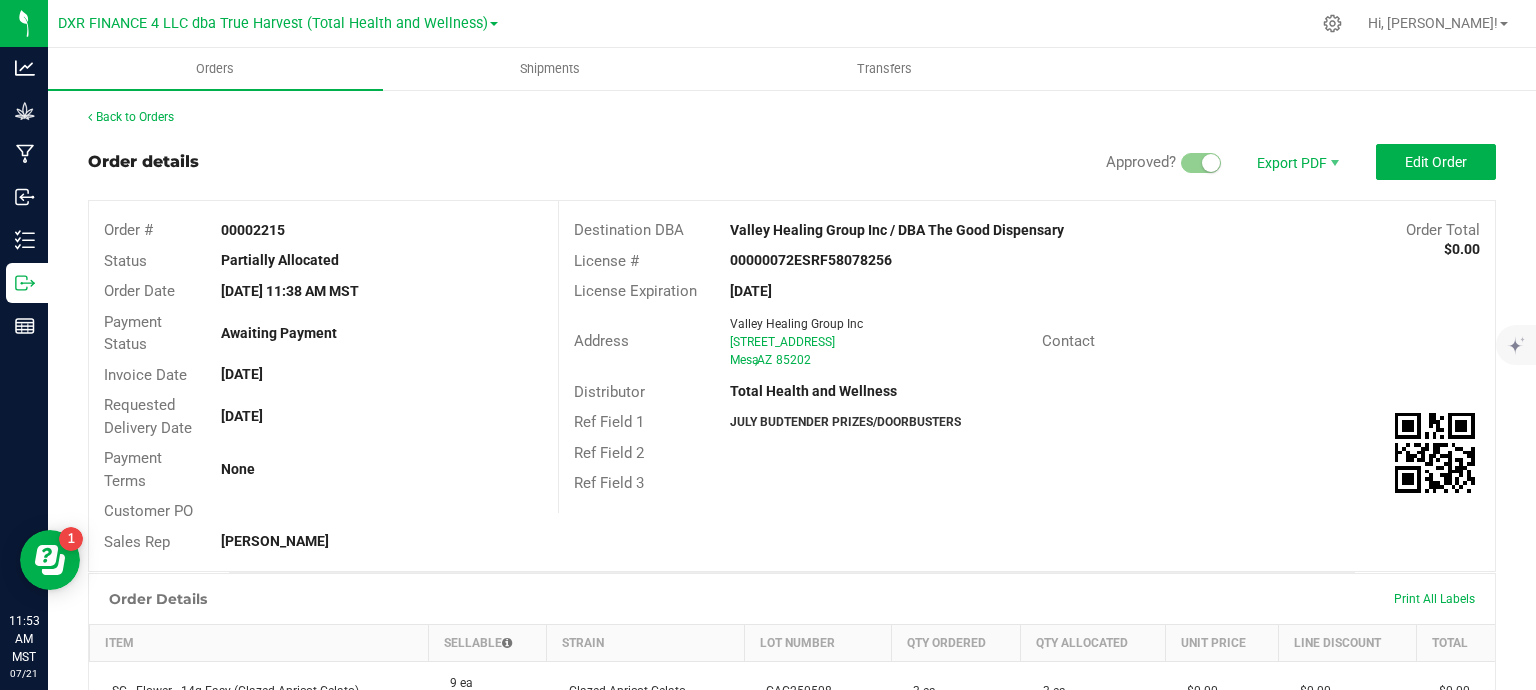 click on "Ref Field [DATE] BUDTENDER PRIZES/DOORBUSTERS" at bounding box center (1027, 422) 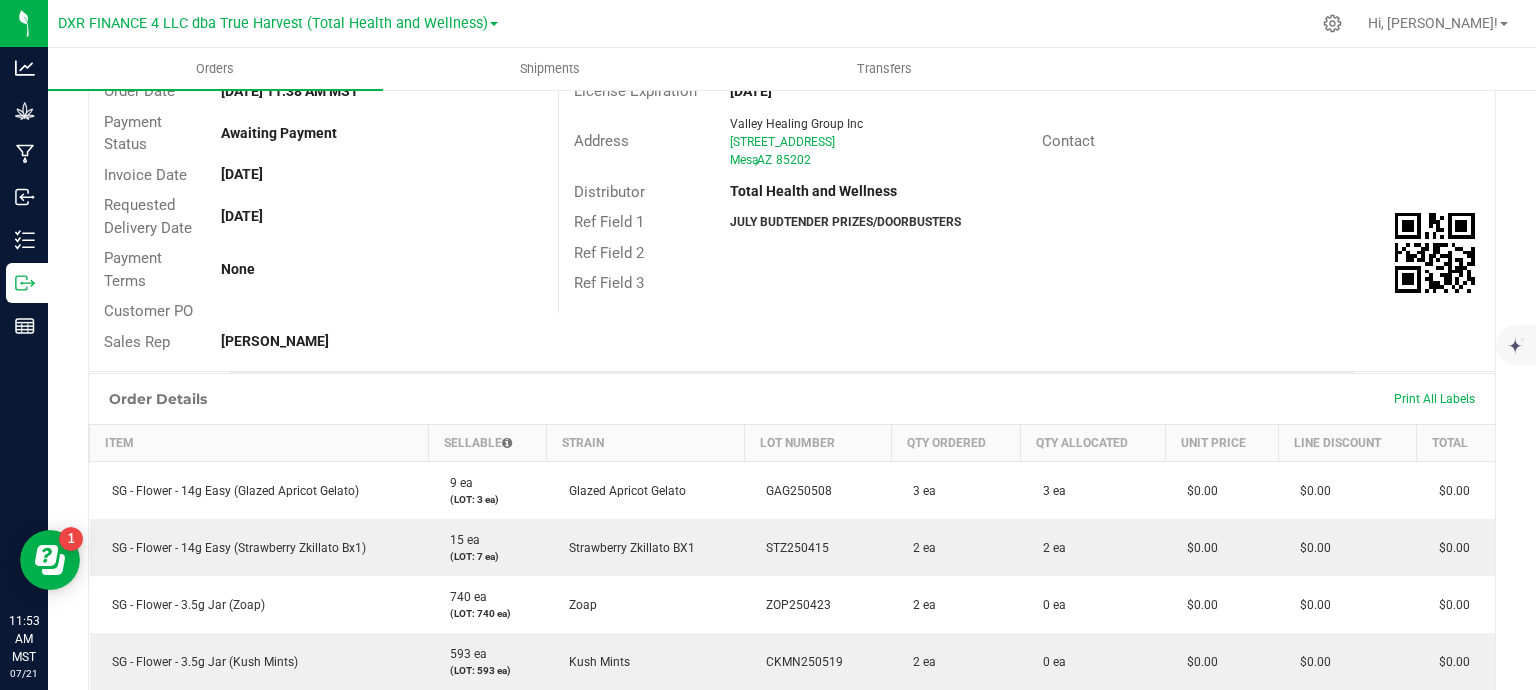 scroll, scrollTop: 0, scrollLeft: 0, axis: both 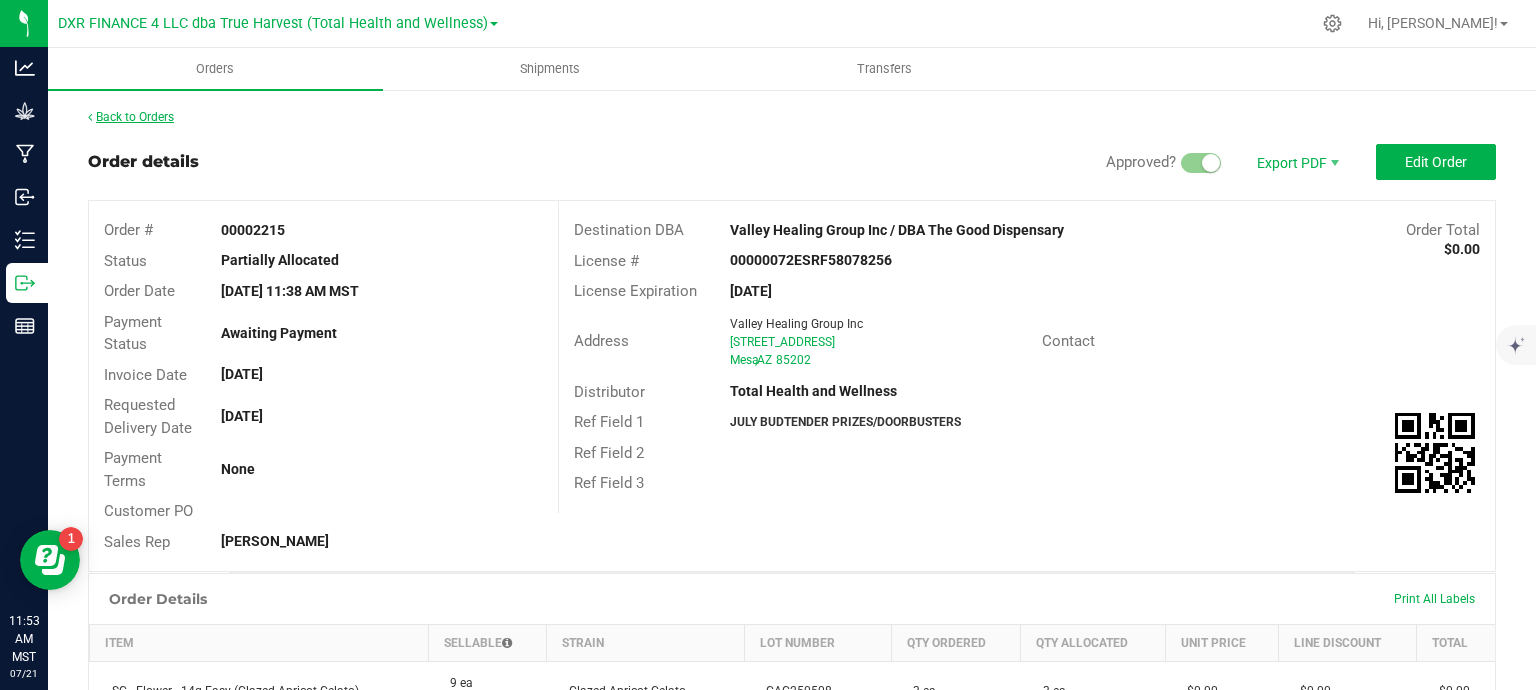 click on "Back to Orders" at bounding box center (131, 117) 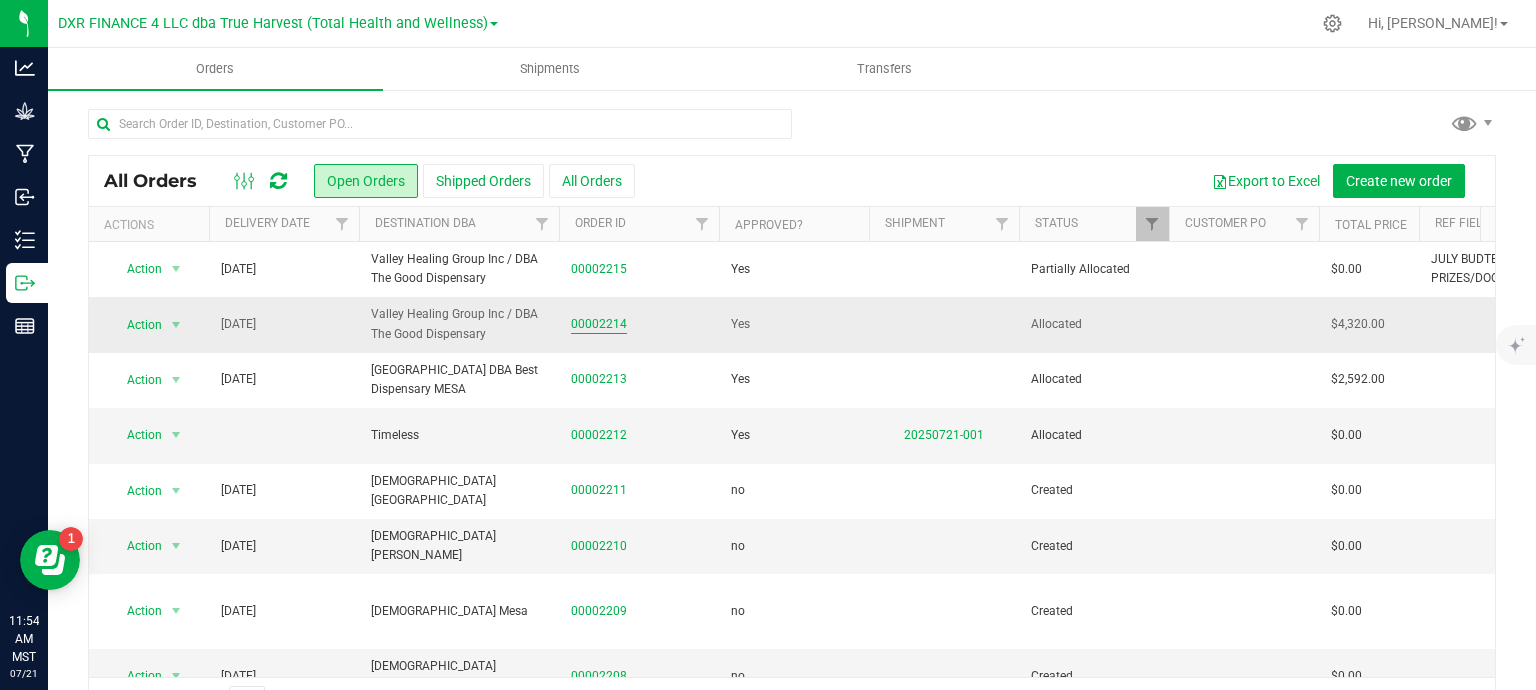 click on "00002214" at bounding box center (599, 324) 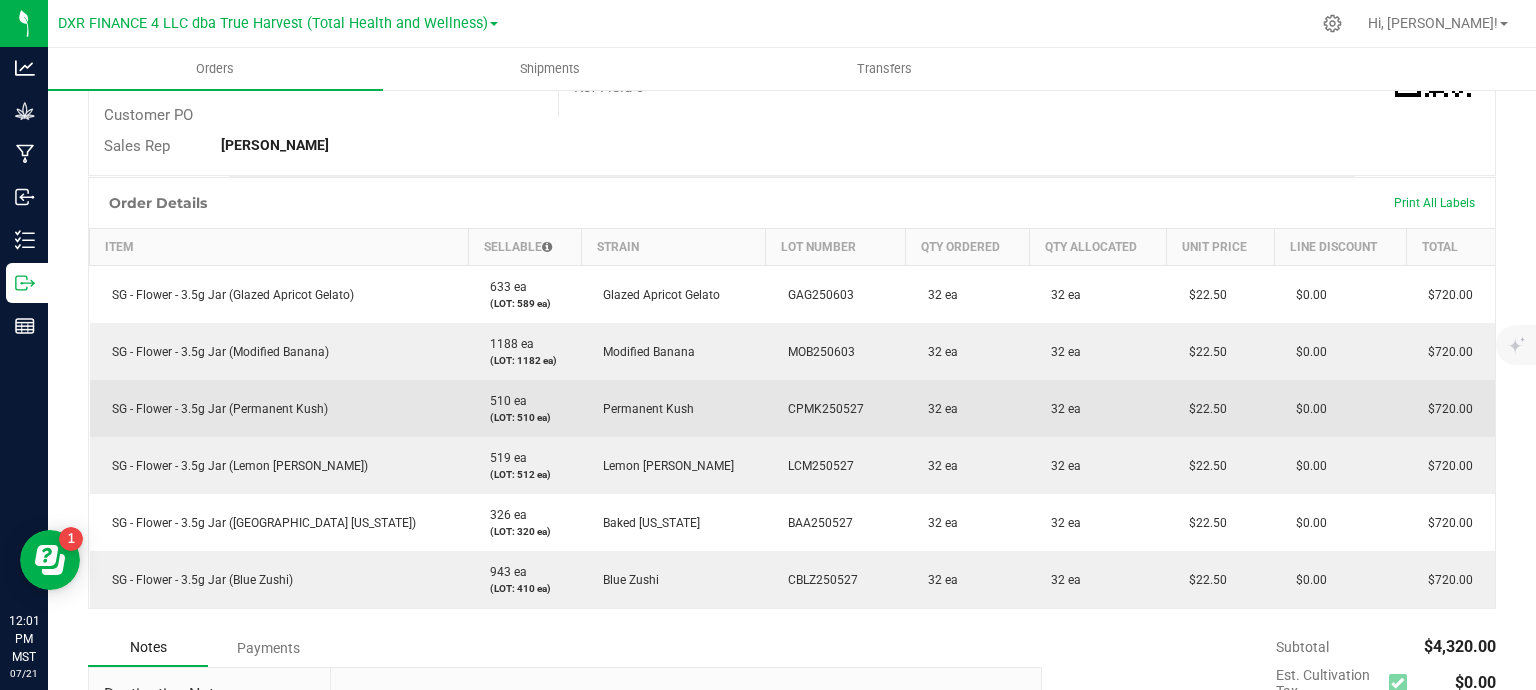 scroll, scrollTop: 400, scrollLeft: 0, axis: vertical 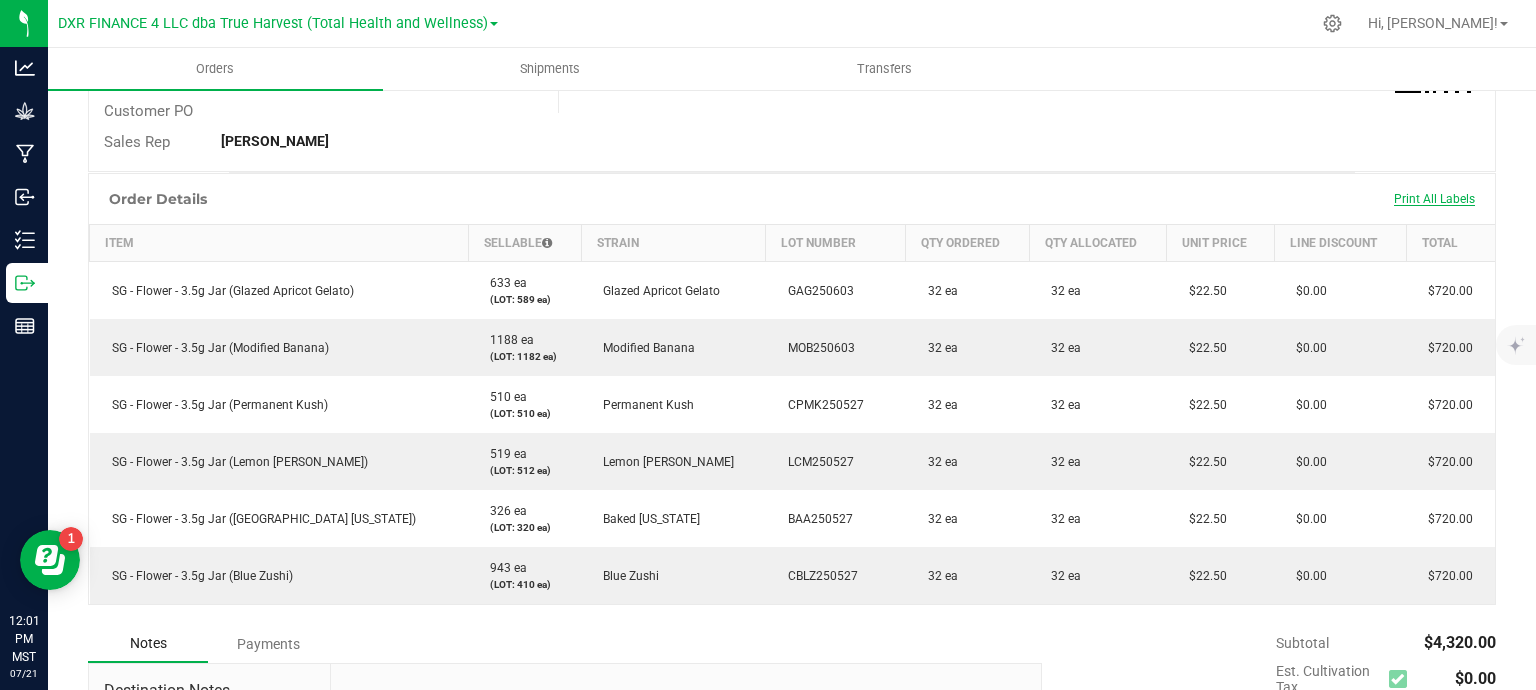 click on "Print All Labels" at bounding box center (1434, 199) 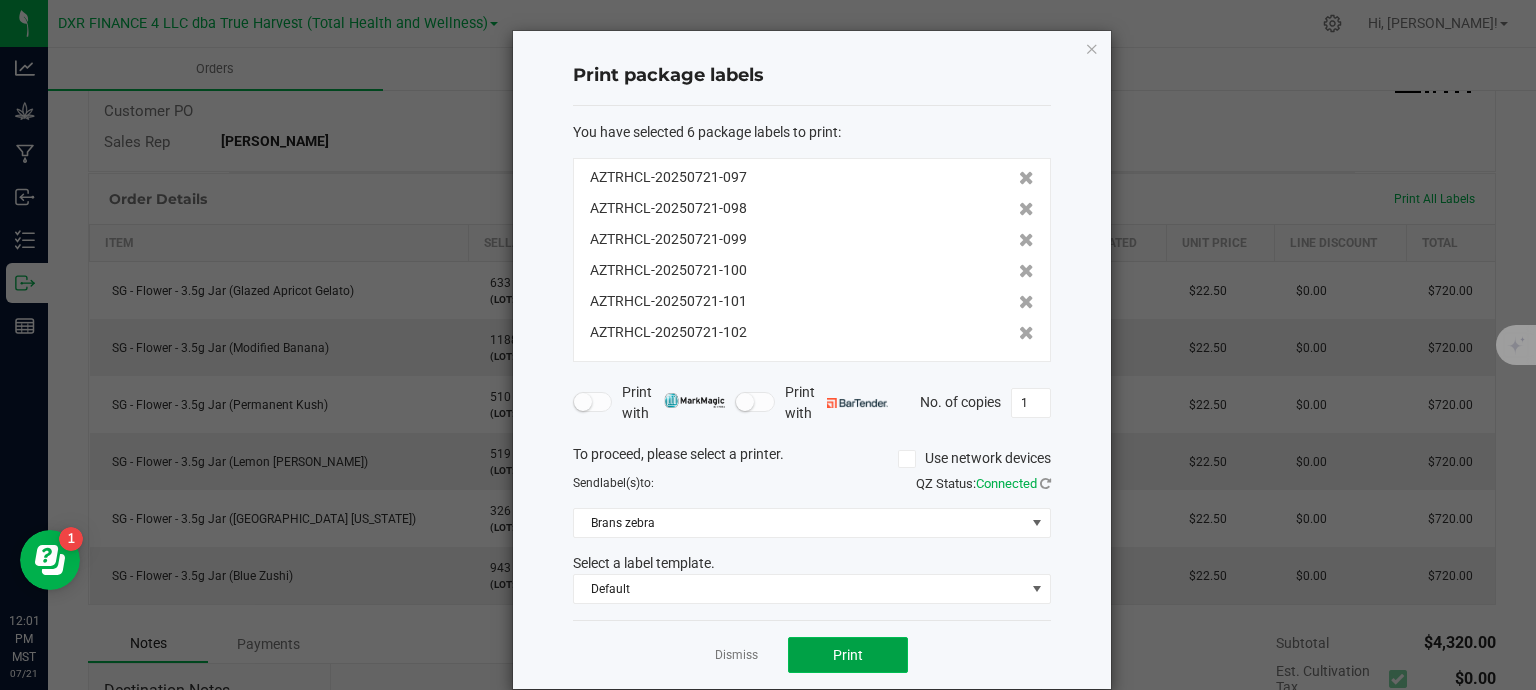 click on "Print" 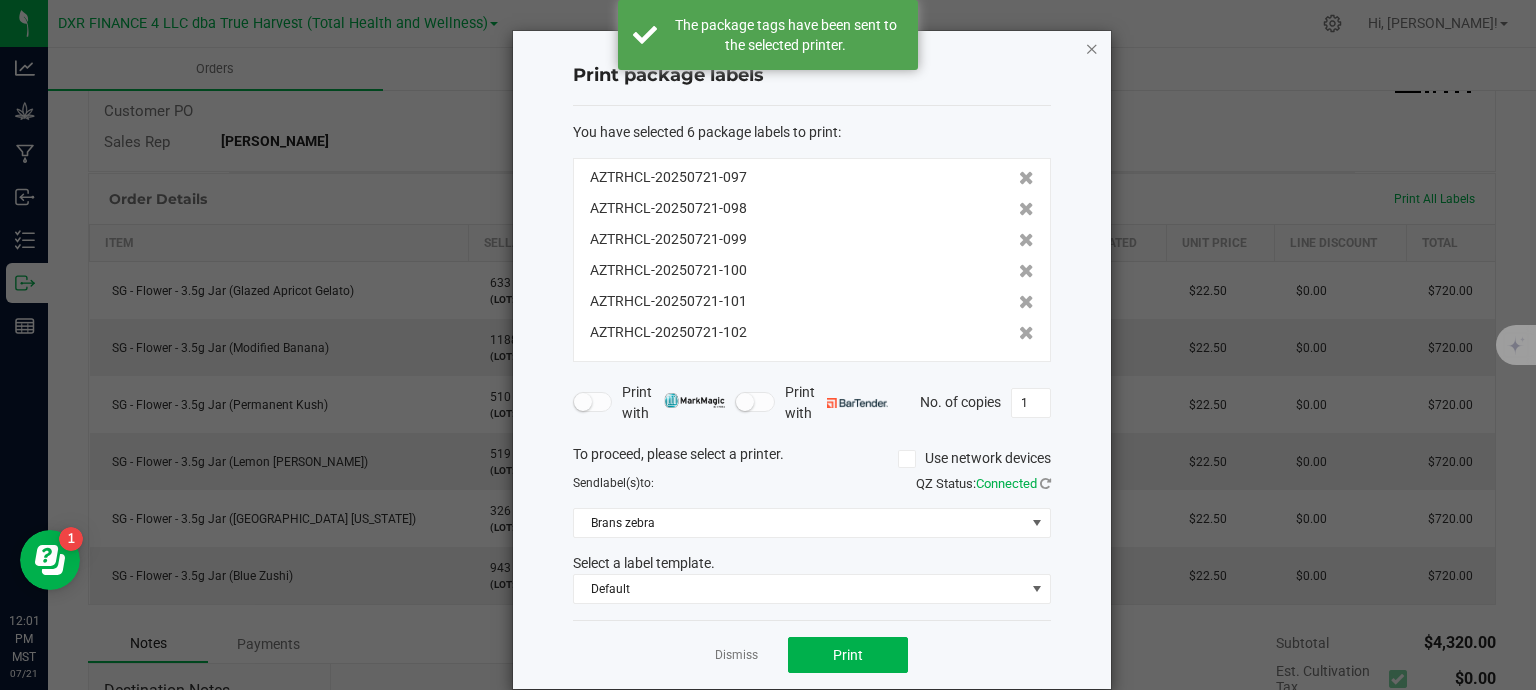click 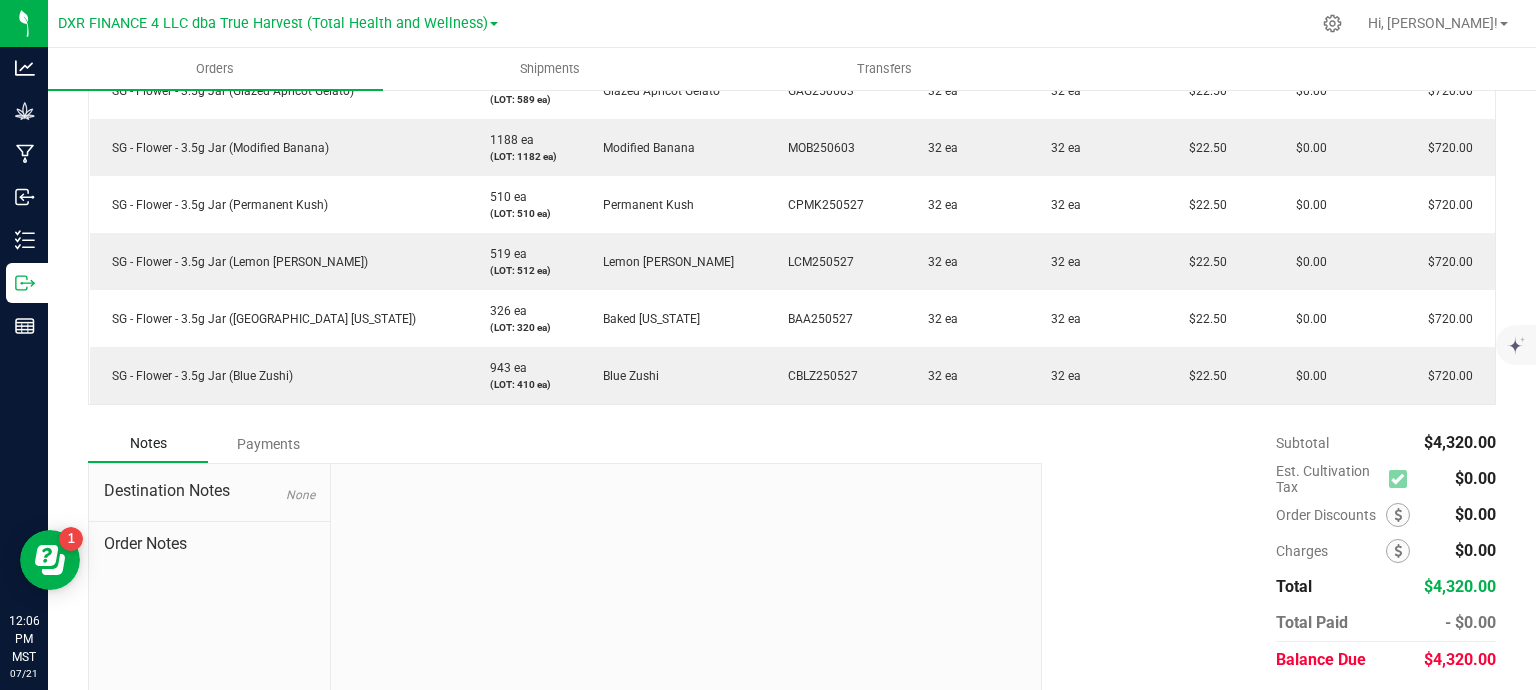 scroll, scrollTop: 0, scrollLeft: 0, axis: both 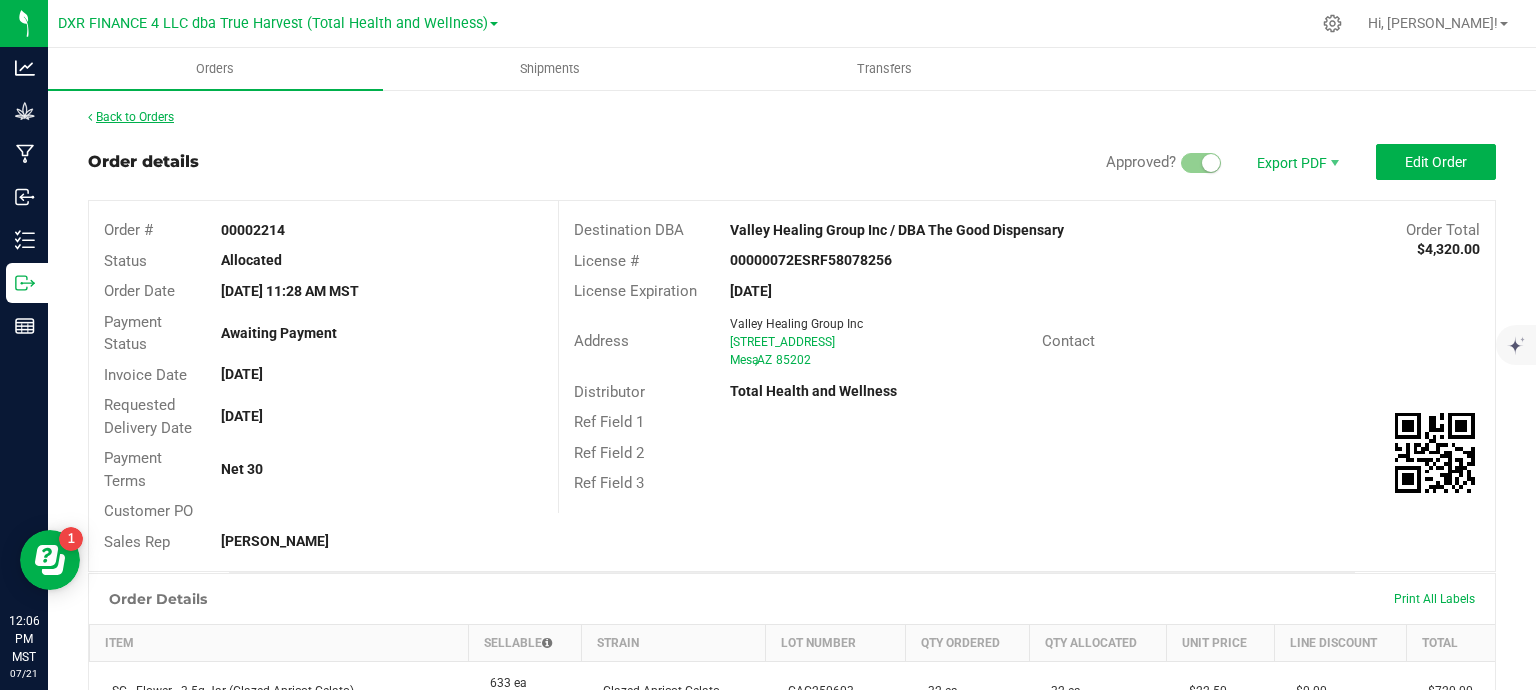 click on "Back to Orders" at bounding box center (131, 117) 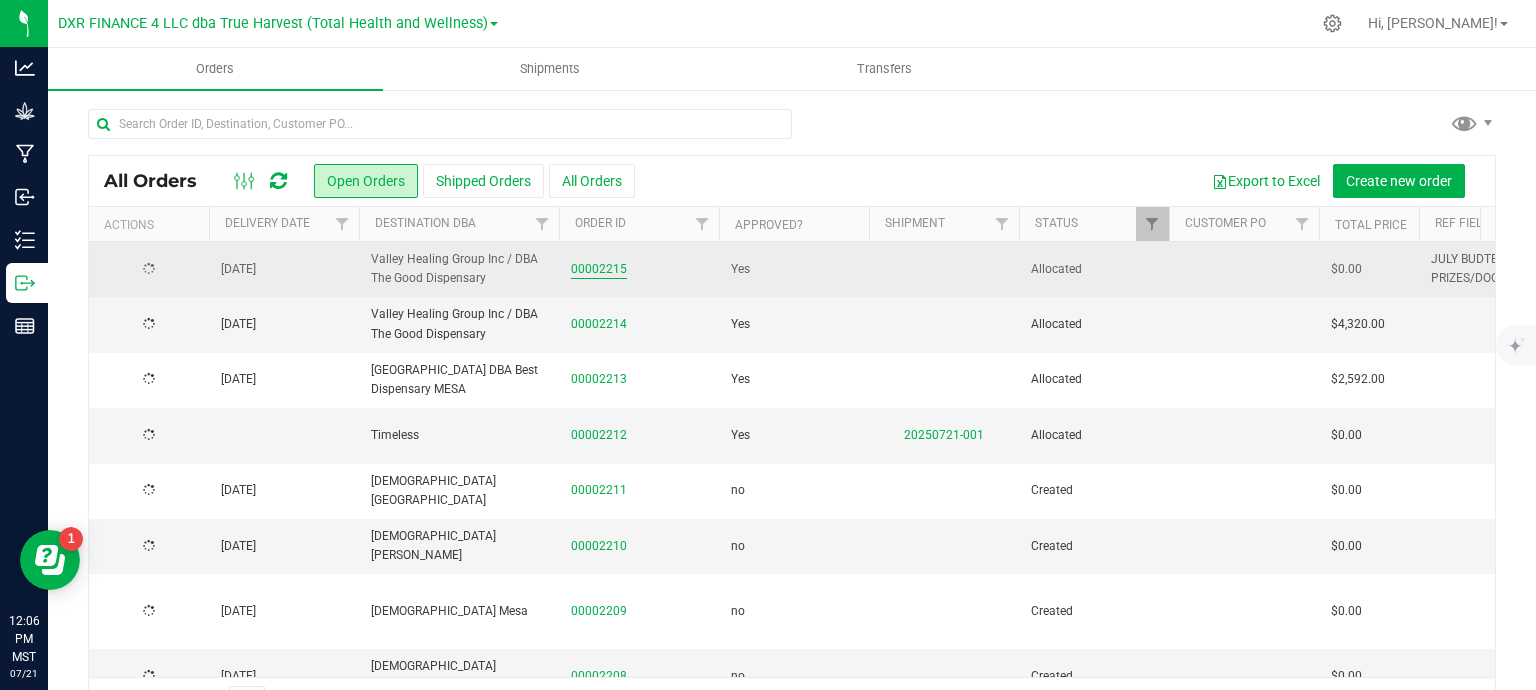 click on "00002215" at bounding box center (599, 269) 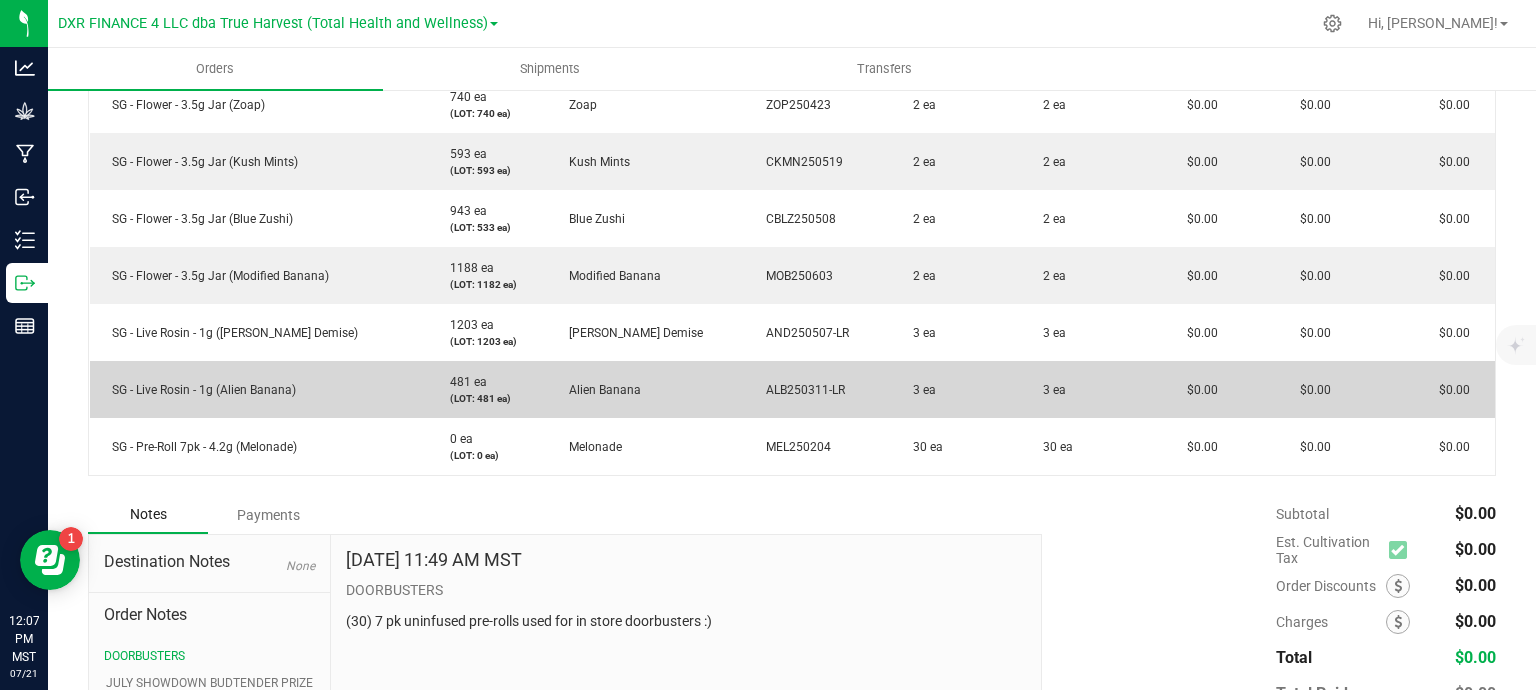 scroll, scrollTop: 0, scrollLeft: 0, axis: both 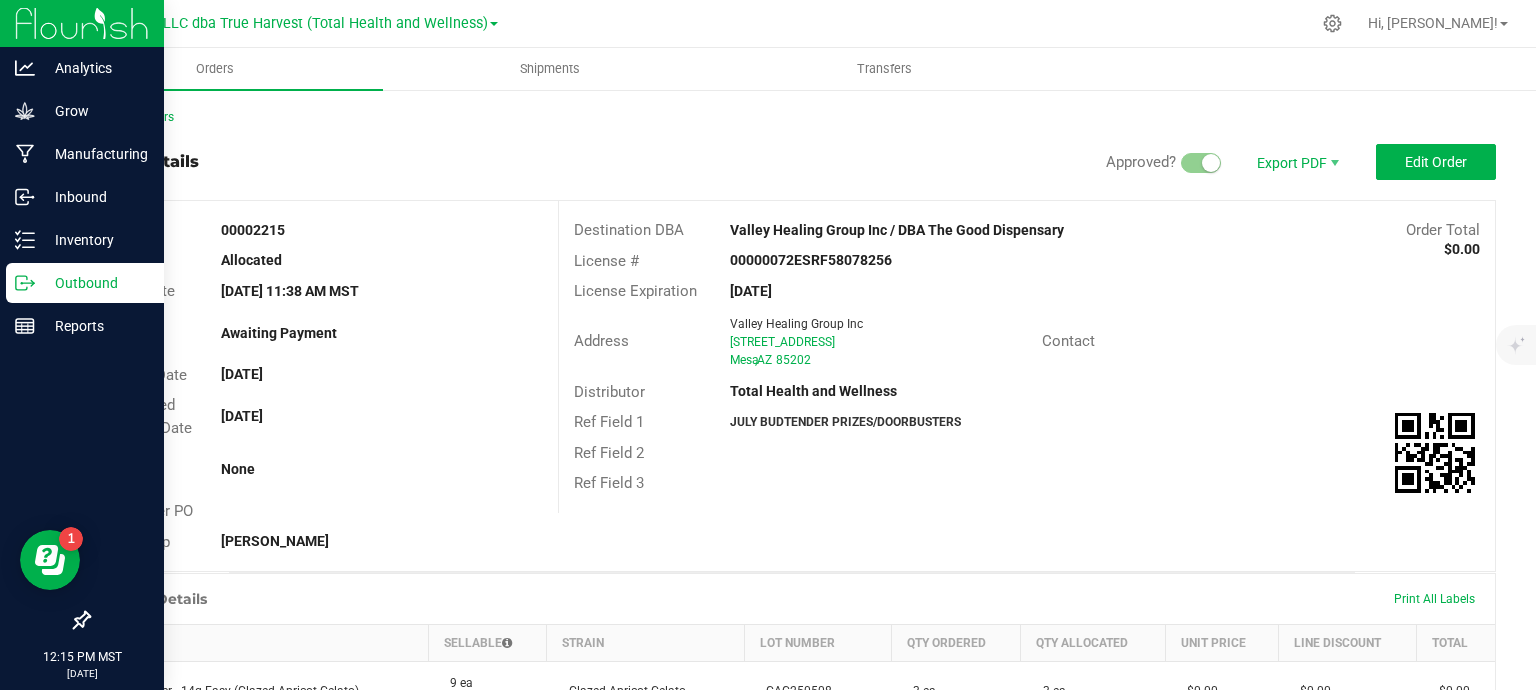 click on "Outbound" at bounding box center [95, 283] 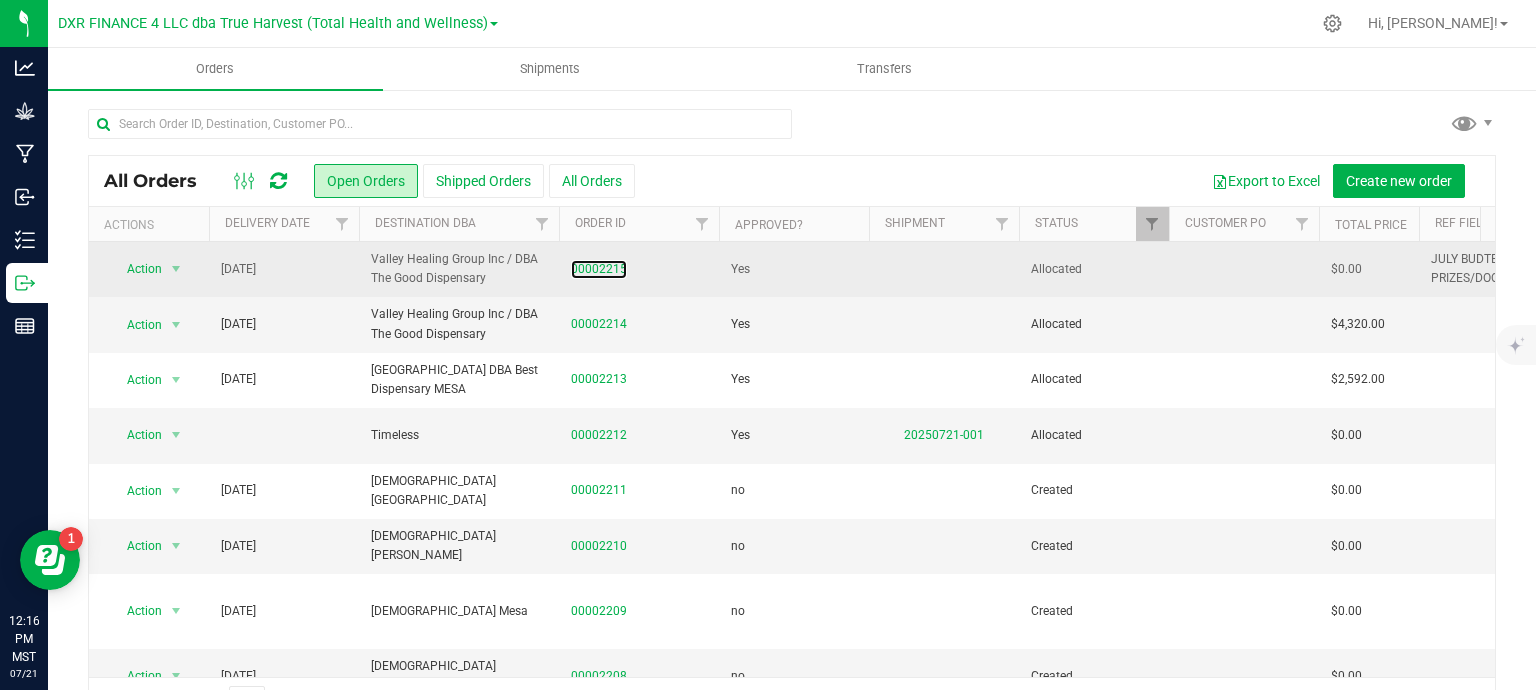 click on "00002215" at bounding box center [599, 269] 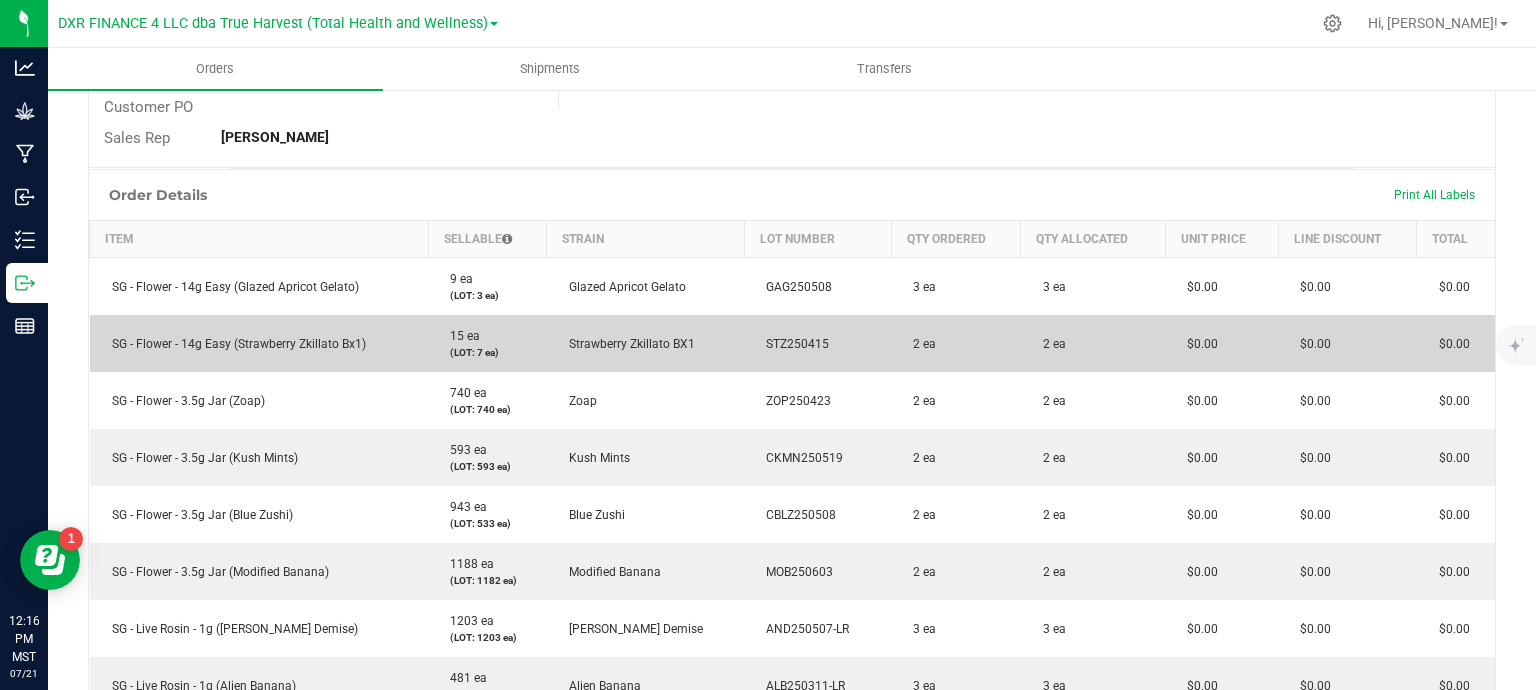 scroll, scrollTop: 400, scrollLeft: 0, axis: vertical 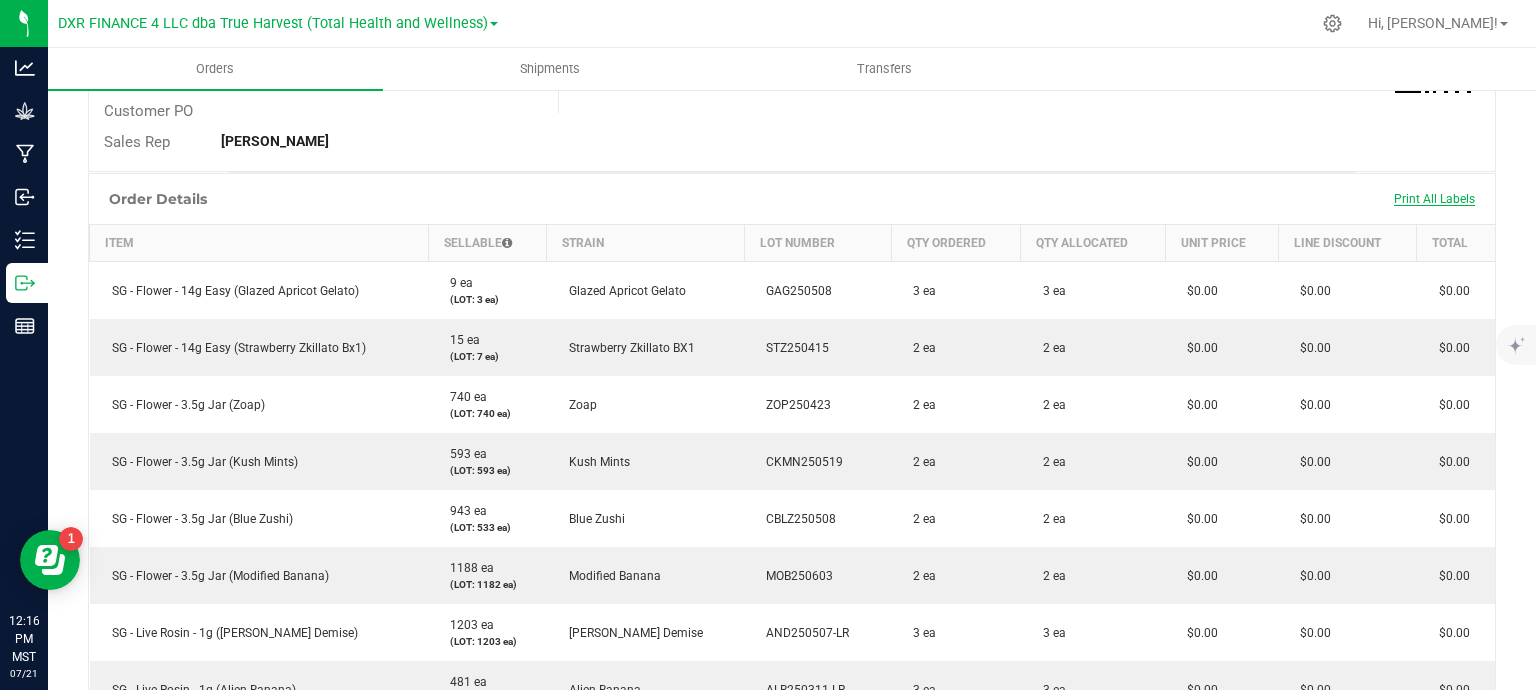 click on "Print All Labels" at bounding box center (1434, 199) 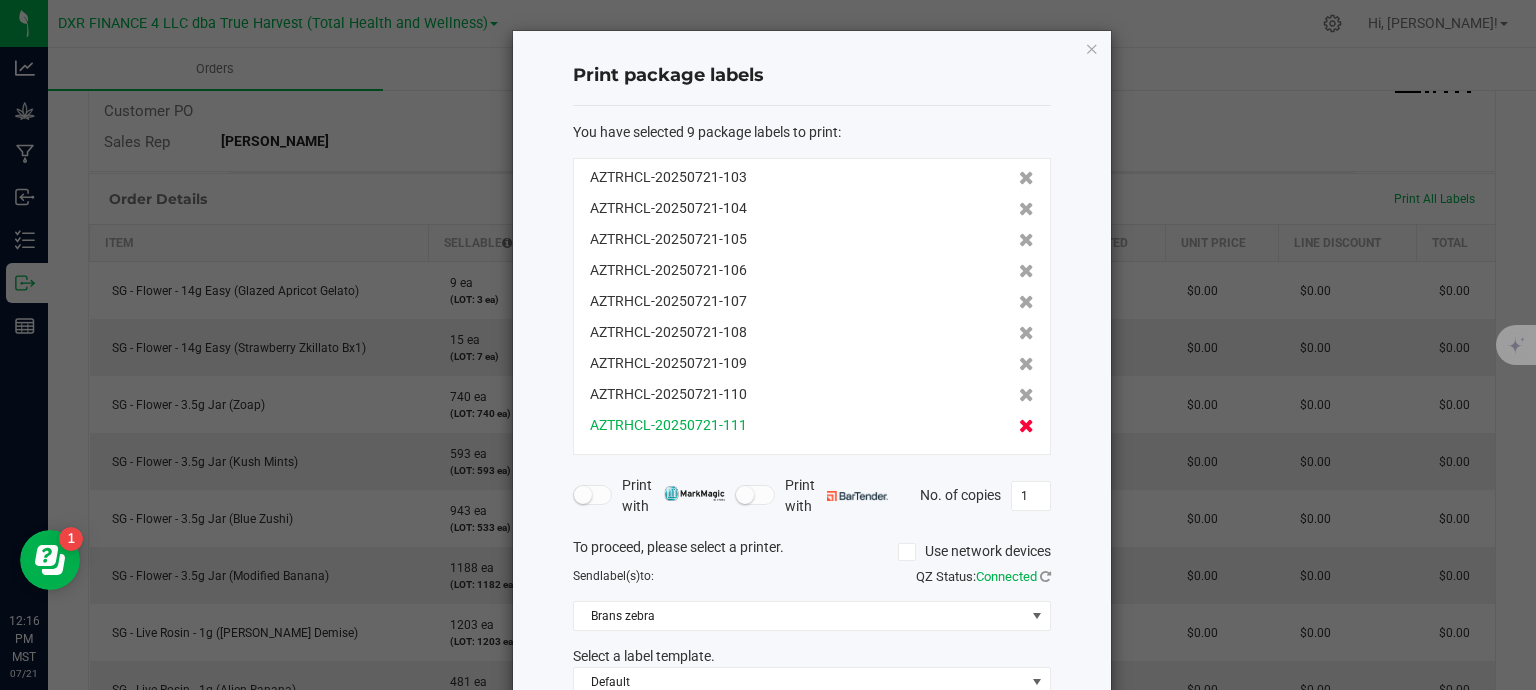click 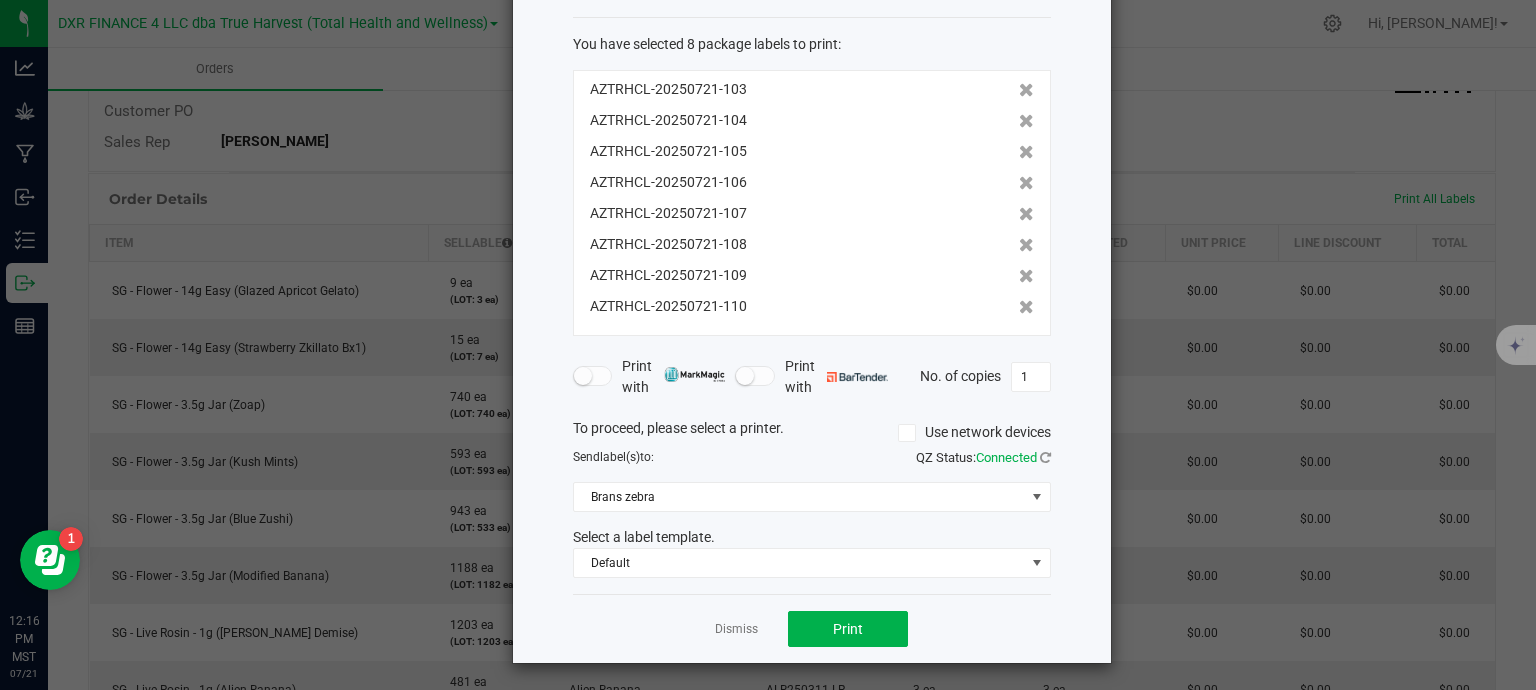 scroll, scrollTop: 89, scrollLeft: 0, axis: vertical 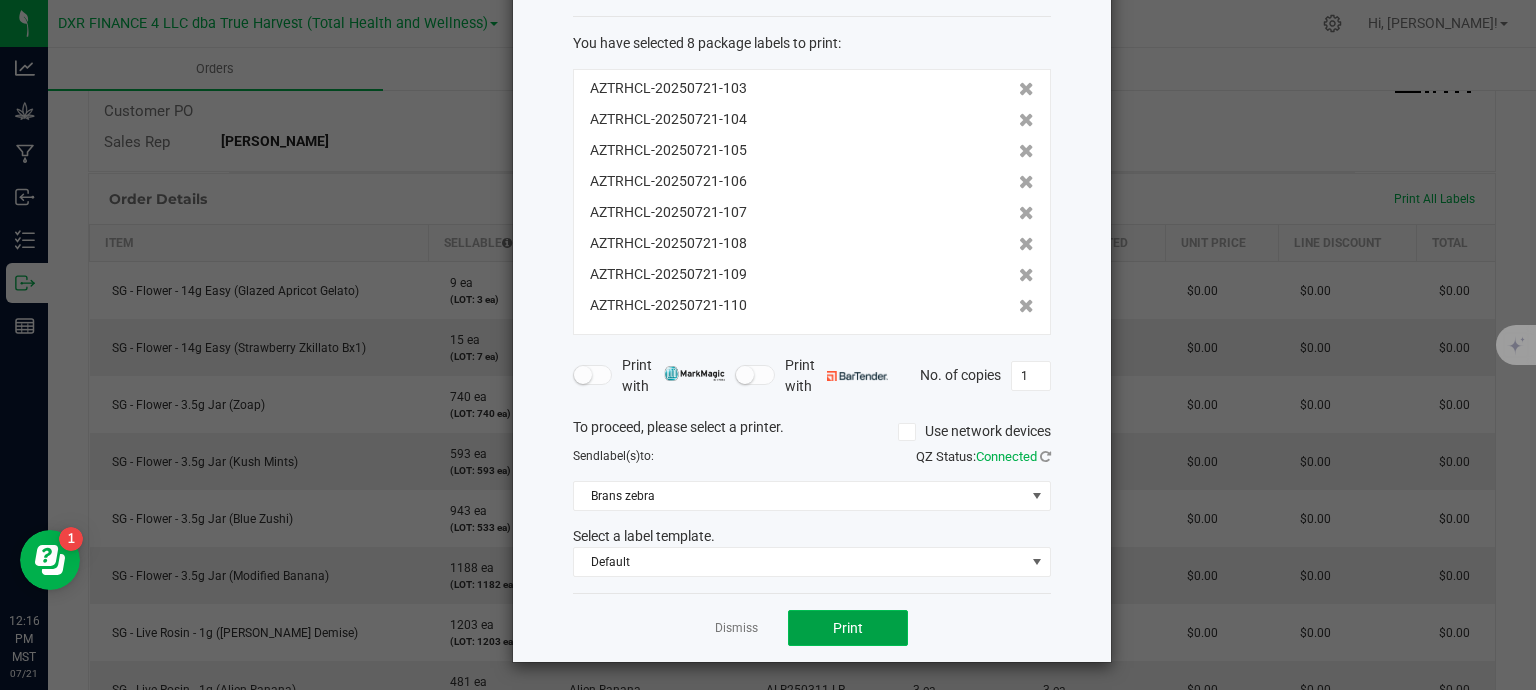 click on "Print" 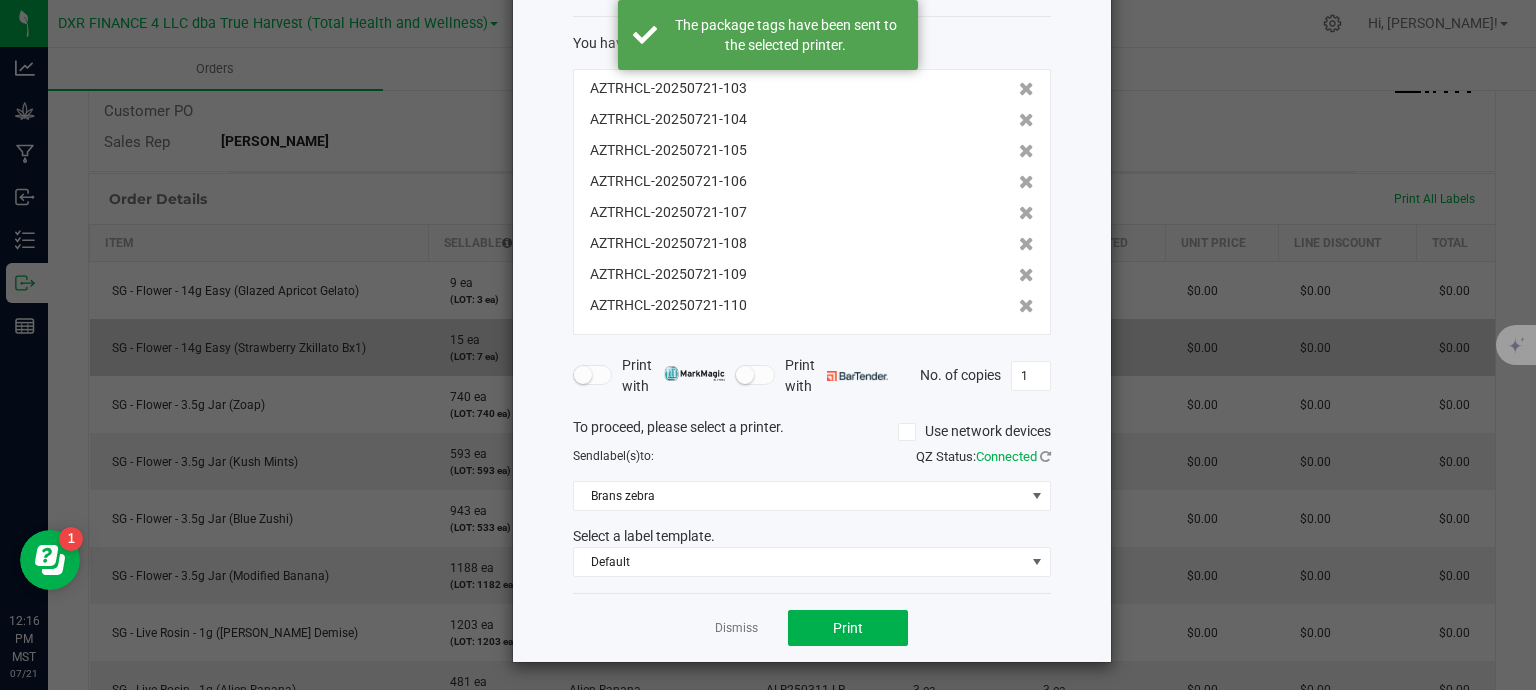 drag, startPoint x: 723, startPoint y: 631, endPoint x: 1390, endPoint y: 322, distance: 735.09863 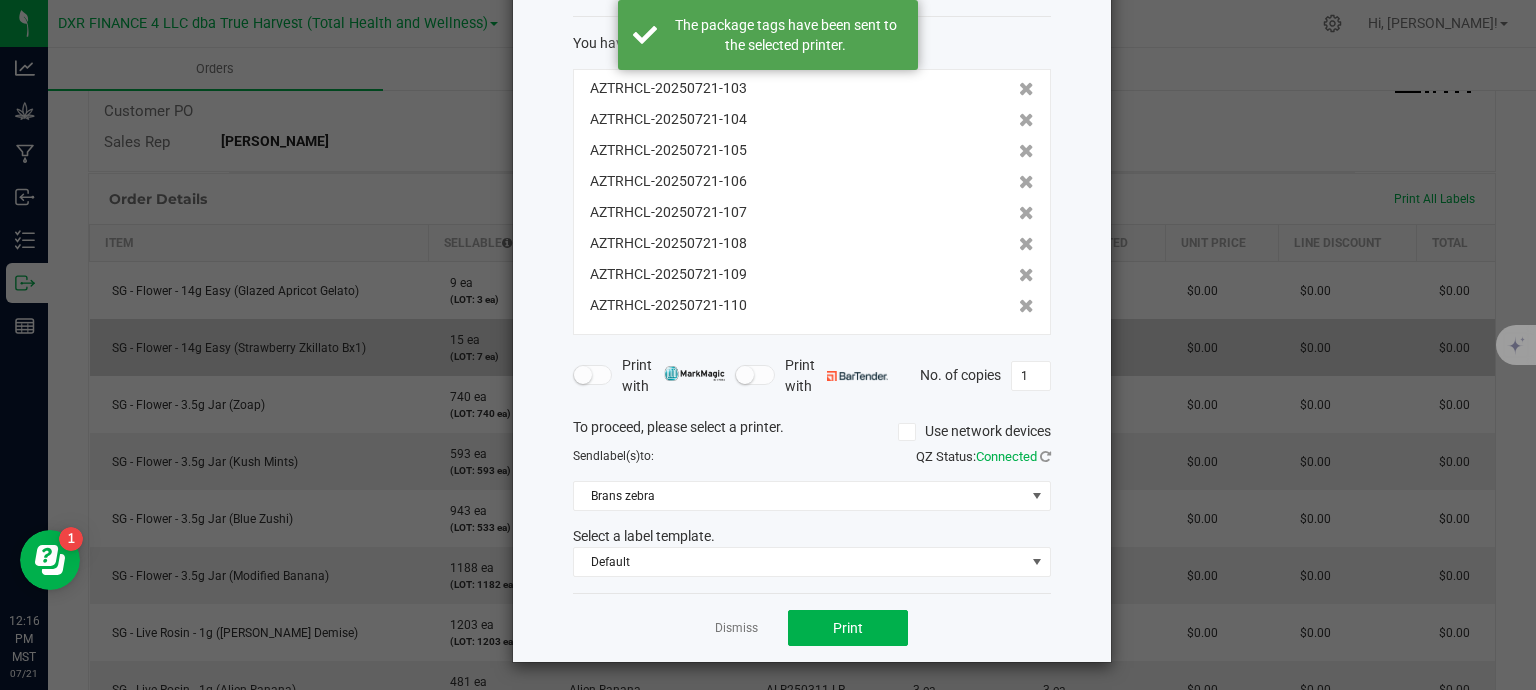 click on "Dismiss" 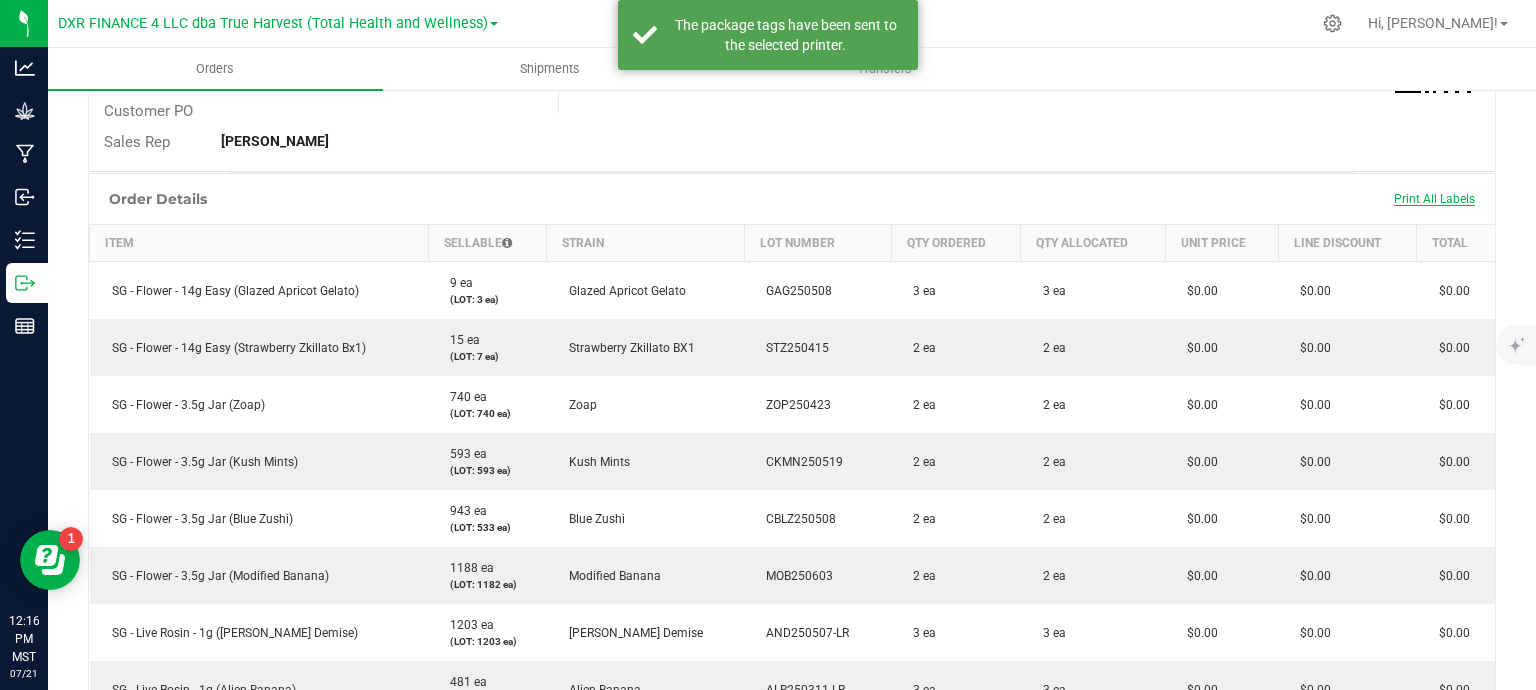 click on "Print All Labels" at bounding box center [1434, 199] 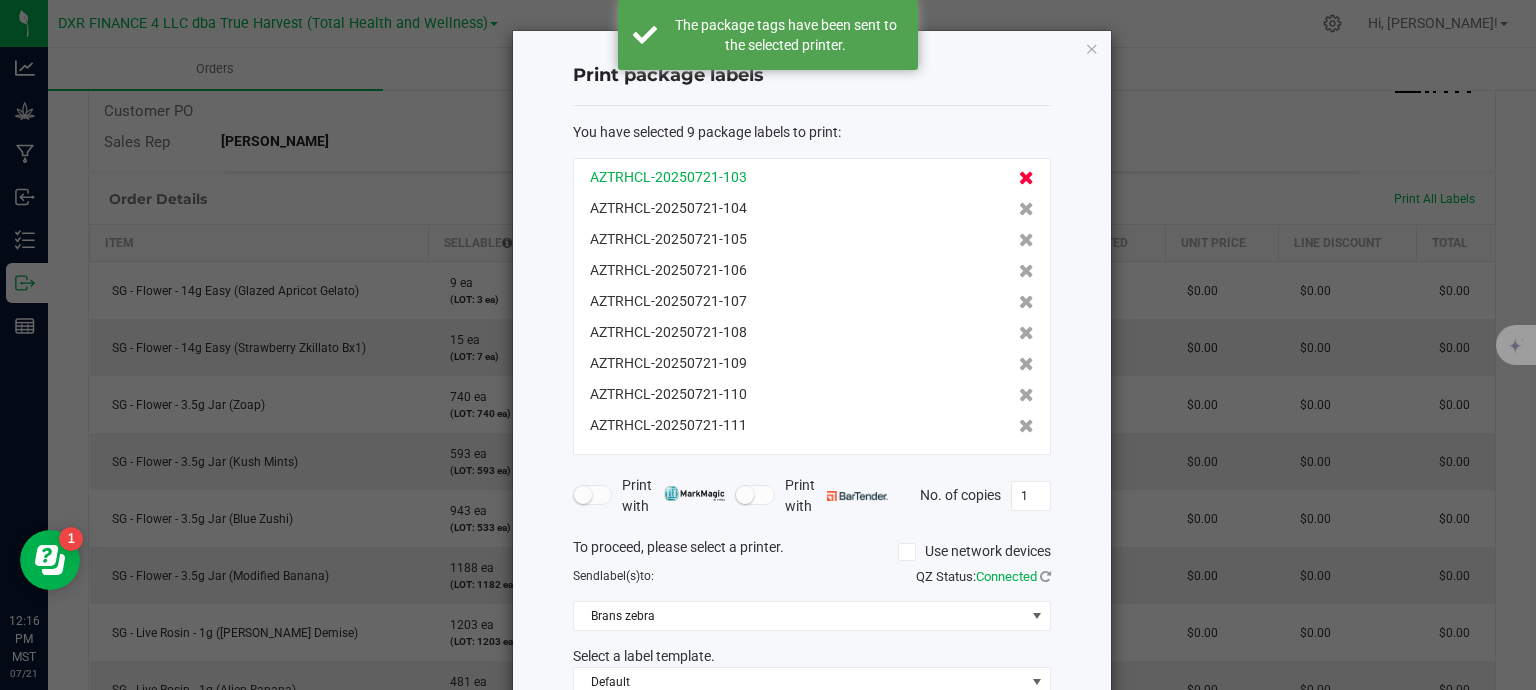 click 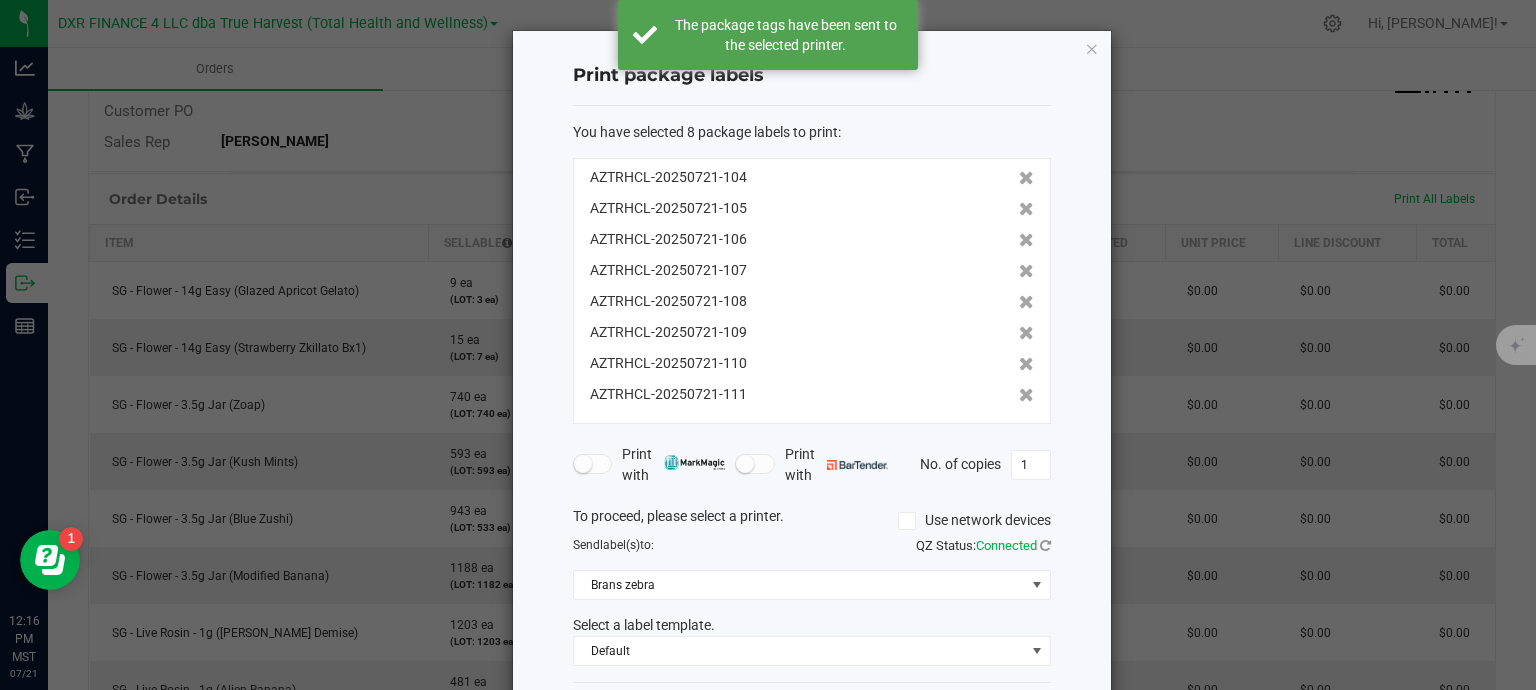 click 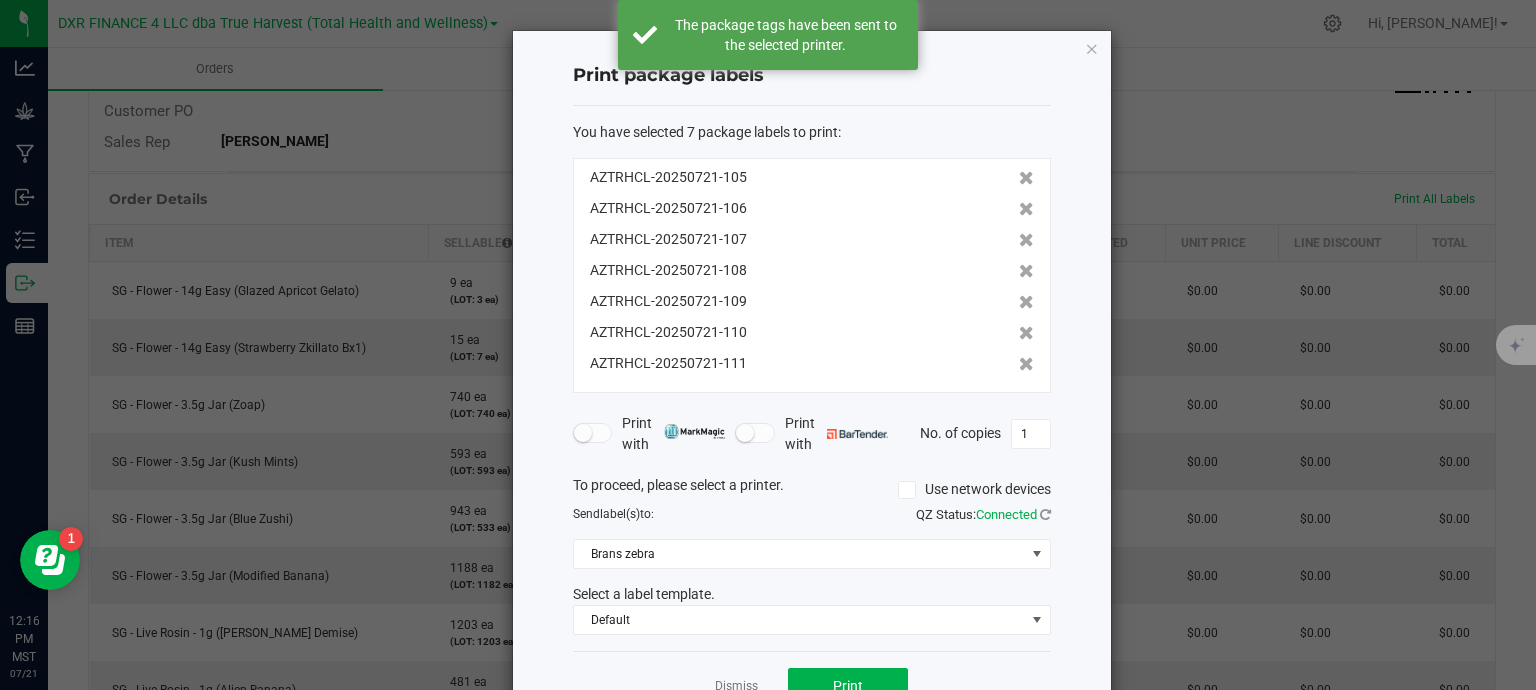 click 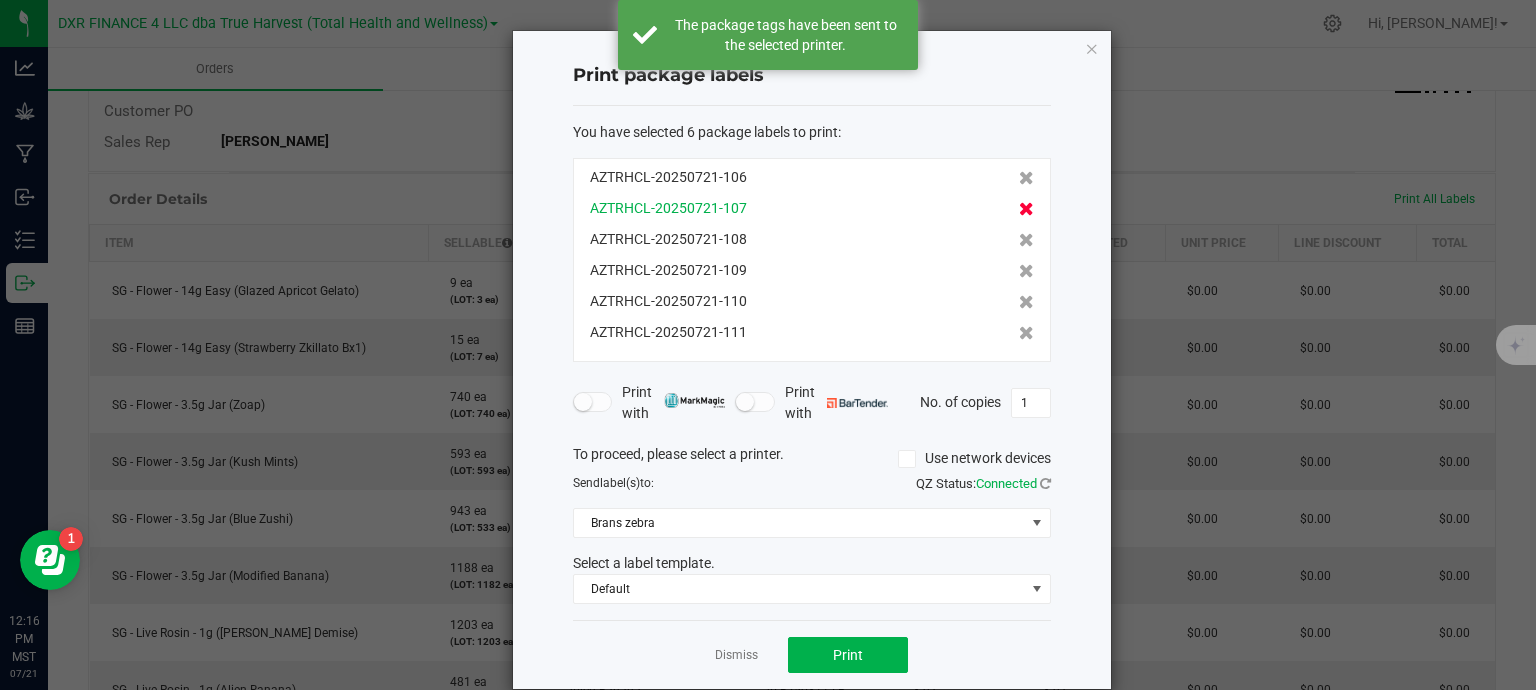 click 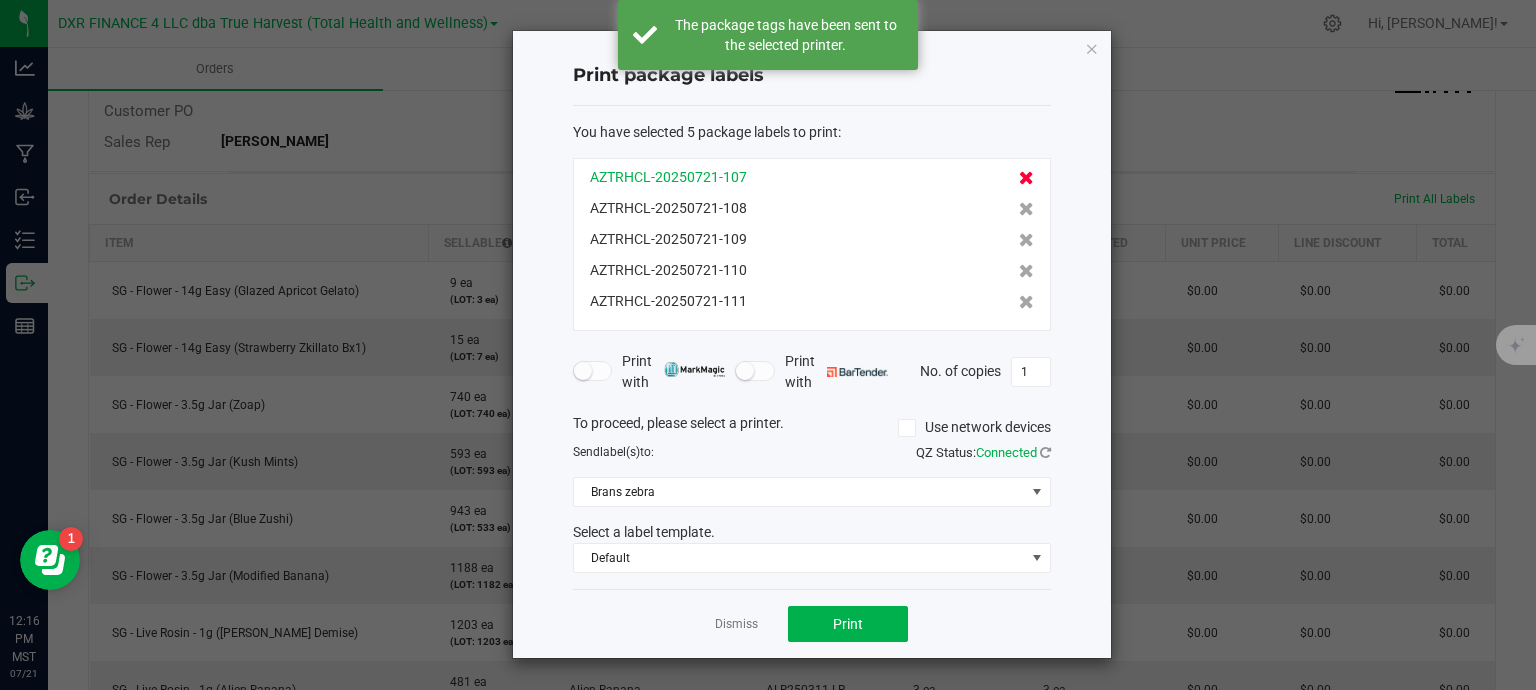 click 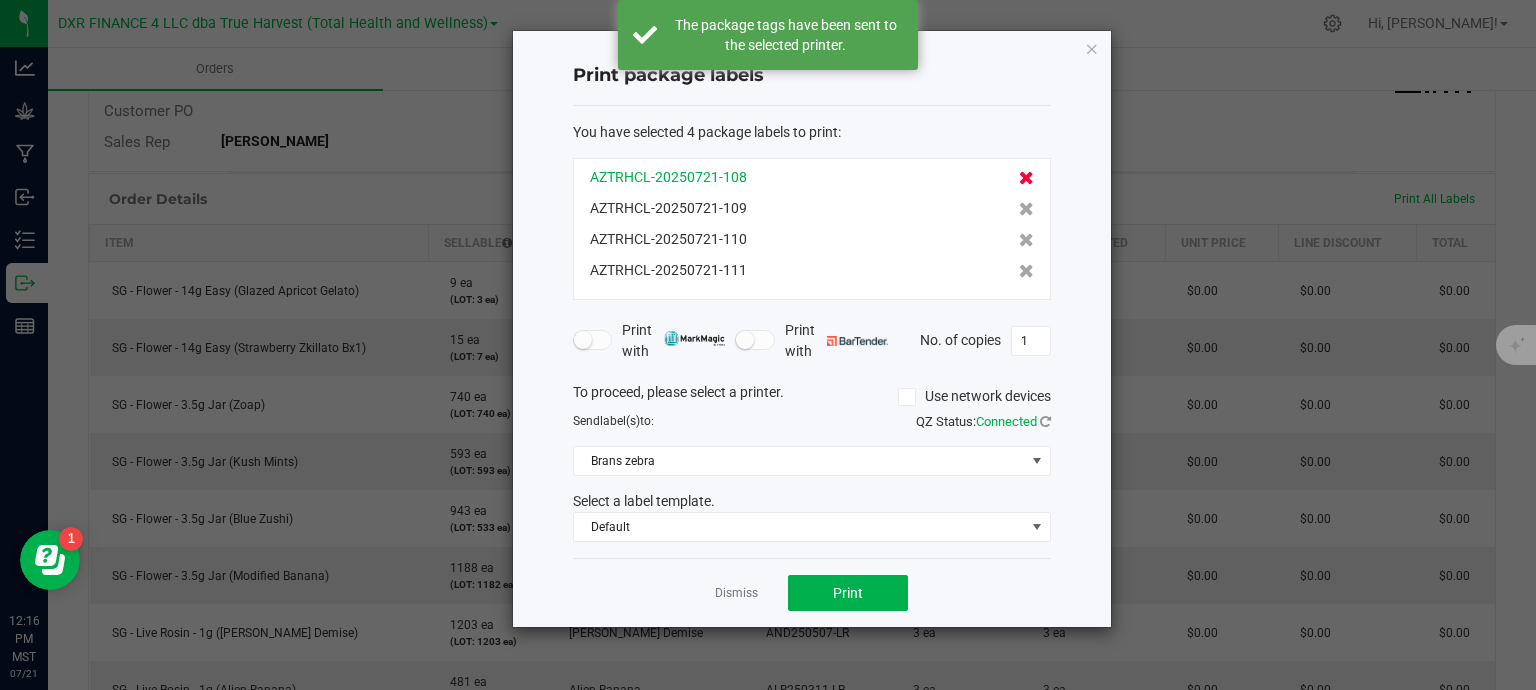 click 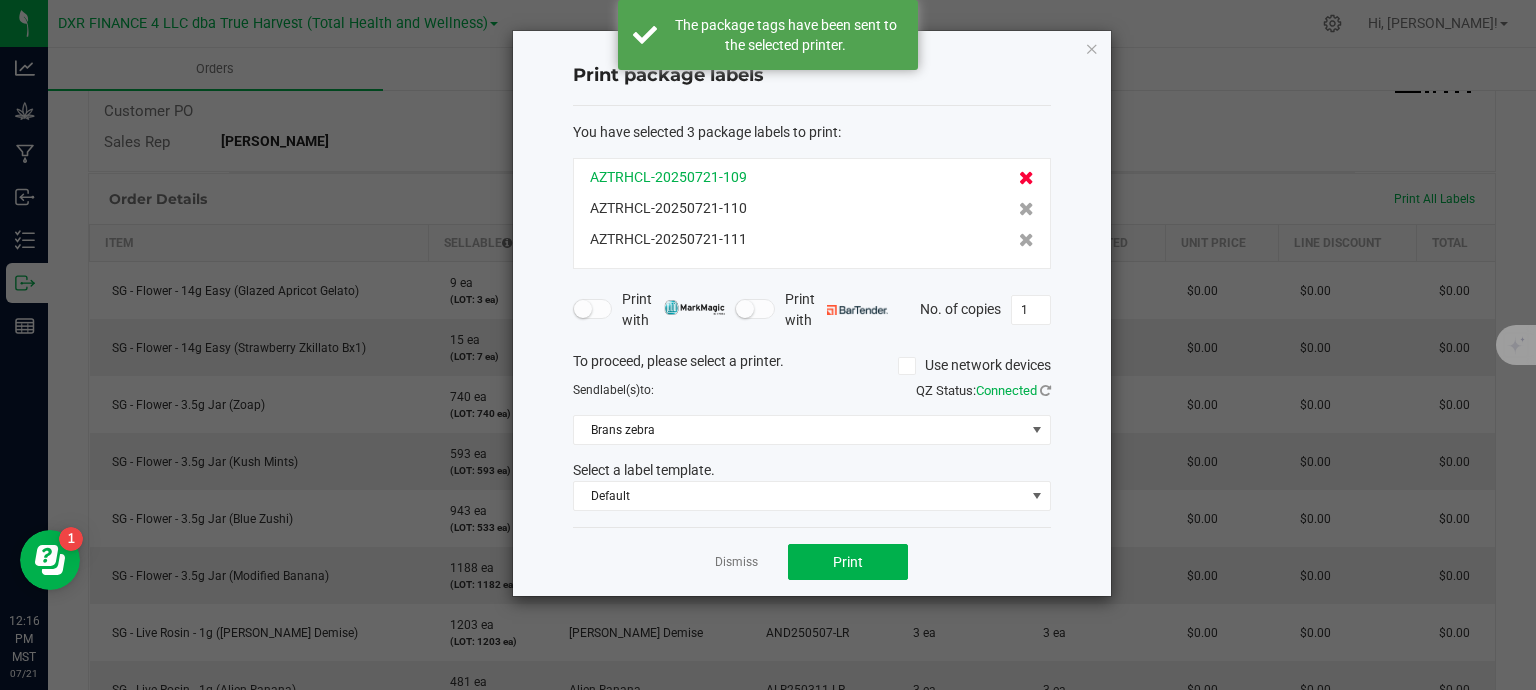 click 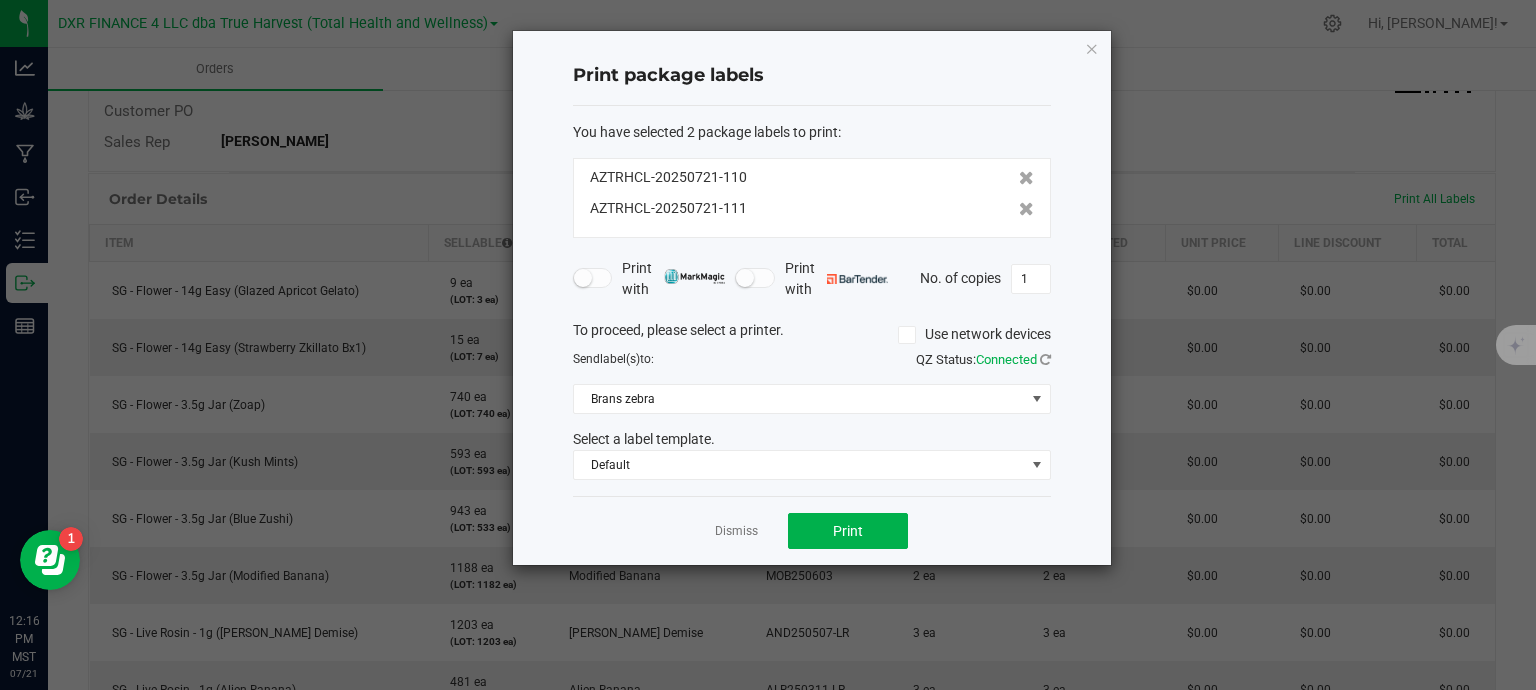 click 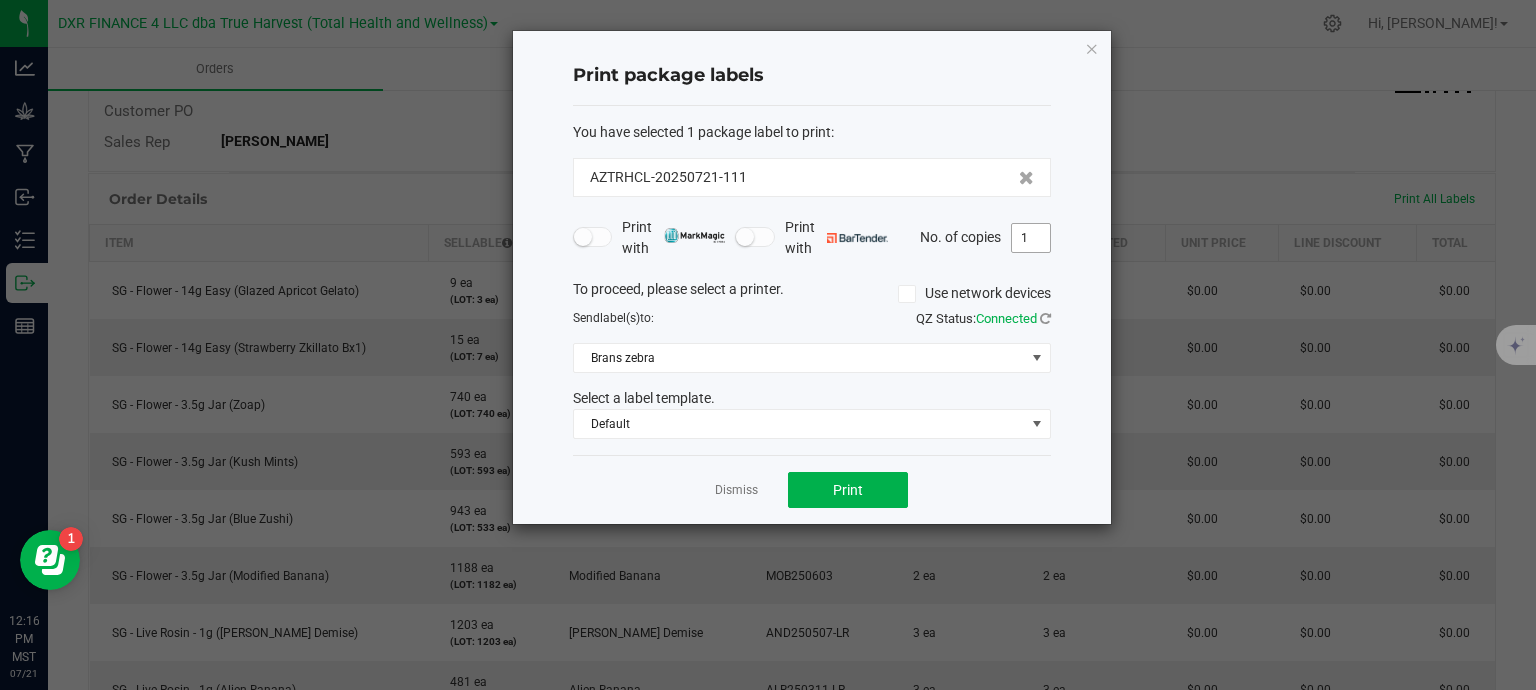 click on "1" at bounding box center [1031, 238] 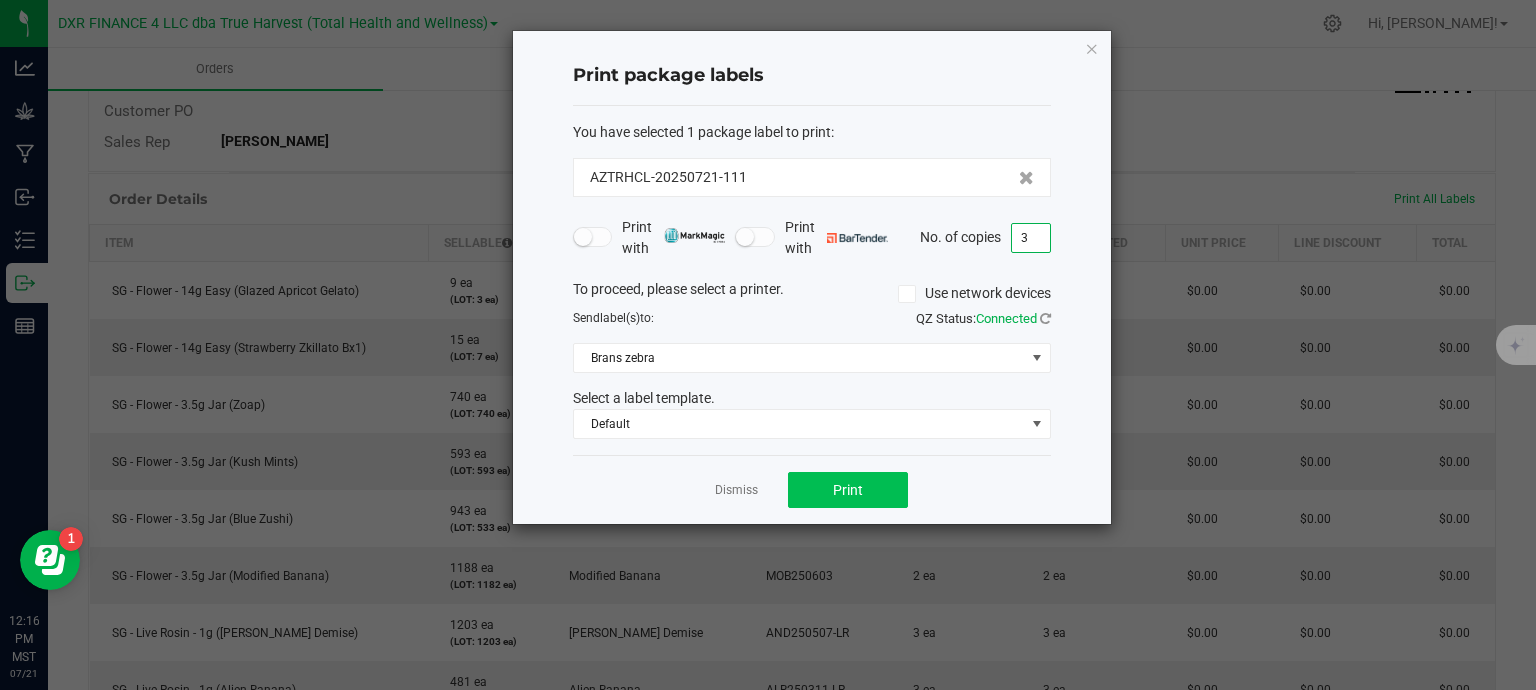 type on "3" 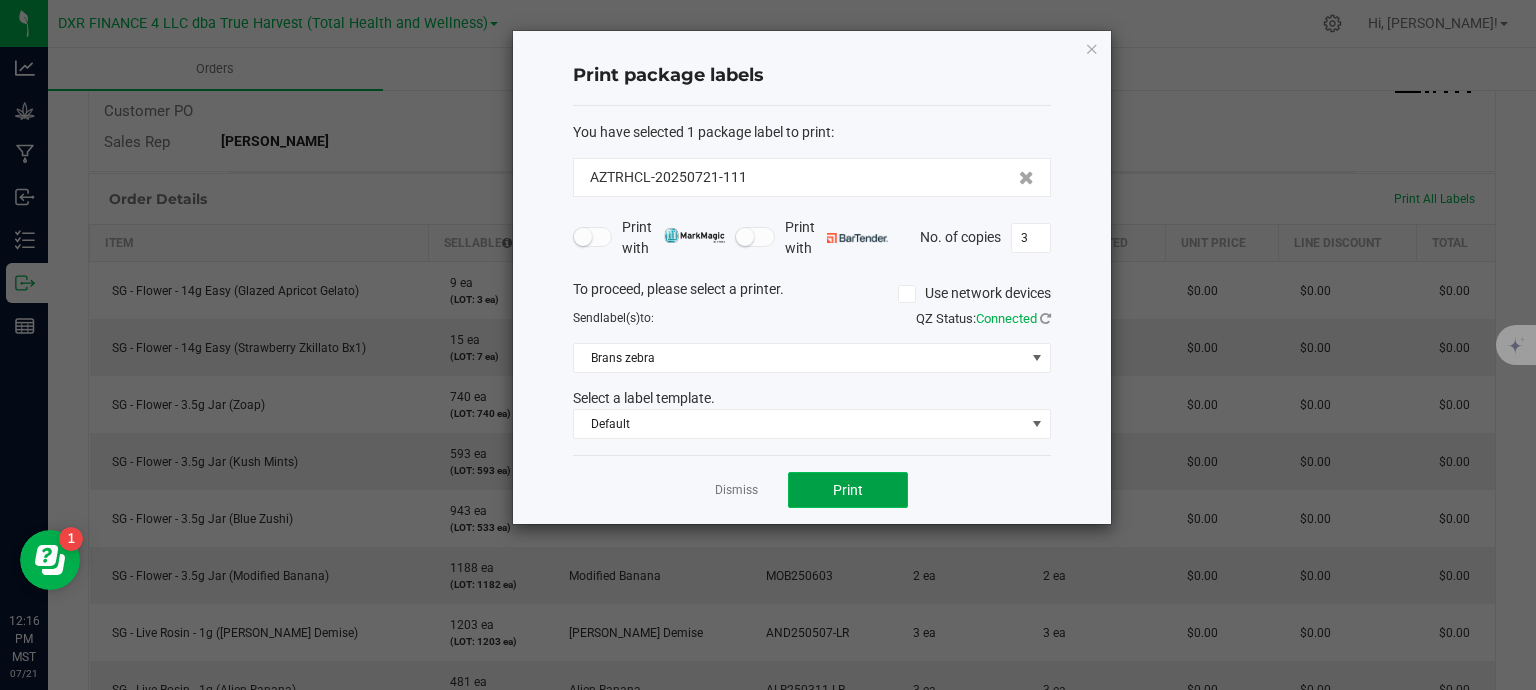 click on "Print" 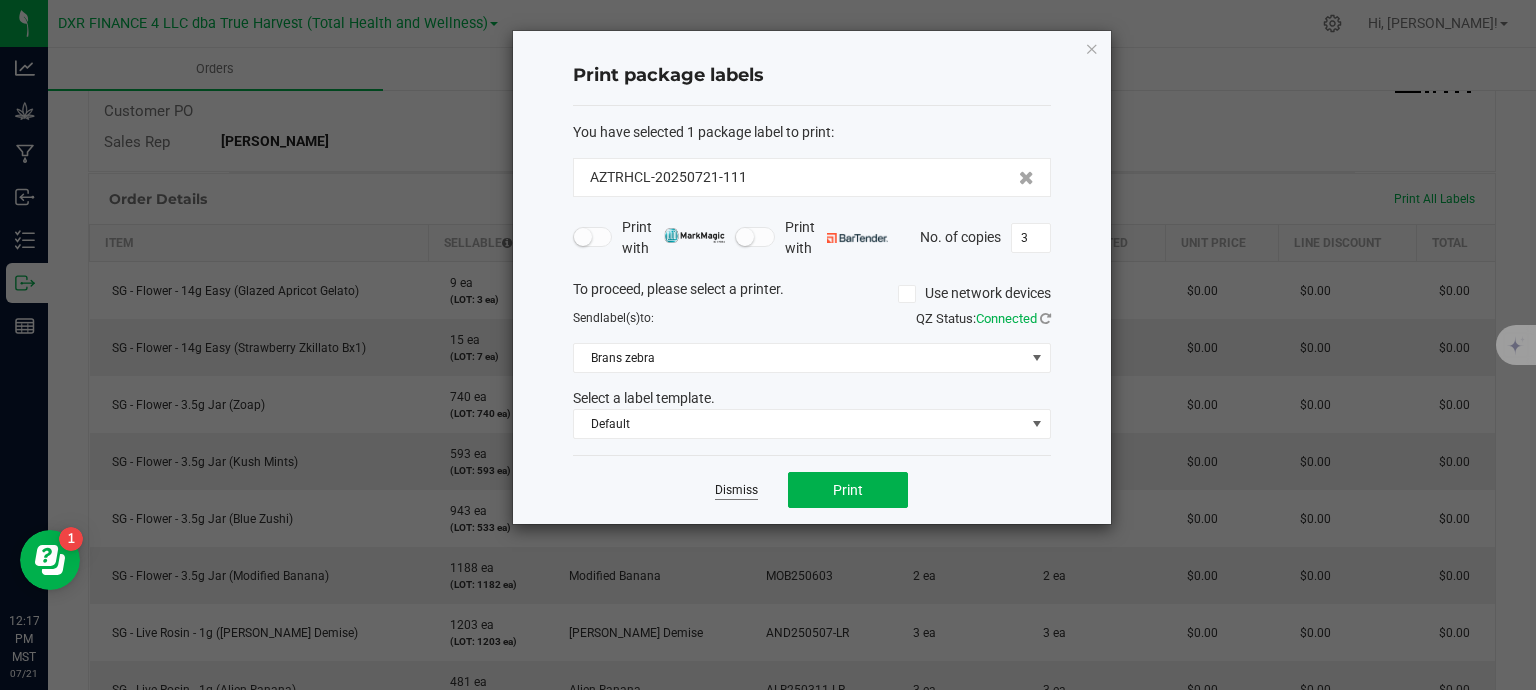 click on "Dismiss" 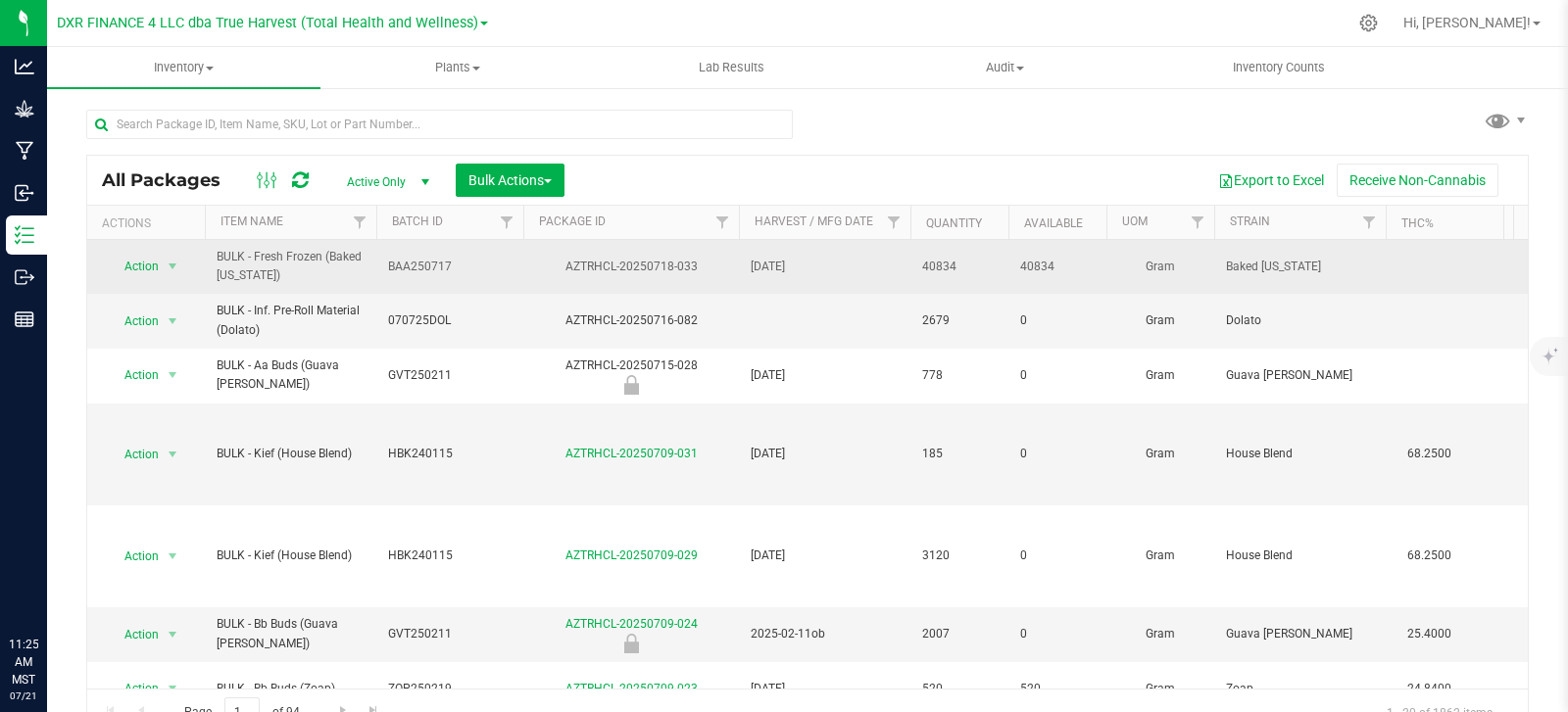 scroll, scrollTop: 0, scrollLeft: 0, axis: both 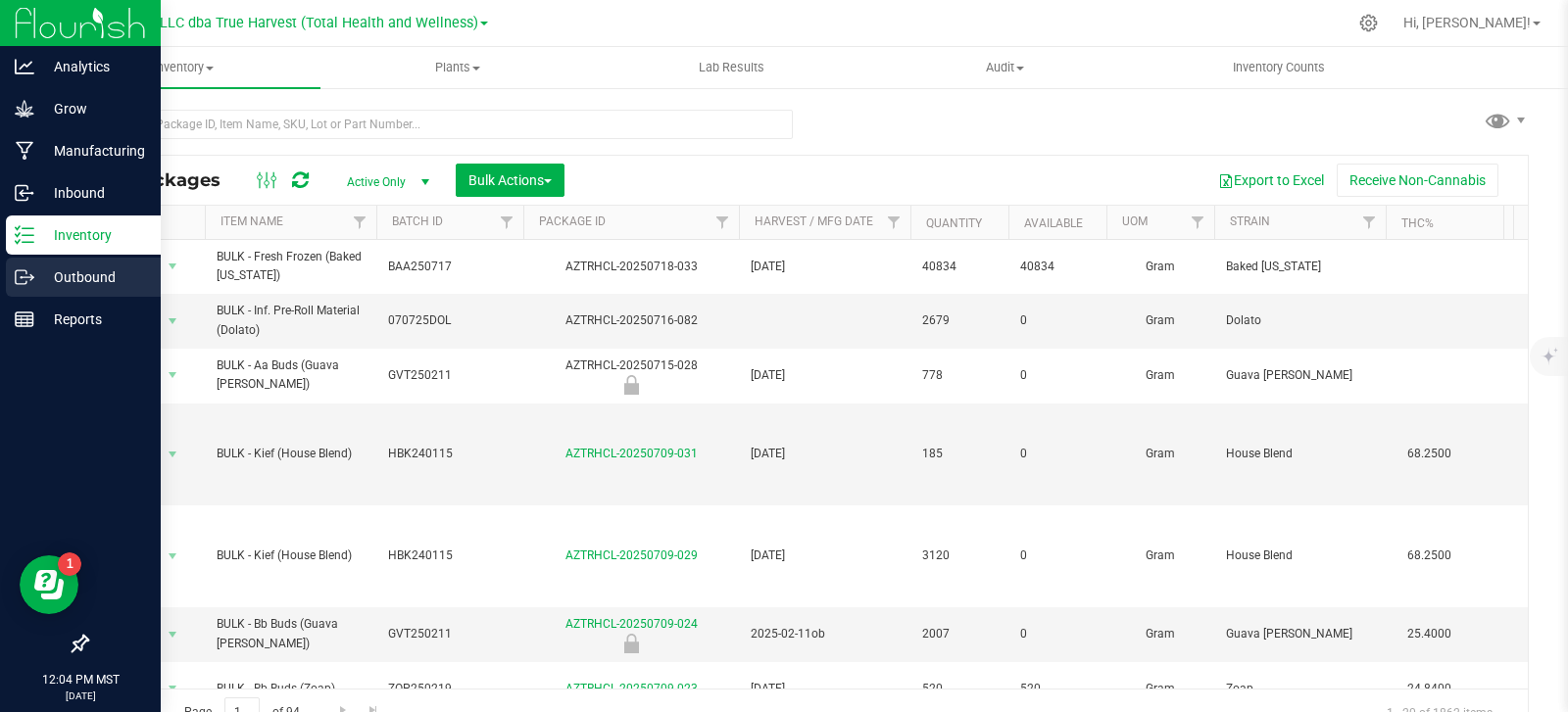 click 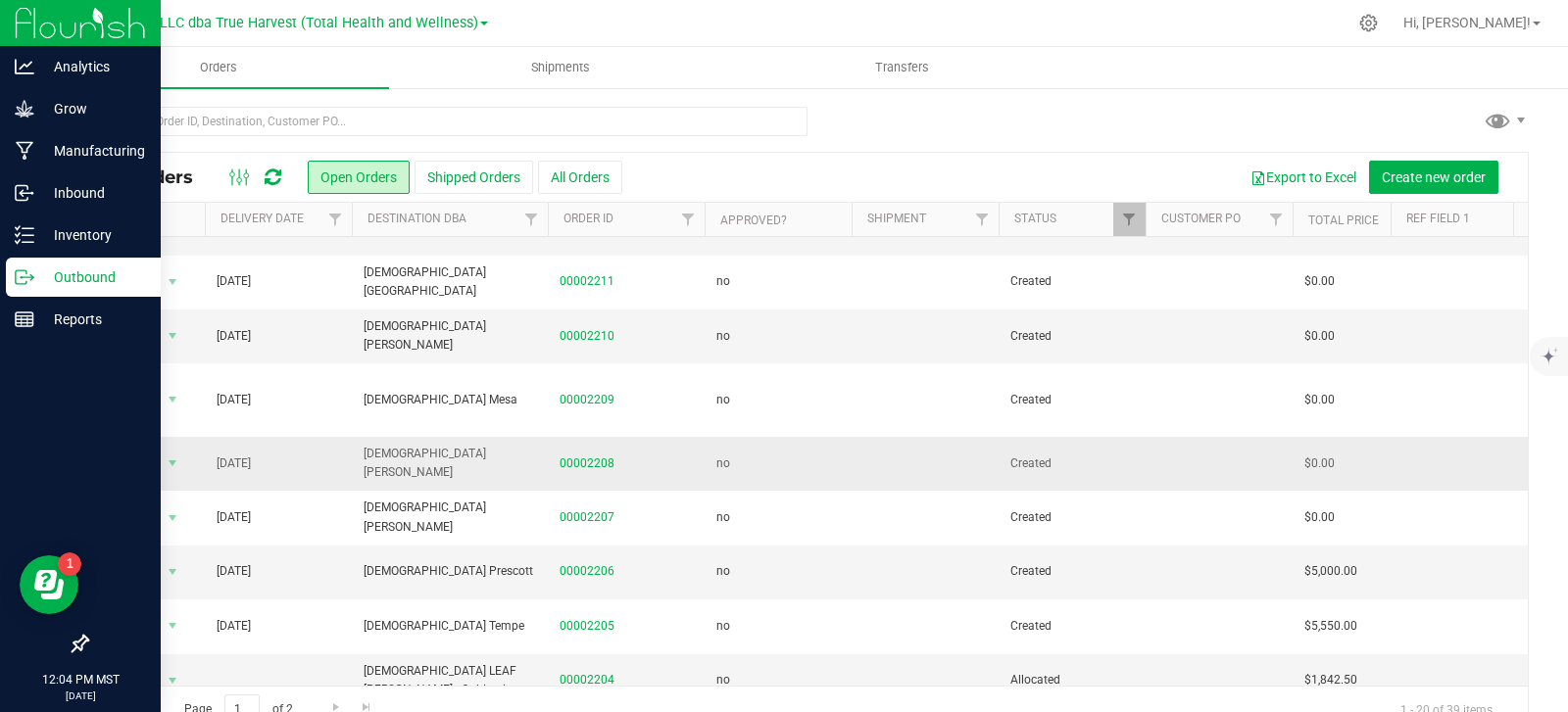 scroll, scrollTop: 196, scrollLeft: 0, axis: vertical 